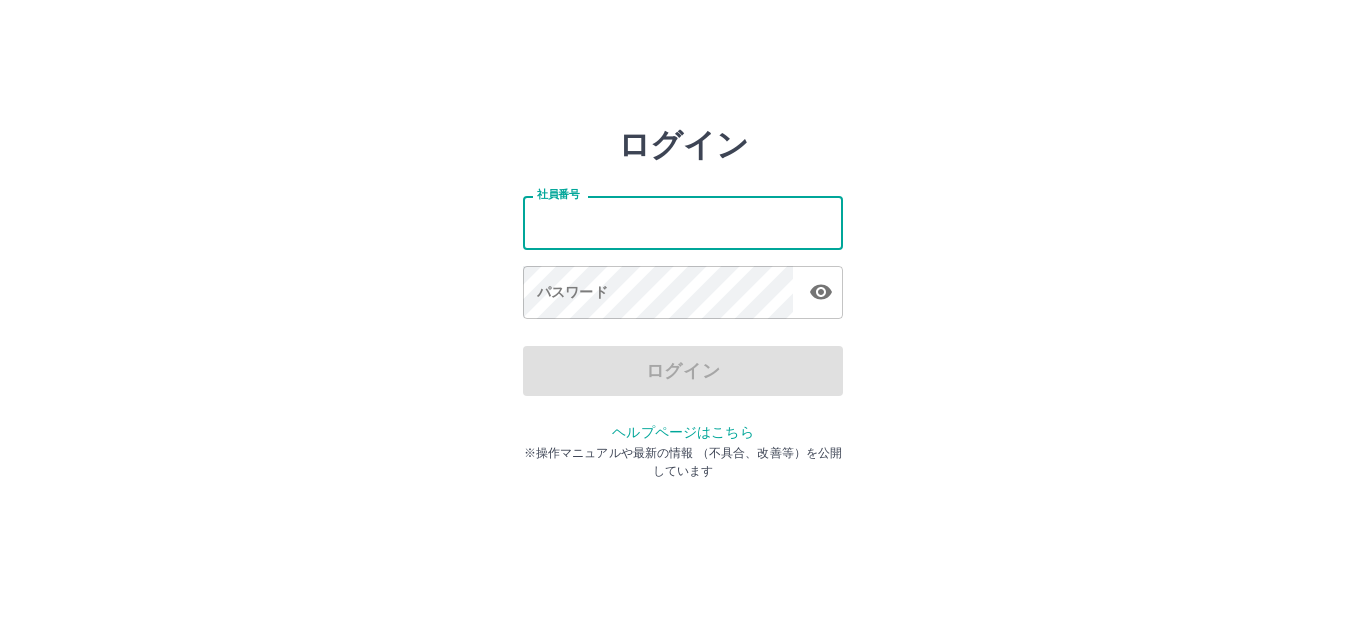 click on "社員番号" at bounding box center [683, 222] 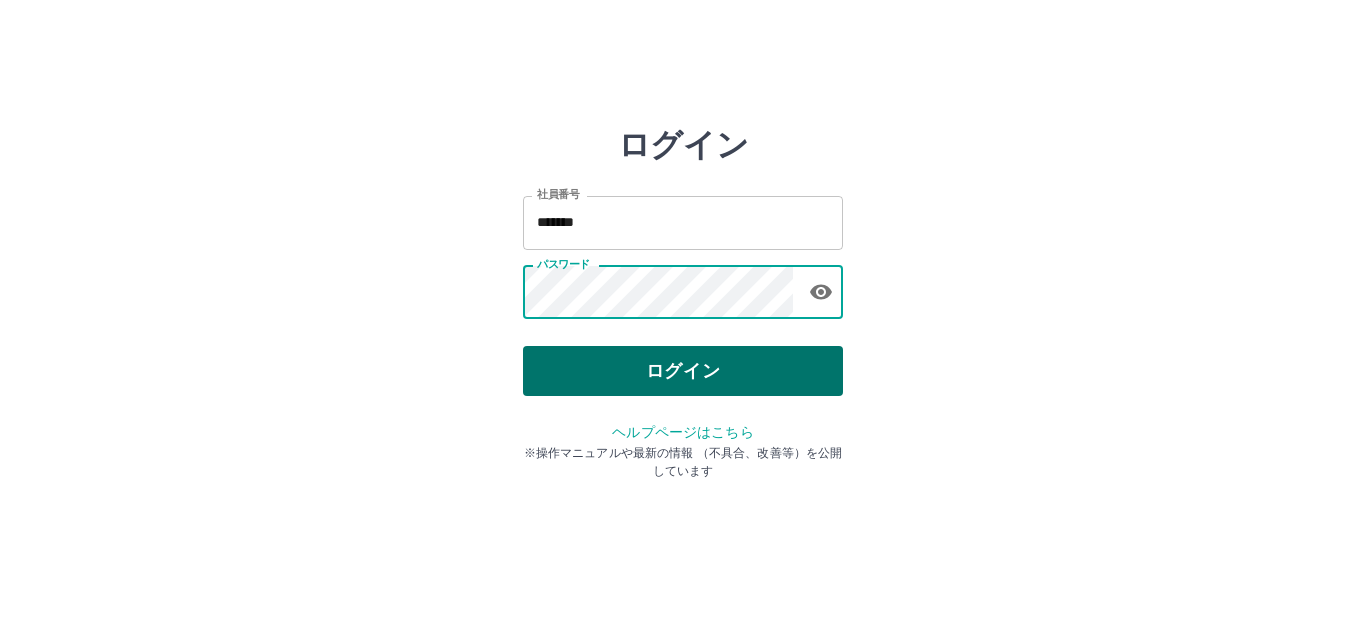 click on "ログイン" at bounding box center [683, 371] 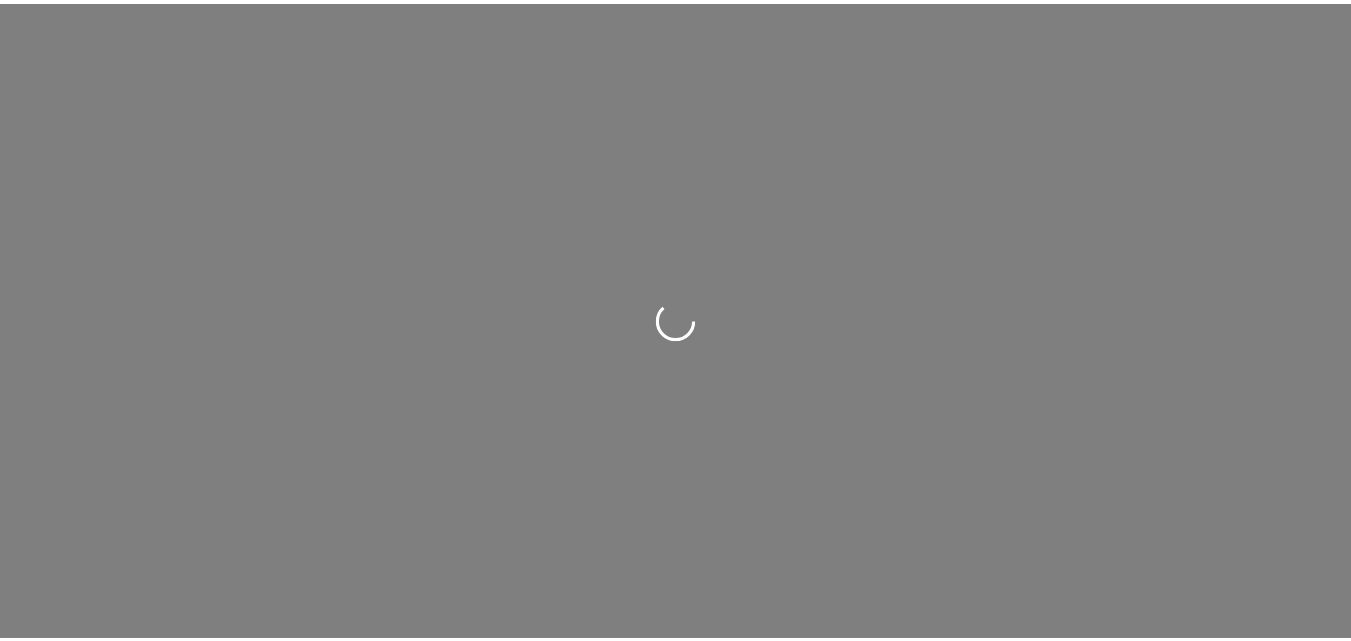 scroll, scrollTop: 0, scrollLeft: 0, axis: both 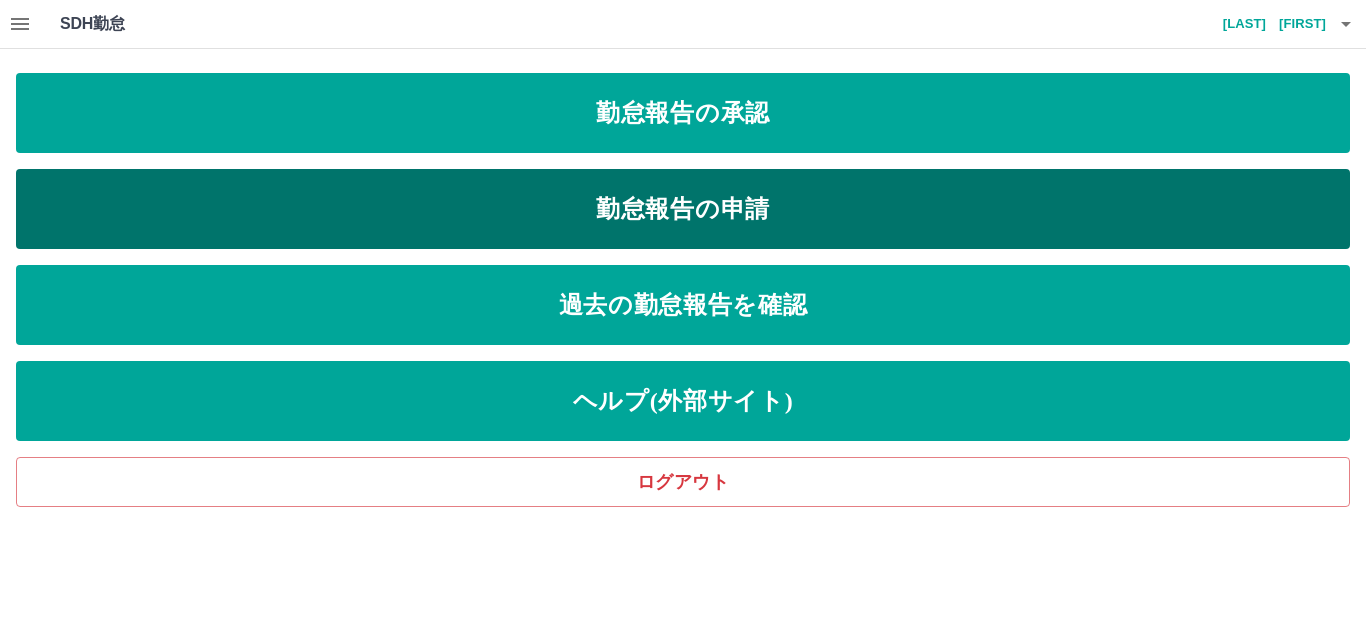 click on "勤怠報告の申請" at bounding box center (683, 209) 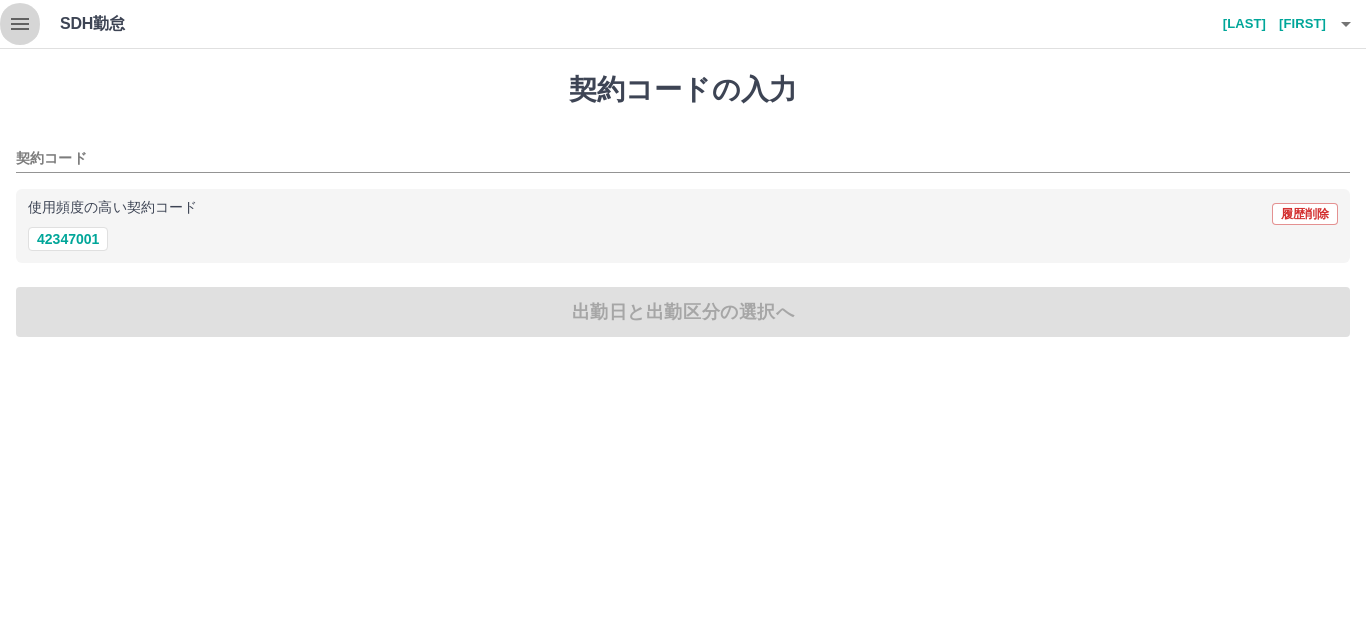 click 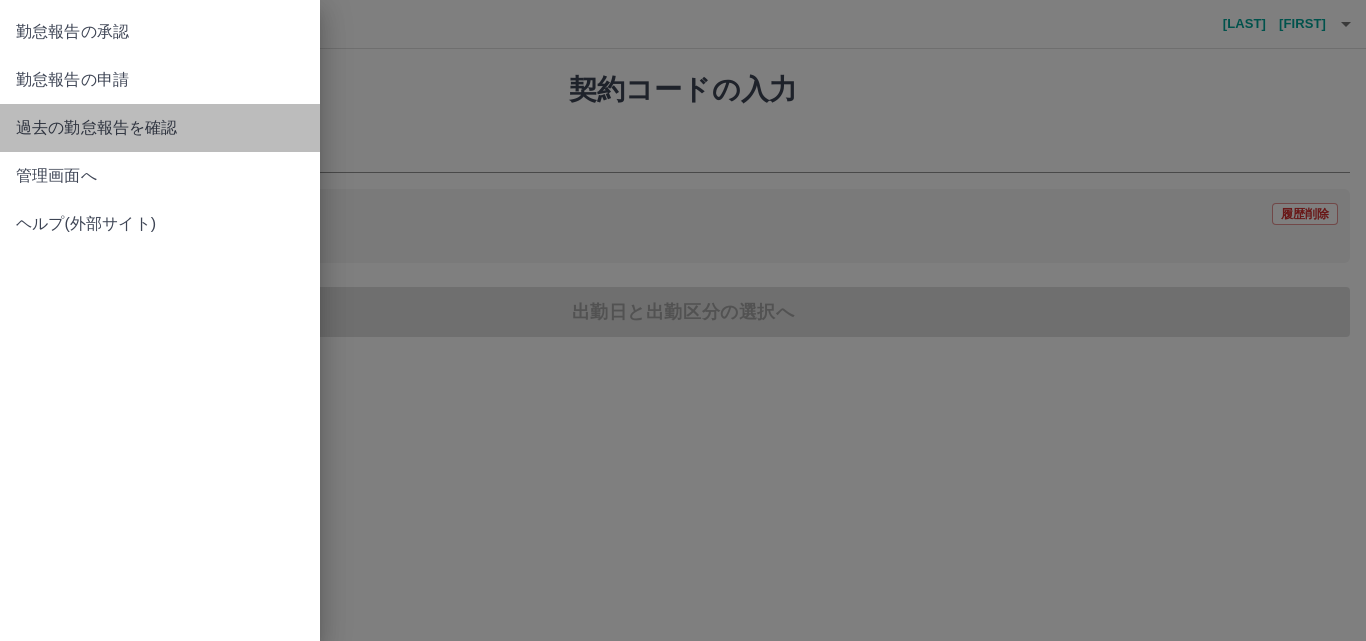 click on "過去の勤怠報告を確認" at bounding box center [160, 128] 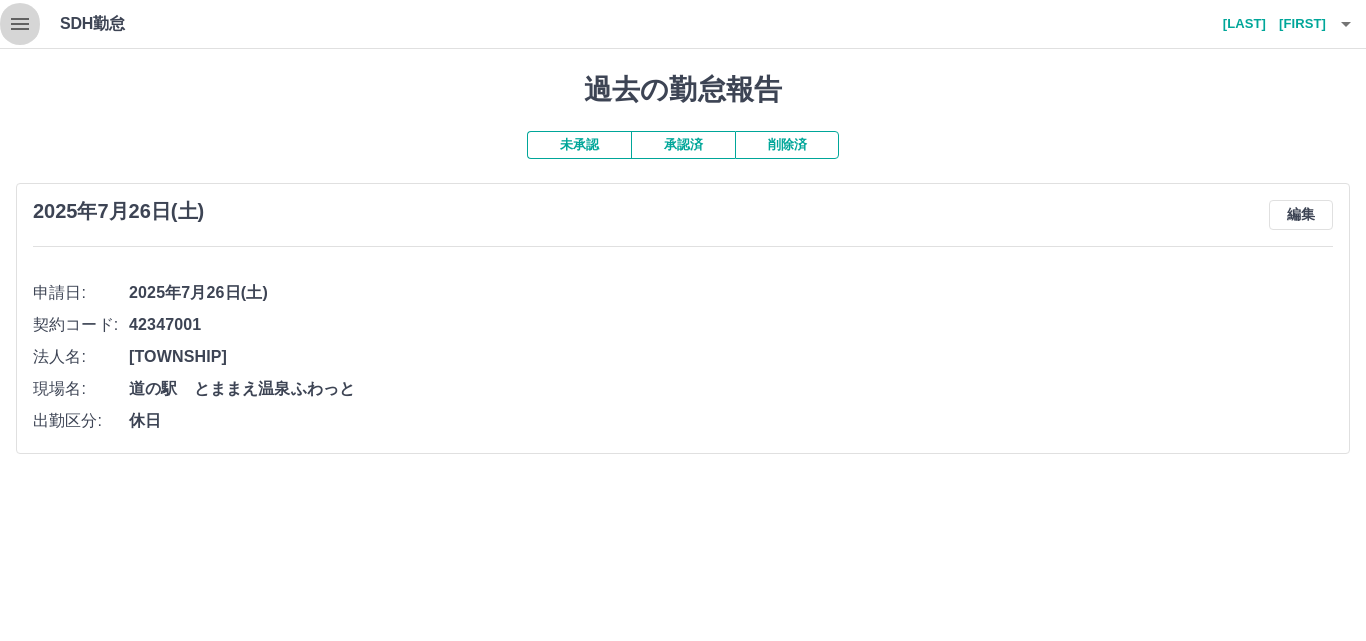 click 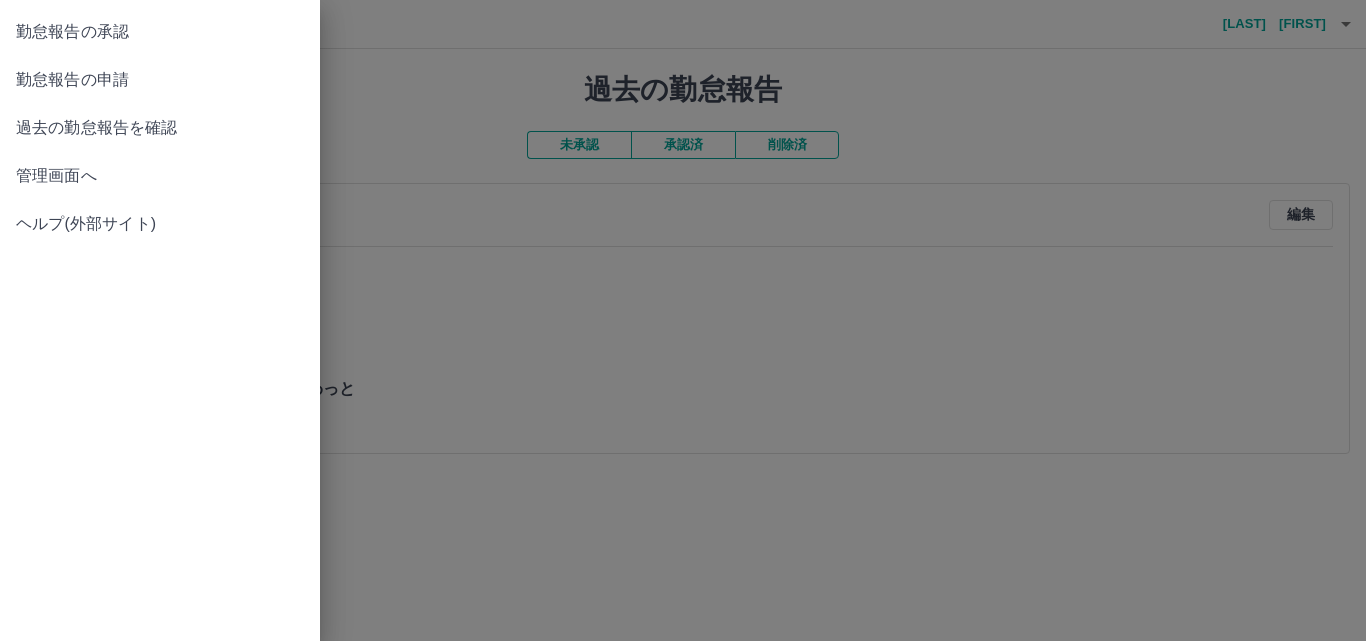 click on "勤怠報告の承認" at bounding box center (160, 32) 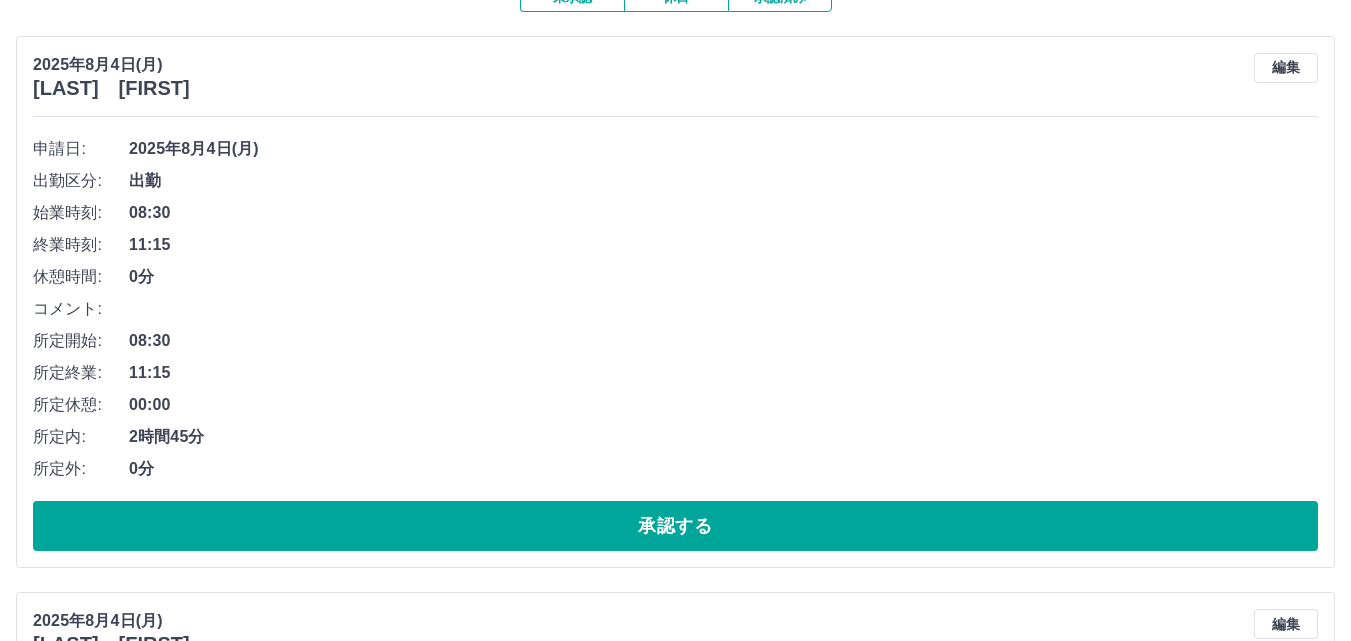scroll, scrollTop: 300, scrollLeft: 0, axis: vertical 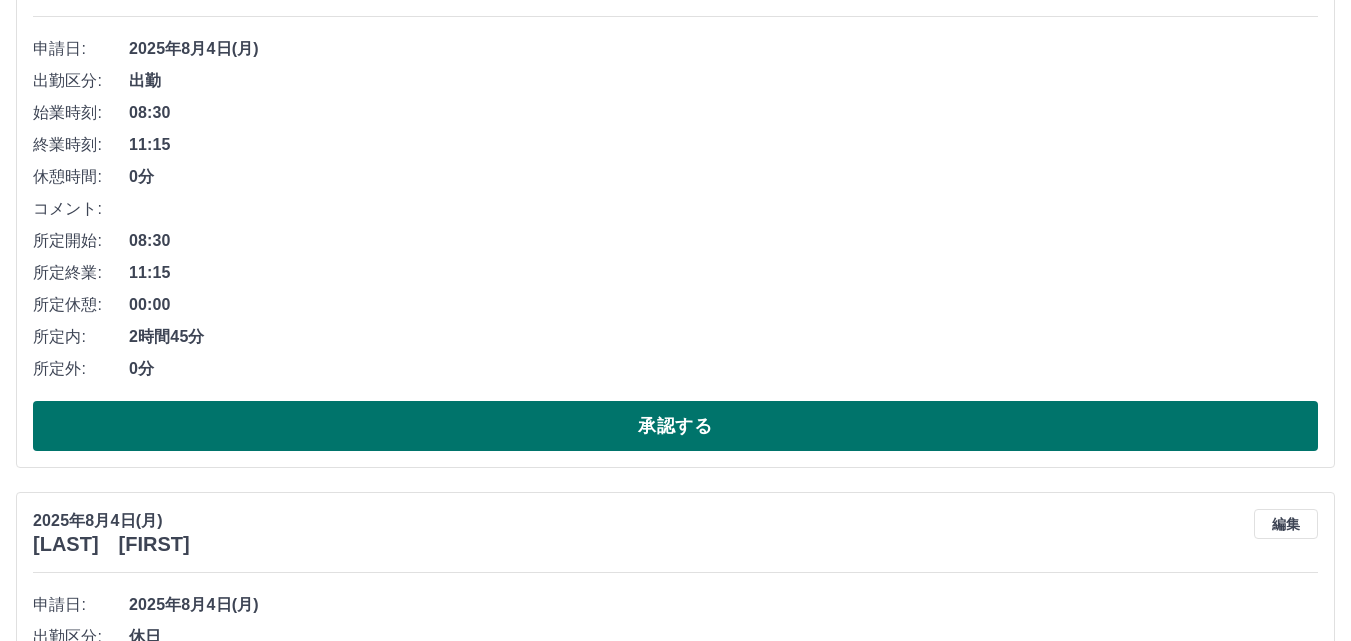 click on "承認する" at bounding box center [675, 426] 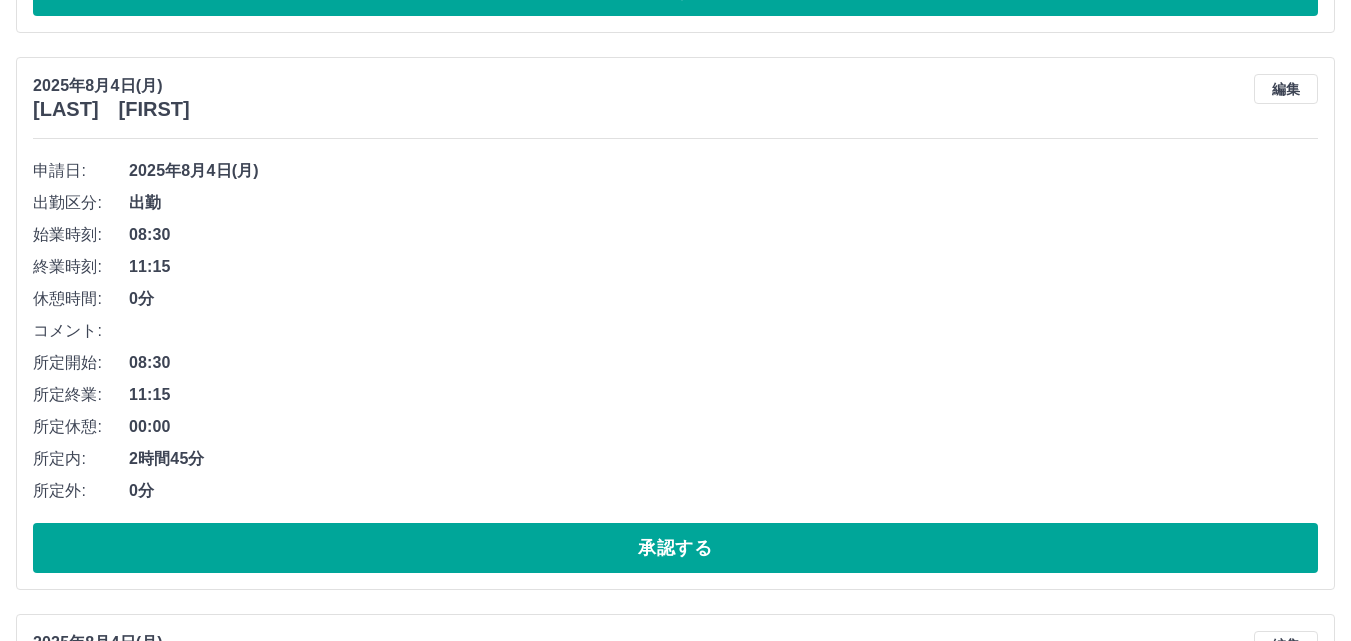 scroll, scrollTop: 1100, scrollLeft: 0, axis: vertical 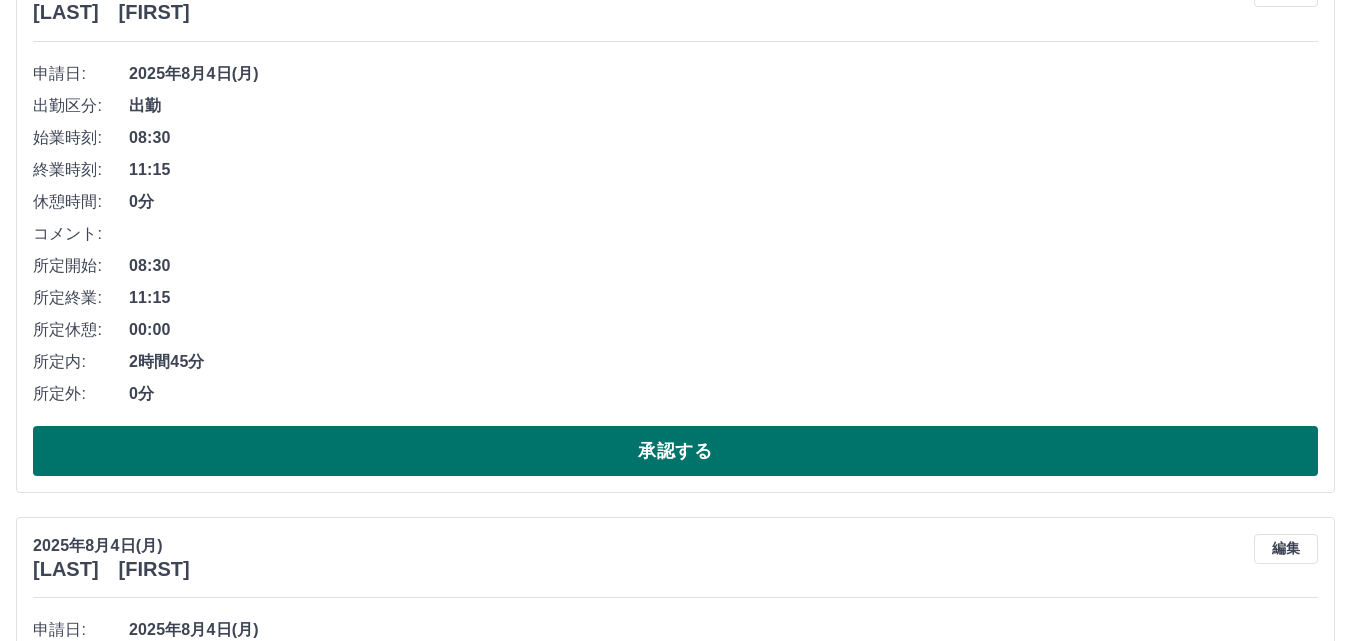 click on "承認する" at bounding box center [675, 451] 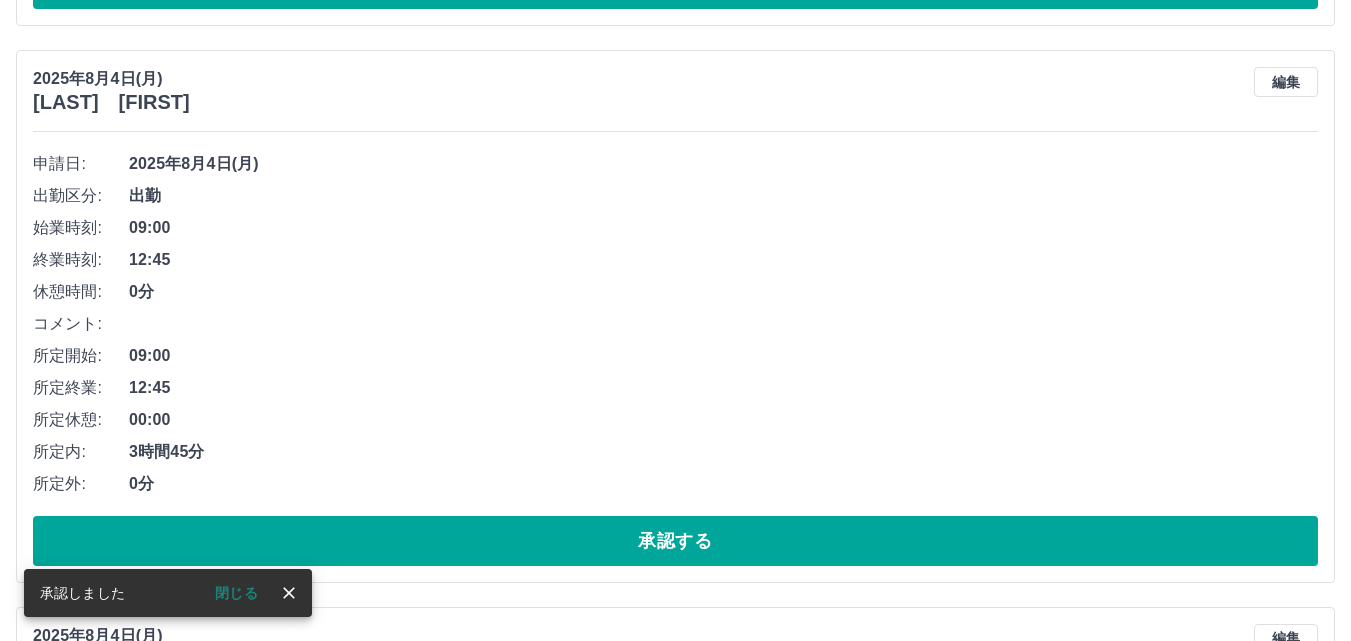 scroll, scrollTop: 1043, scrollLeft: 0, axis: vertical 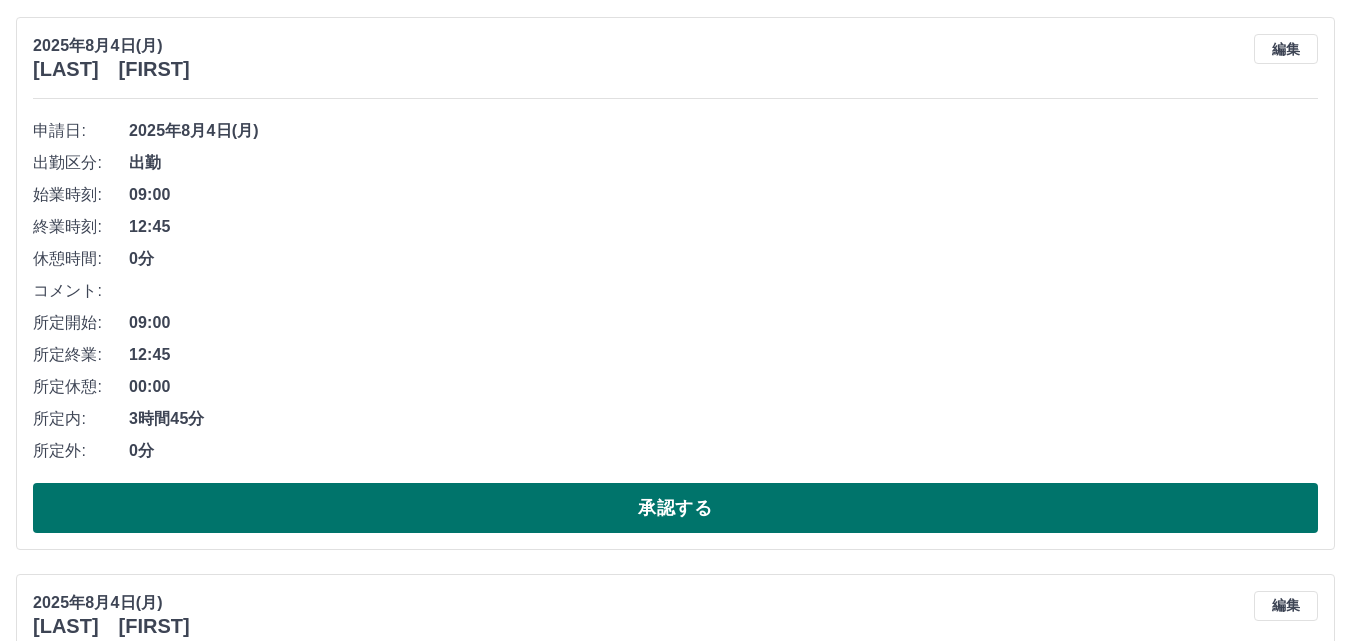 click on "承認する" at bounding box center (675, 508) 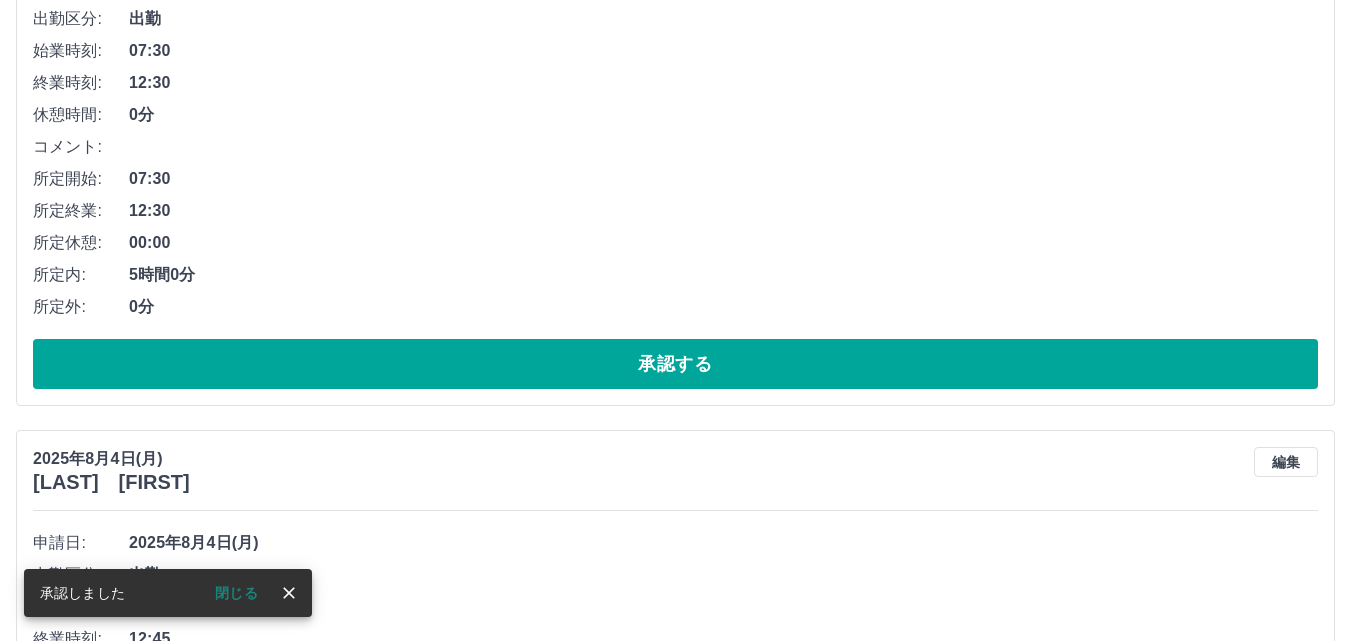 scroll, scrollTop: 1187, scrollLeft: 0, axis: vertical 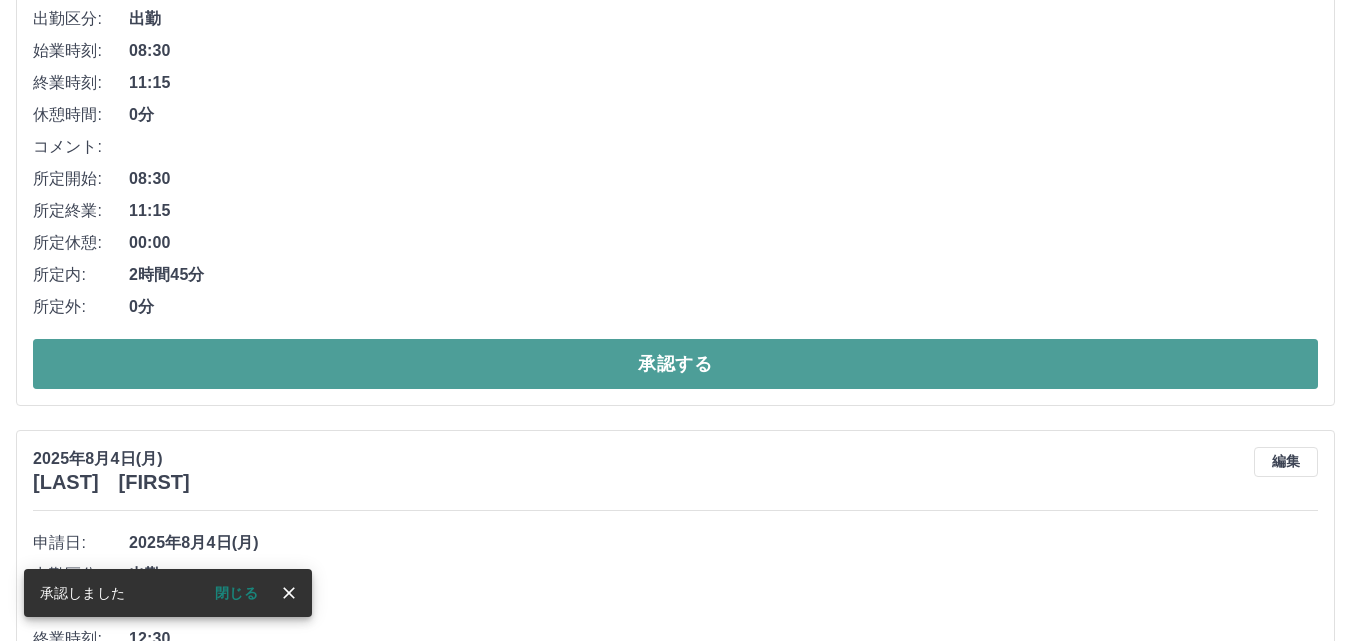 click on "承認する" at bounding box center (675, 364) 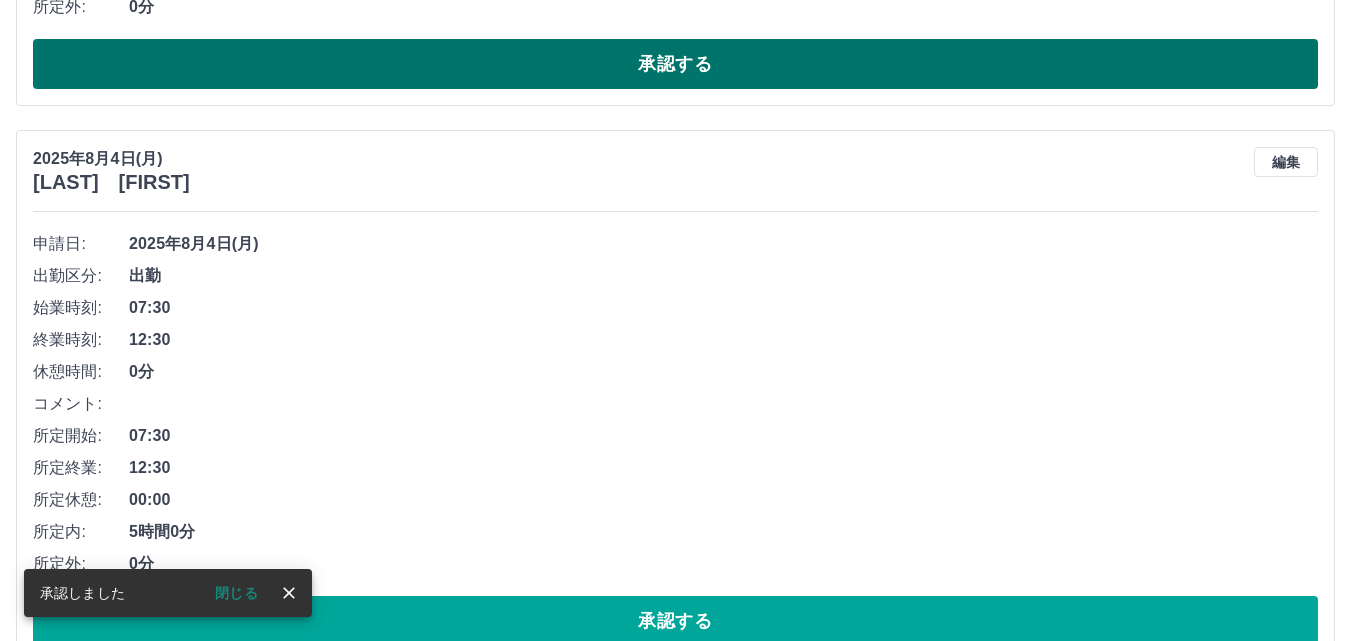 scroll, scrollTop: 1030, scrollLeft: 0, axis: vertical 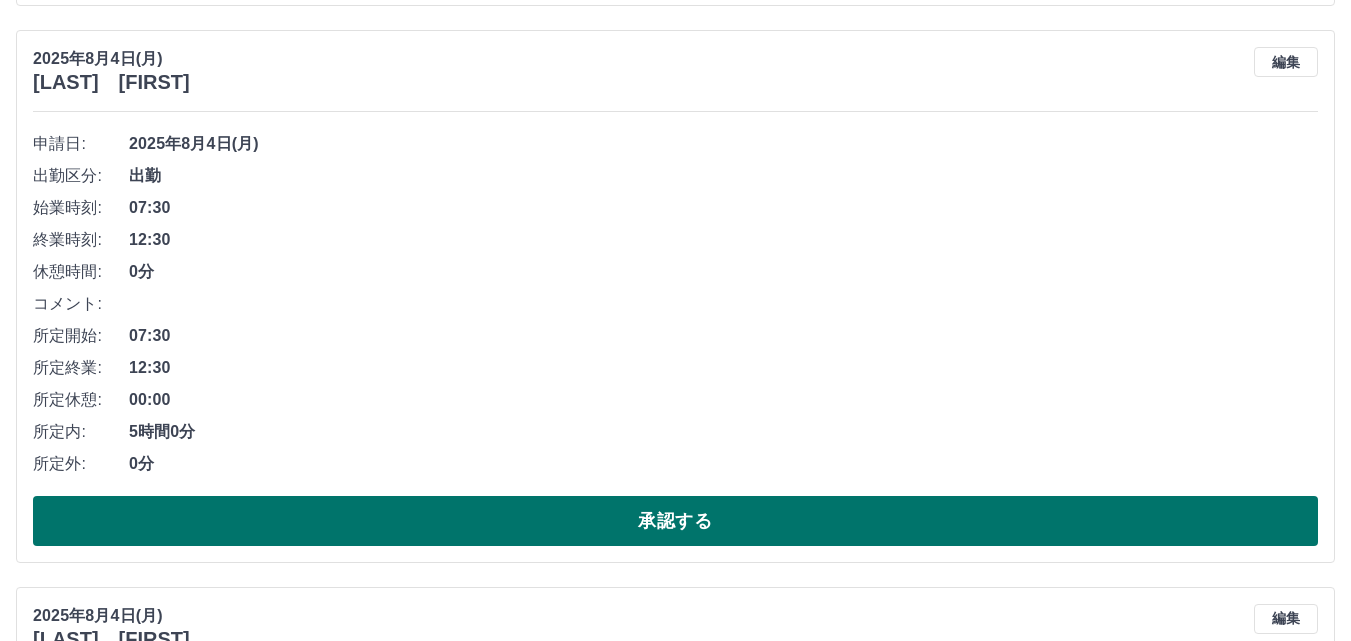 click on "承認する" at bounding box center (675, 521) 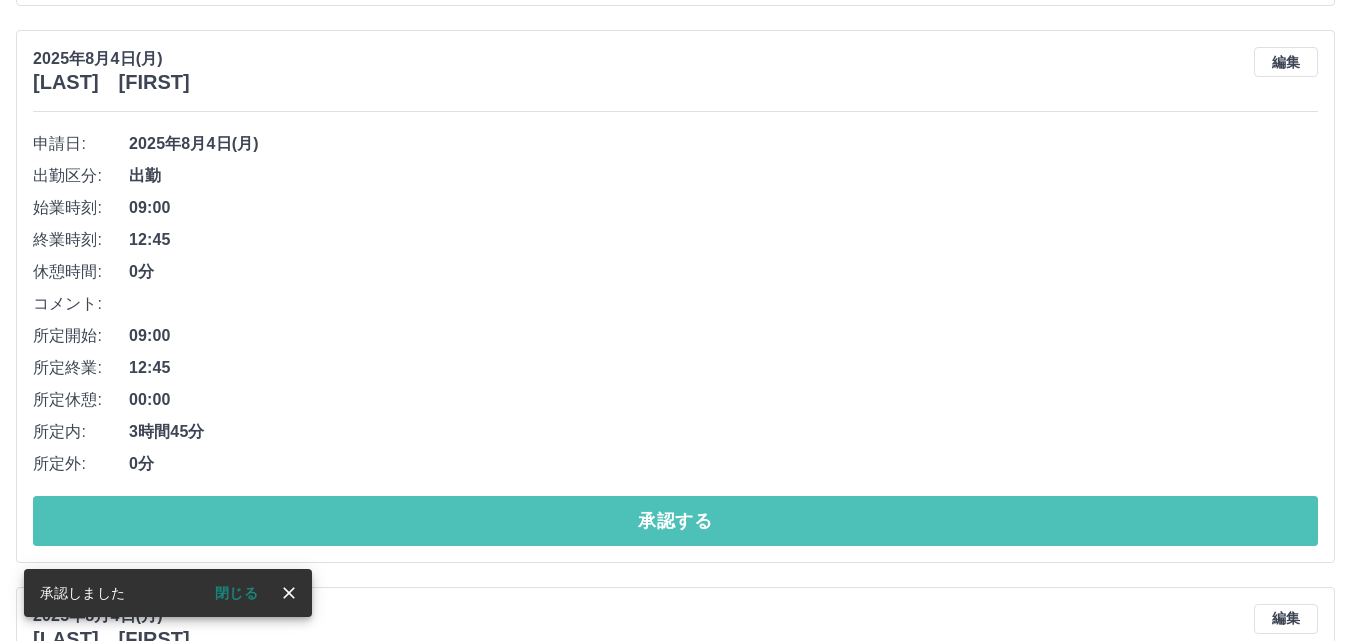 click on "承認する" at bounding box center [675, 521] 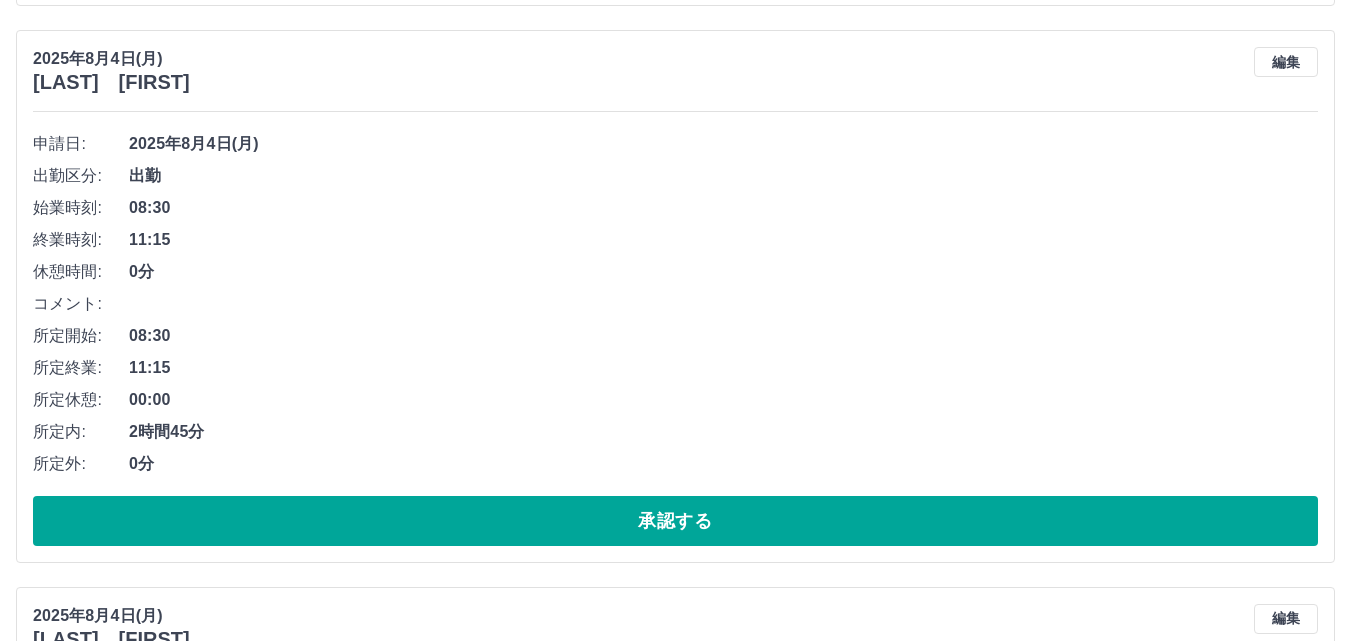click on "承認する" at bounding box center (675, 521) 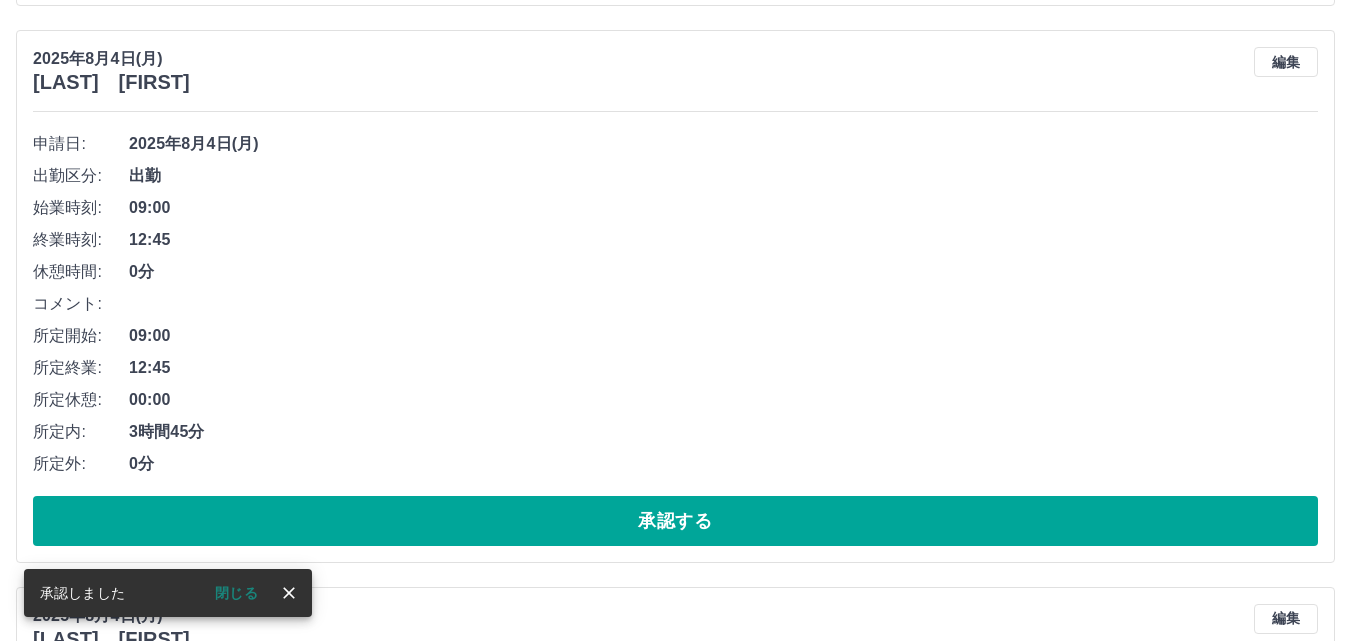 click on "承認する" at bounding box center (675, 521) 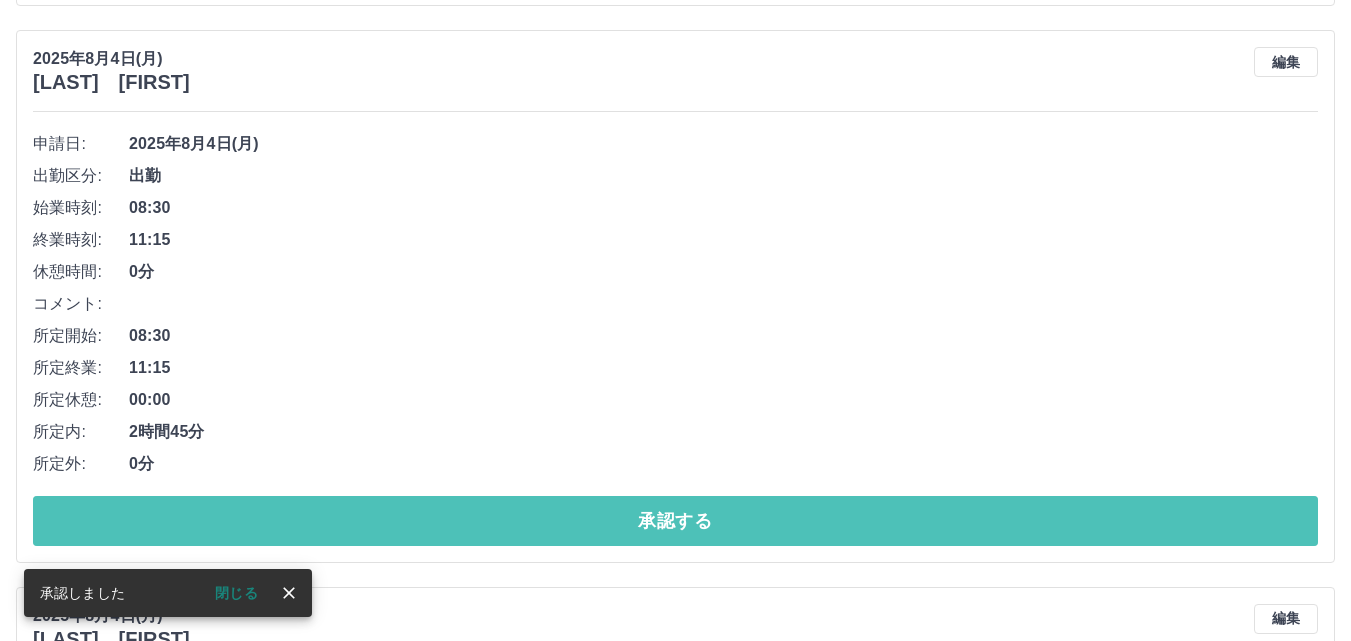 click on "承認する" at bounding box center [675, 521] 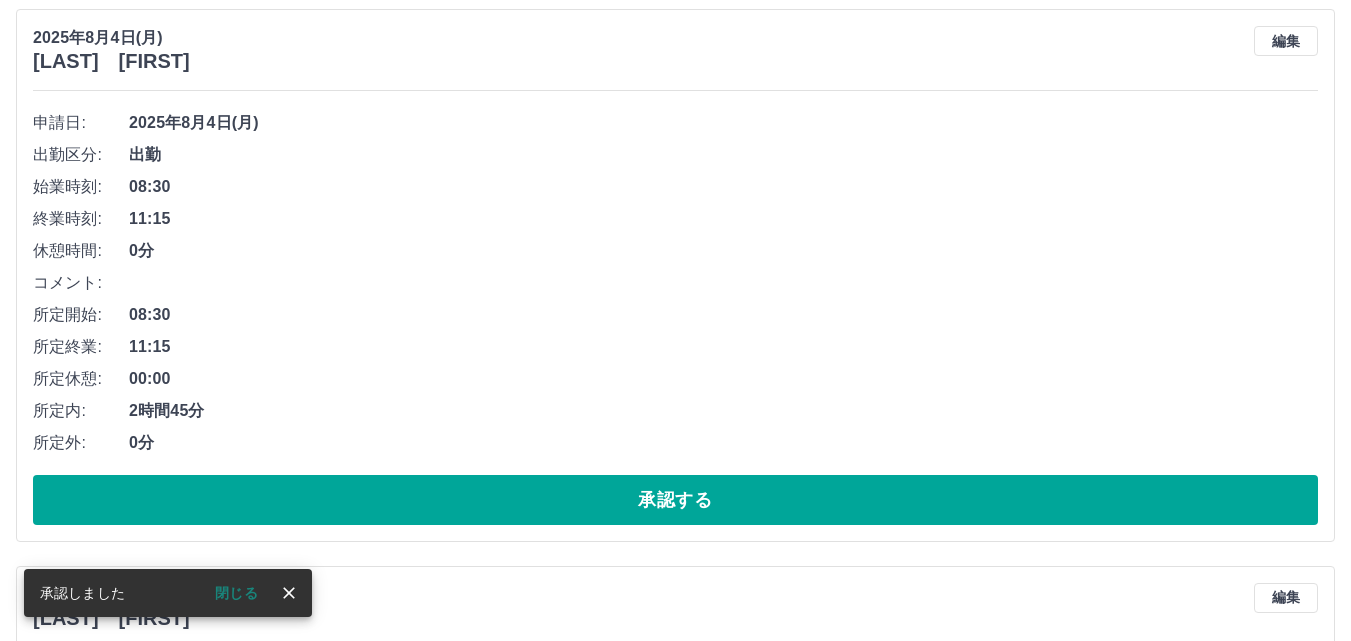 scroll, scrollTop: 1073, scrollLeft: 0, axis: vertical 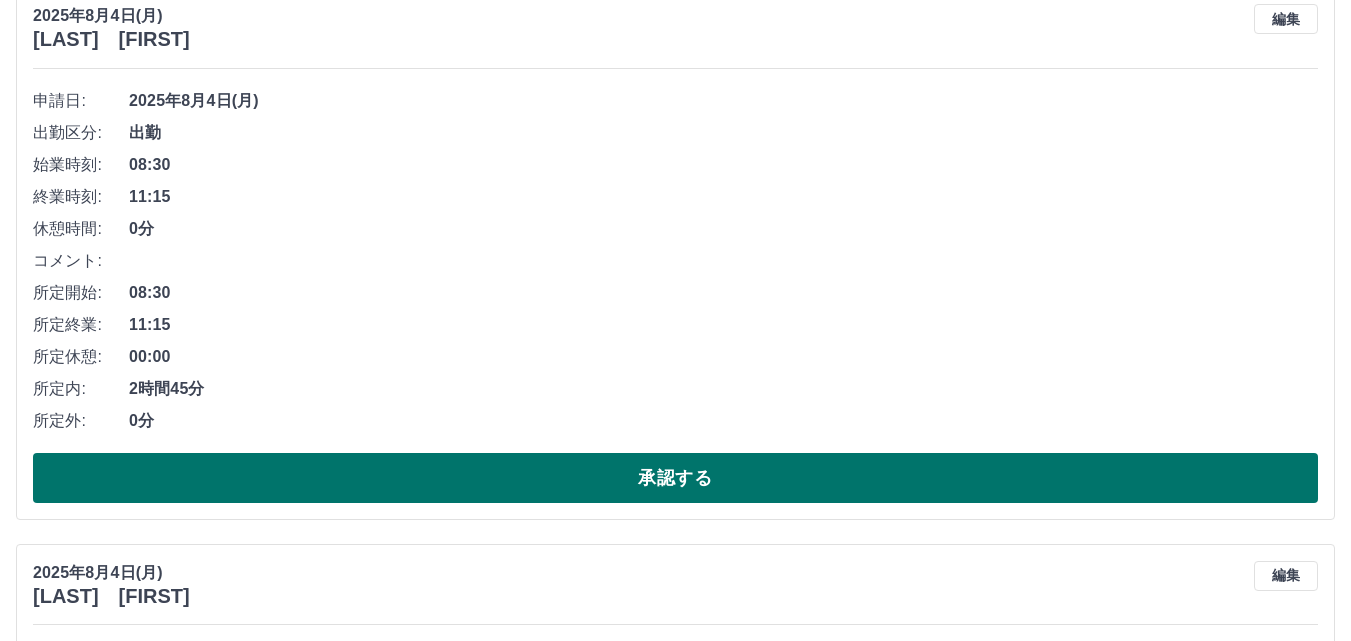 click on "承認する" at bounding box center (675, 478) 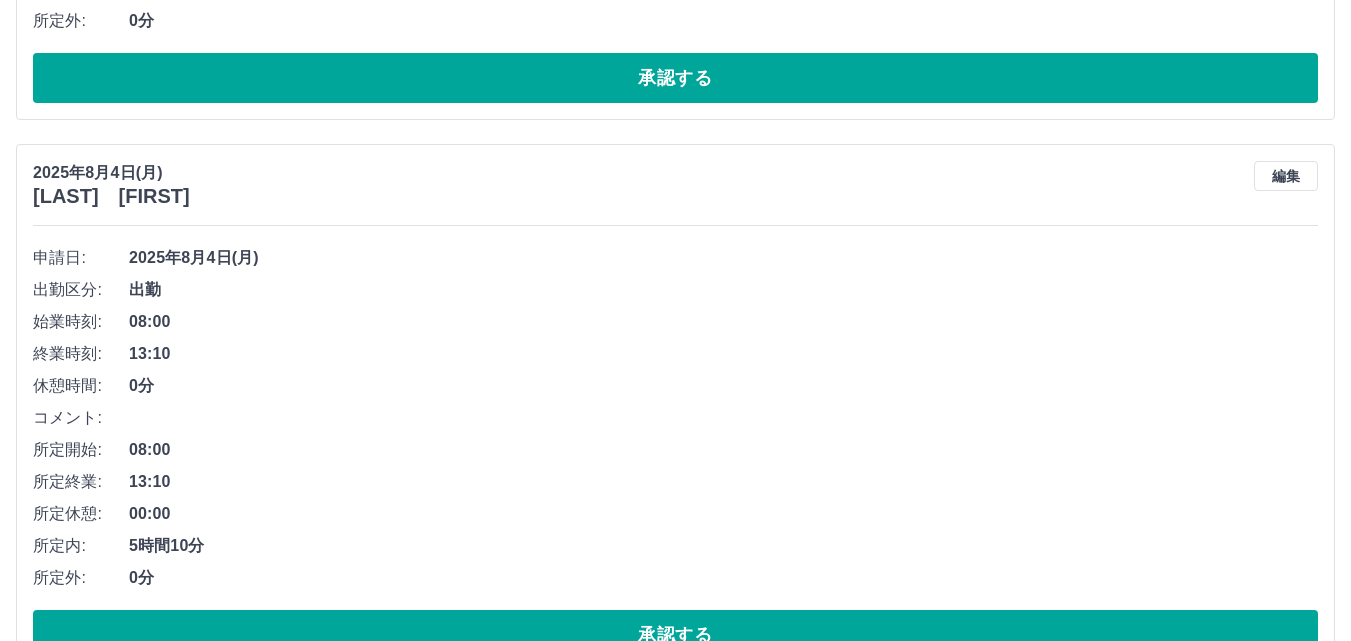 scroll, scrollTop: 1116, scrollLeft: 0, axis: vertical 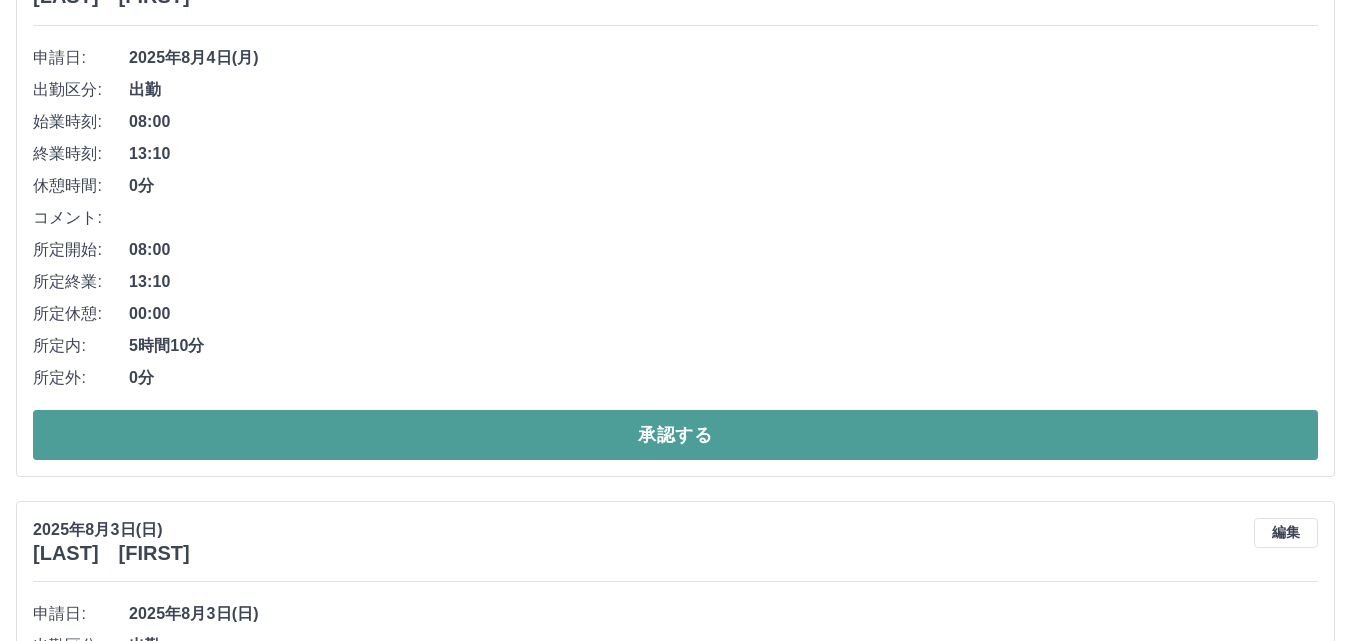 click on "承認する" at bounding box center [675, 435] 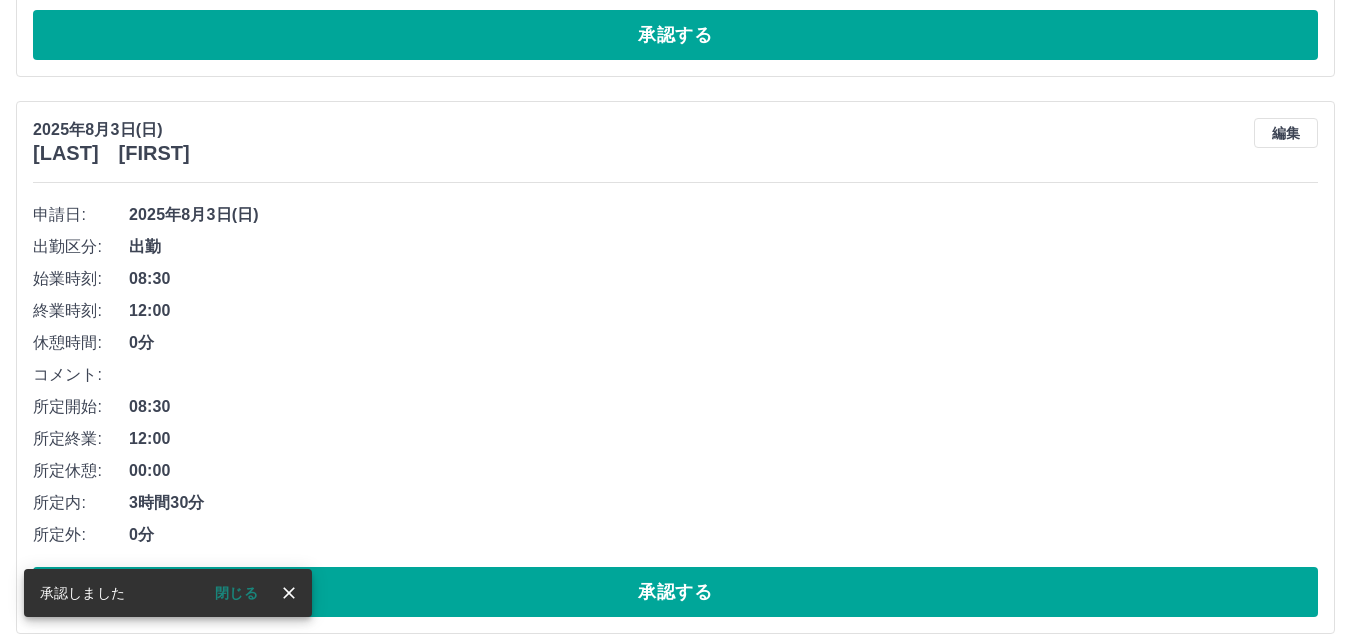 scroll, scrollTop: 1059, scrollLeft: 0, axis: vertical 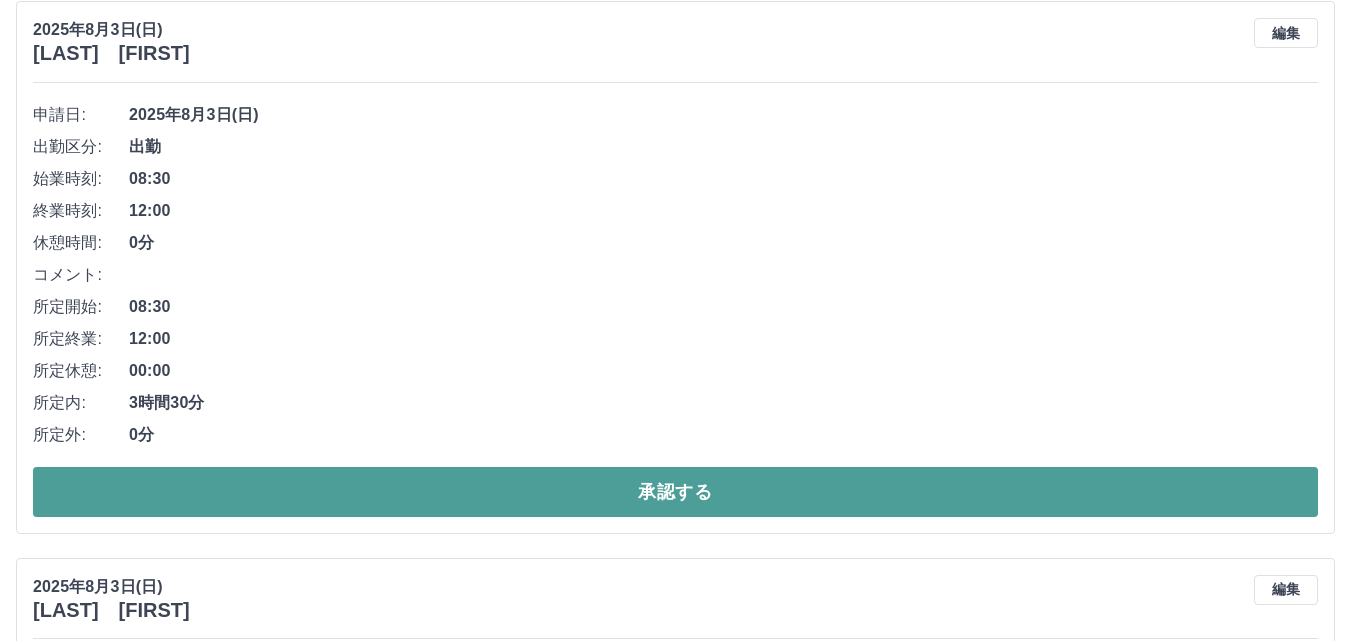 click on "承認する" at bounding box center [675, 492] 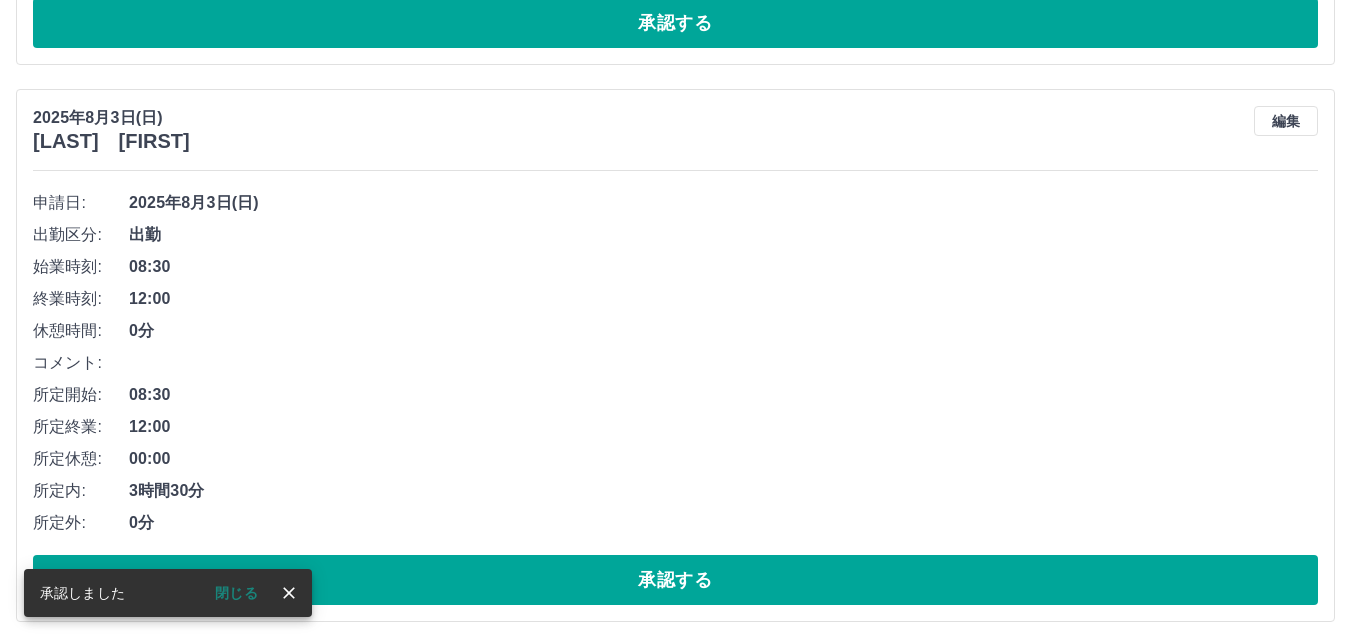 scroll, scrollTop: 1002, scrollLeft: 0, axis: vertical 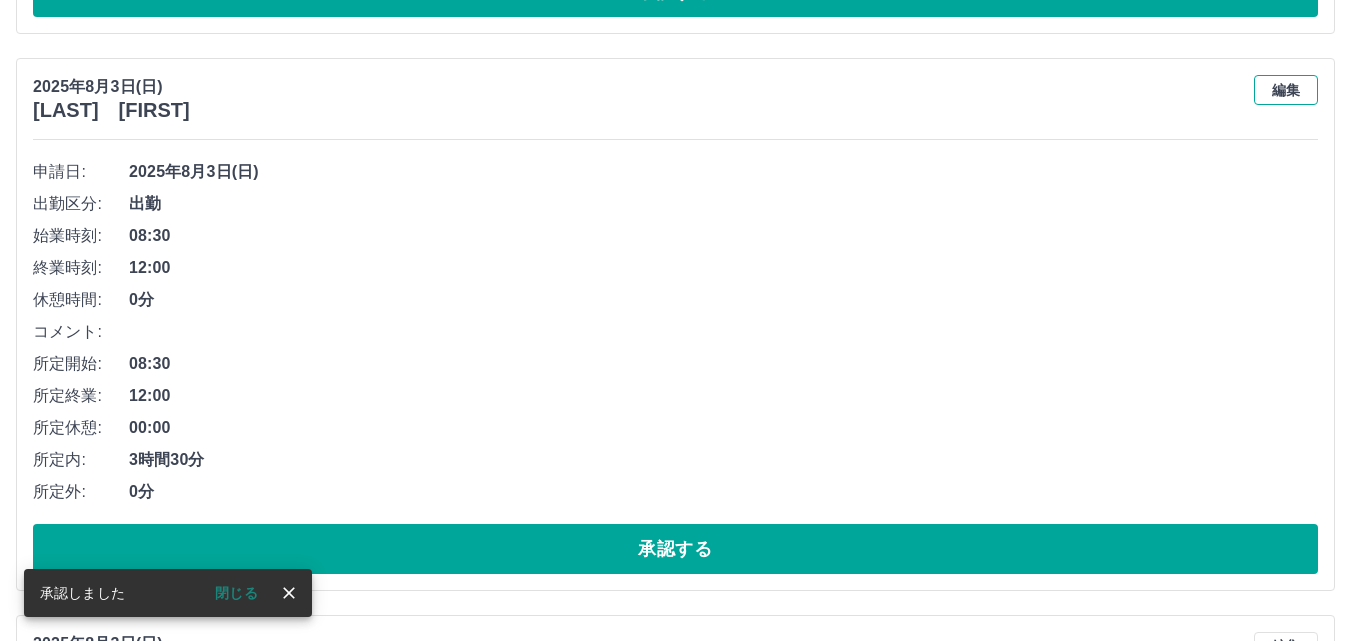 click on "編集" at bounding box center (1286, 90) 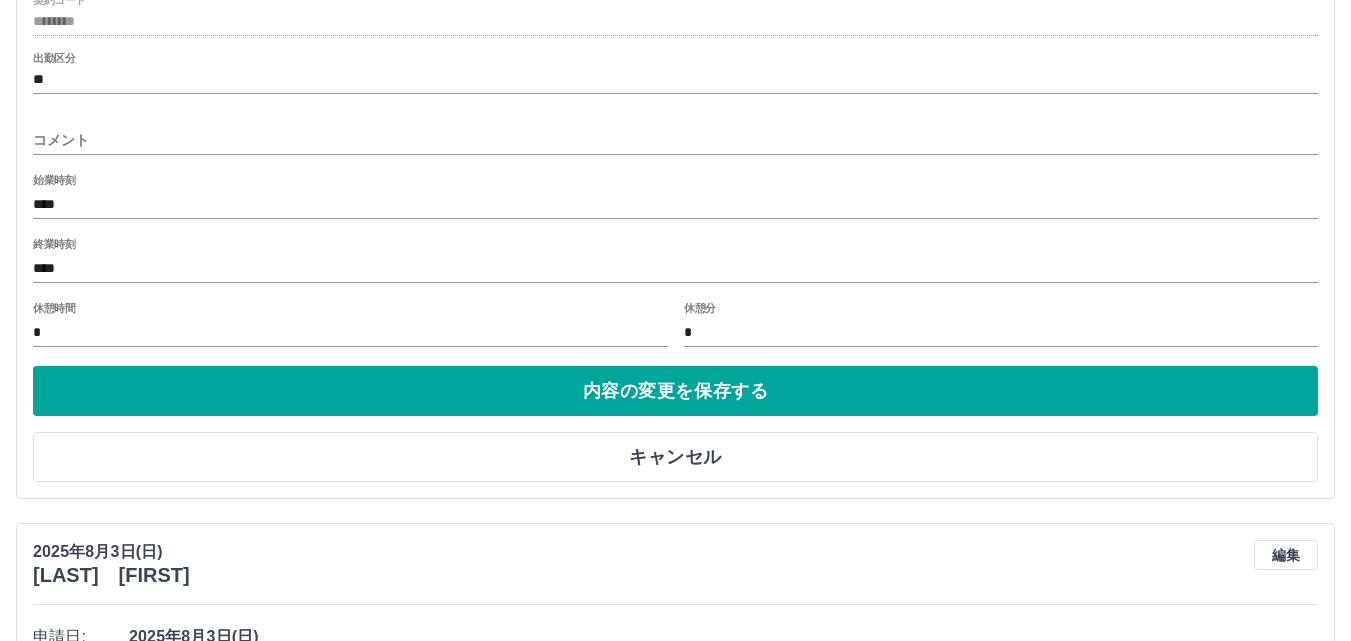 scroll, scrollTop: 1402, scrollLeft: 0, axis: vertical 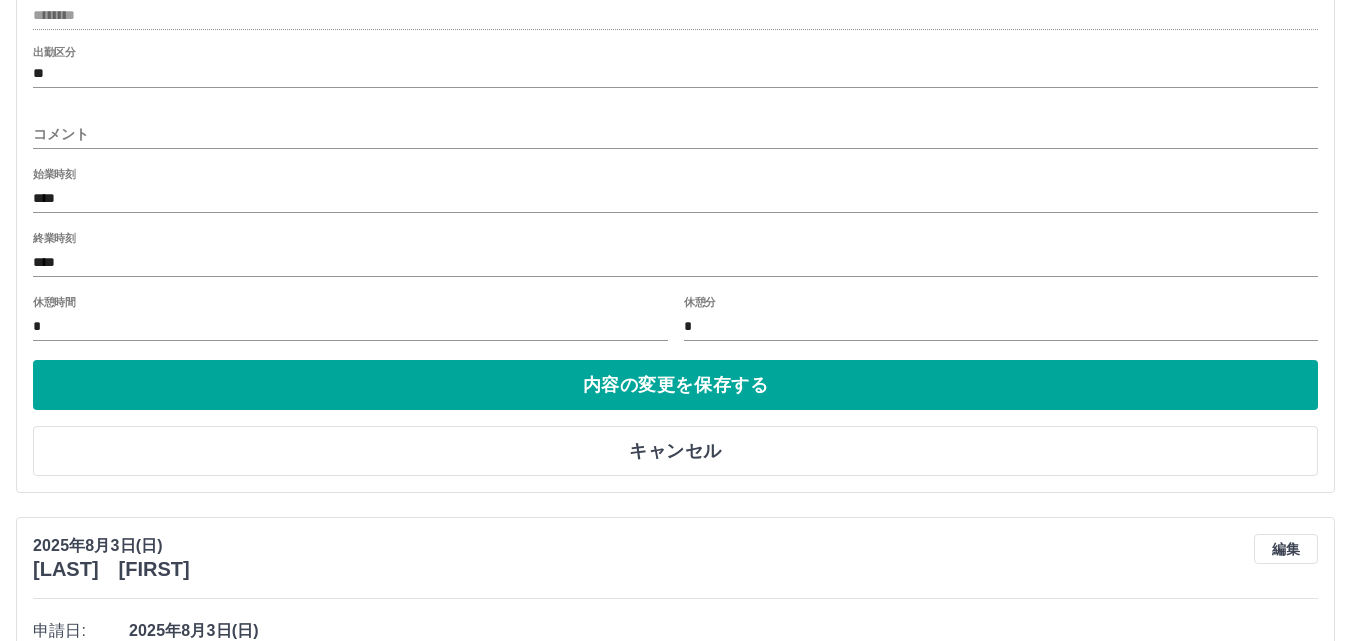 click on "コメント" at bounding box center [675, 134] 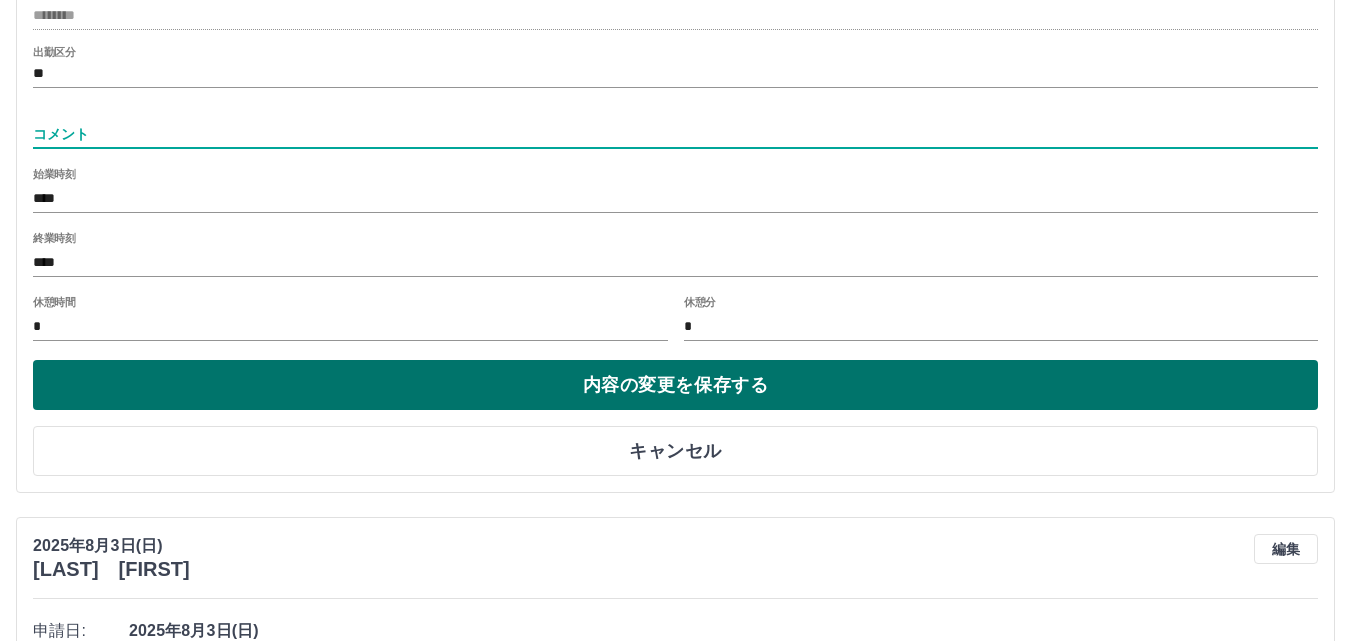 type on "*****" 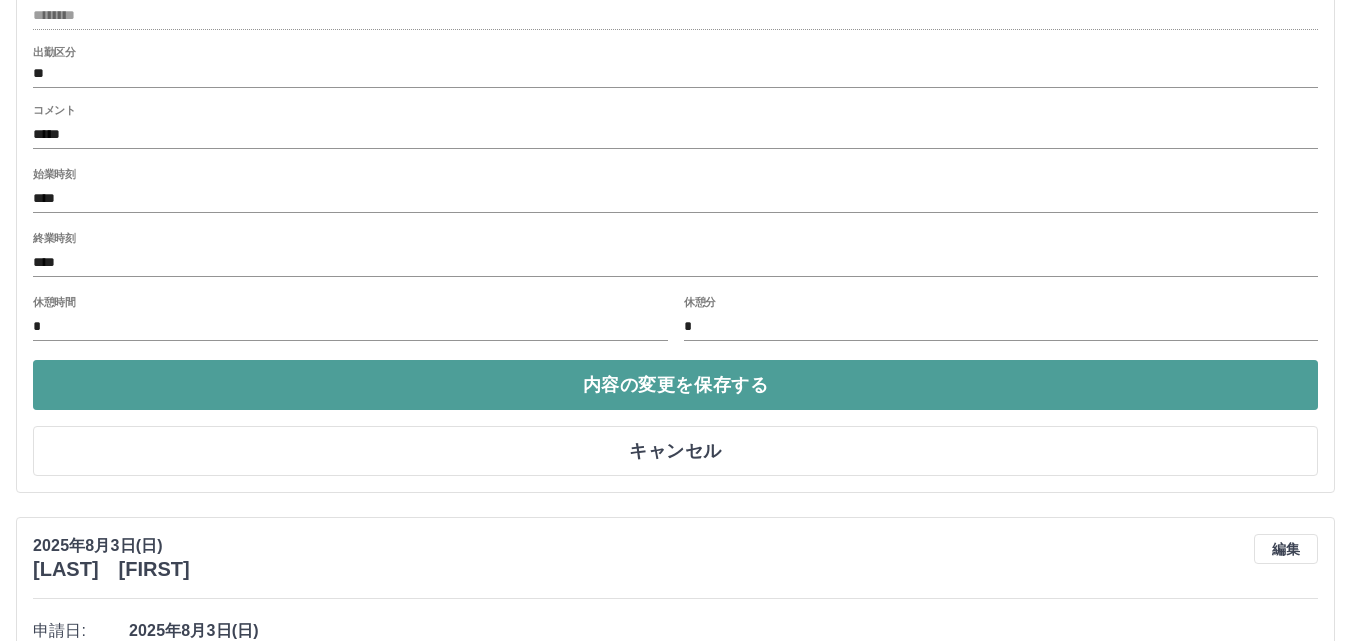 click on "内容の変更を保存する" at bounding box center [675, 385] 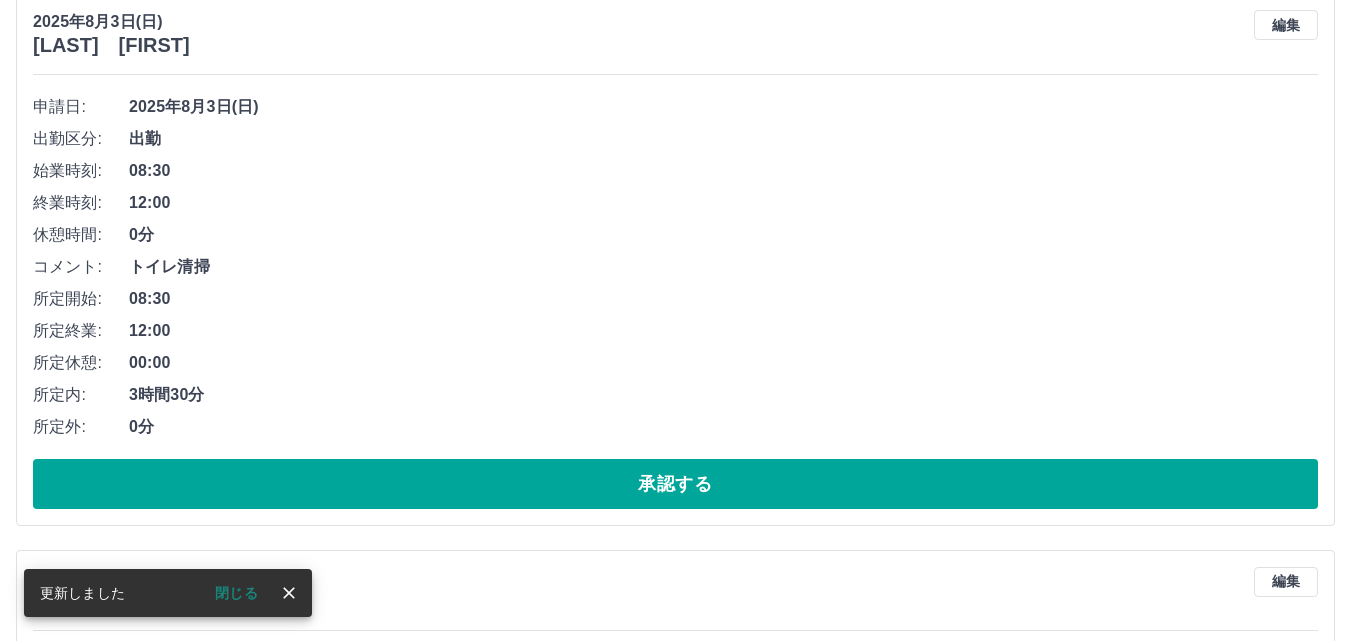 scroll, scrollTop: 1102, scrollLeft: 0, axis: vertical 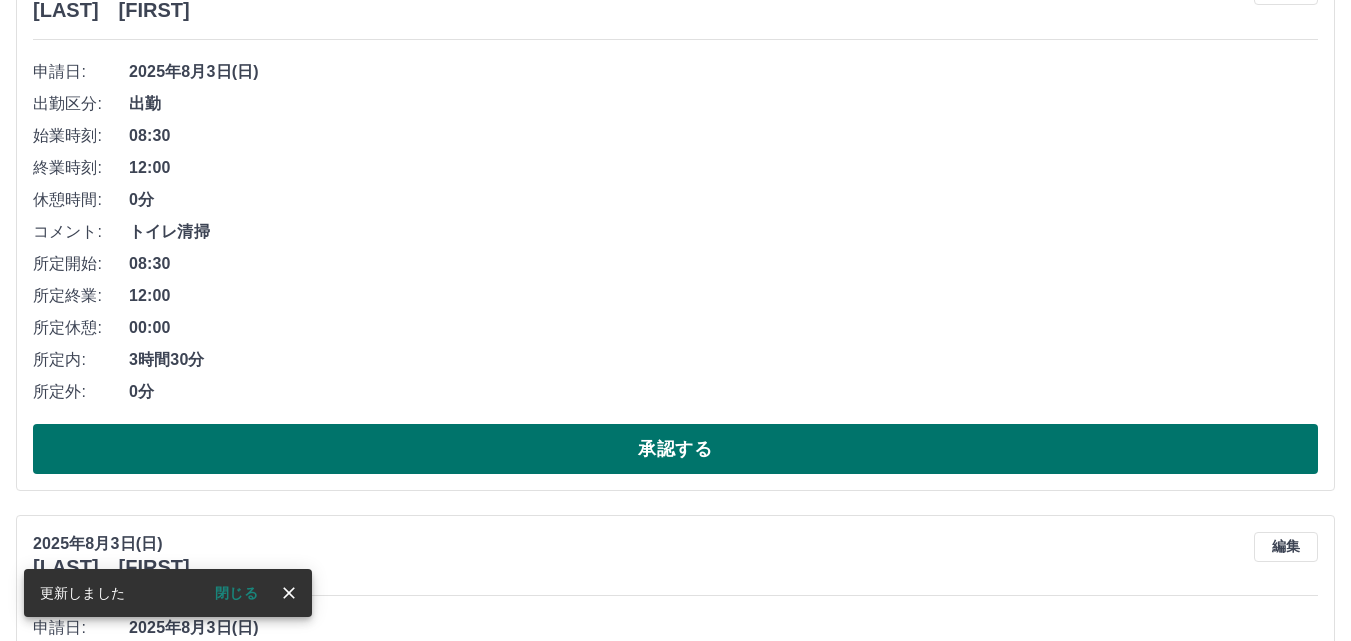 click on "承認する" at bounding box center (675, 449) 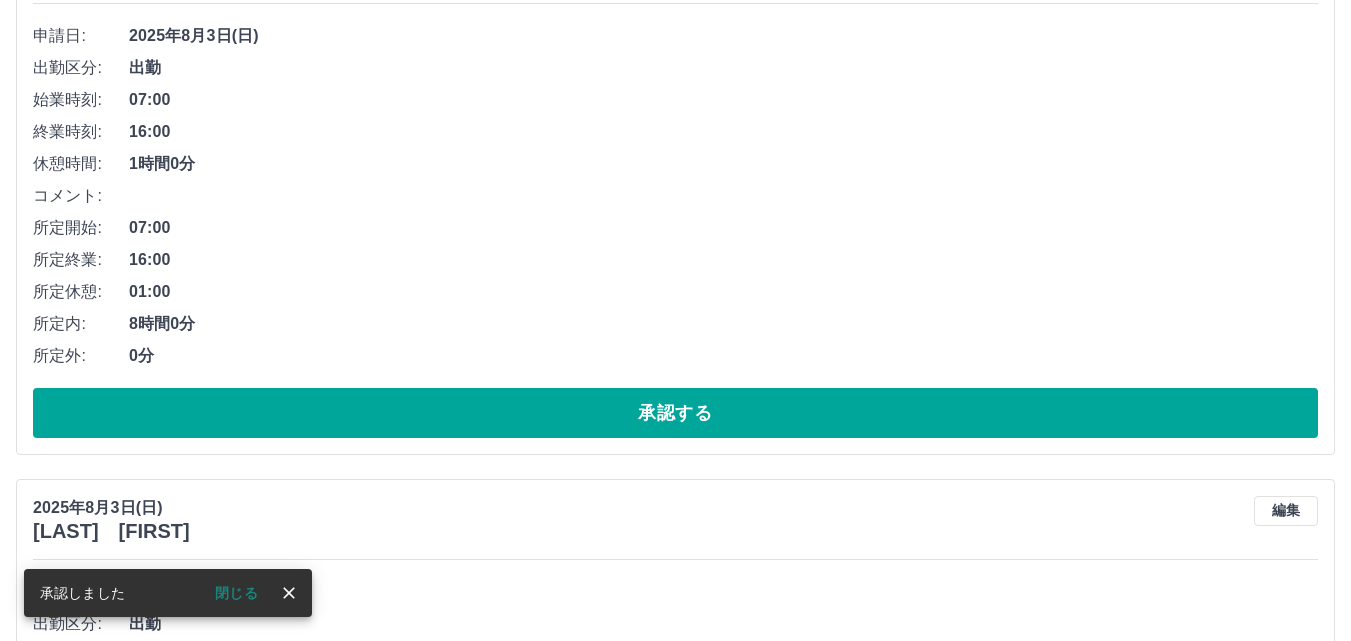 scroll, scrollTop: 1145, scrollLeft: 0, axis: vertical 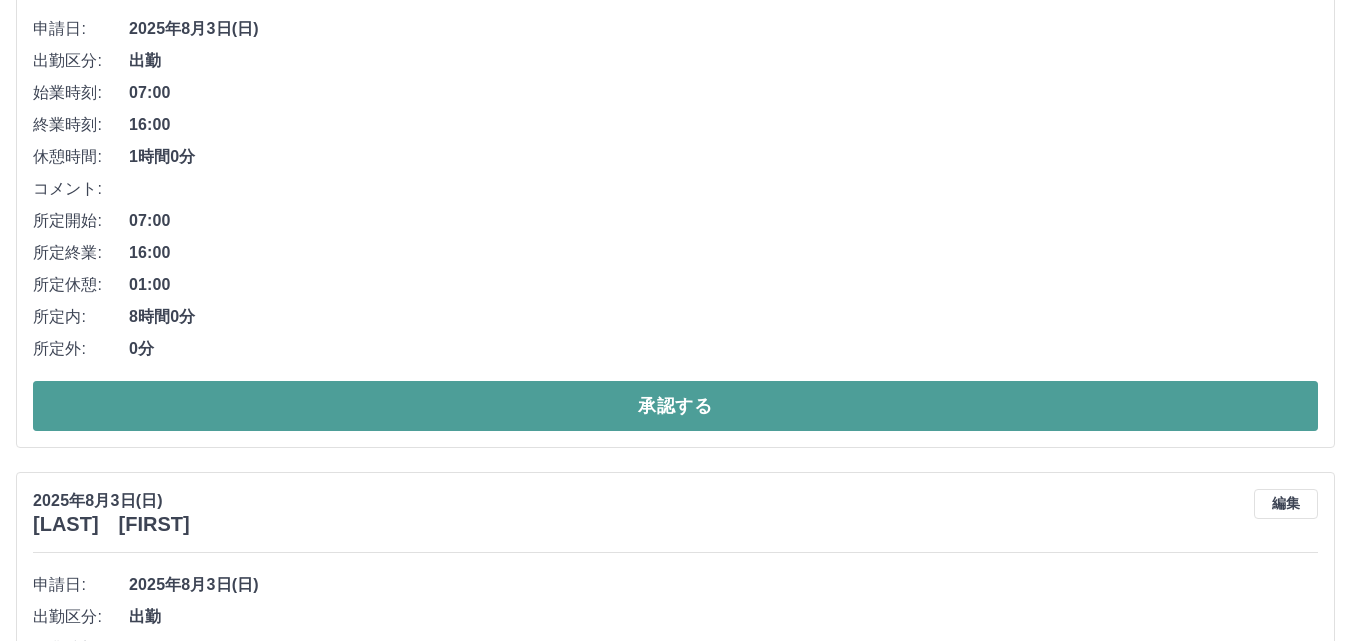 click on "承認する" at bounding box center [675, 406] 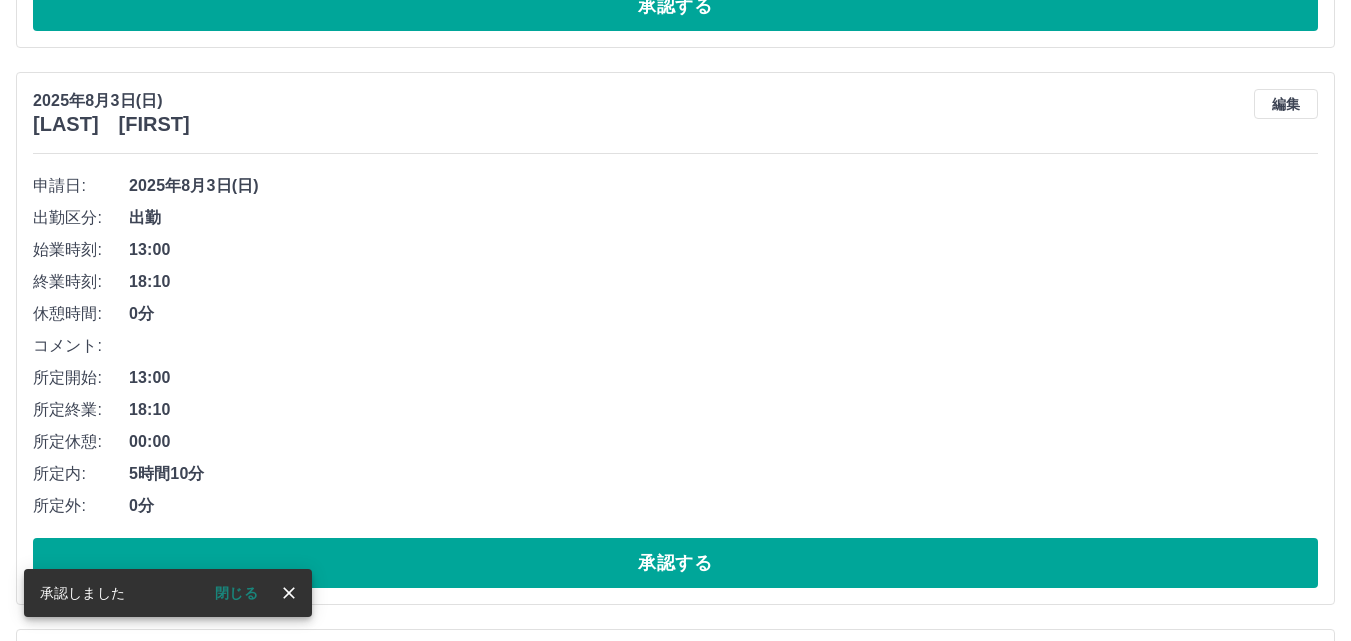 scroll, scrollTop: 1088, scrollLeft: 0, axis: vertical 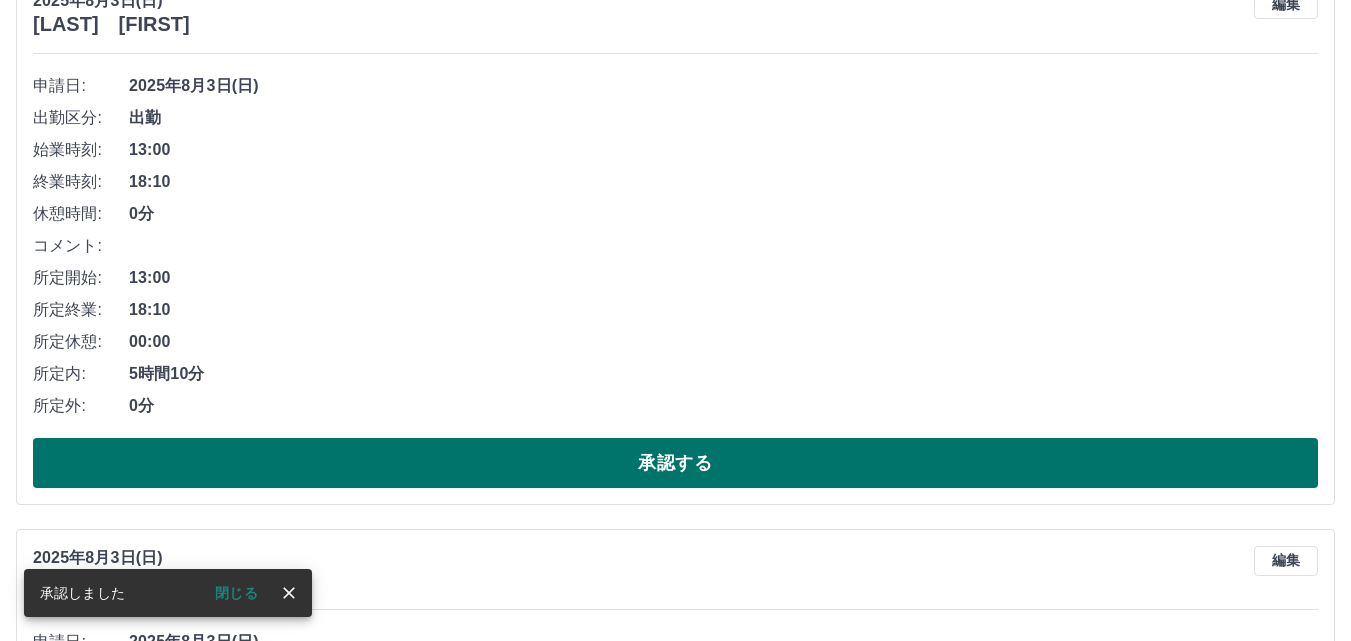 click on "承認する" at bounding box center (675, 463) 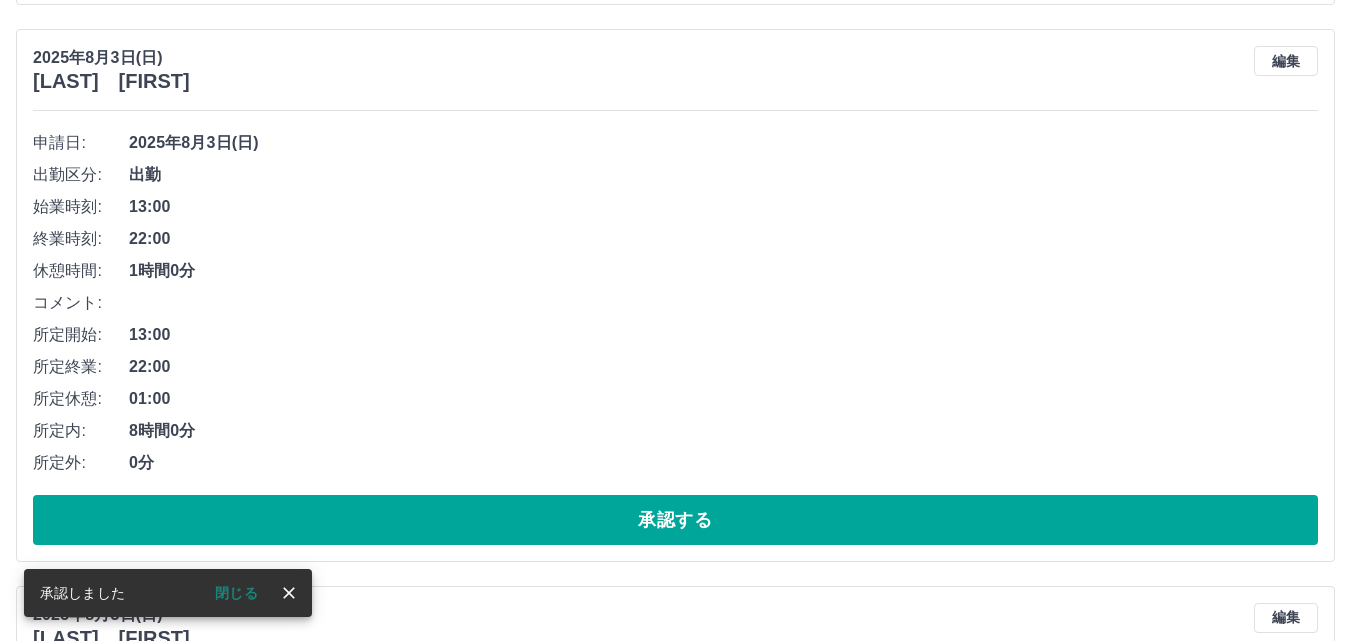 scroll, scrollTop: 1131, scrollLeft: 0, axis: vertical 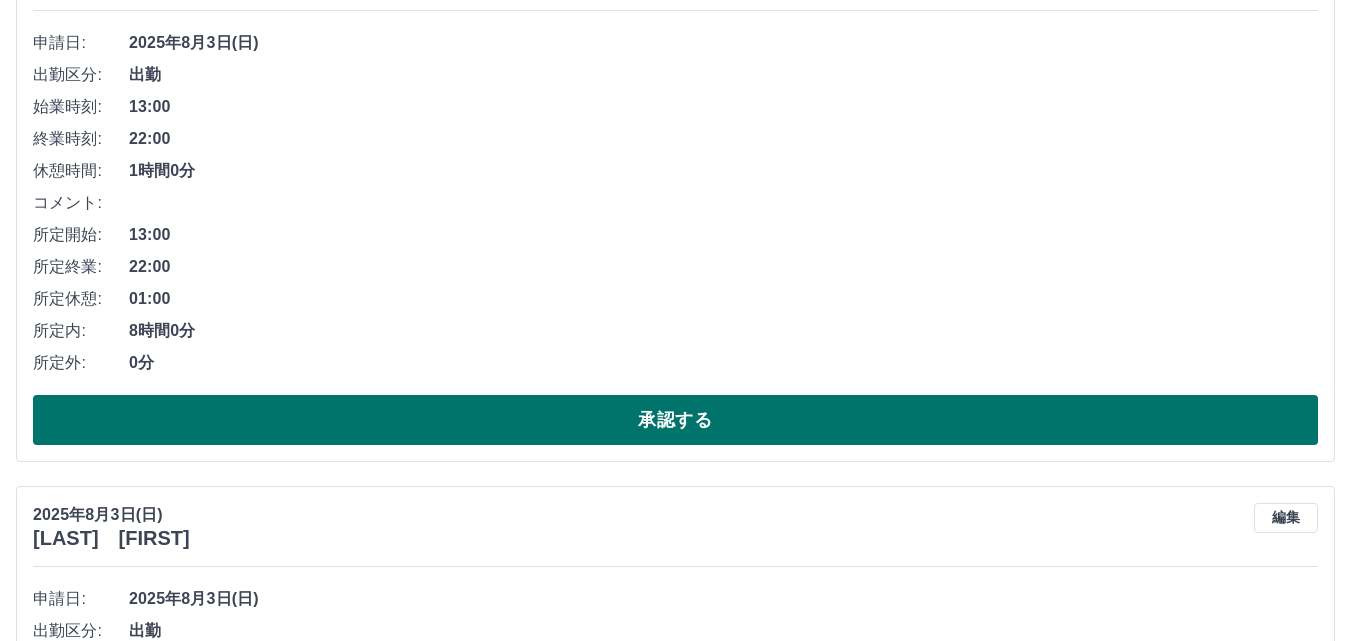 click on "承認する" at bounding box center (675, 420) 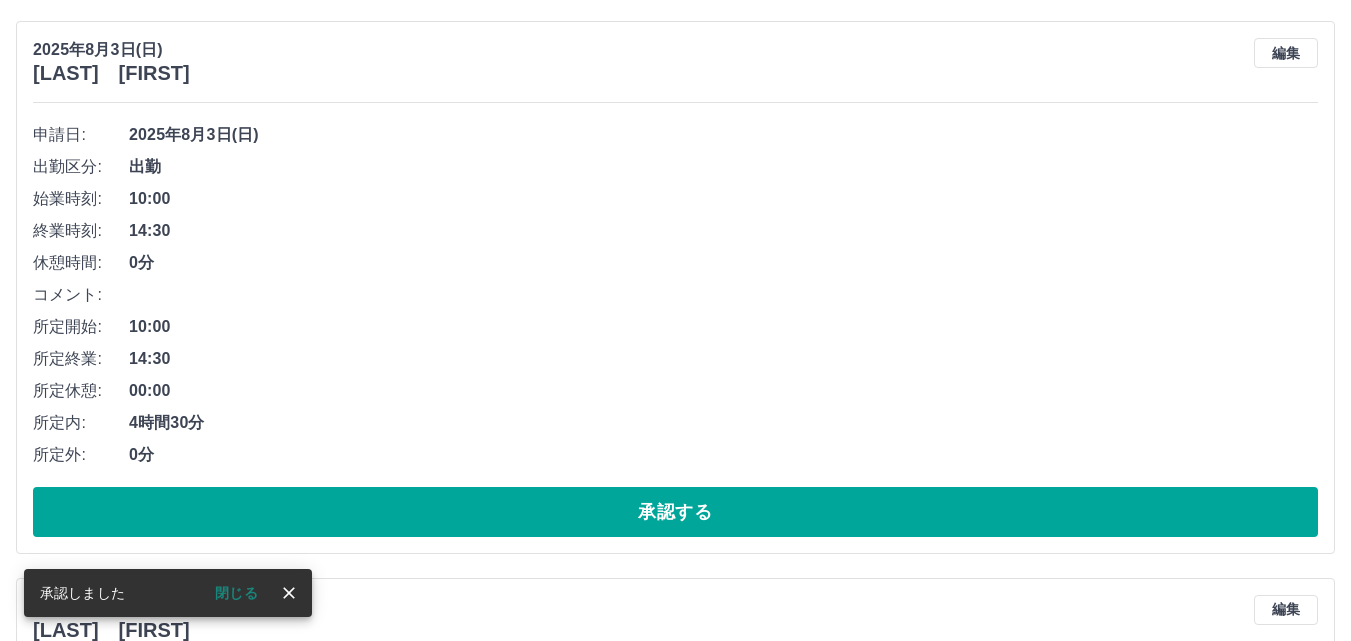 scroll, scrollTop: 1074, scrollLeft: 0, axis: vertical 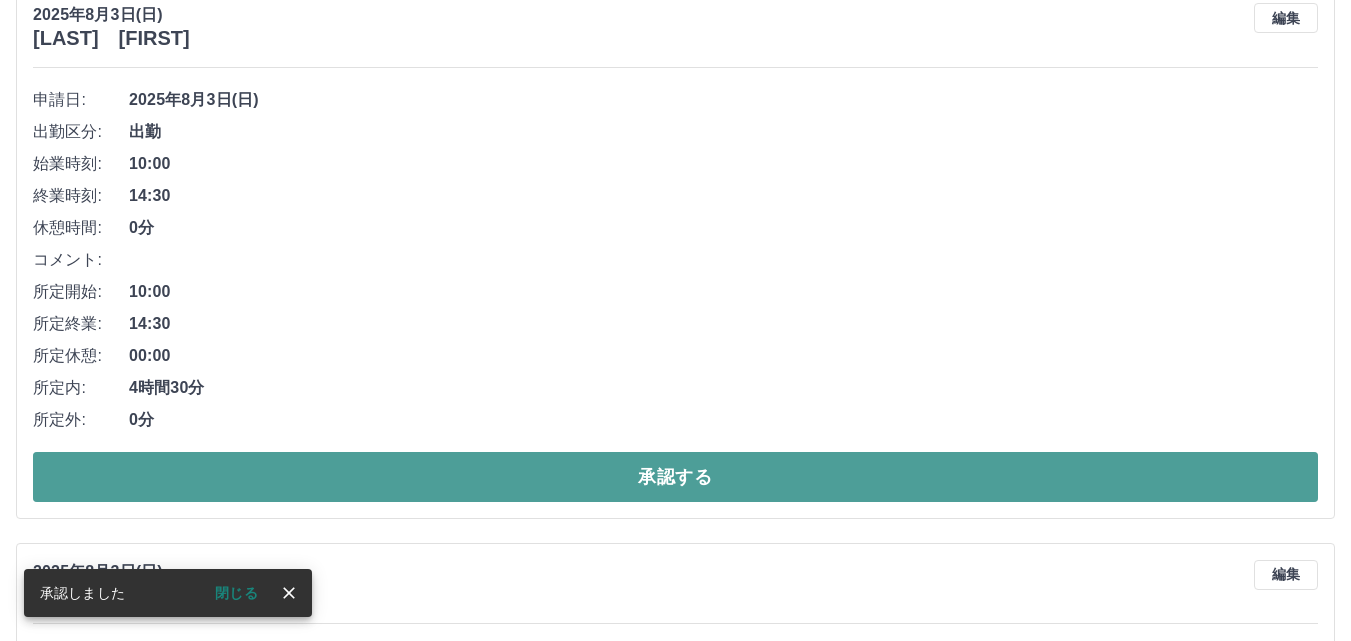 click on "承認する" at bounding box center [675, 477] 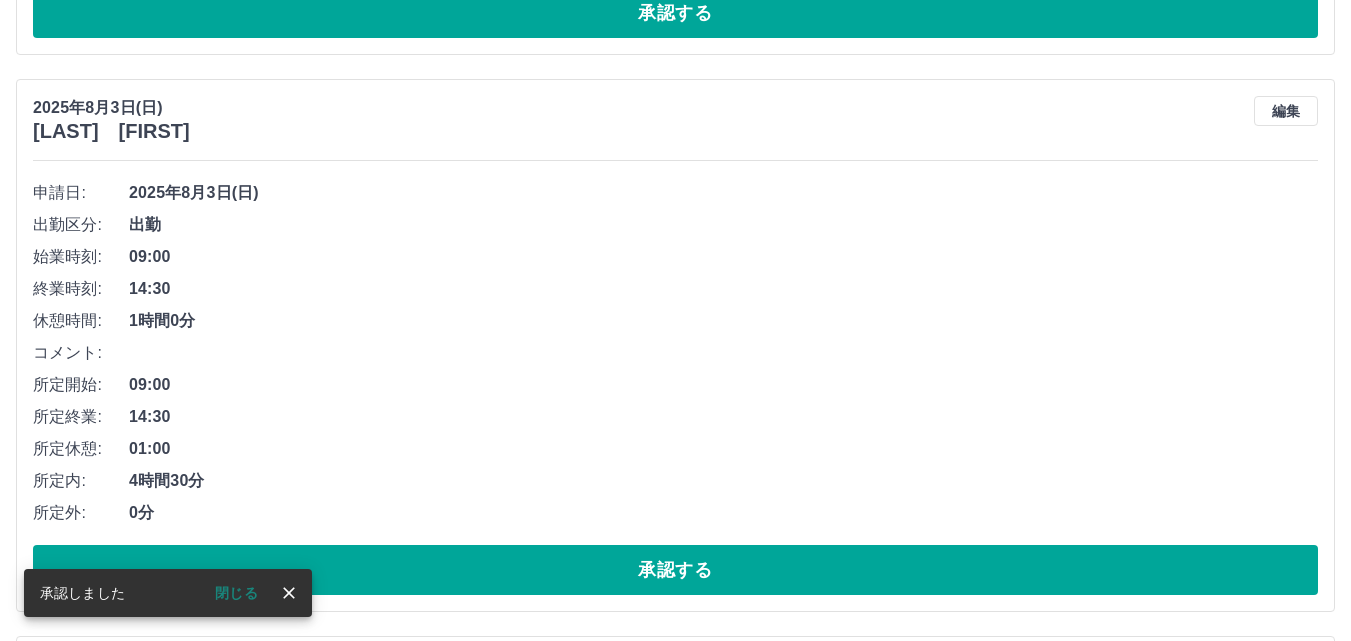 scroll, scrollTop: 1017, scrollLeft: 0, axis: vertical 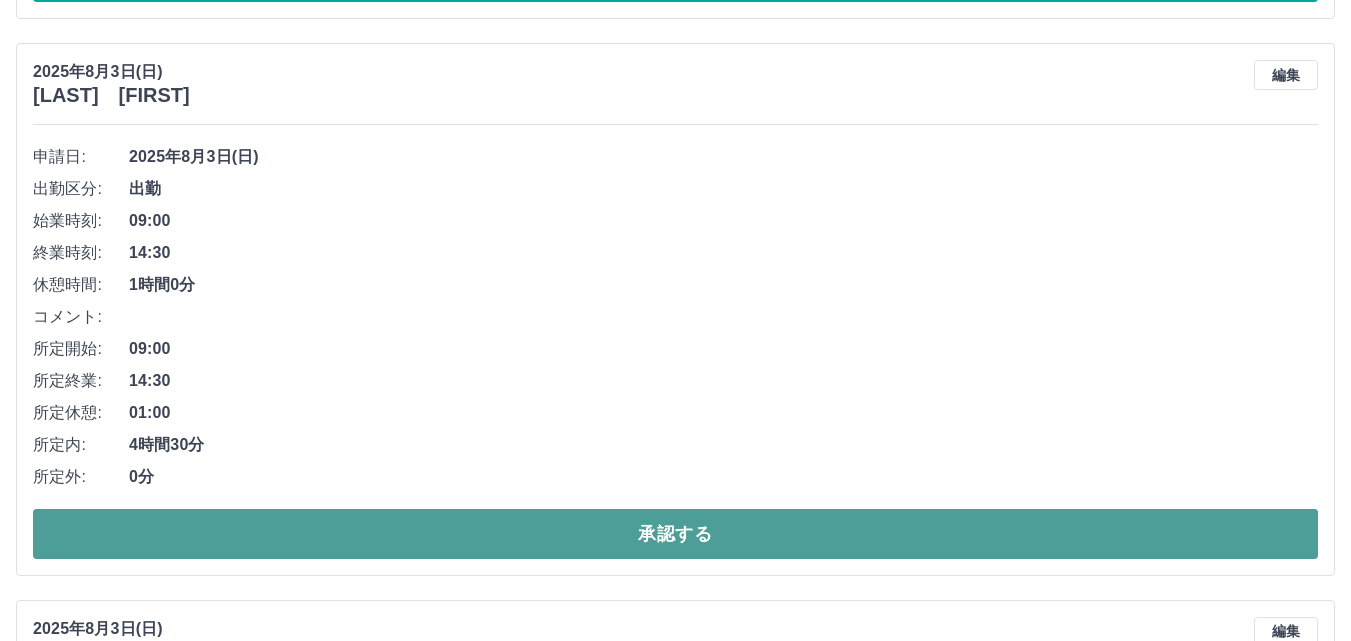click on "承認する" at bounding box center (675, 534) 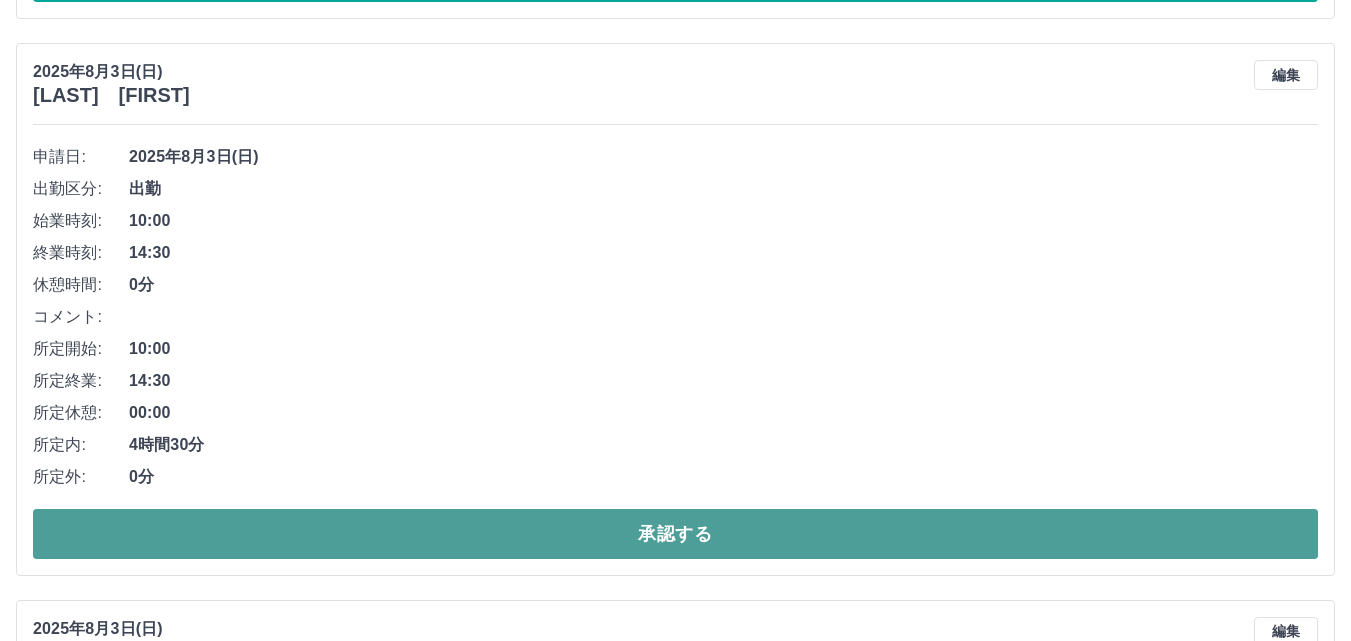 click on "承認する" at bounding box center [675, 534] 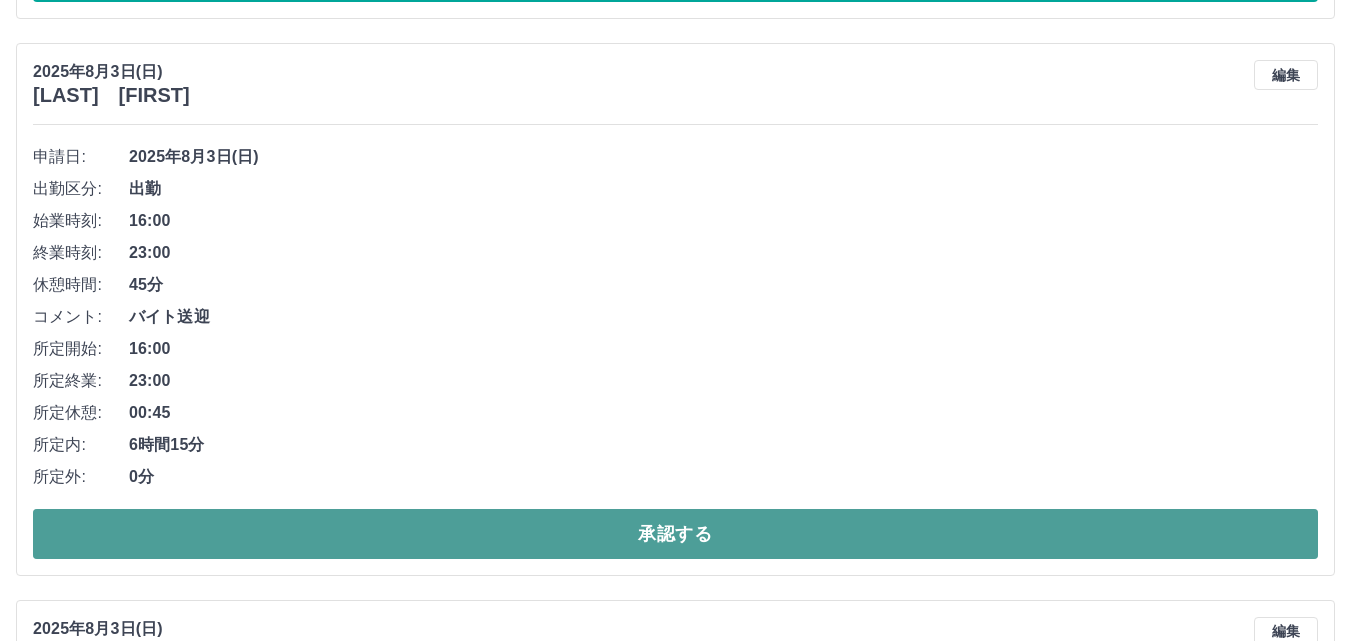 click on "承認する" at bounding box center (675, 534) 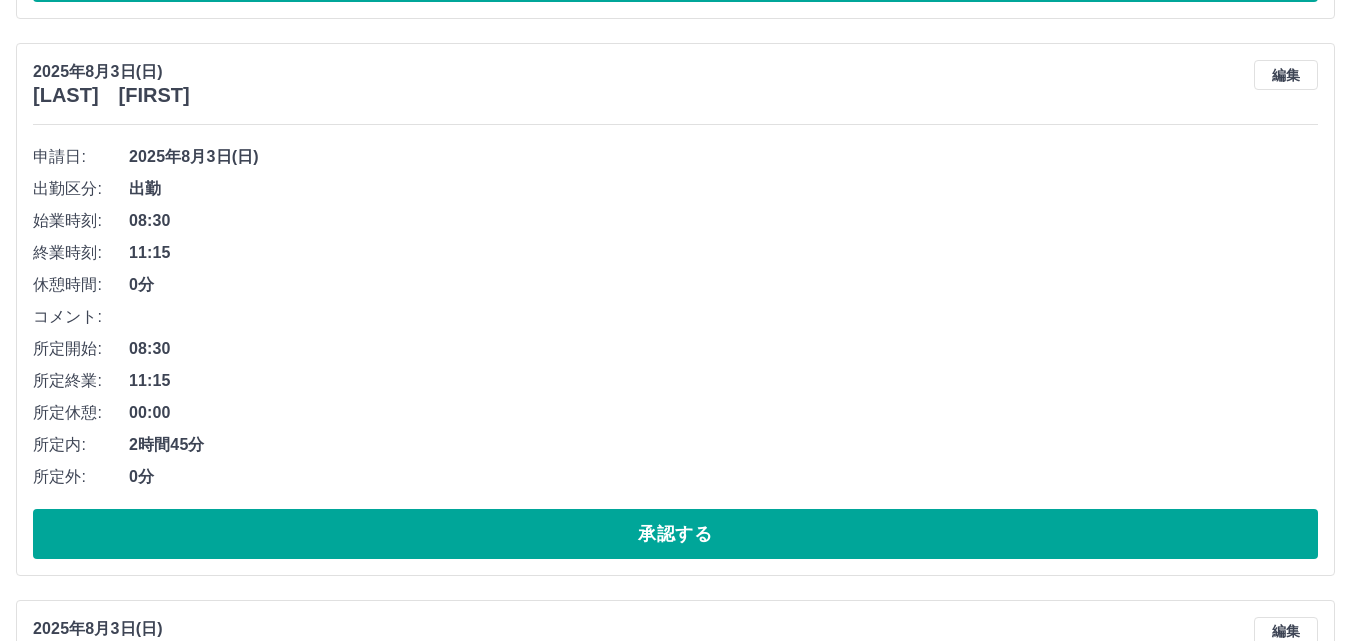 click on "承認する" at bounding box center [675, 534] 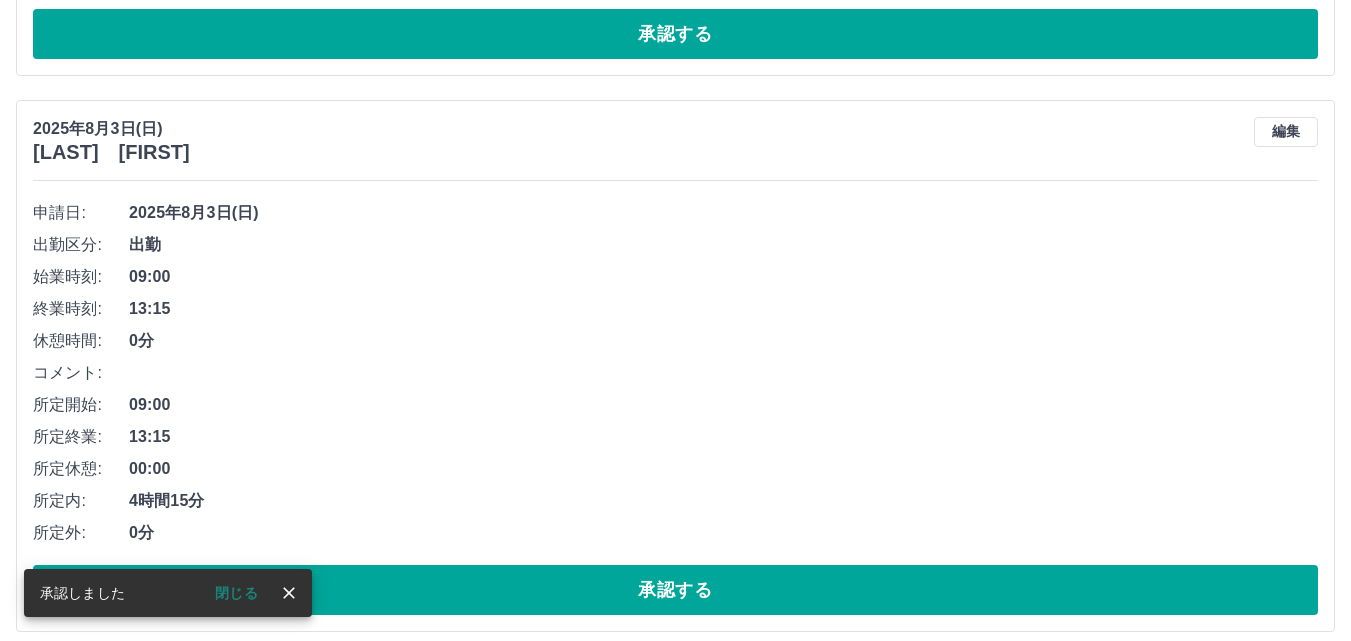 scroll, scrollTop: 1617, scrollLeft: 0, axis: vertical 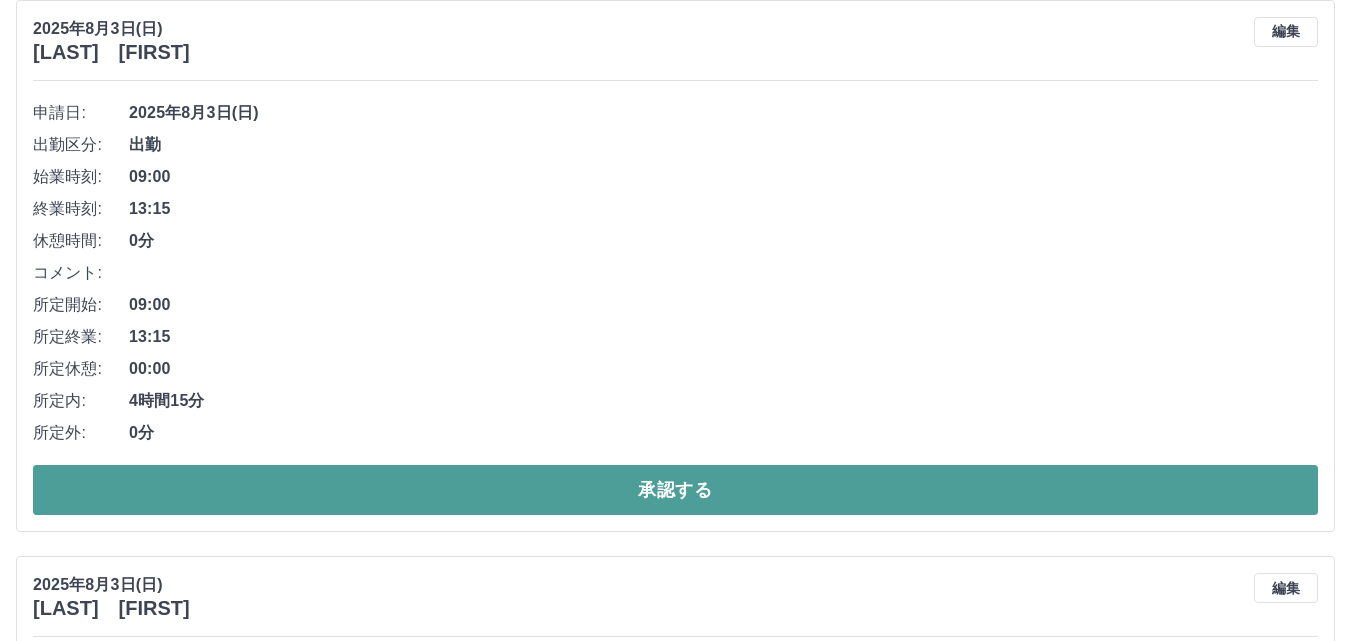 click on "承認する" at bounding box center (675, 490) 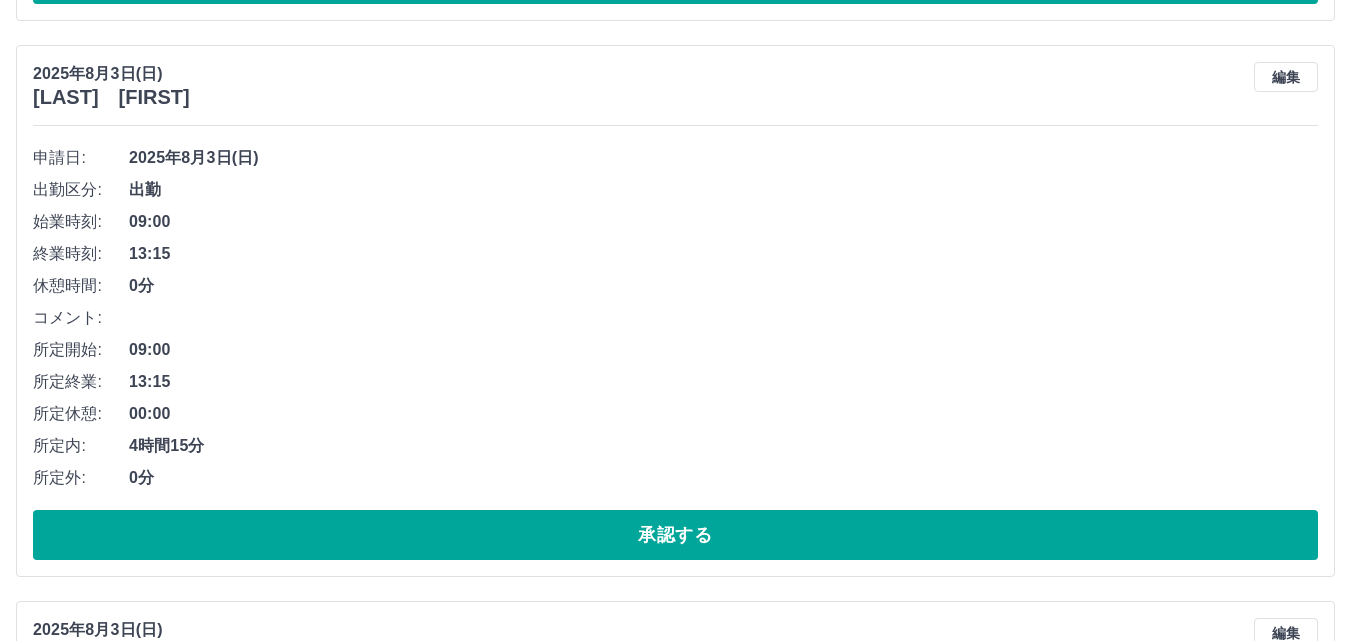 scroll, scrollTop: 2161, scrollLeft: 0, axis: vertical 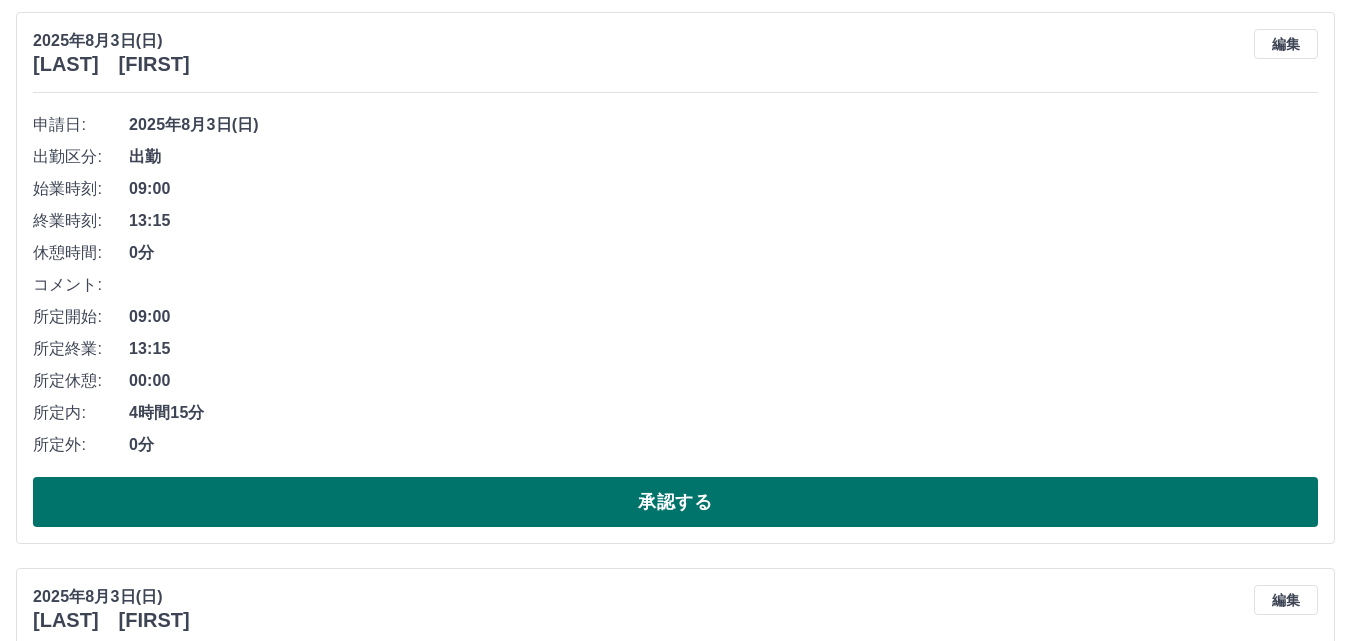 click on "承認する" at bounding box center (675, 502) 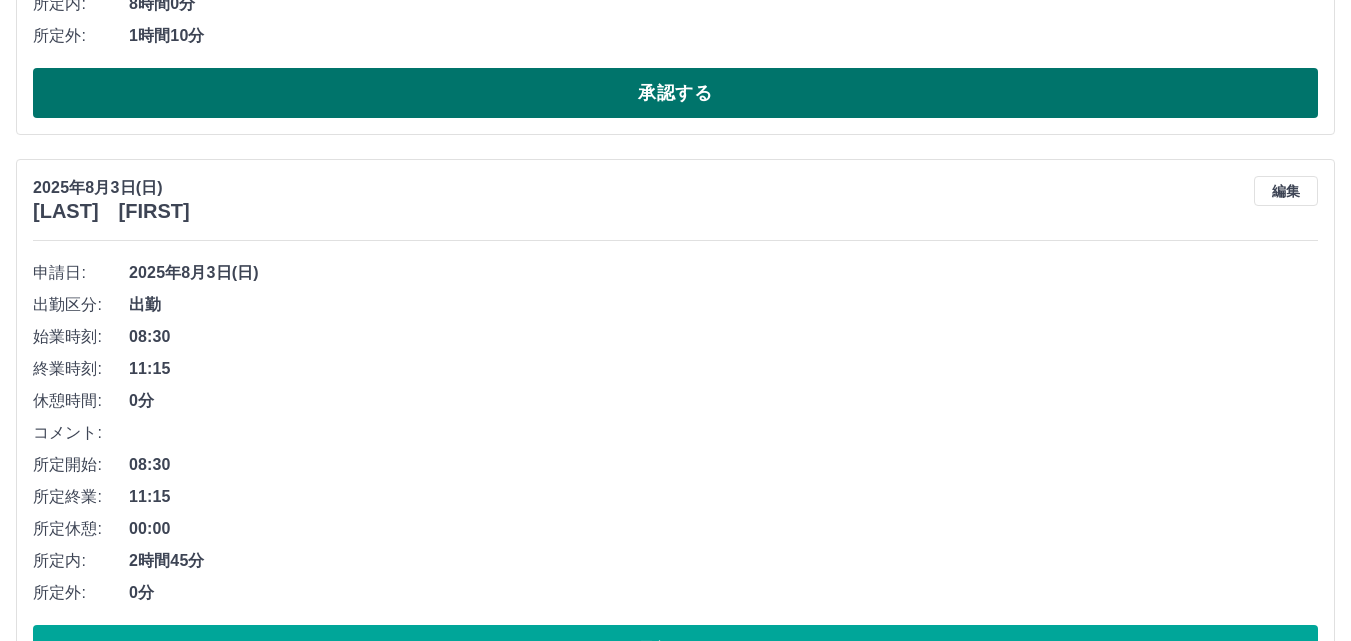 scroll, scrollTop: 2605, scrollLeft: 0, axis: vertical 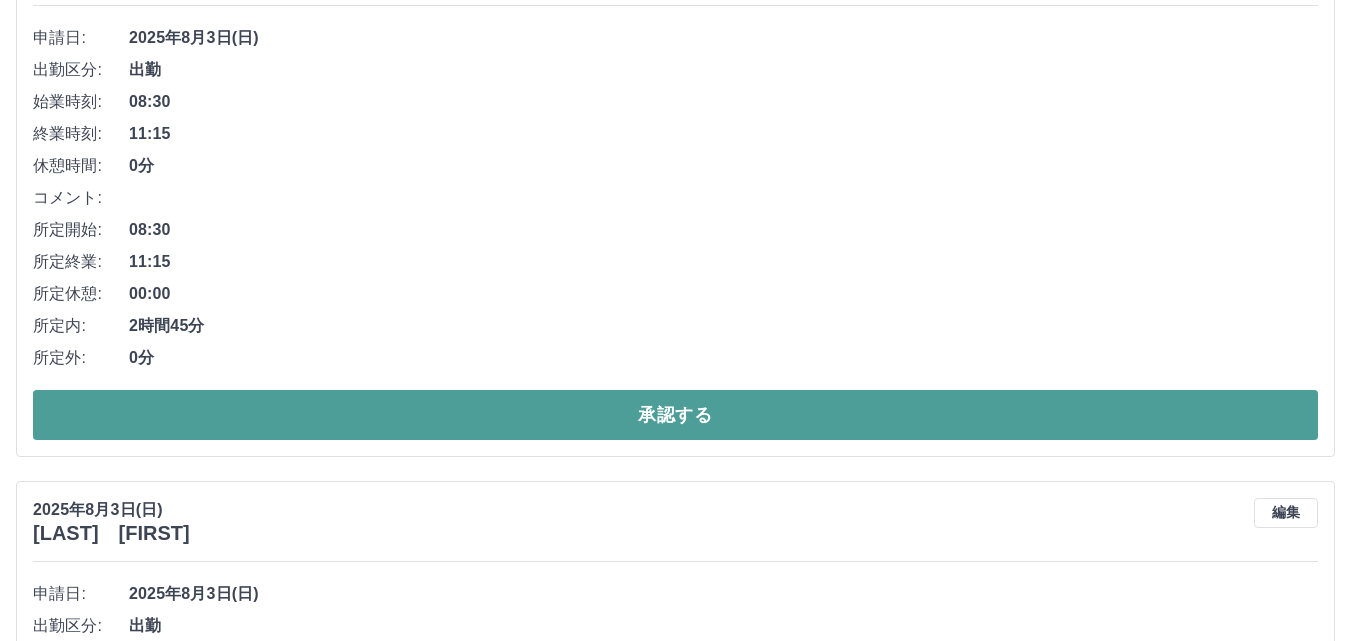 click on "承認する" at bounding box center (675, 415) 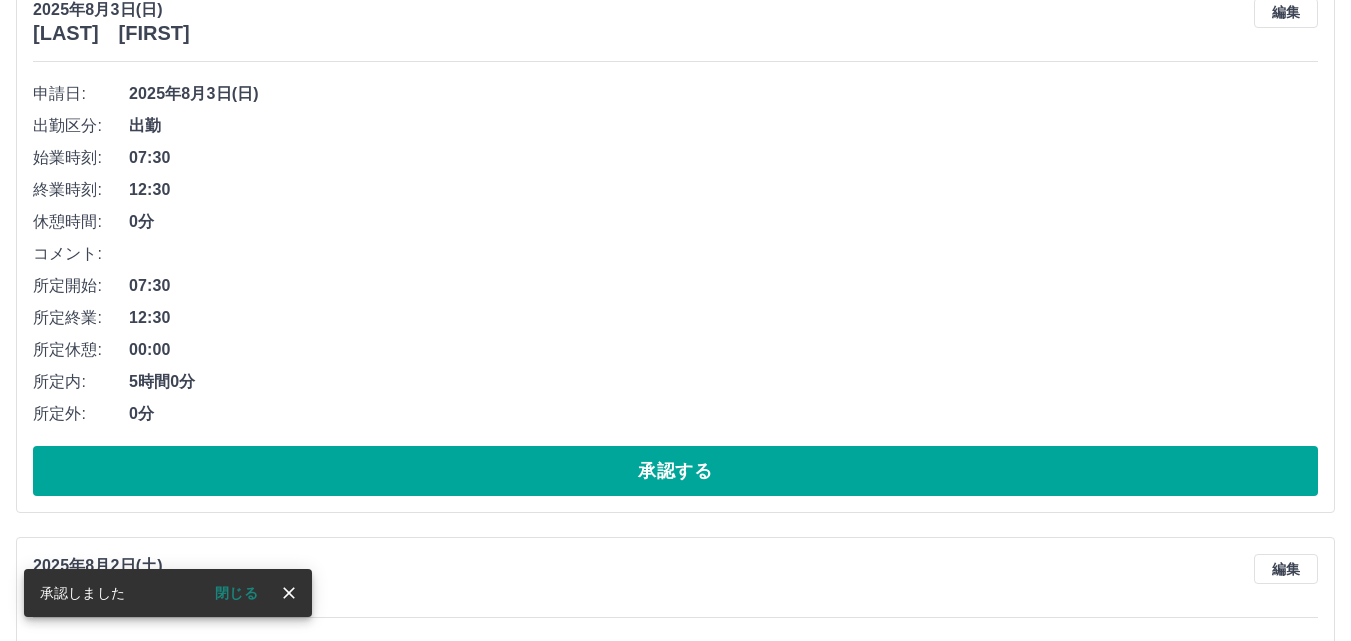 scroll, scrollTop: 2748, scrollLeft: 0, axis: vertical 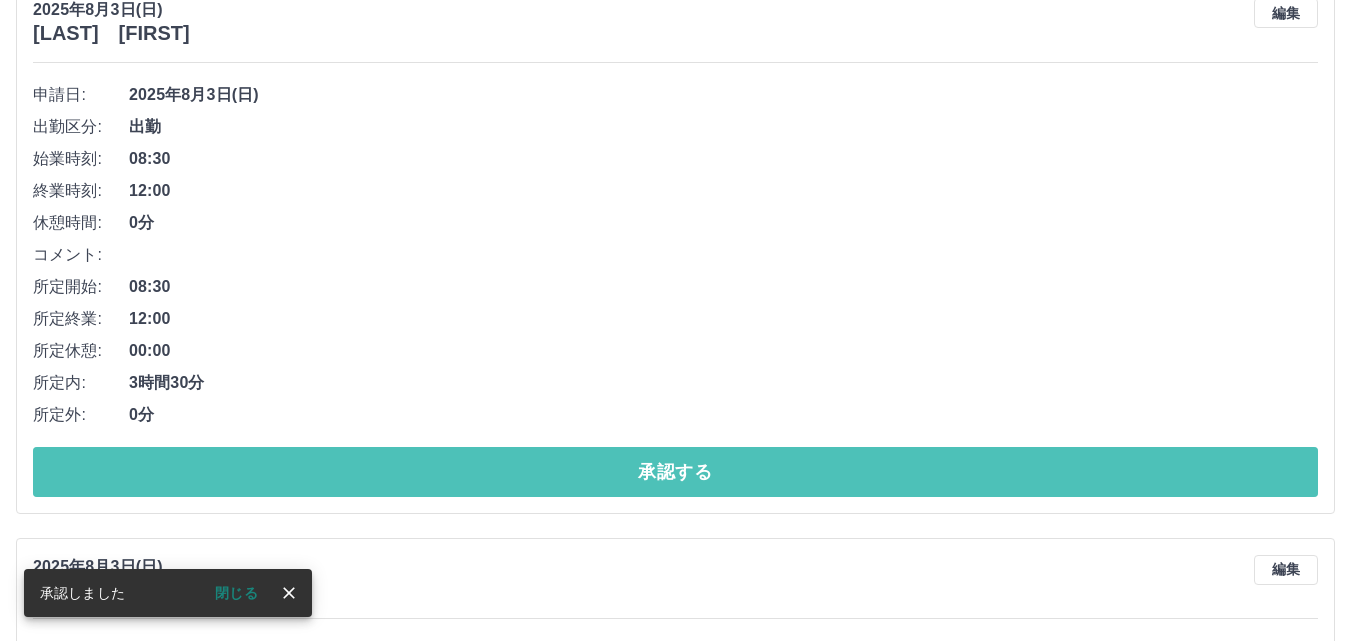 click on "承認する" at bounding box center [675, 472] 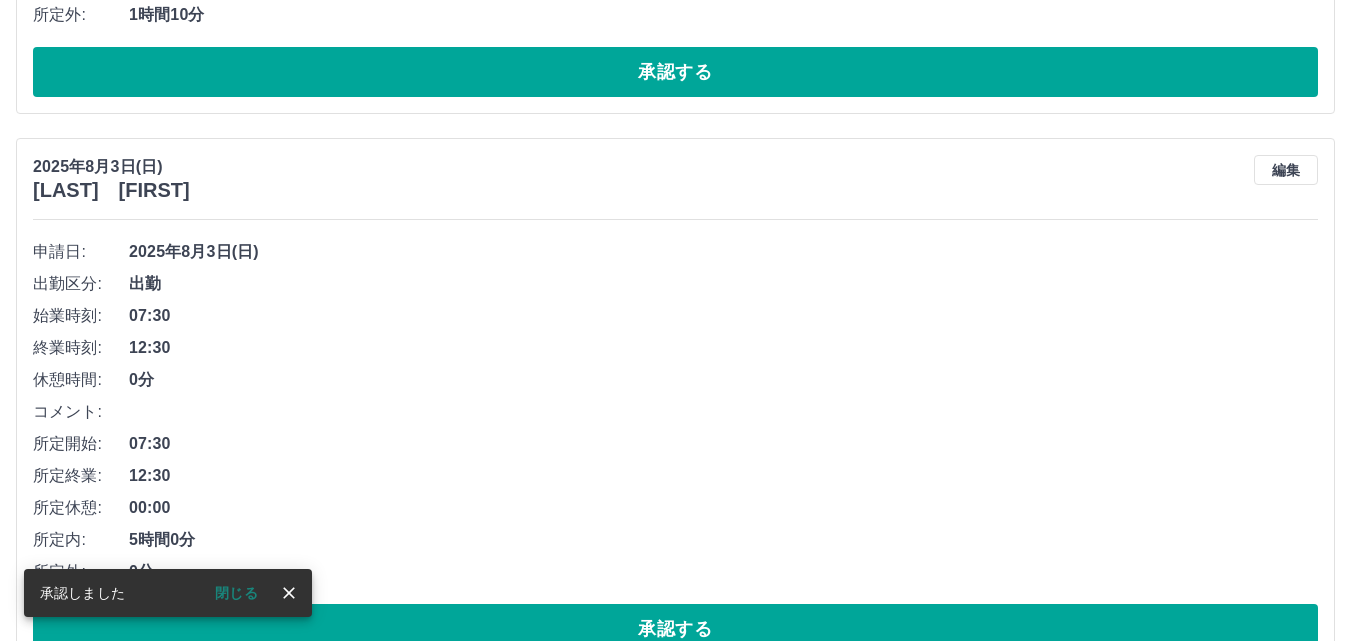 scroll, scrollTop: 2691, scrollLeft: 0, axis: vertical 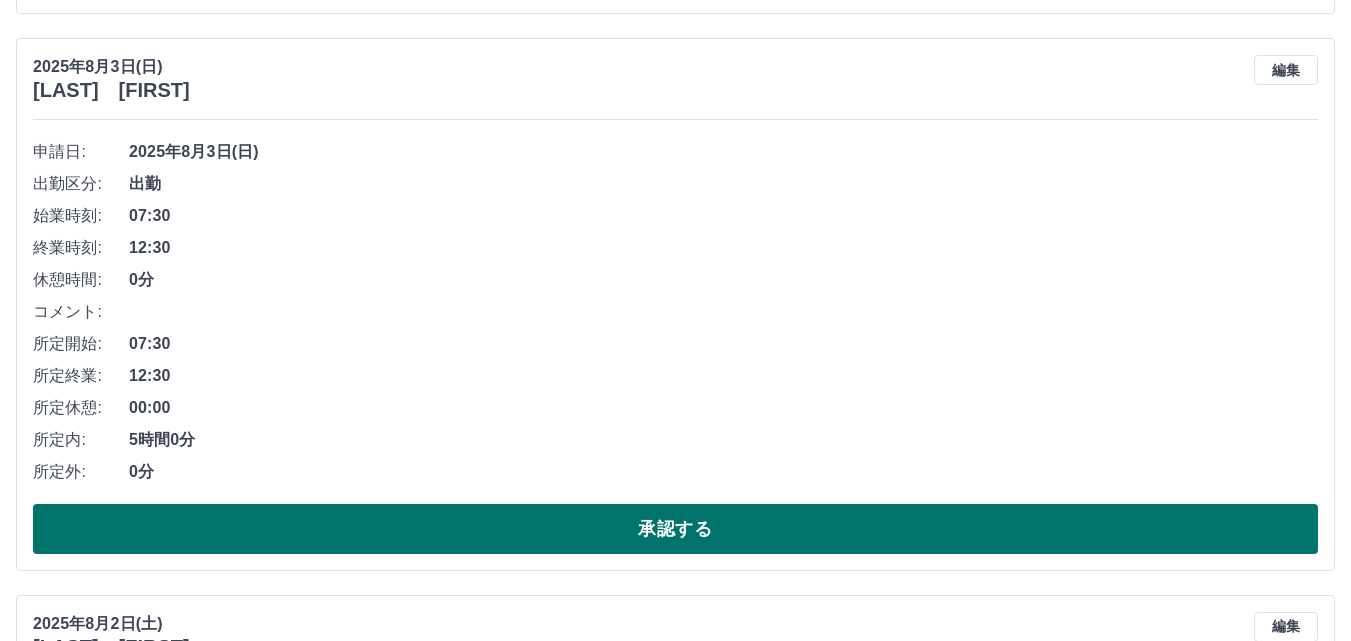 click on "承認する" at bounding box center (675, 529) 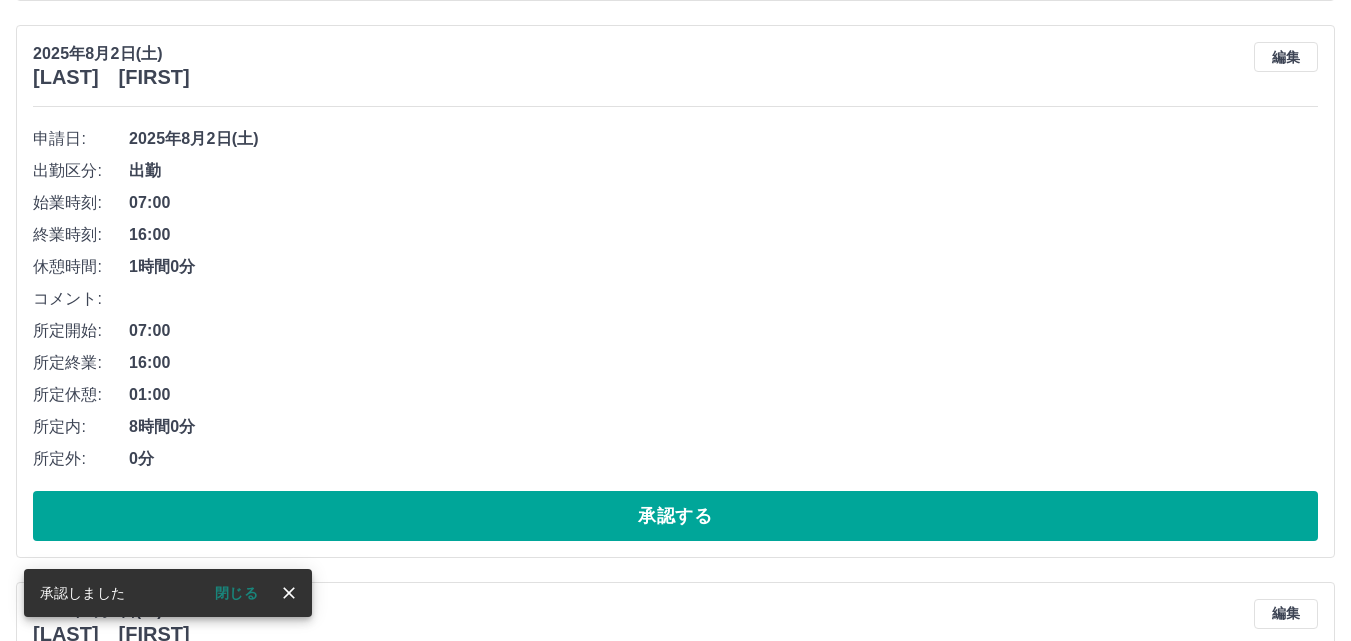 scroll, scrollTop: 2734, scrollLeft: 0, axis: vertical 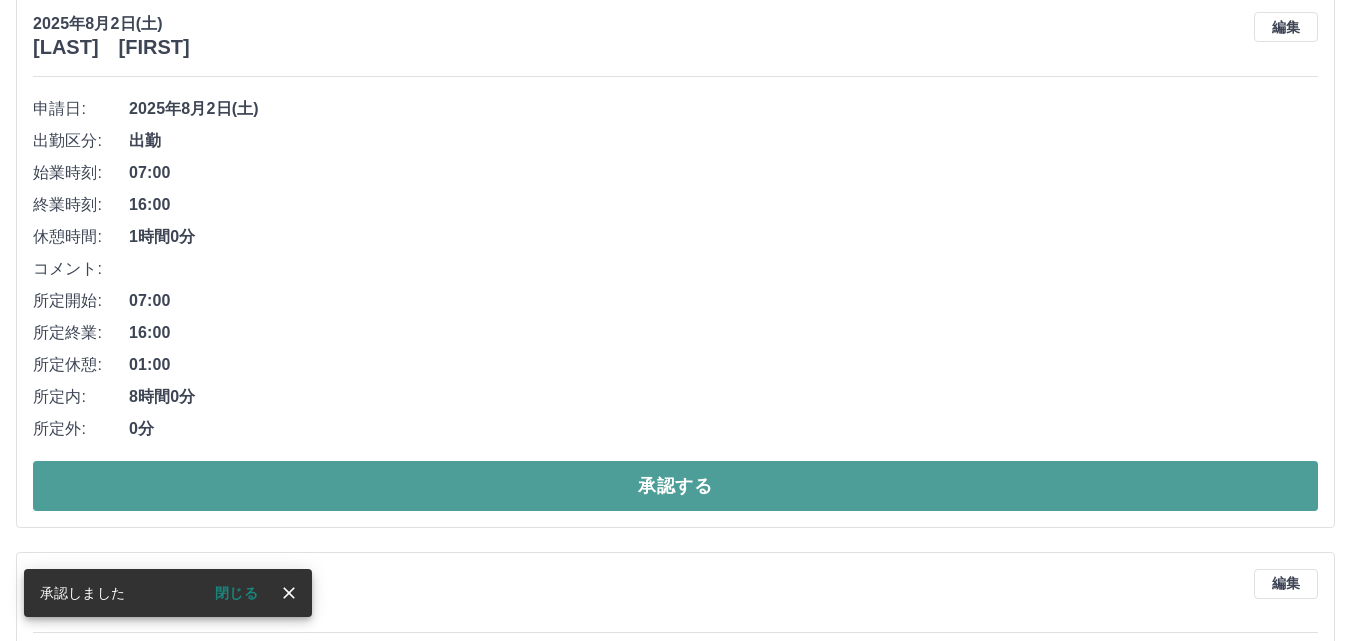 click on "承認する" at bounding box center (675, 486) 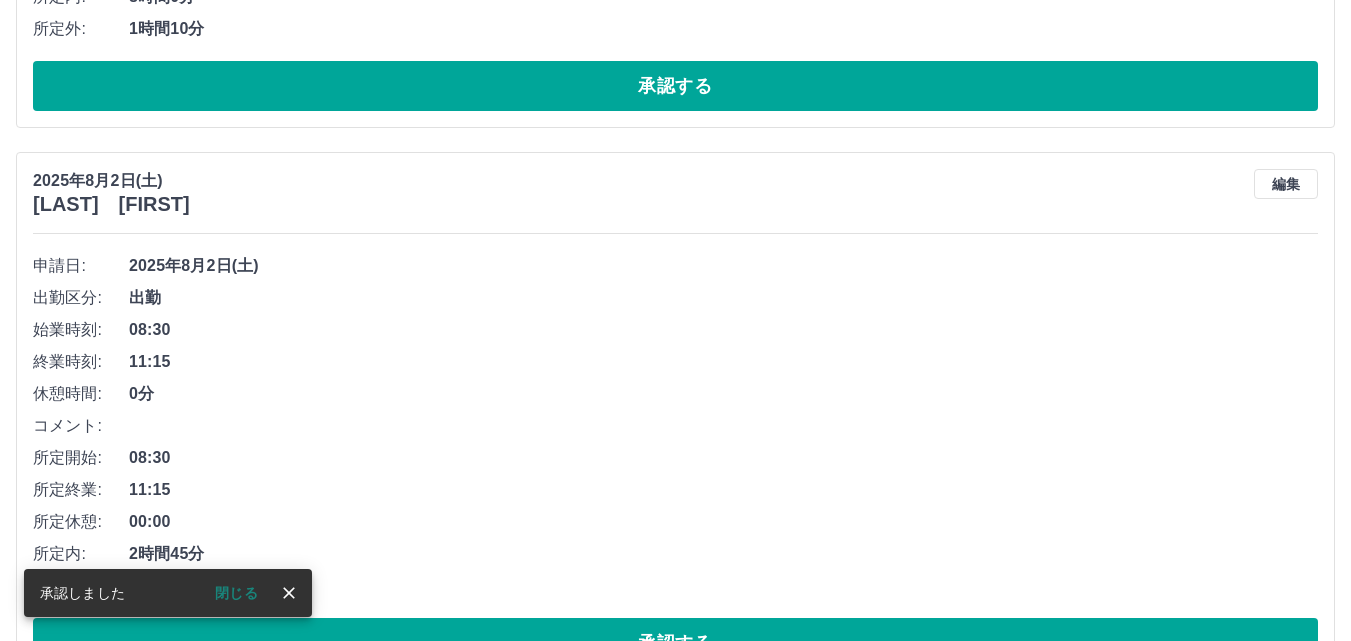scroll, scrollTop: 2677, scrollLeft: 0, axis: vertical 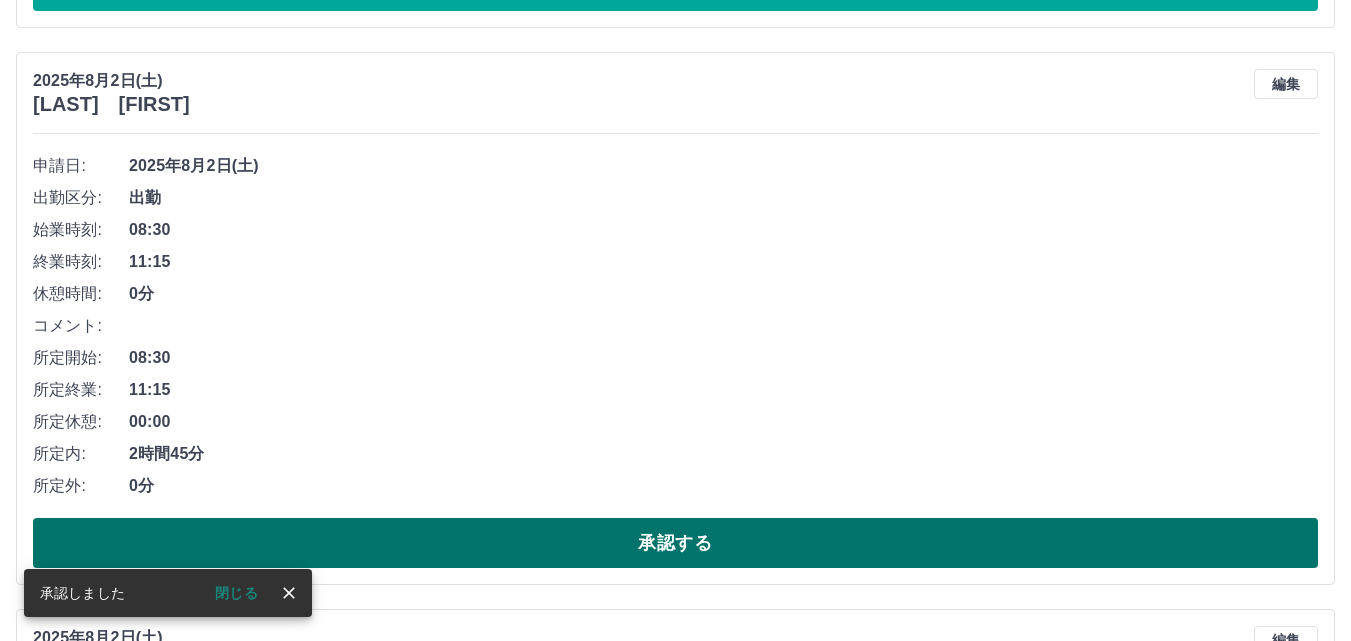 click on "承認する" at bounding box center (675, 543) 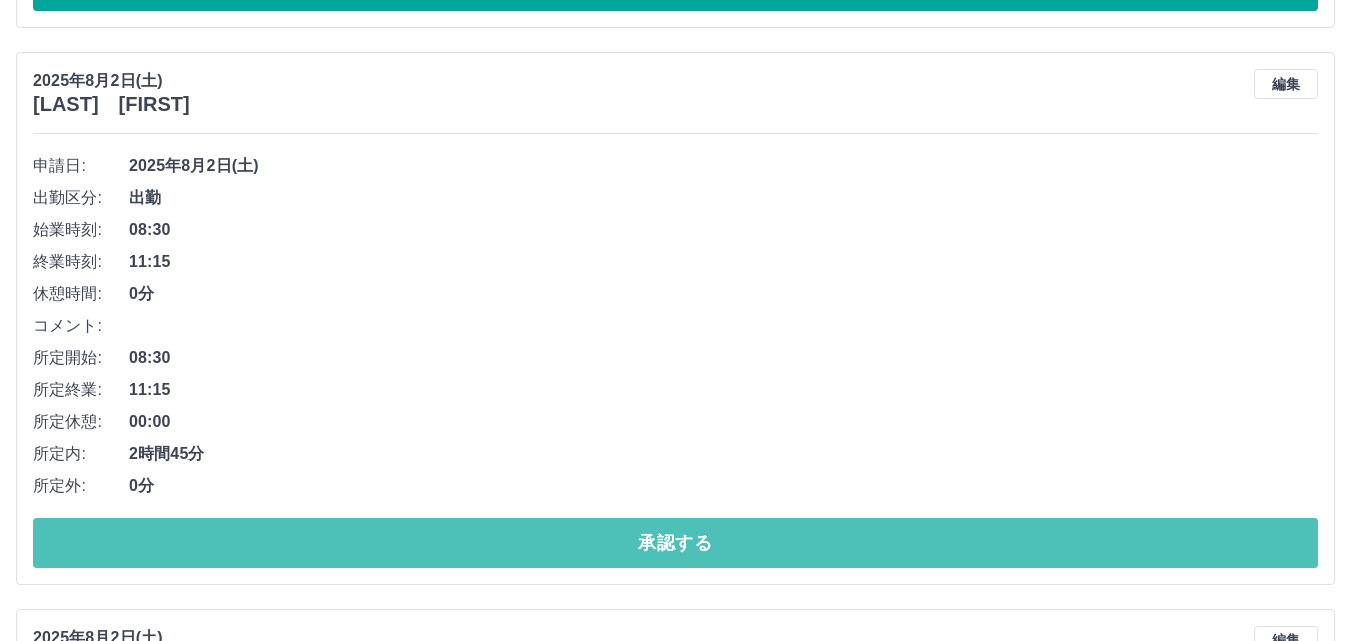 click on "承認する" at bounding box center [675, 543] 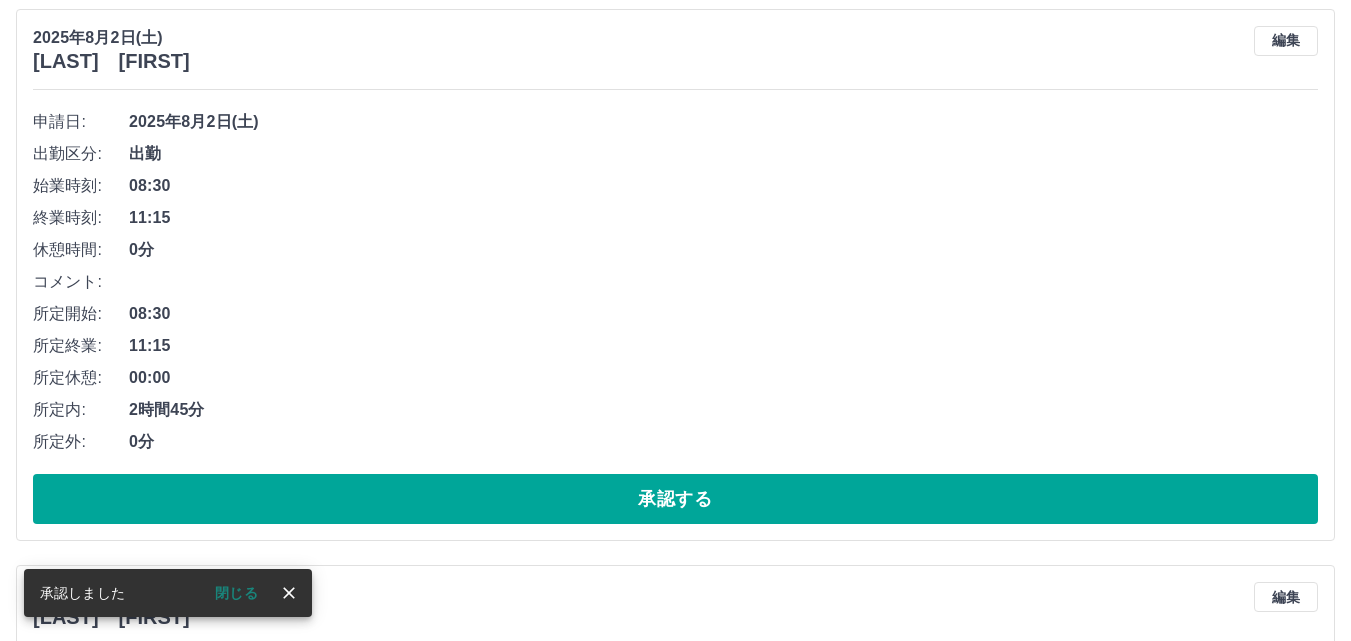 scroll, scrollTop: 2720, scrollLeft: 0, axis: vertical 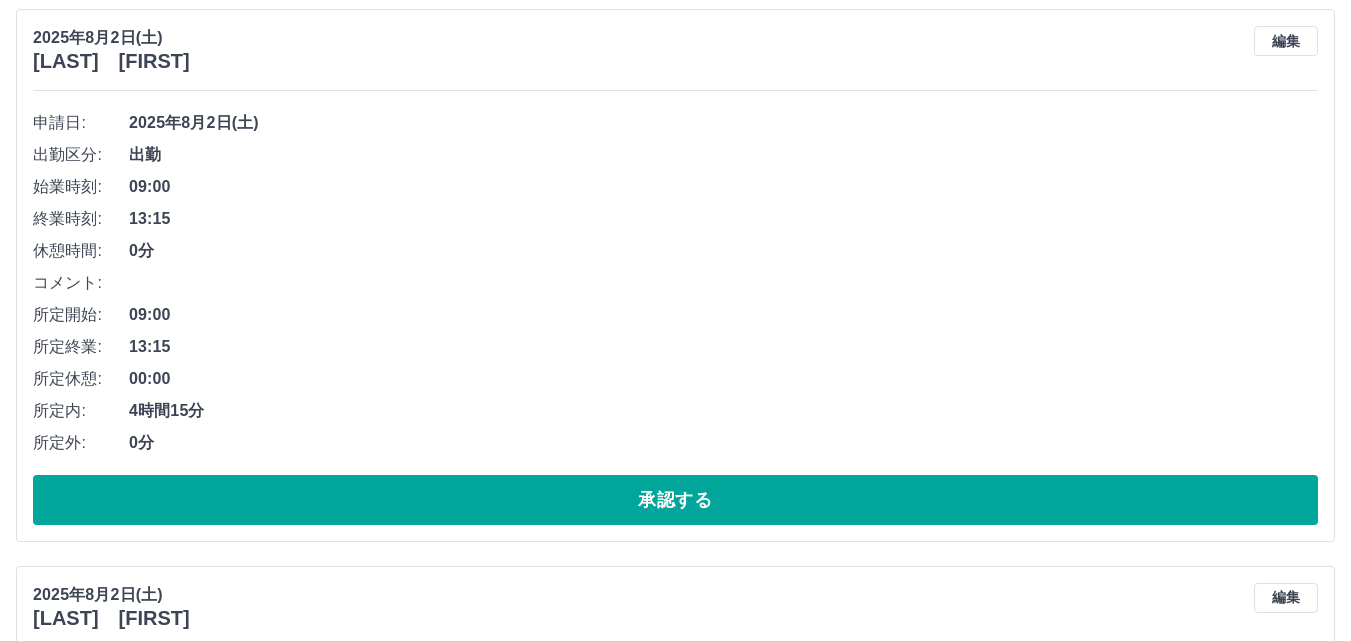 click on "承認する" at bounding box center (675, 500) 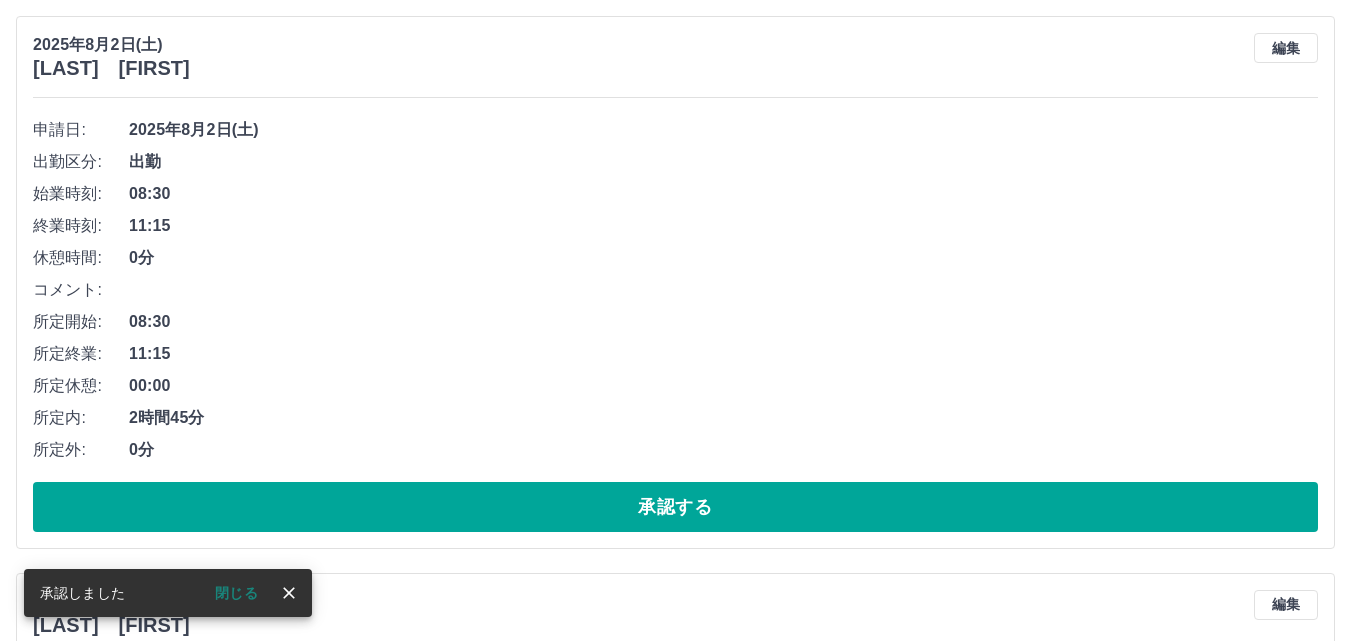 scroll, scrollTop: 2763, scrollLeft: 0, axis: vertical 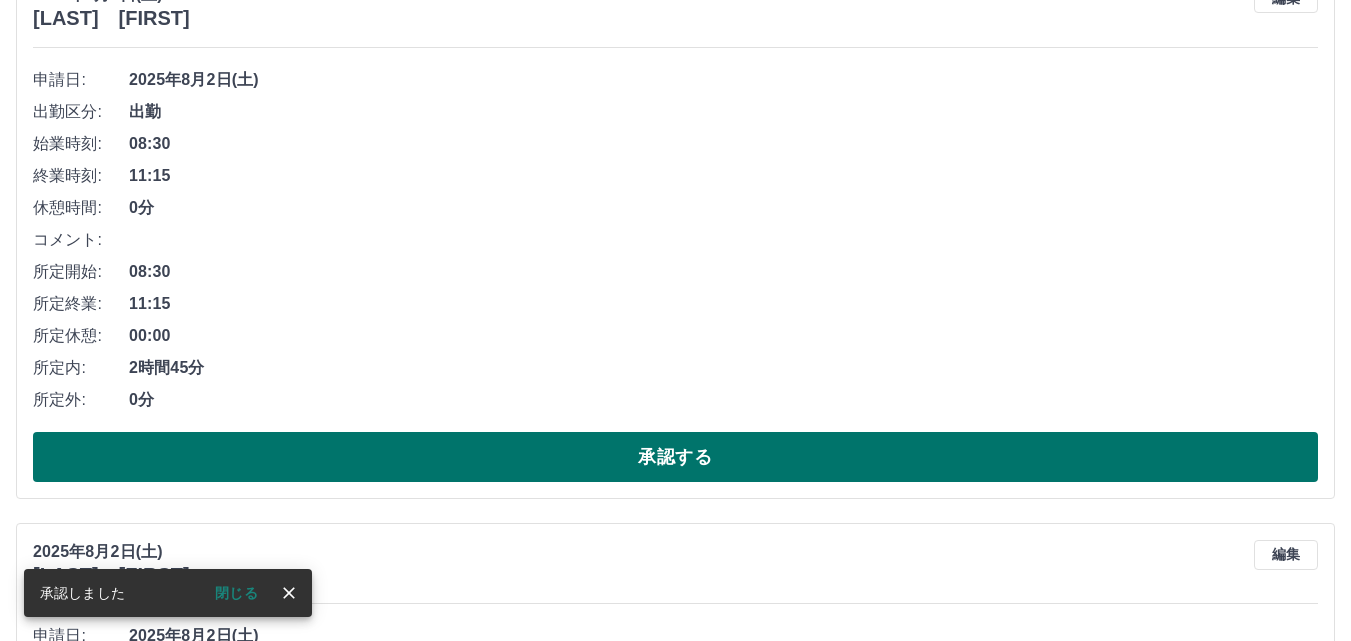 click on "承認する" at bounding box center [675, 457] 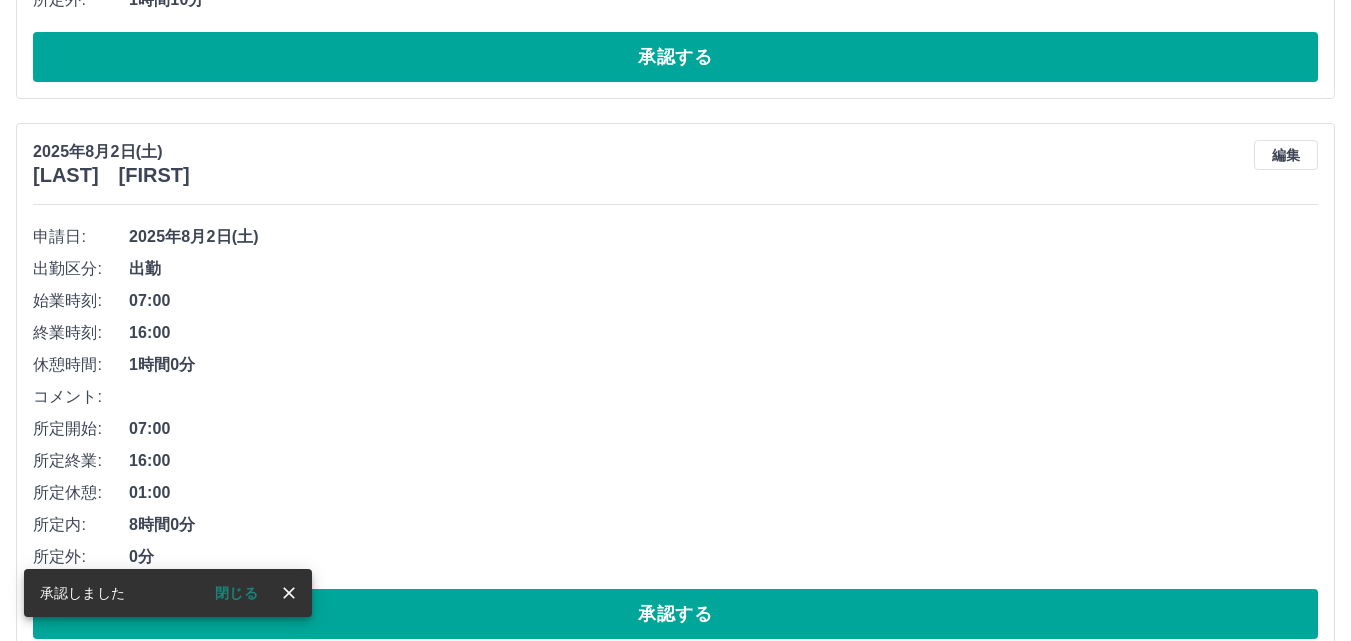 scroll, scrollTop: 2706, scrollLeft: 0, axis: vertical 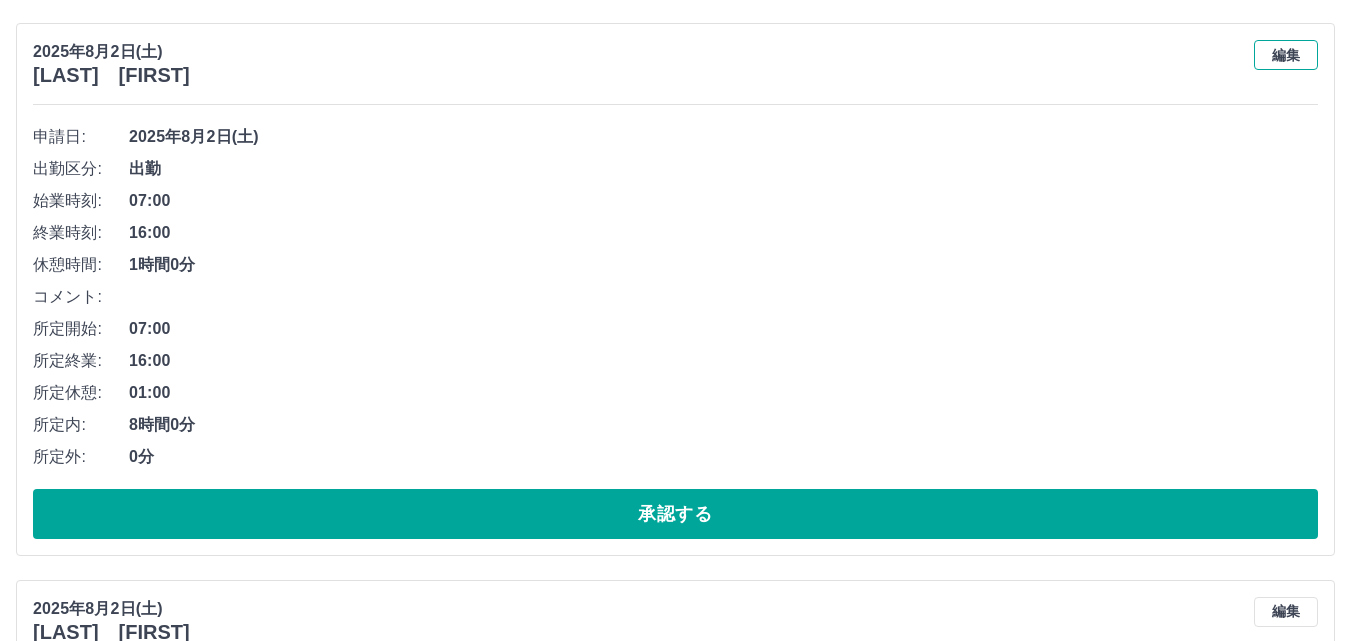 click on "編集" at bounding box center (1286, 55) 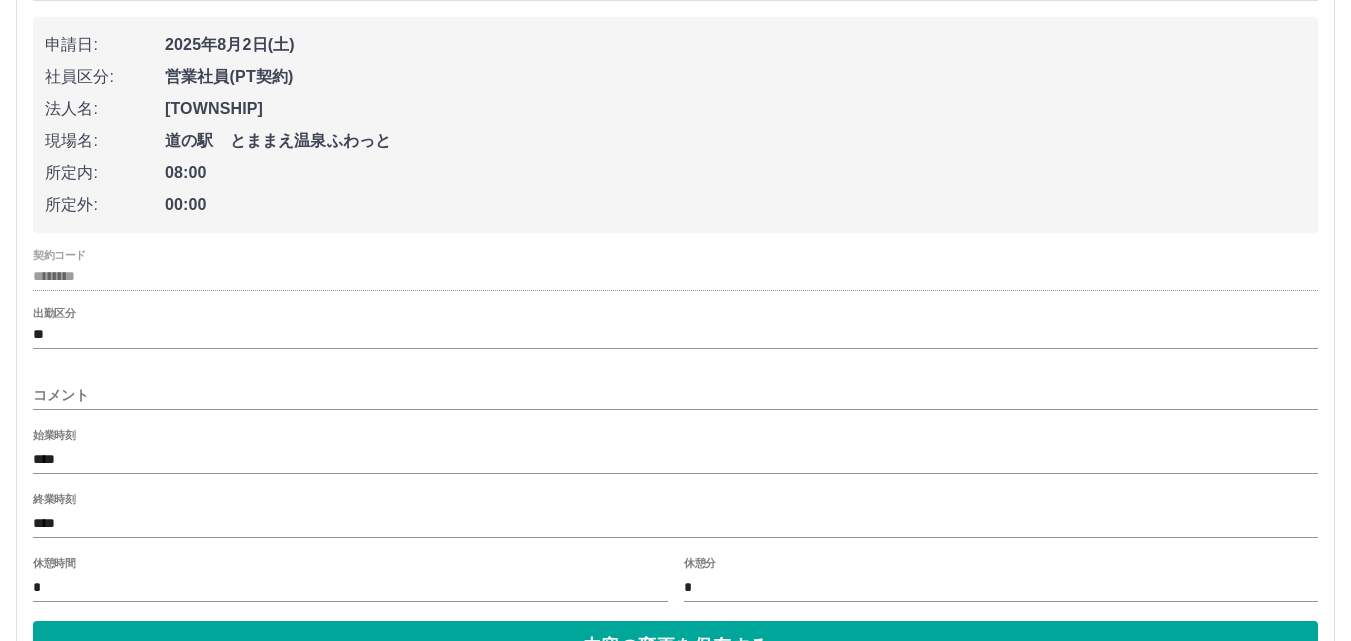 scroll, scrollTop: 2906, scrollLeft: 0, axis: vertical 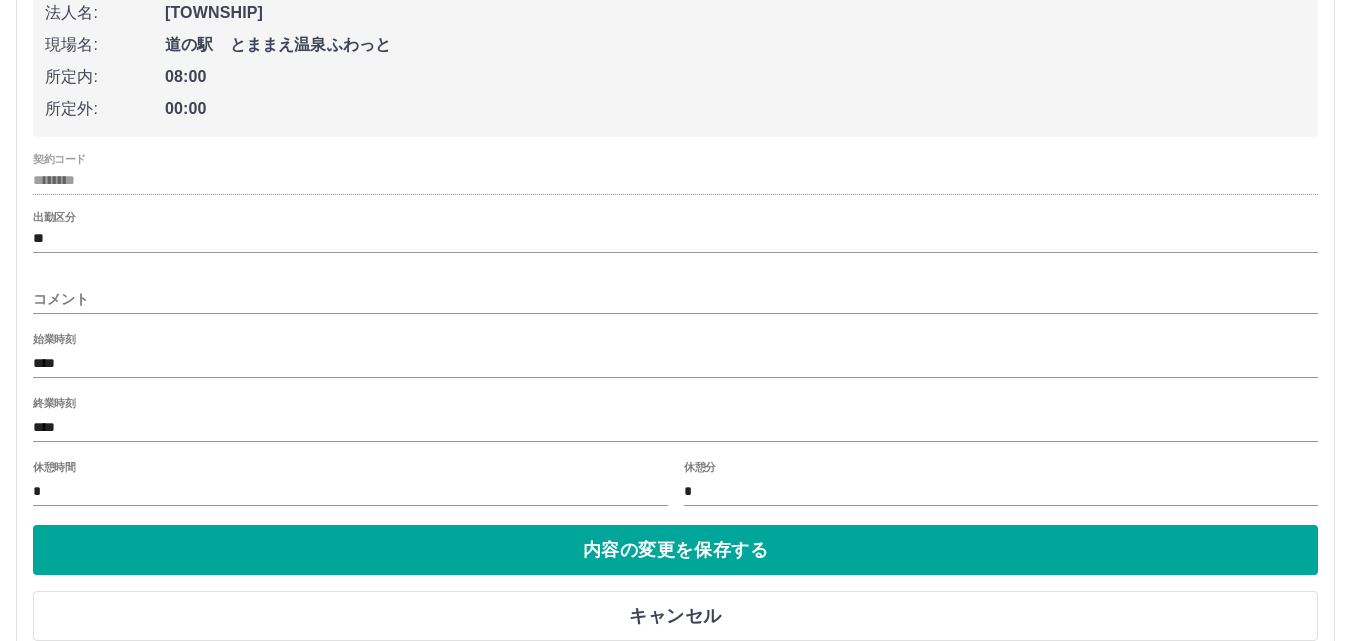 click on "コメント" at bounding box center (675, 299) 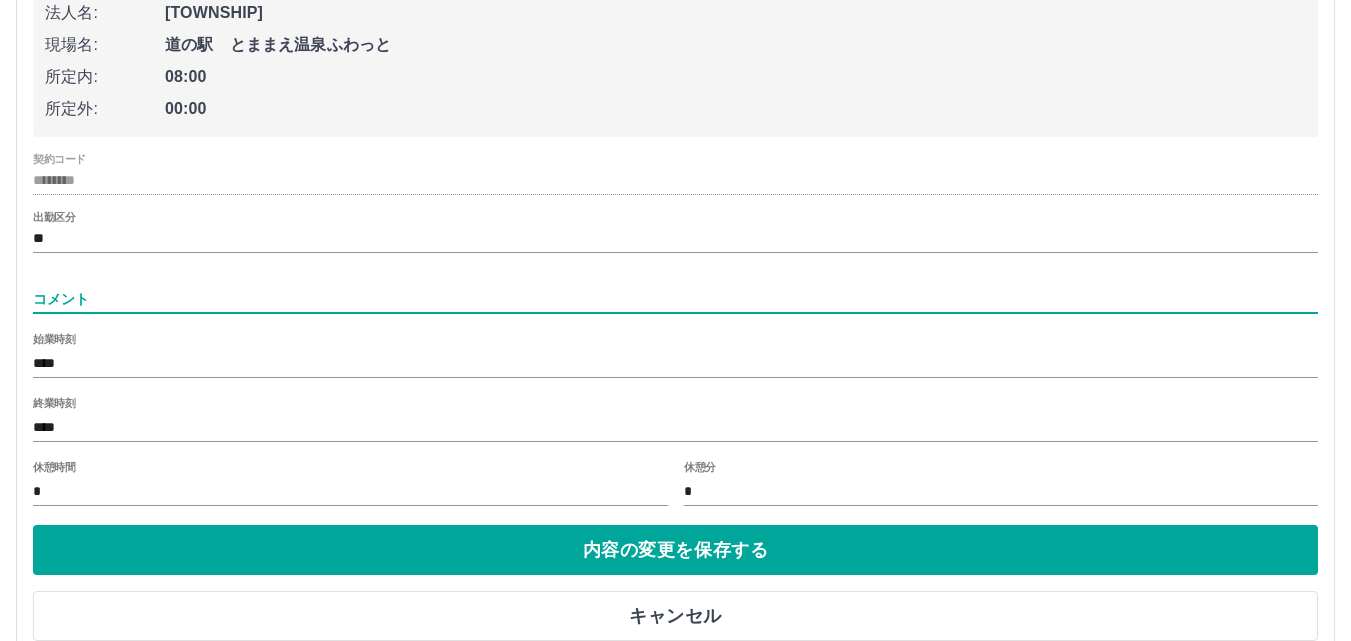 type on "****" 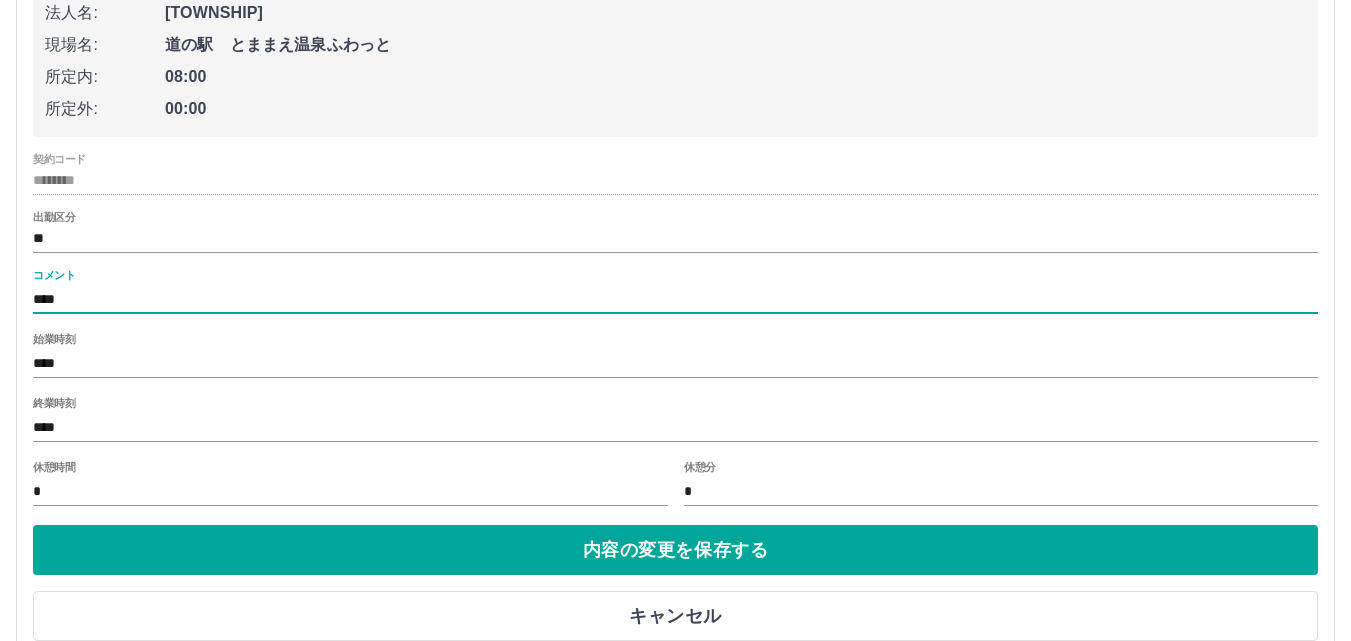 click on "****" at bounding box center [675, 427] 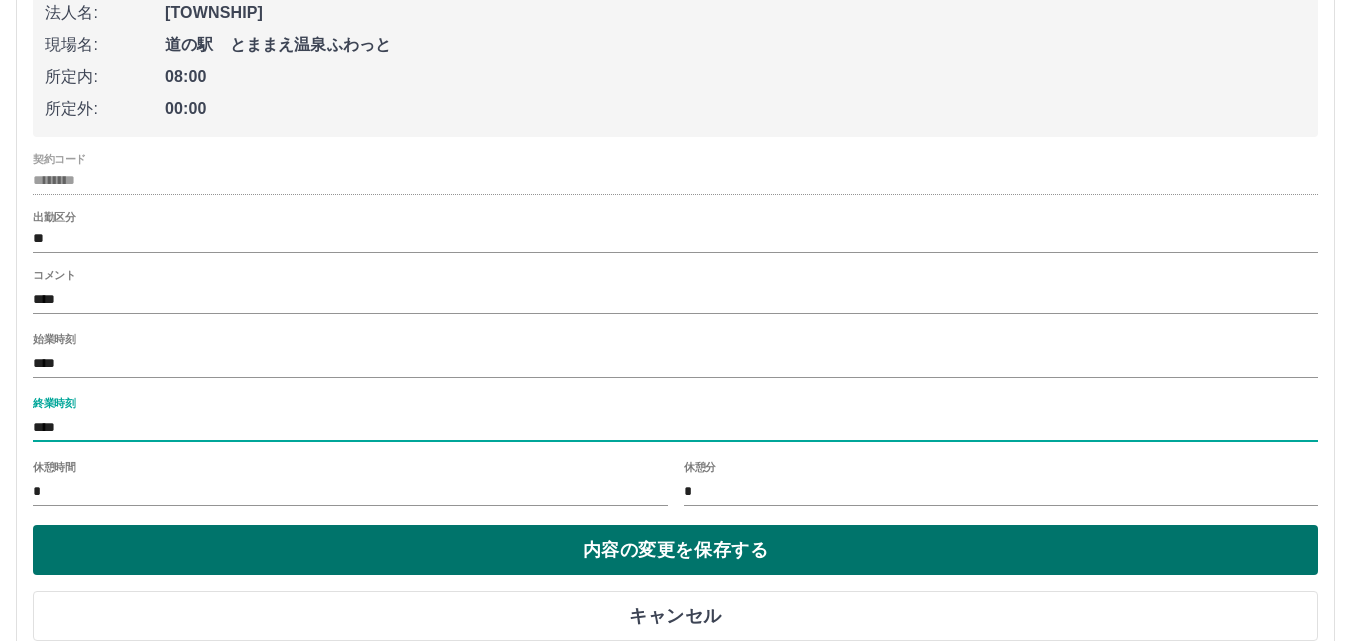 type on "****" 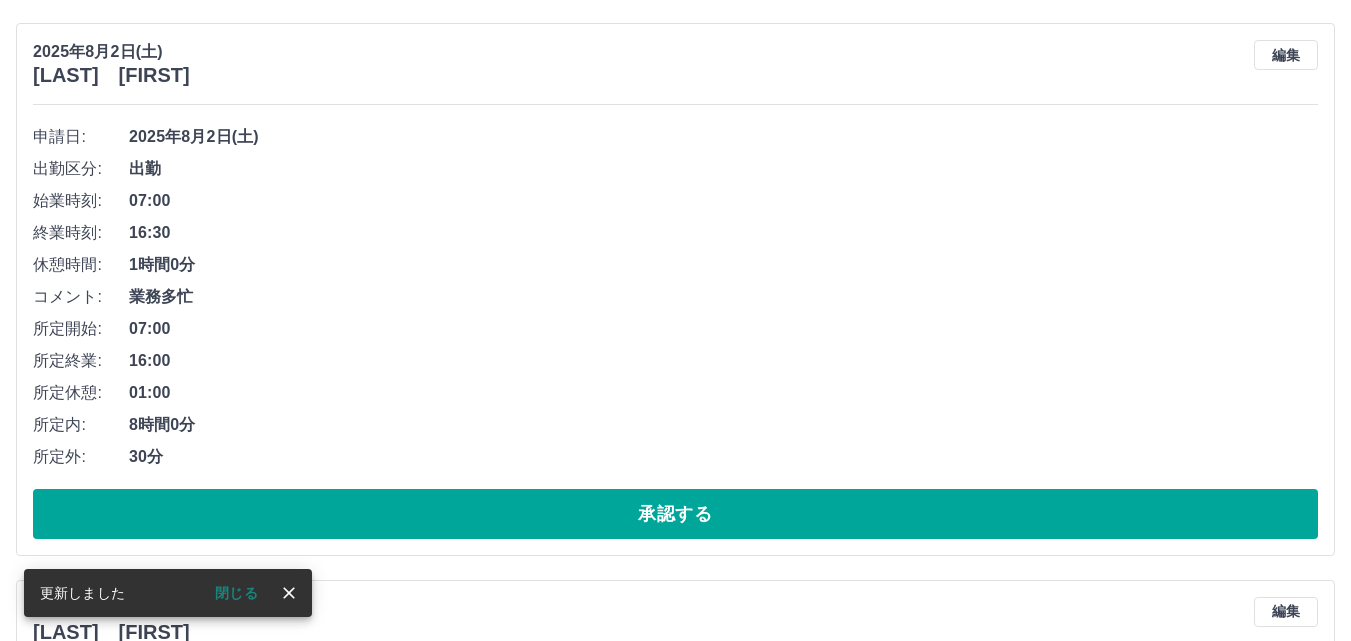 scroll, scrollTop: 2806, scrollLeft: 0, axis: vertical 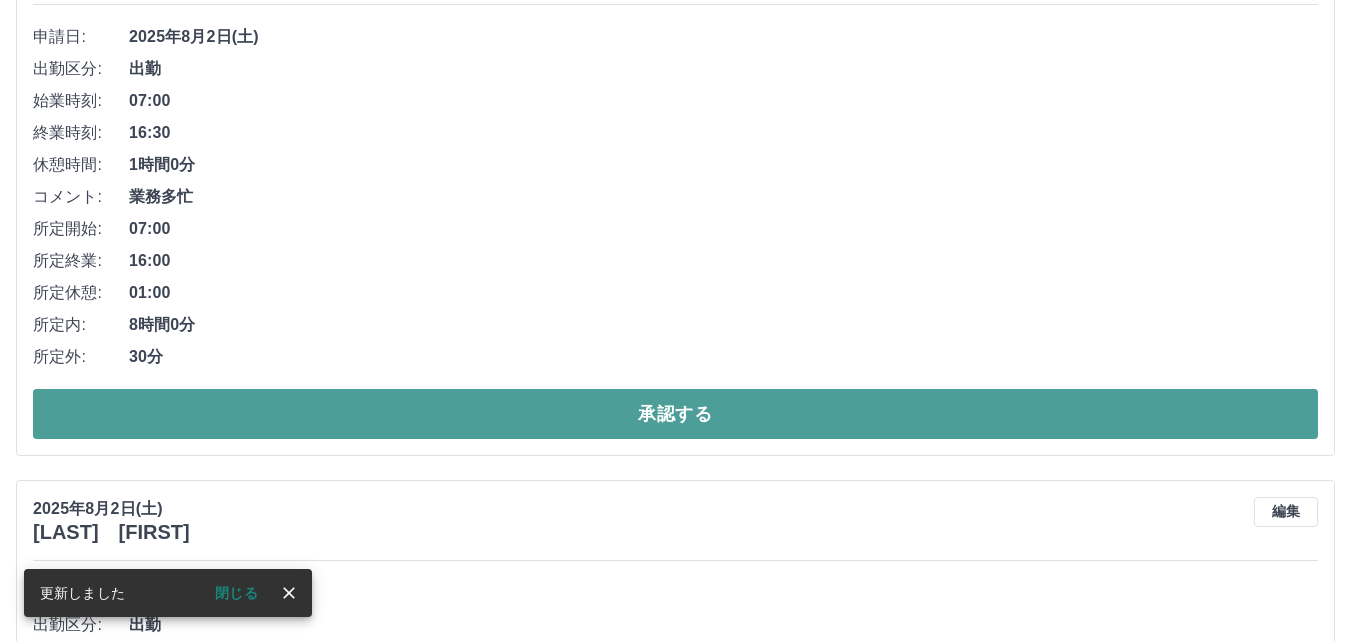 click on "承認する" at bounding box center [675, 414] 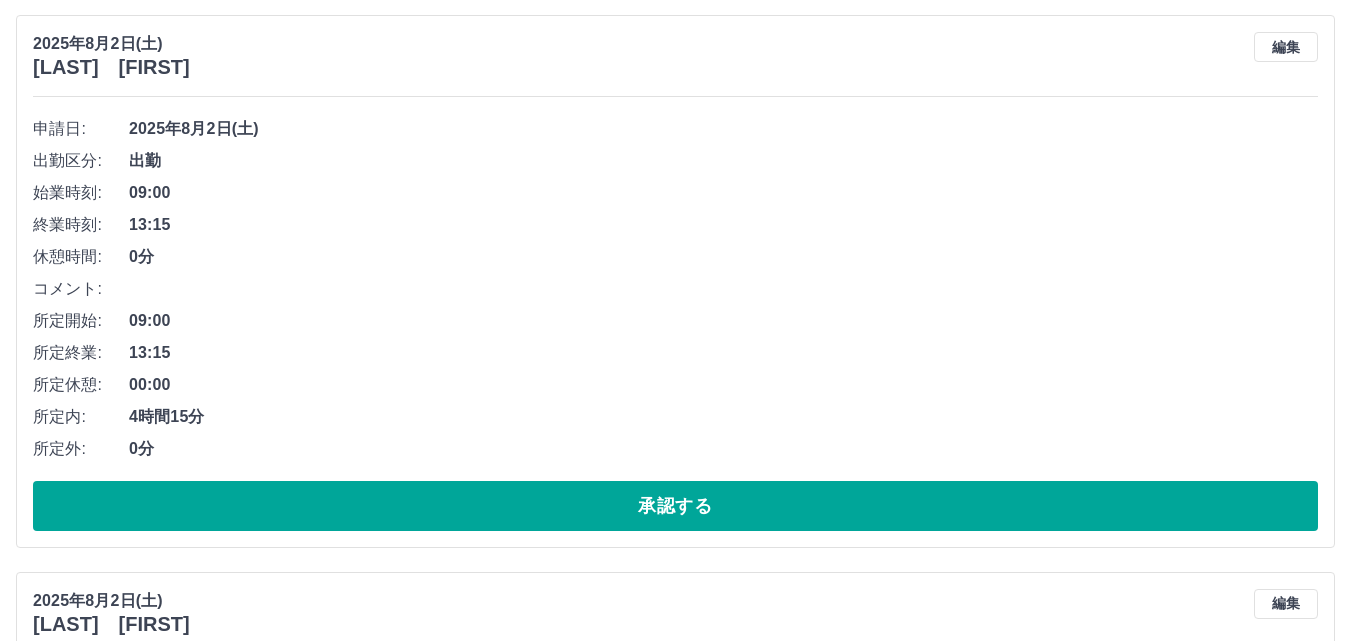 scroll, scrollTop: 2749, scrollLeft: 0, axis: vertical 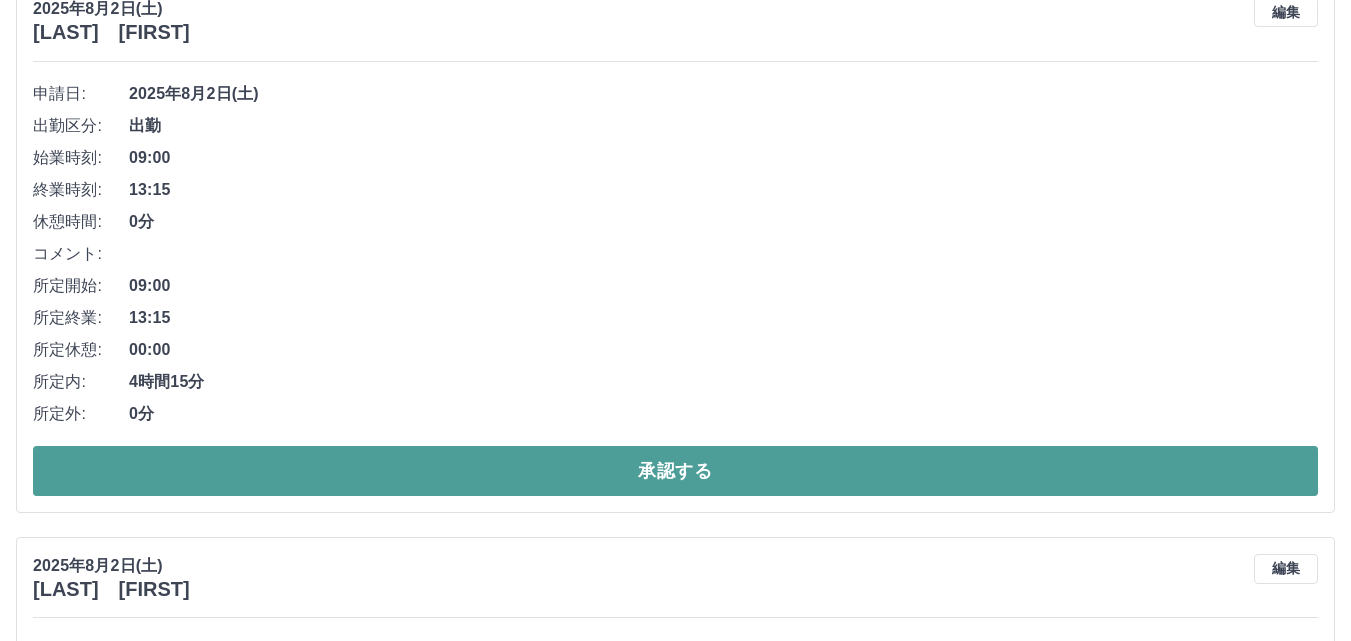 click on "承認する" at bounding box center (675, 471) 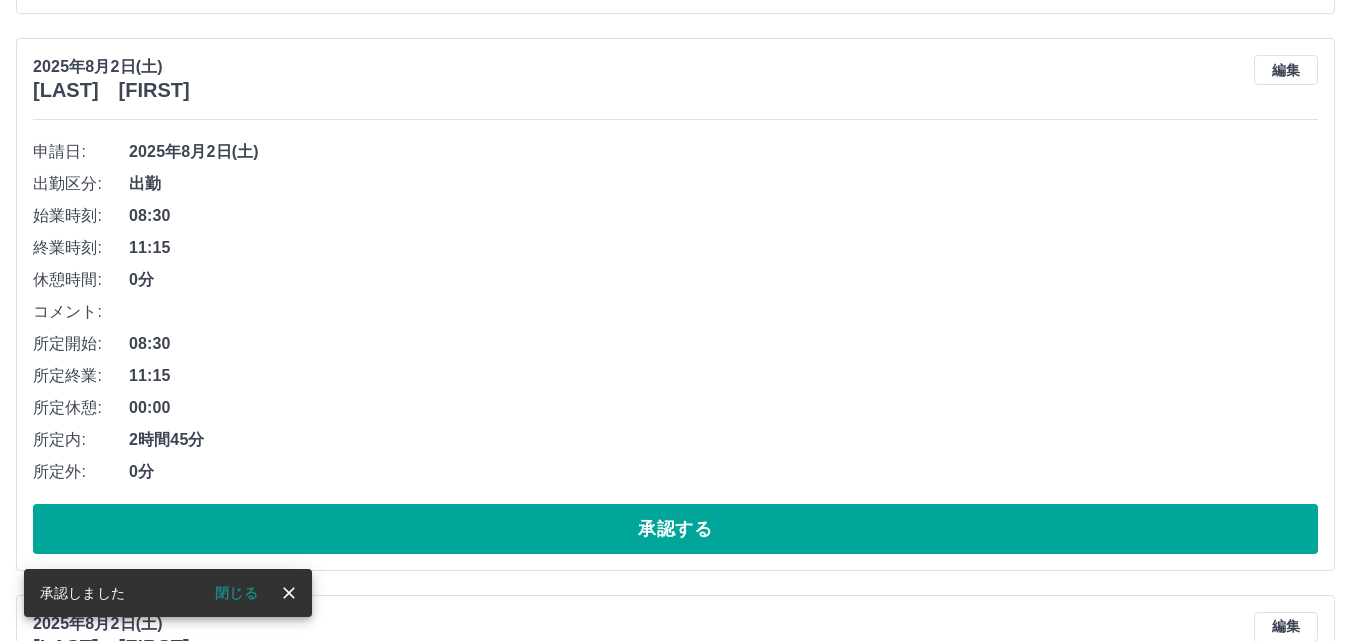 scroll, scrollTop: 2692, scrollLeft: 0, axis: vertical 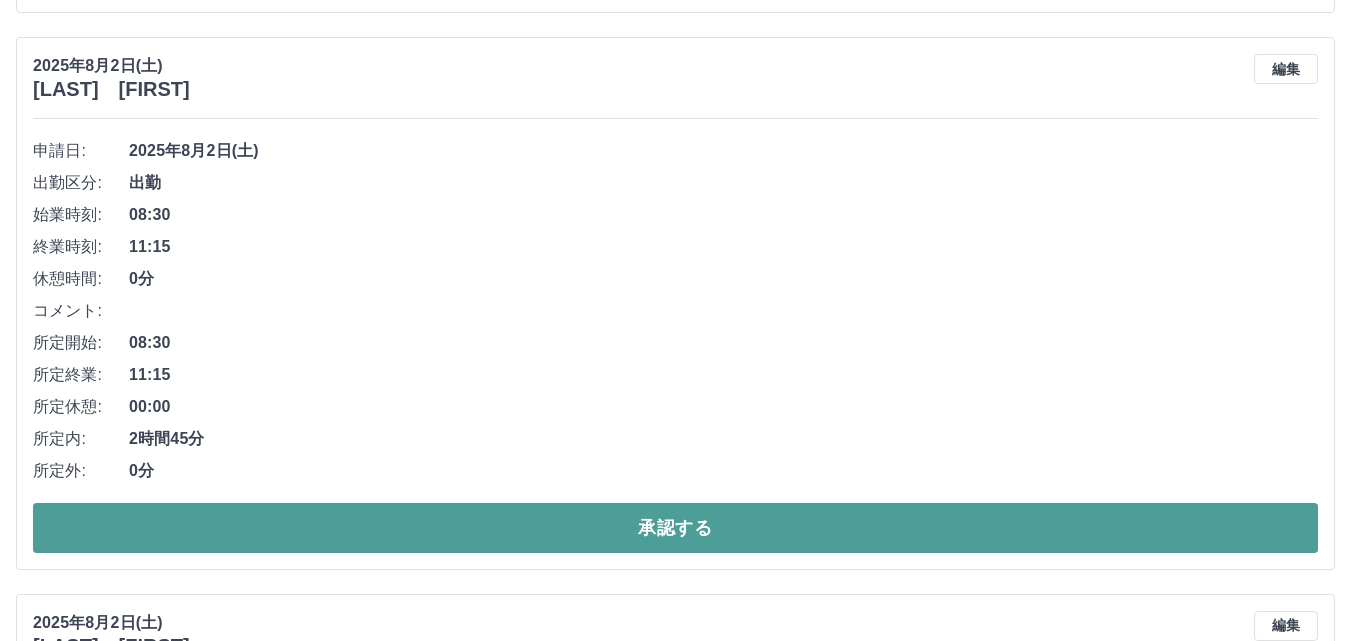 click on "承認する" at bounding box center [675, 528] 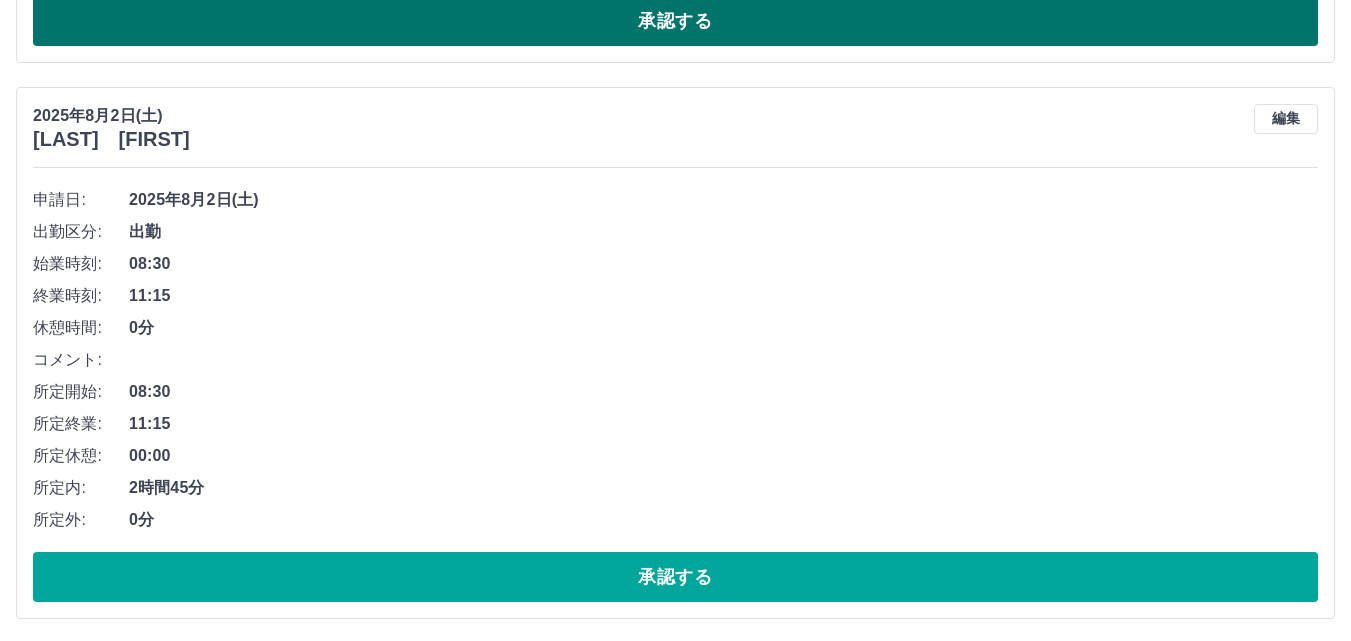 scroll, scrollTop: 3235, scrollLeft: 0, axis: vertical 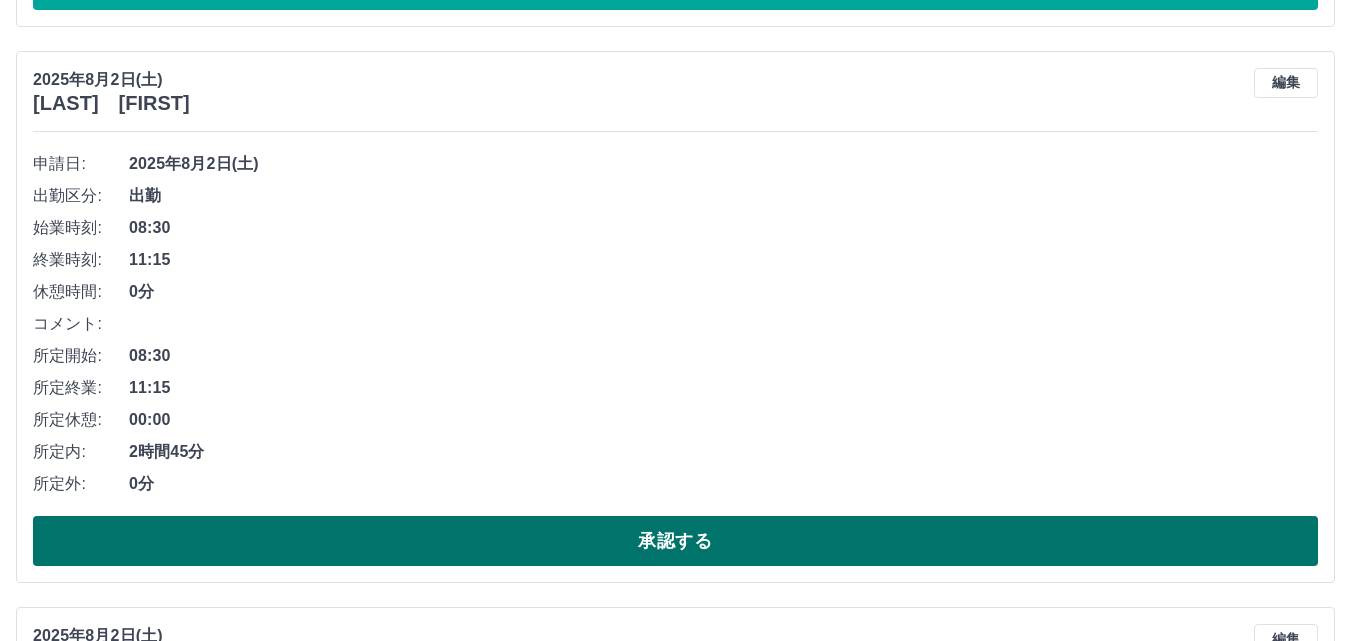 click on "承認する" at bounding box center [675, 541] 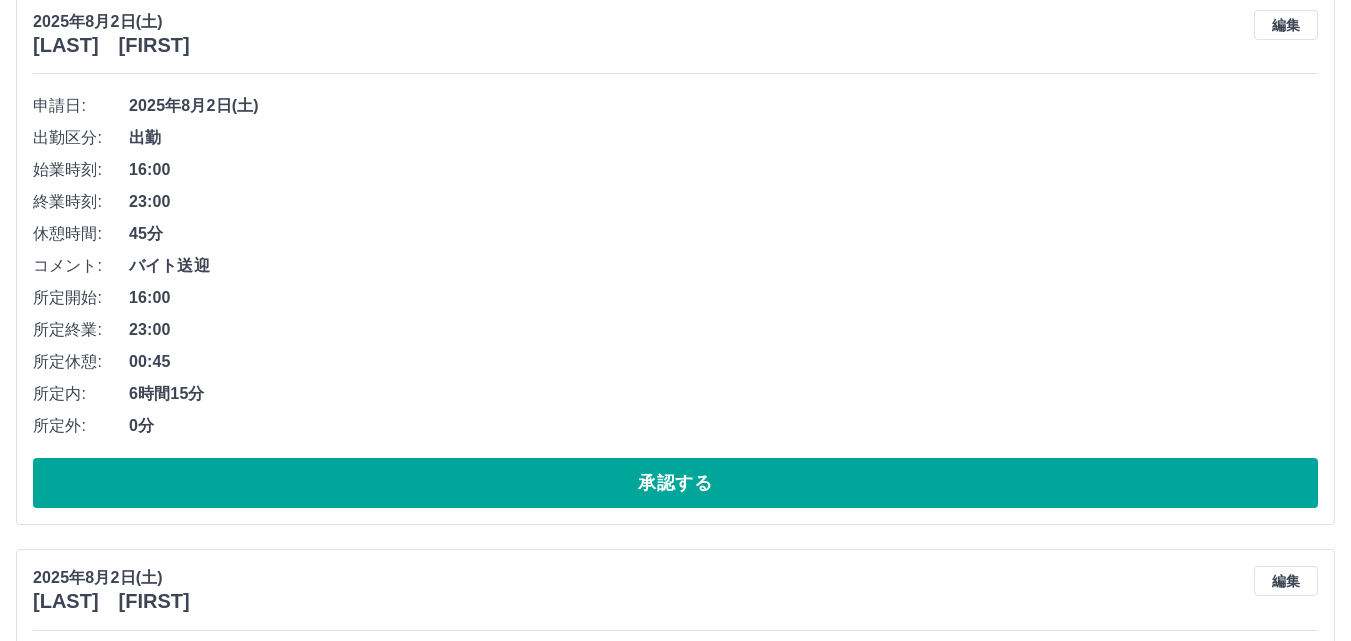 scroll, scrollTop: 3879, scrollLeft: 0, axis: vertical 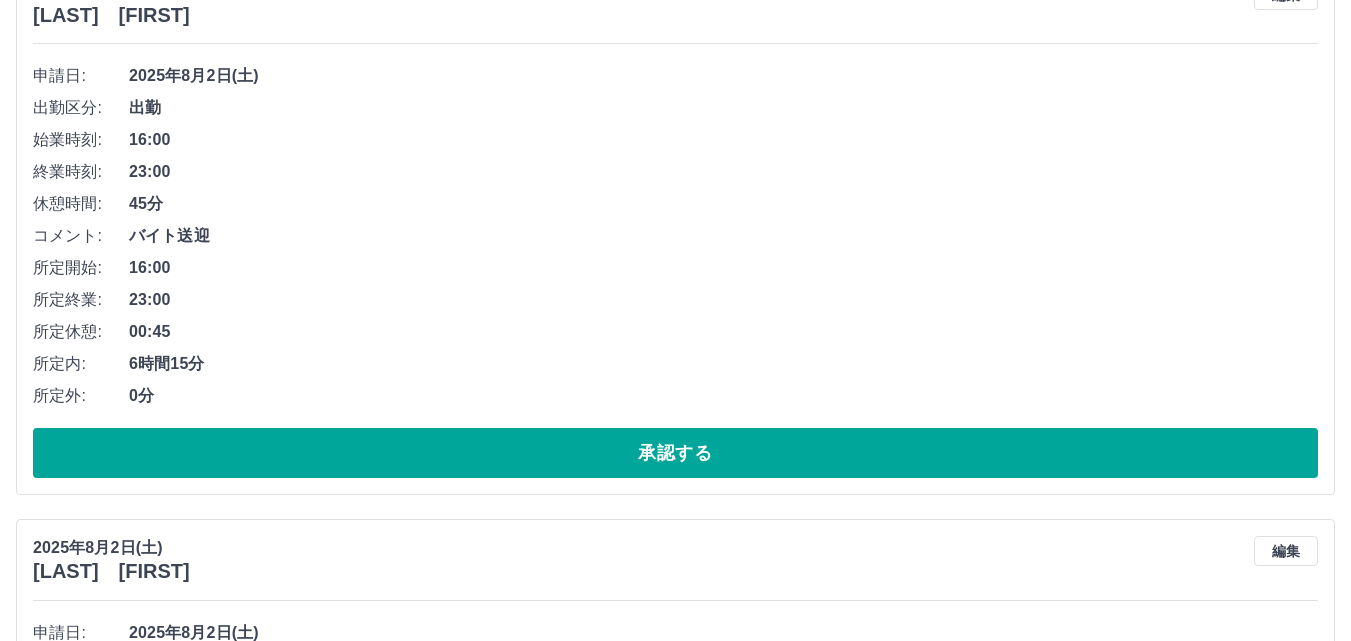 click on "承認する" at bounding box center (675, 453) 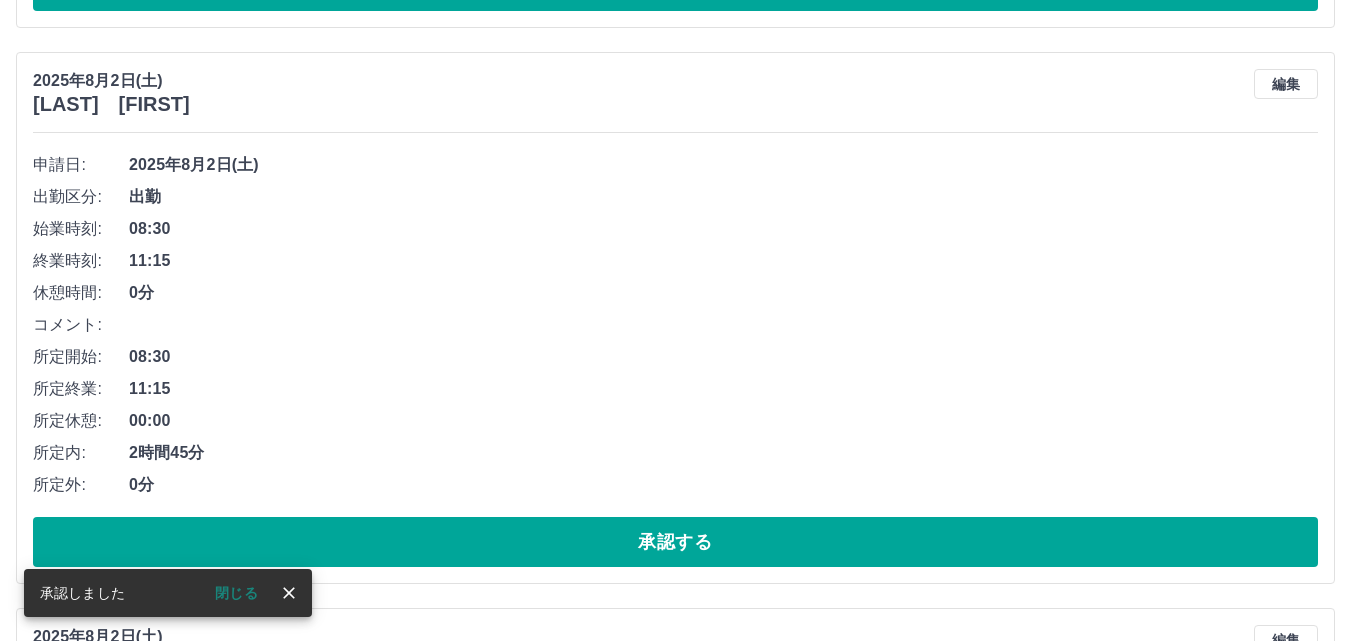 scroll, scrollTop: 3823, scrollLeft: 0, axis: vertical 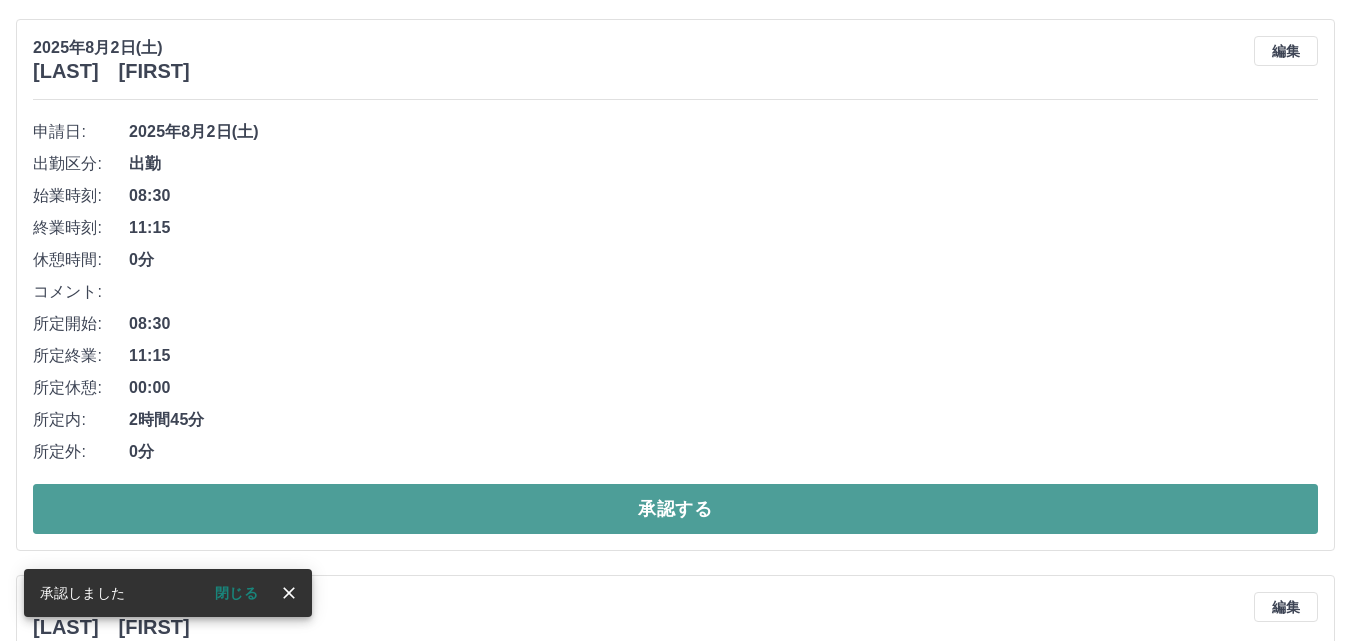 click on "承認する" at bounding box center (675, 509) 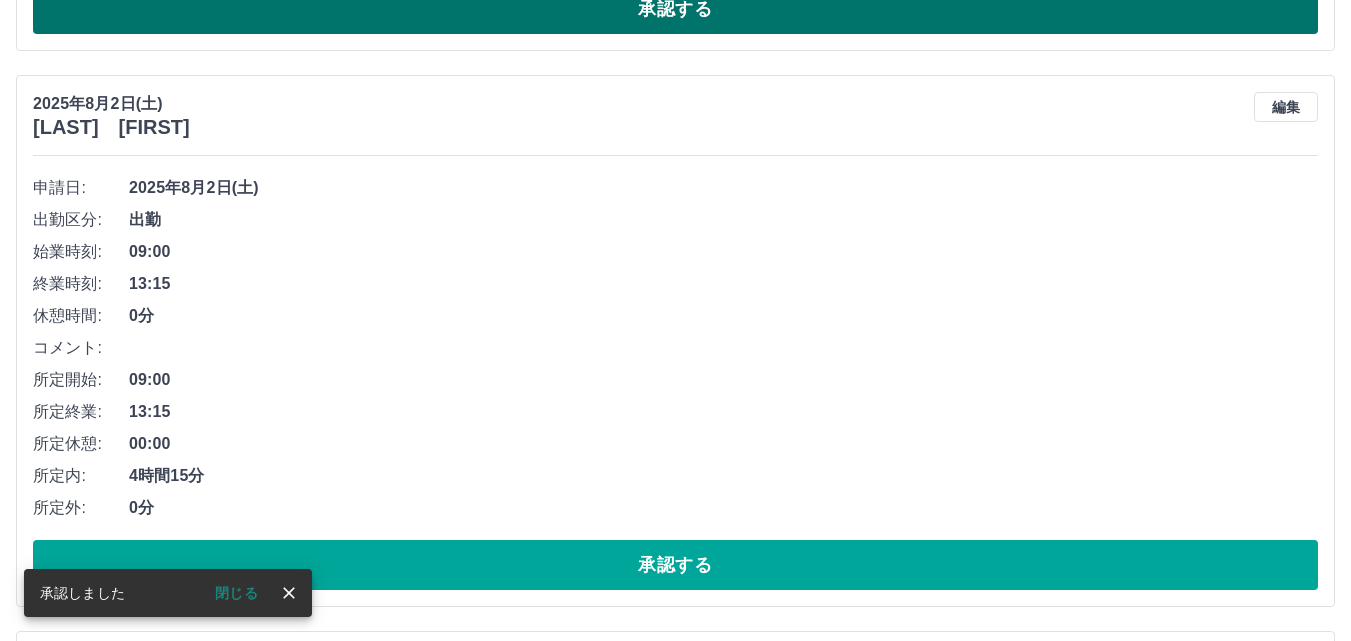 scroll, scrollTop: 3867, scrollLeft: 0, axis: vertical 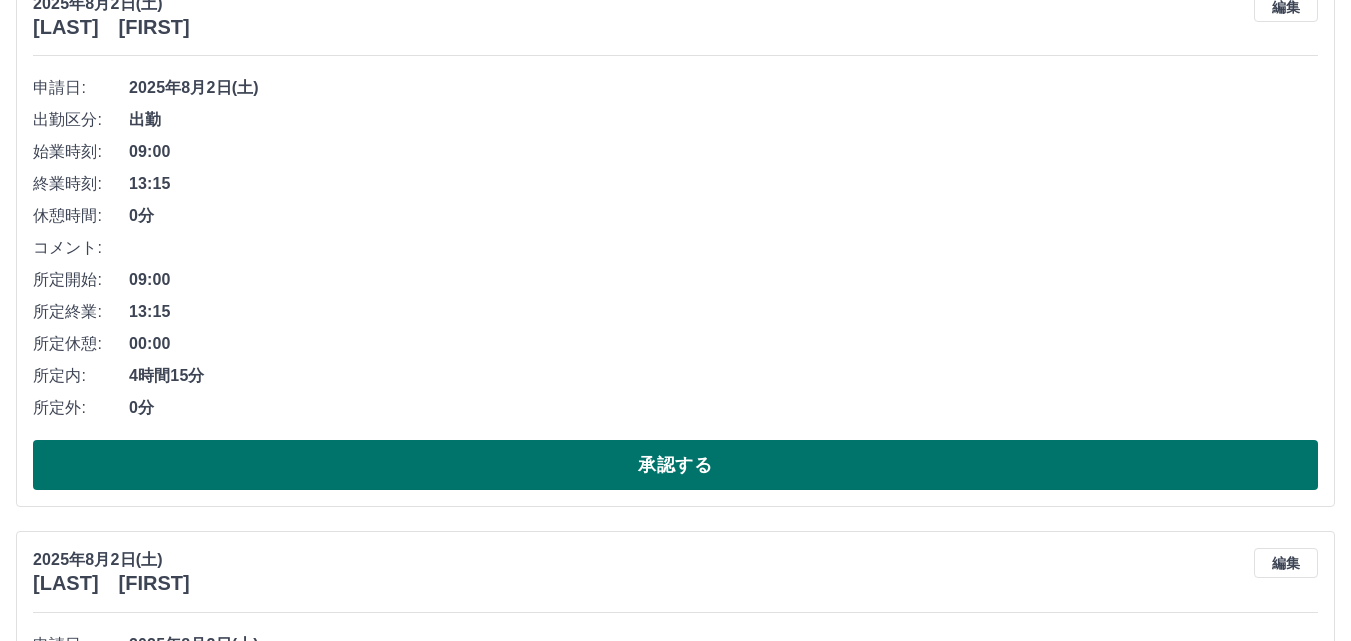 click on "承認する" at bounding box center [675, 465] 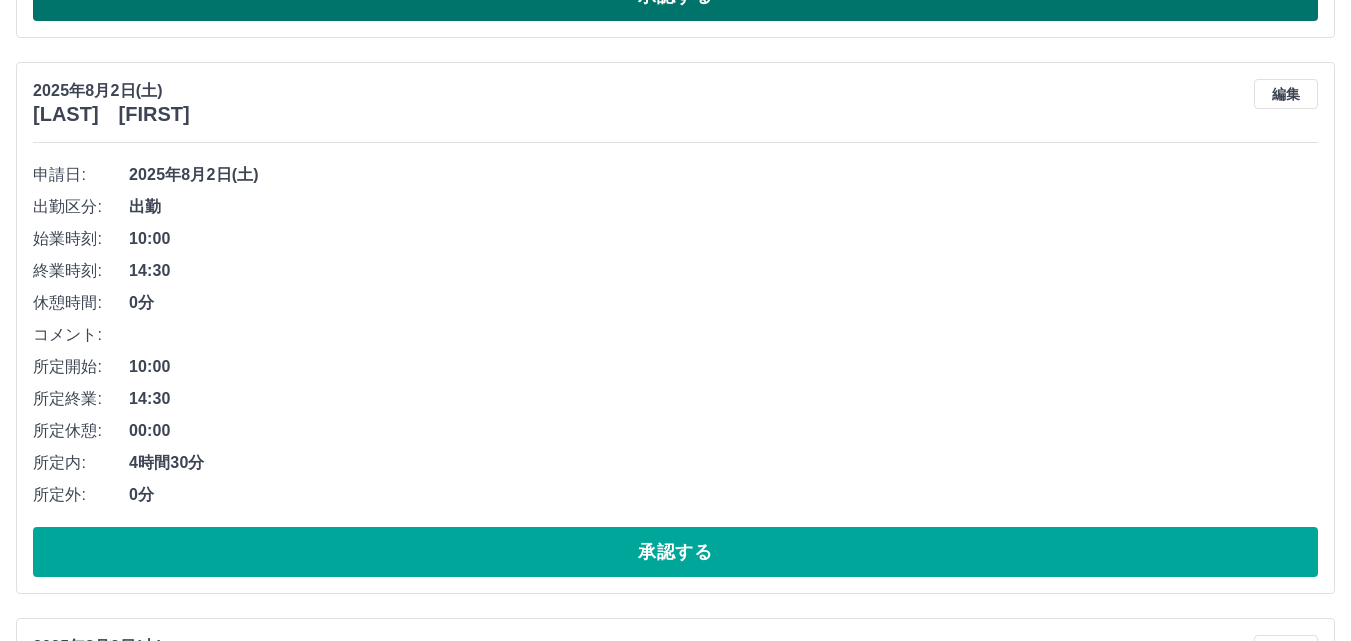 scroll, scrollTop: 3811, scrollLeft: 0, axis: vertical 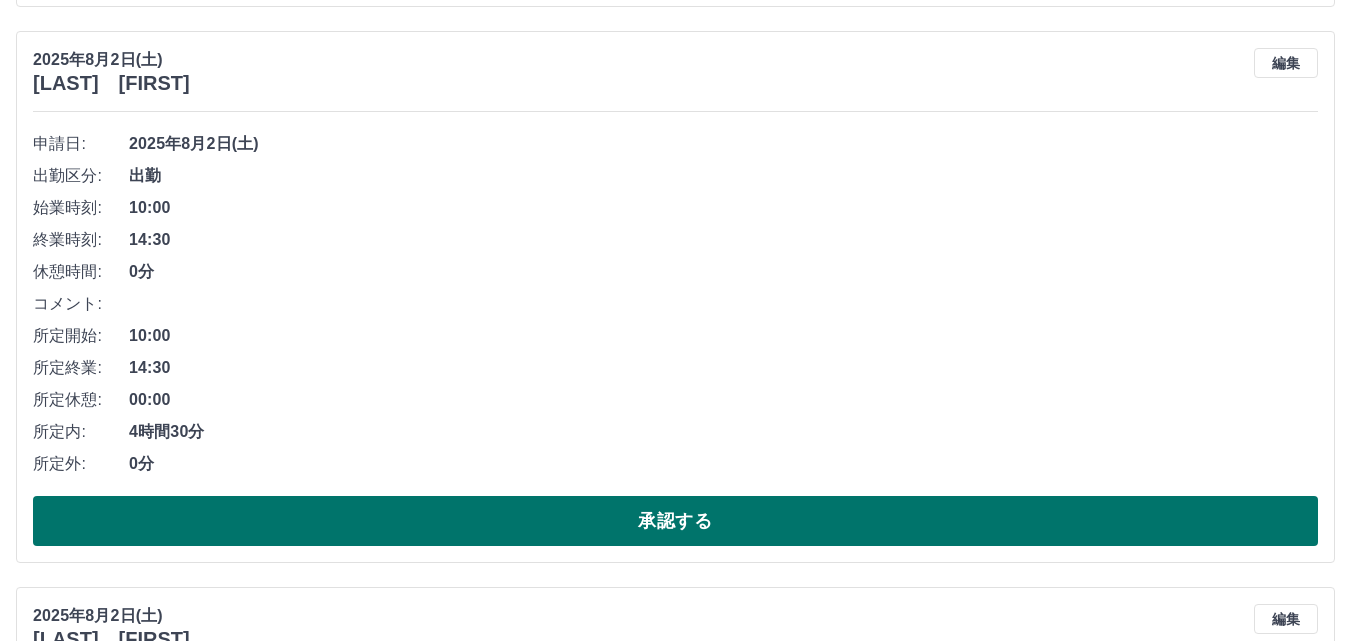 click on "承認する" at bounding box center [675, 521] 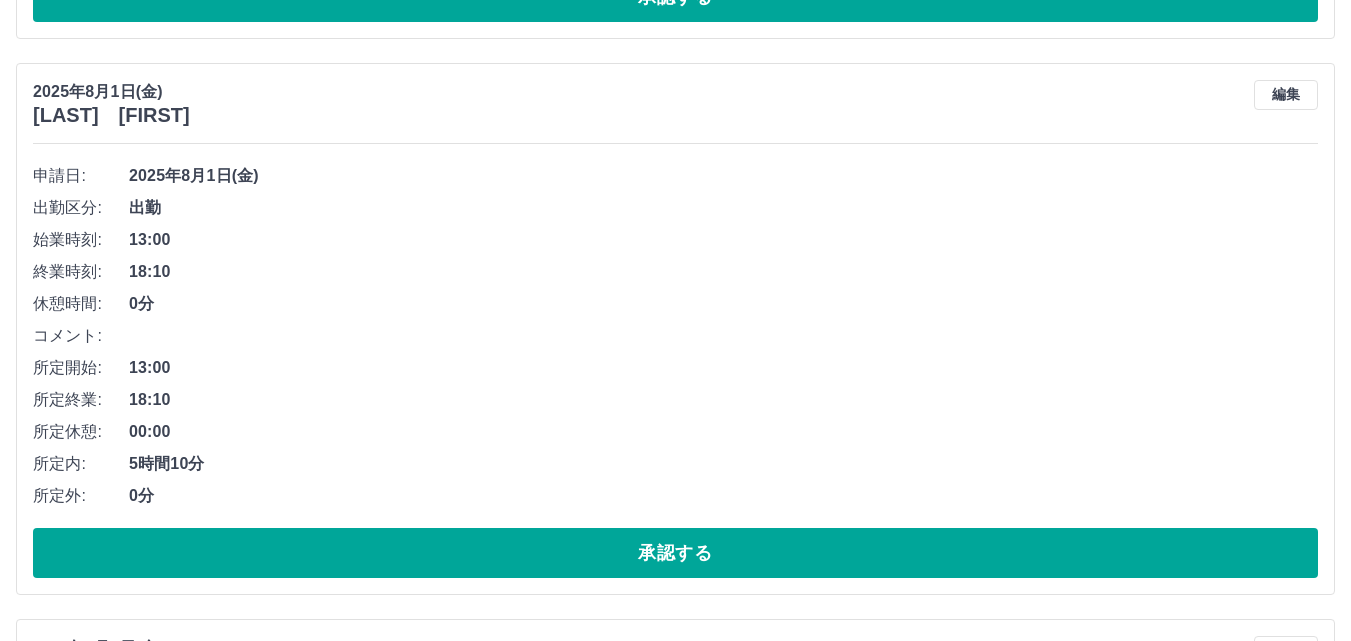 scroll, scrollTop: 4611, scrollLeft: 0, axis: vertical 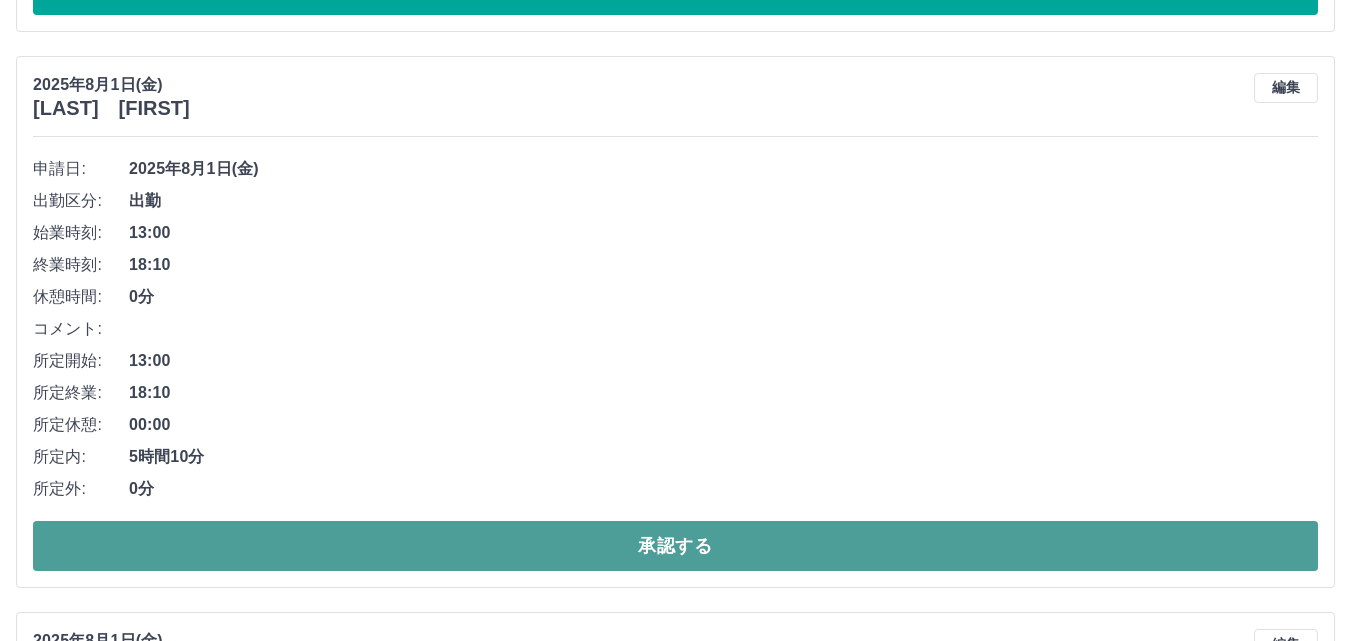 click on "承認する" at bounding box center [675, 546] 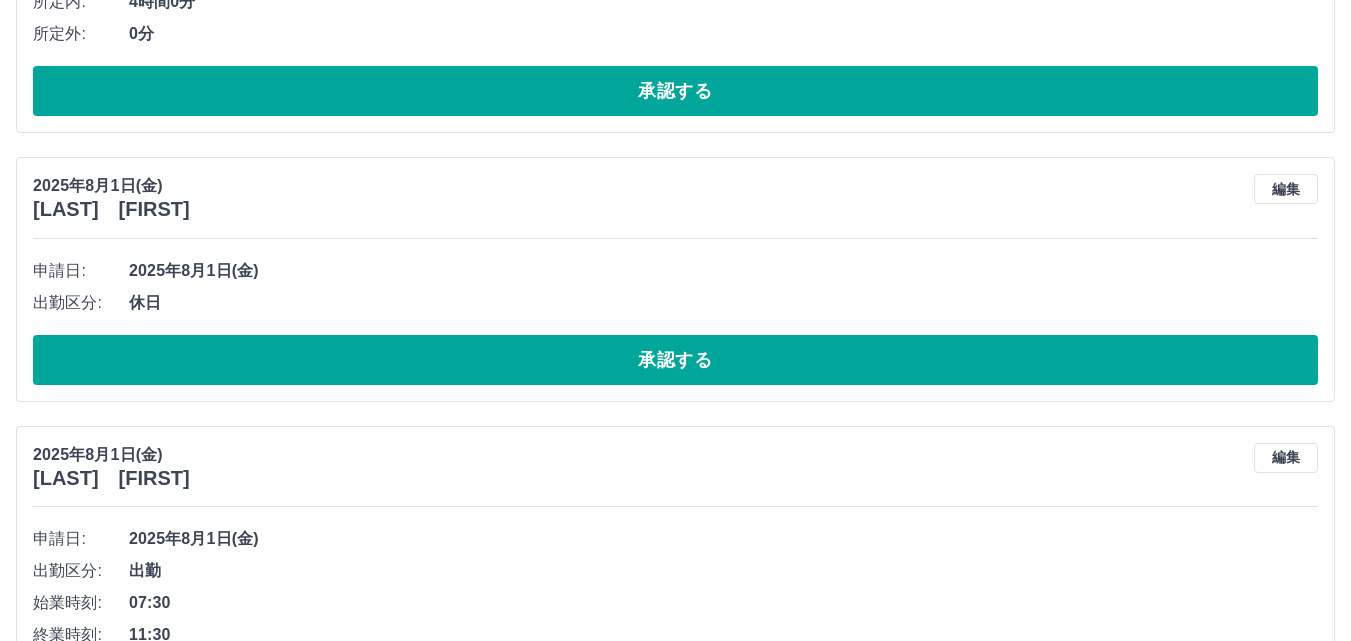 scroll, scrollTop: 4240, scrollLeft: 0, axis: vertical 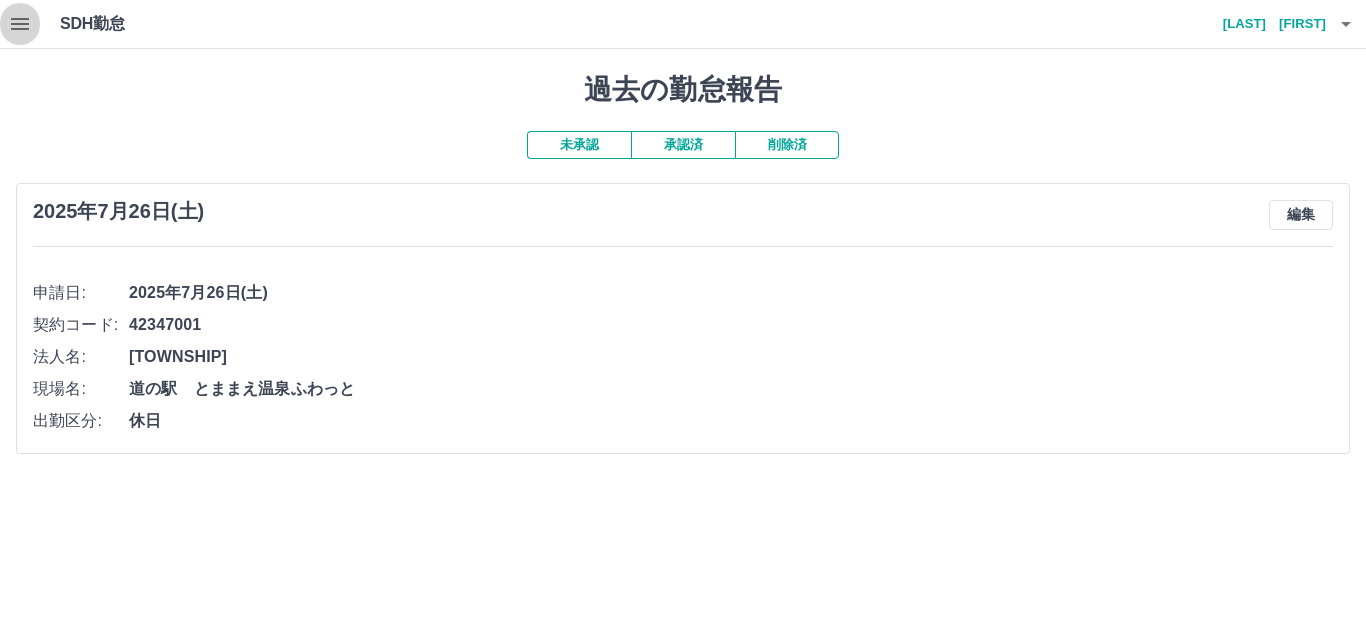 click 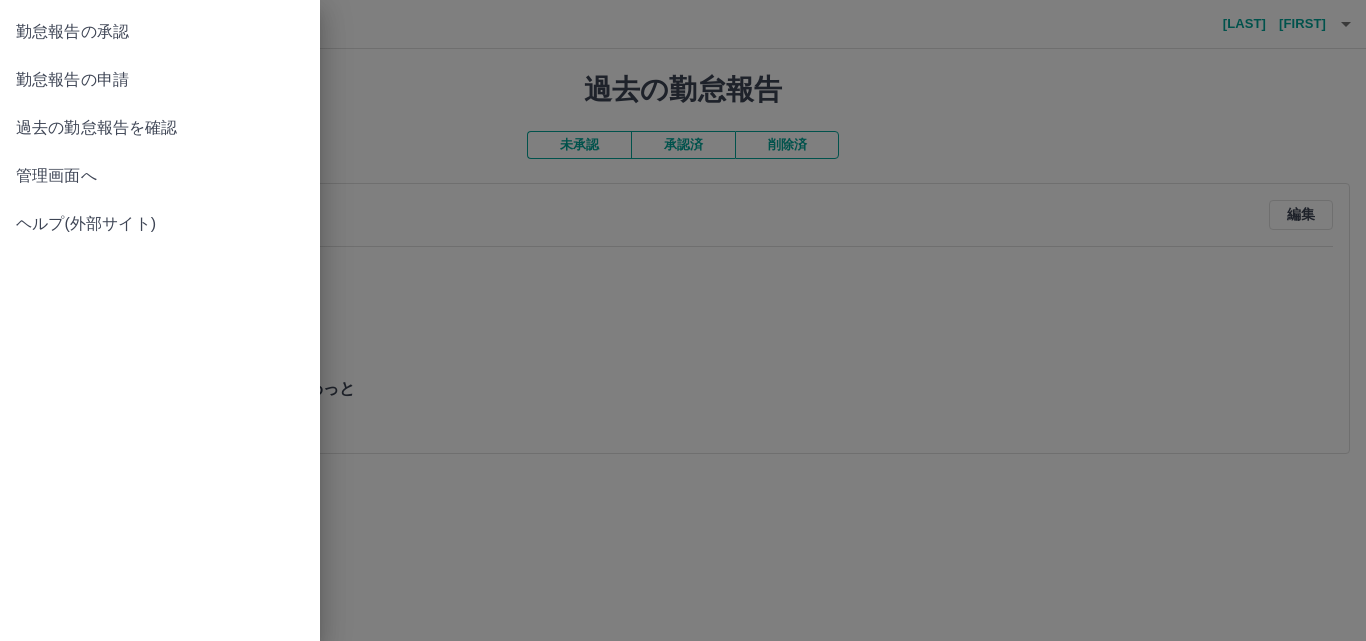 click on "管理画面へ" at bounding box center [160, 176] 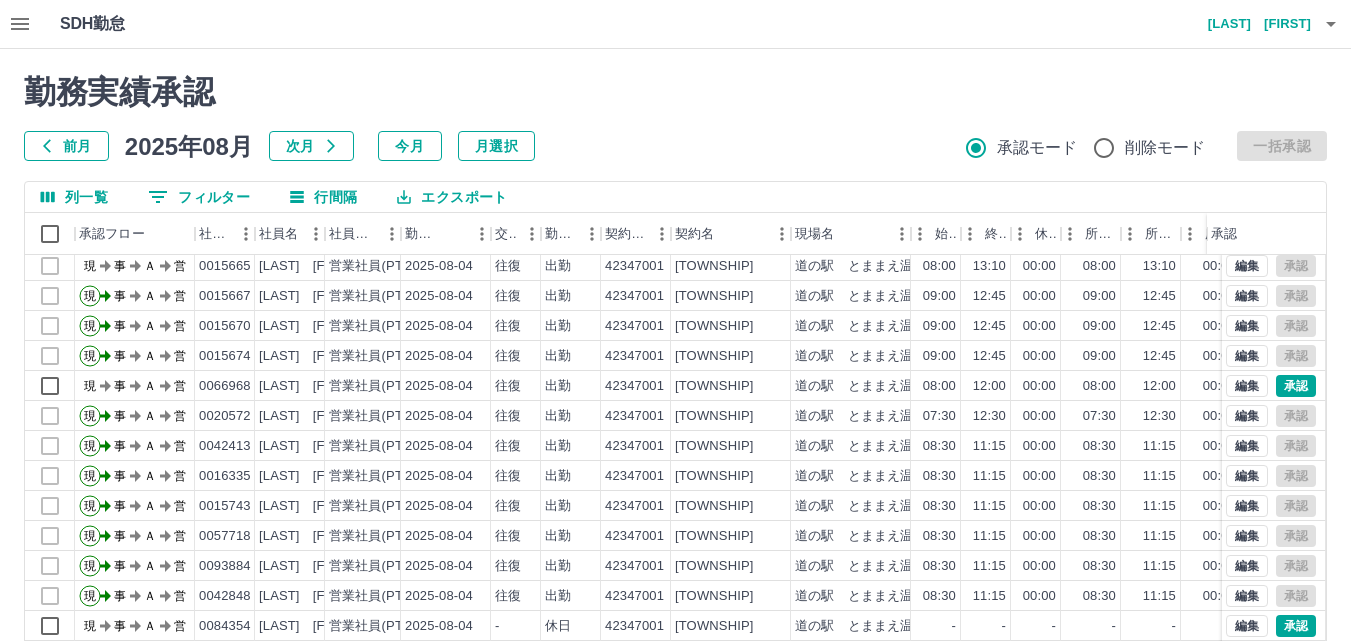 scroll, scrollTop: 0, scrollLeft: 0, axis: both 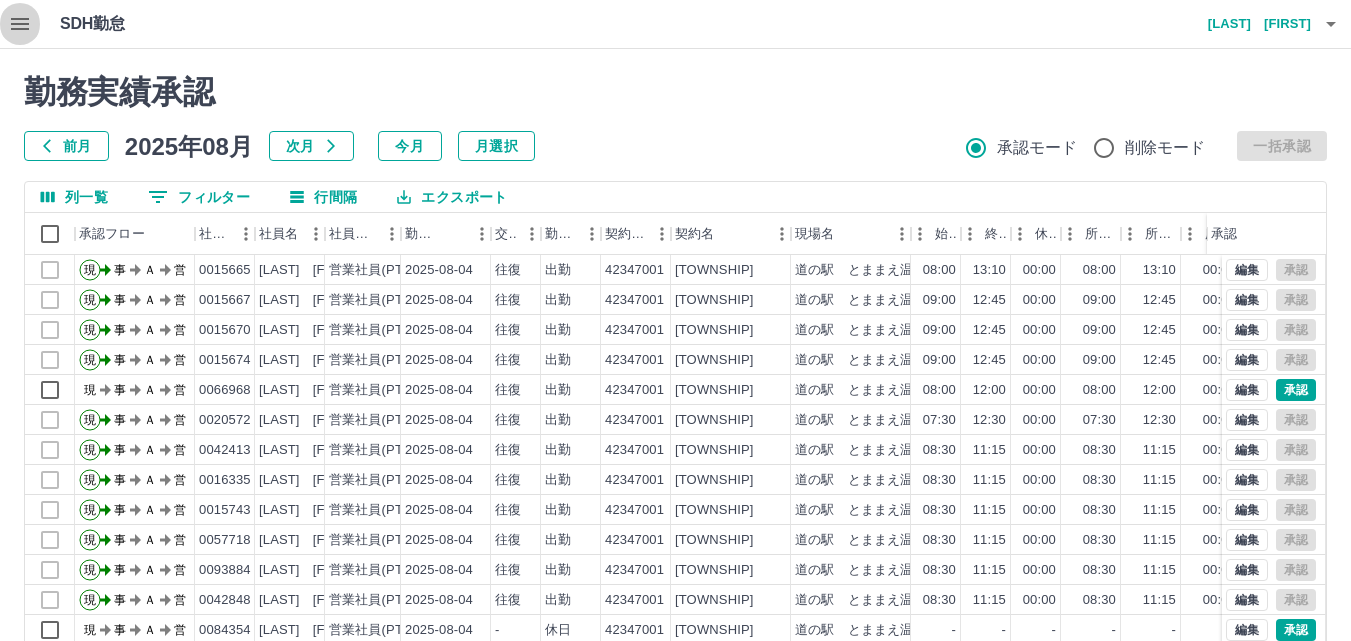 click 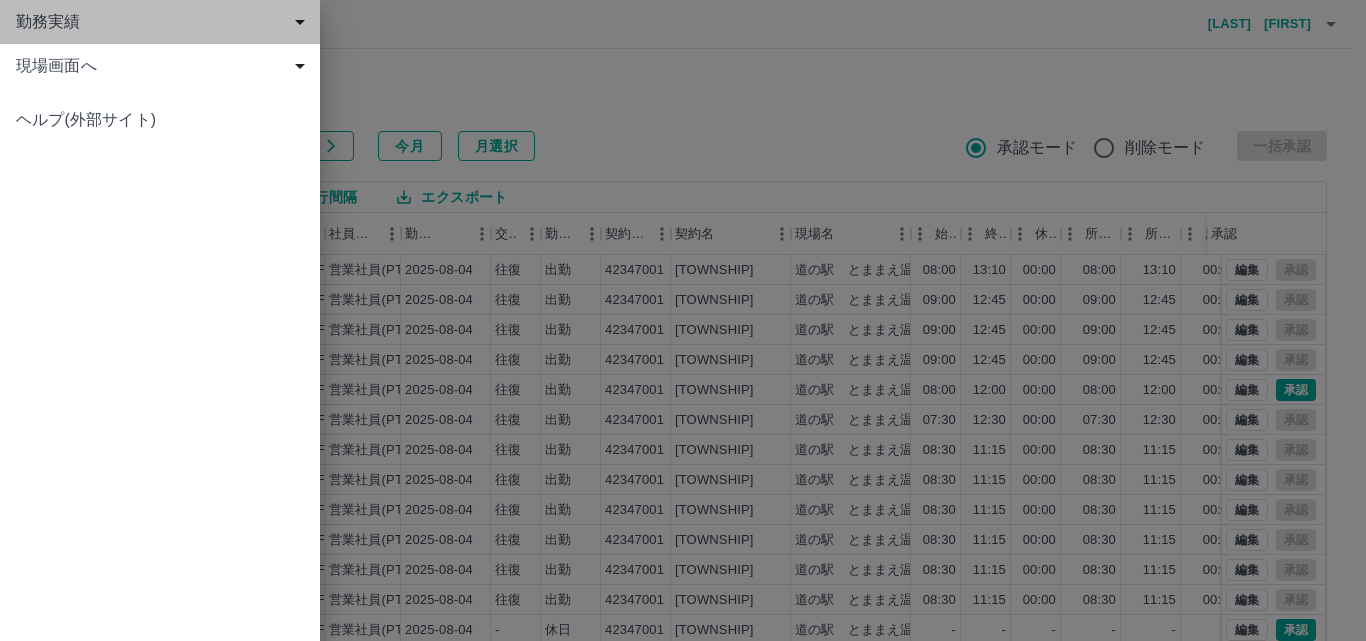 click on "勤務実績" at bounding box center [164, 22] 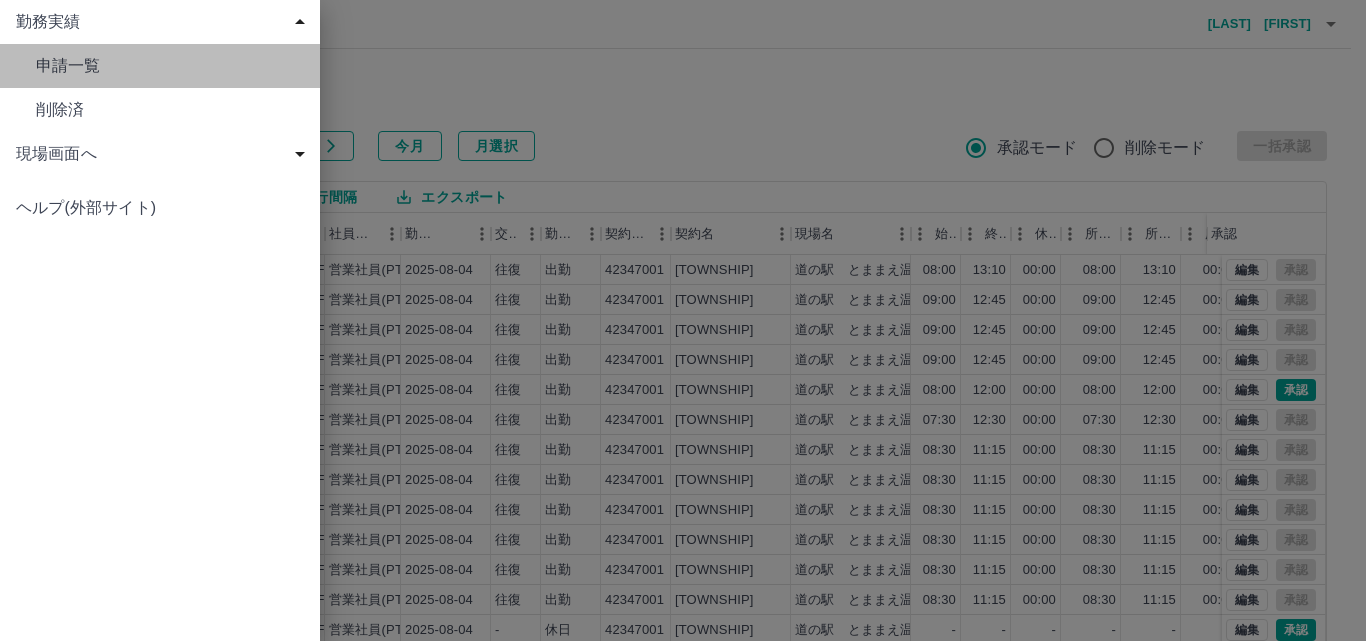 click on "申請一覧" at bounding box center (160, 66) 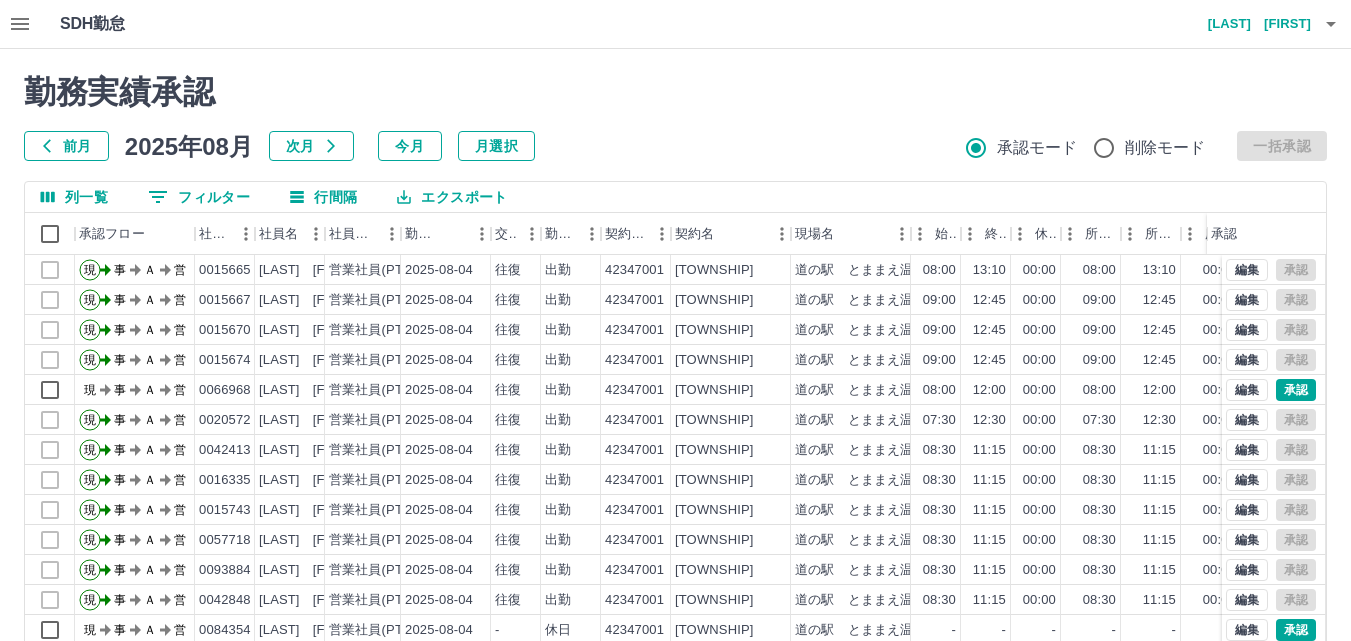 click 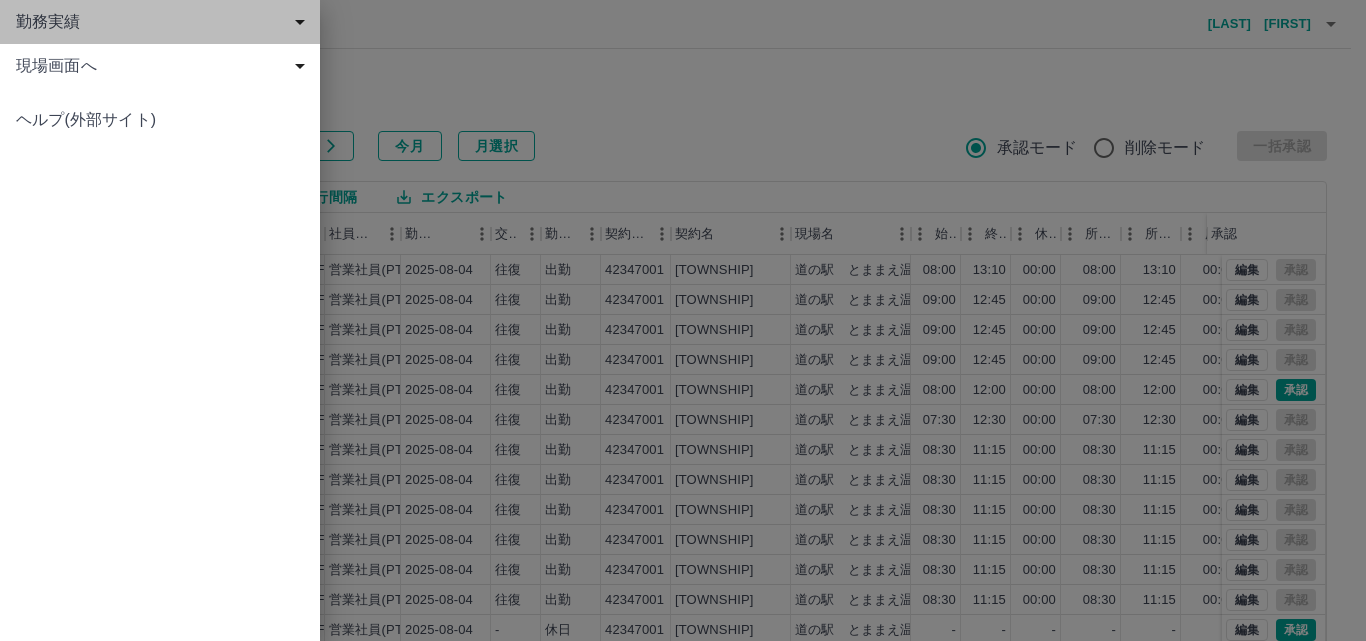 click on "勤務実績" at bounding box center (164, 22) 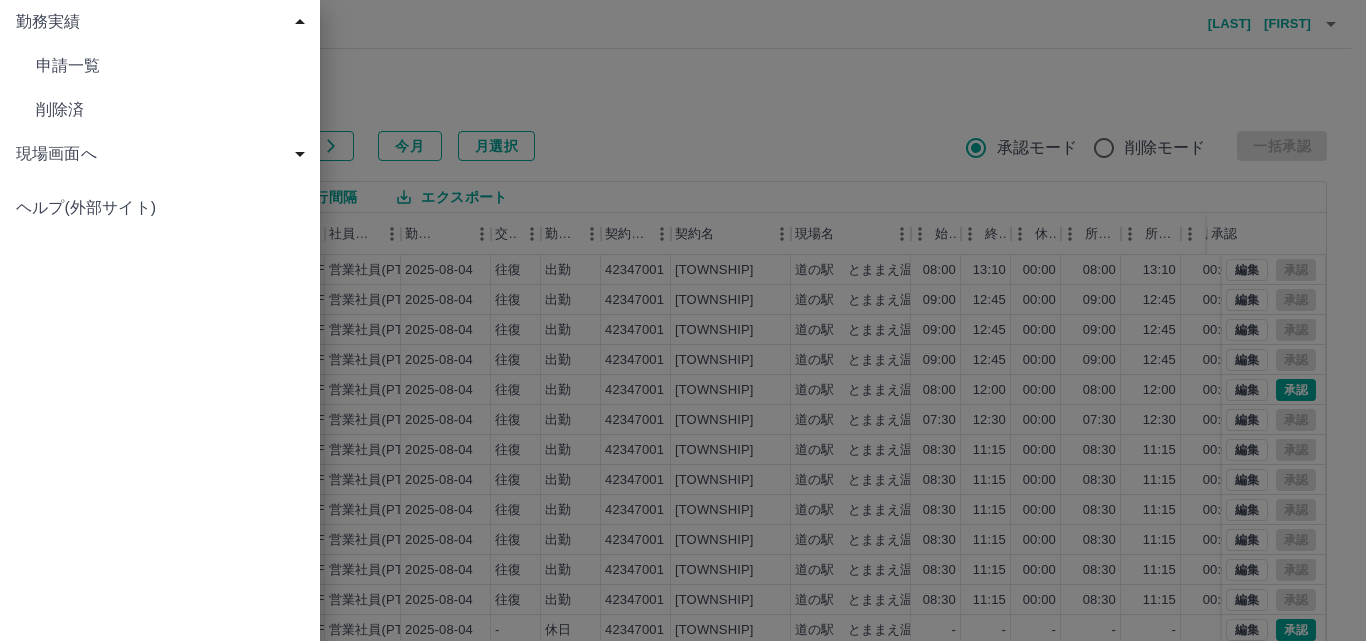 click on "勤務実績 申請一覧 削除済 現場画面へ 現場画面へ ヘルプ(外部サイト)" at bounding box center [160, 320] 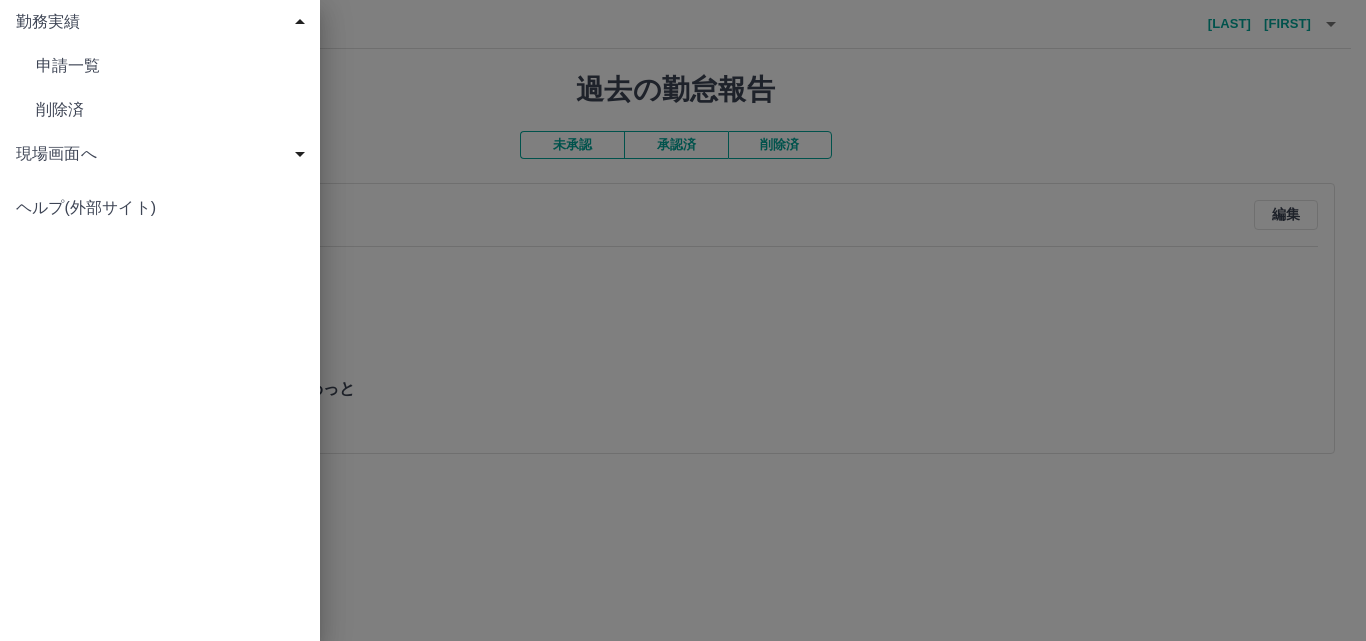 click on "現場画面へ" at bounding box center (164, 154) 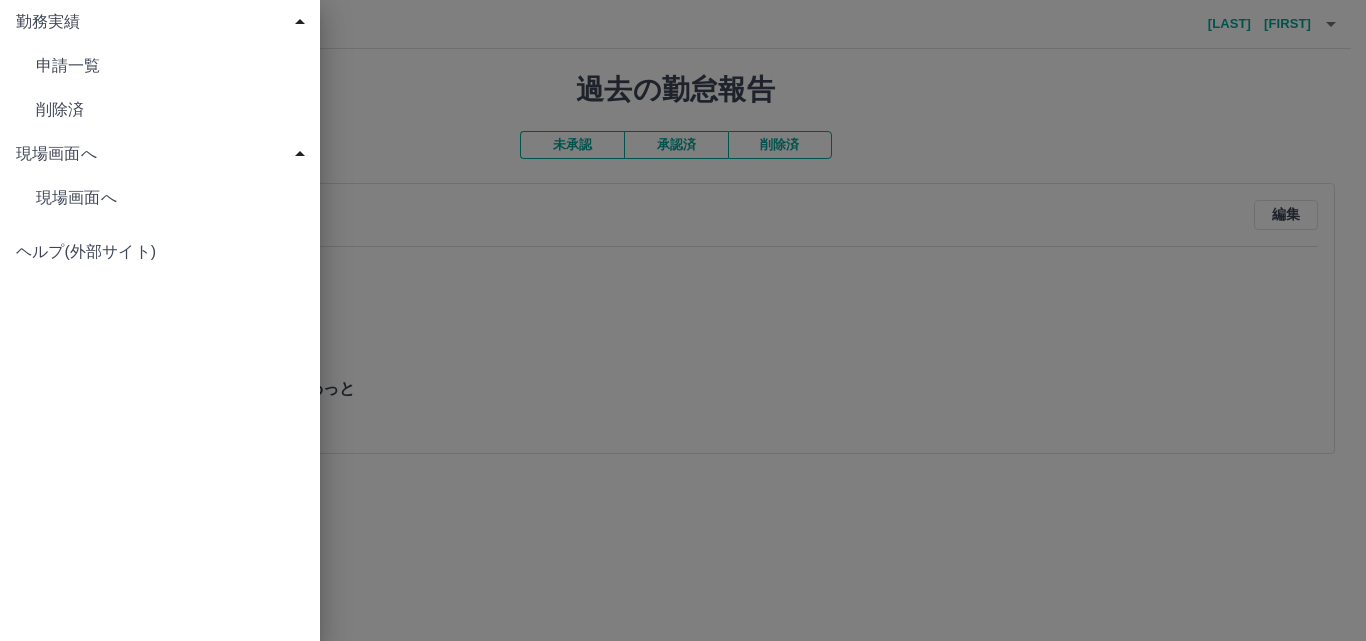 click on "申請一覧" at bounding box center (160, 66) 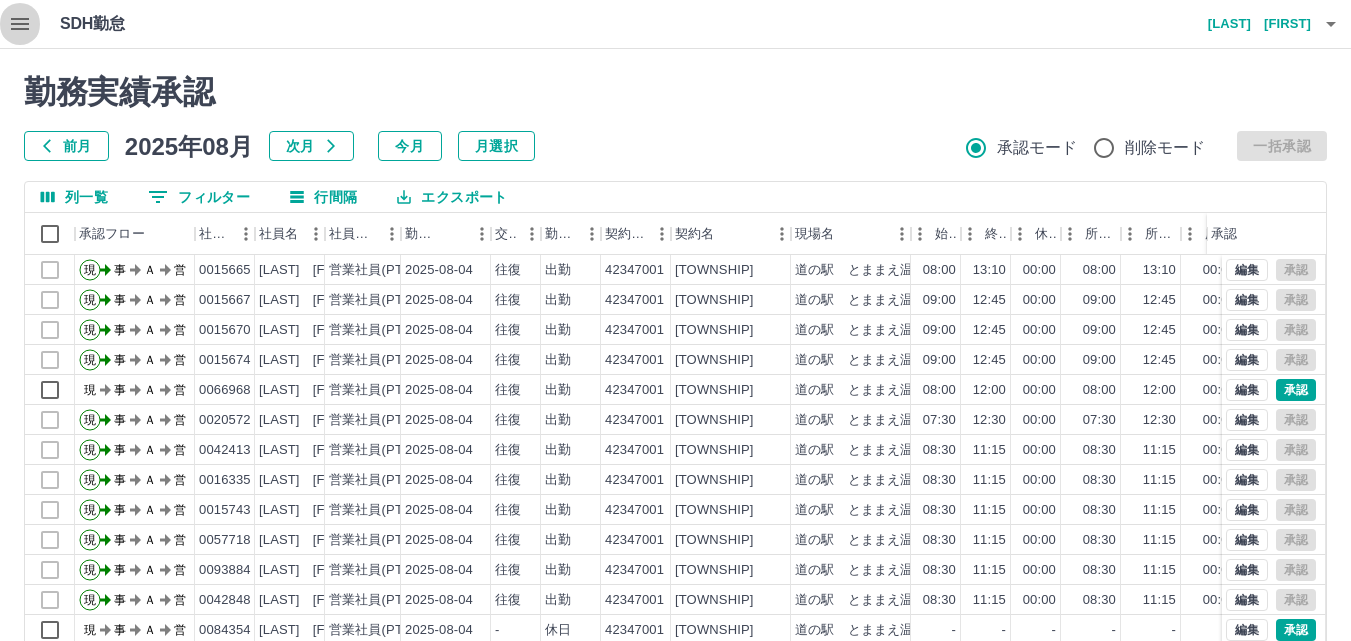 click 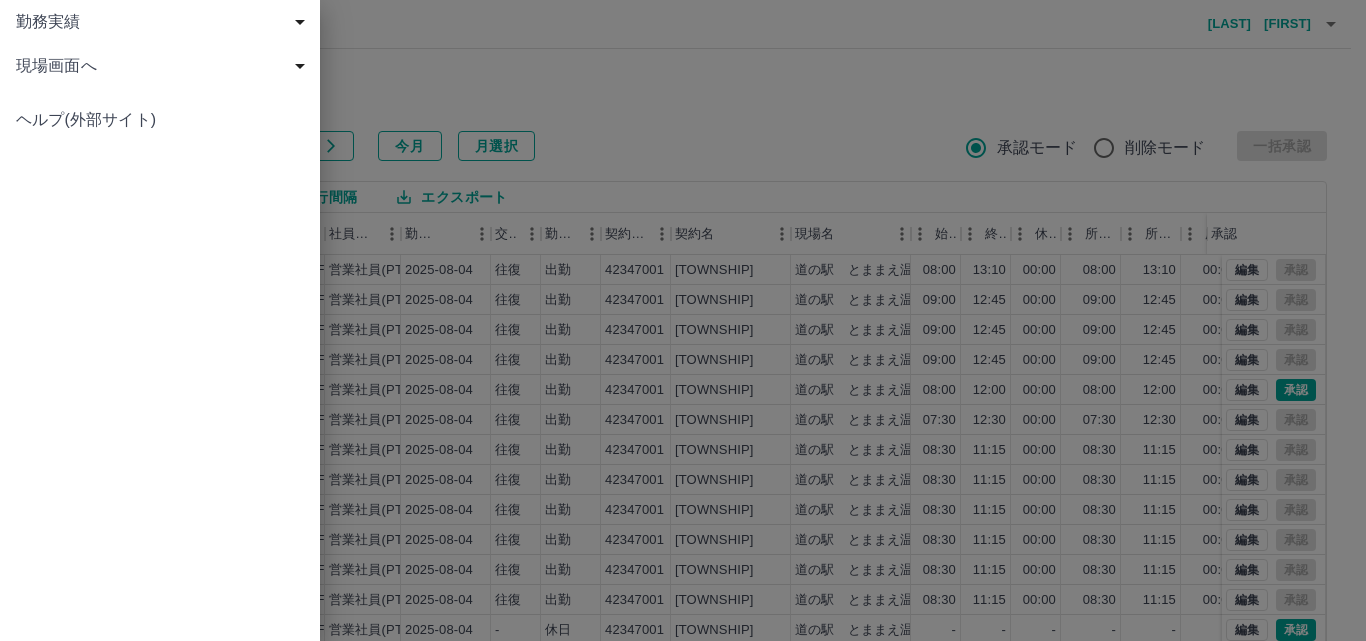 click on "勤務実績 申請一覧 削除済 現場画面へ 現場画面へ ヘルプ(外部サイト)" at bounding box center (160, 320) 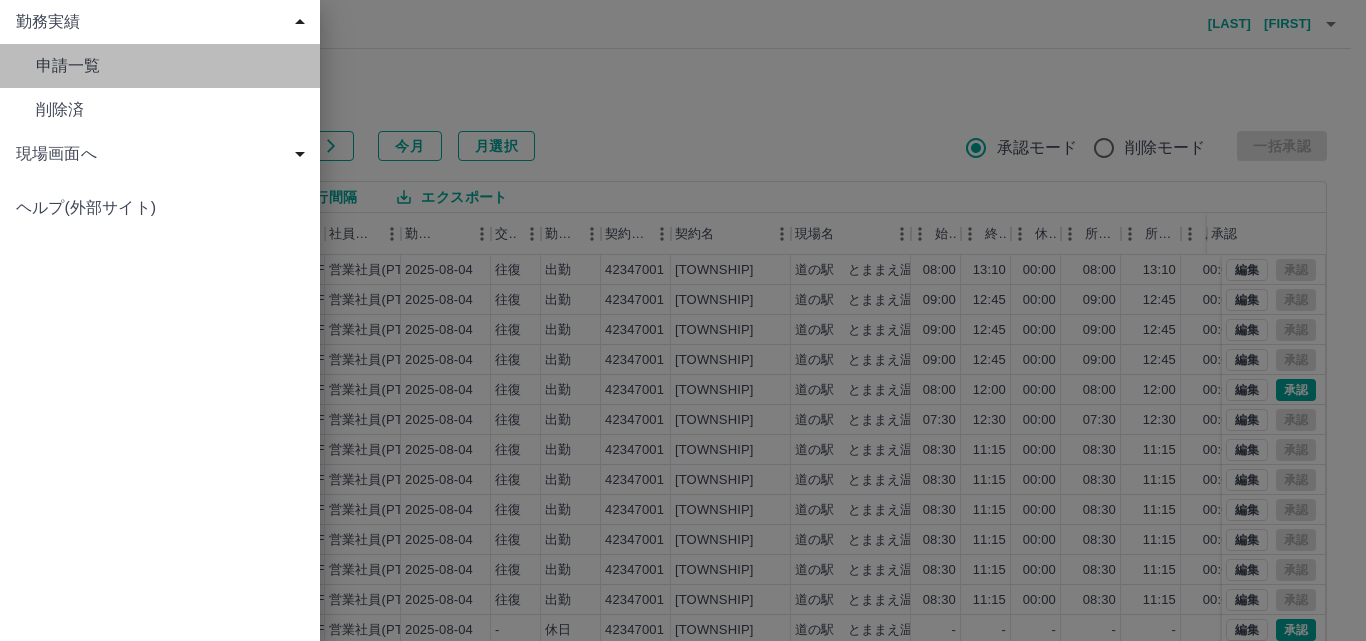 click on "申請一覧" at bounding box center (170, 66) 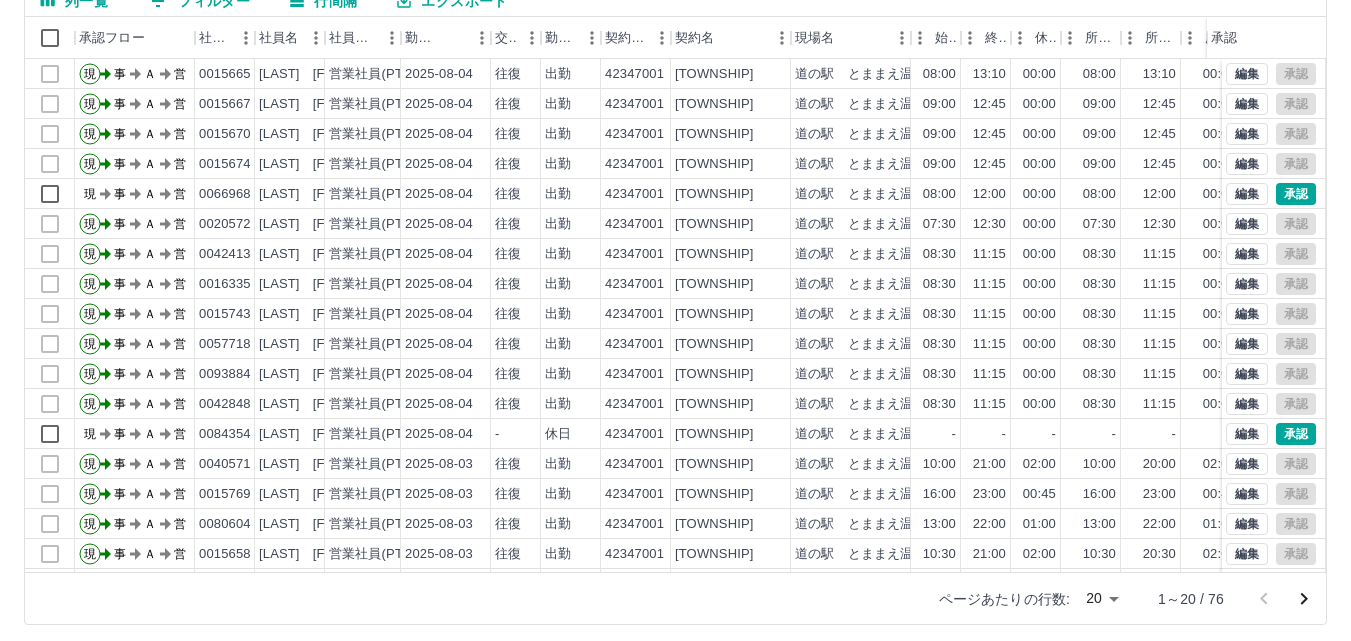 scroll, scrollTop: 204, scrollLeft: 0, axis: vertical 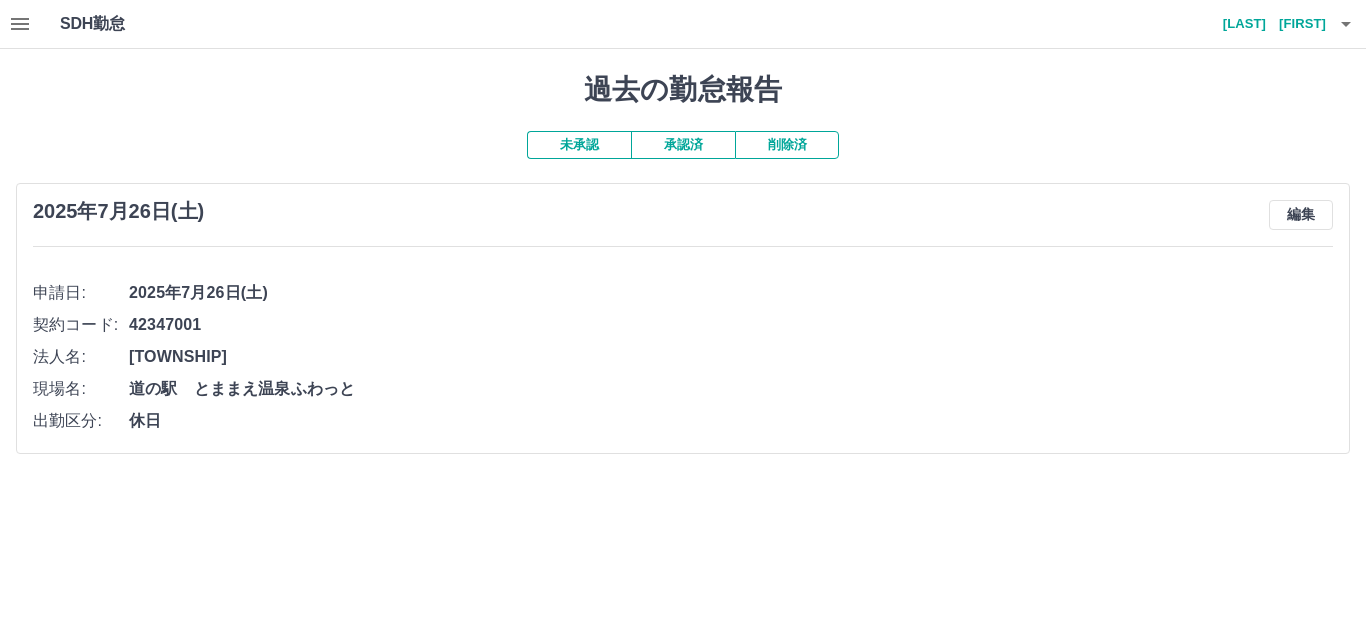click 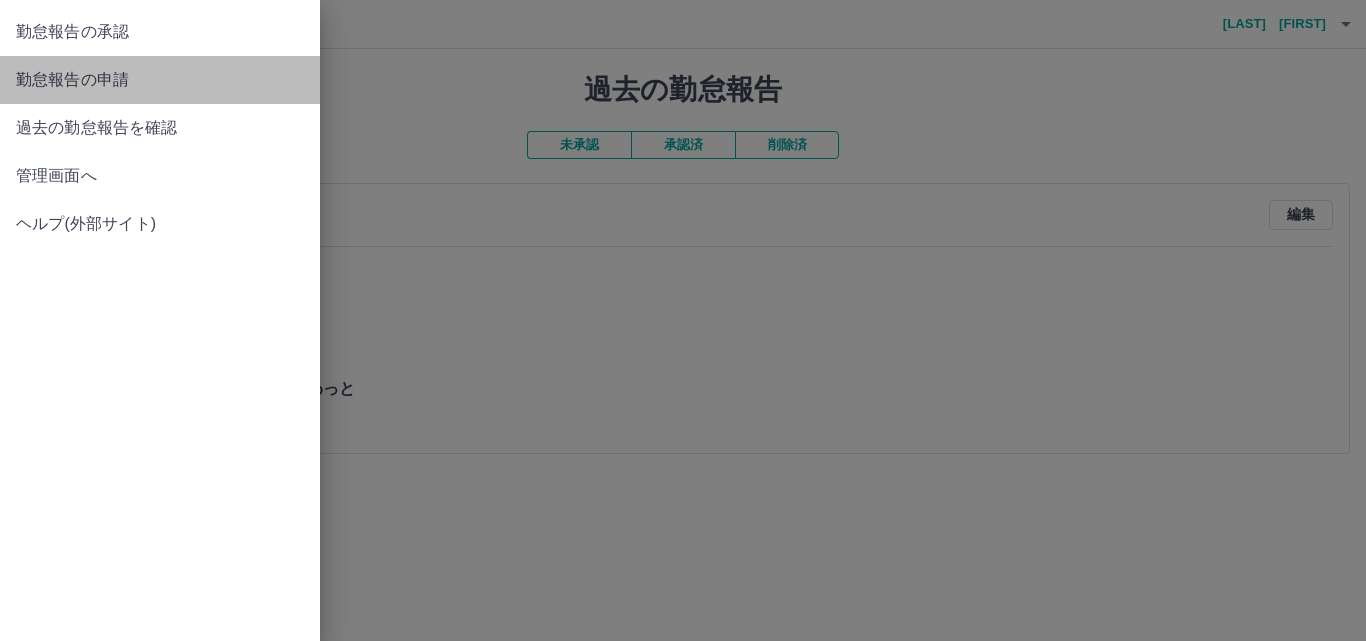click on "勤怠報告の申請" at bounding box center (160, 80) 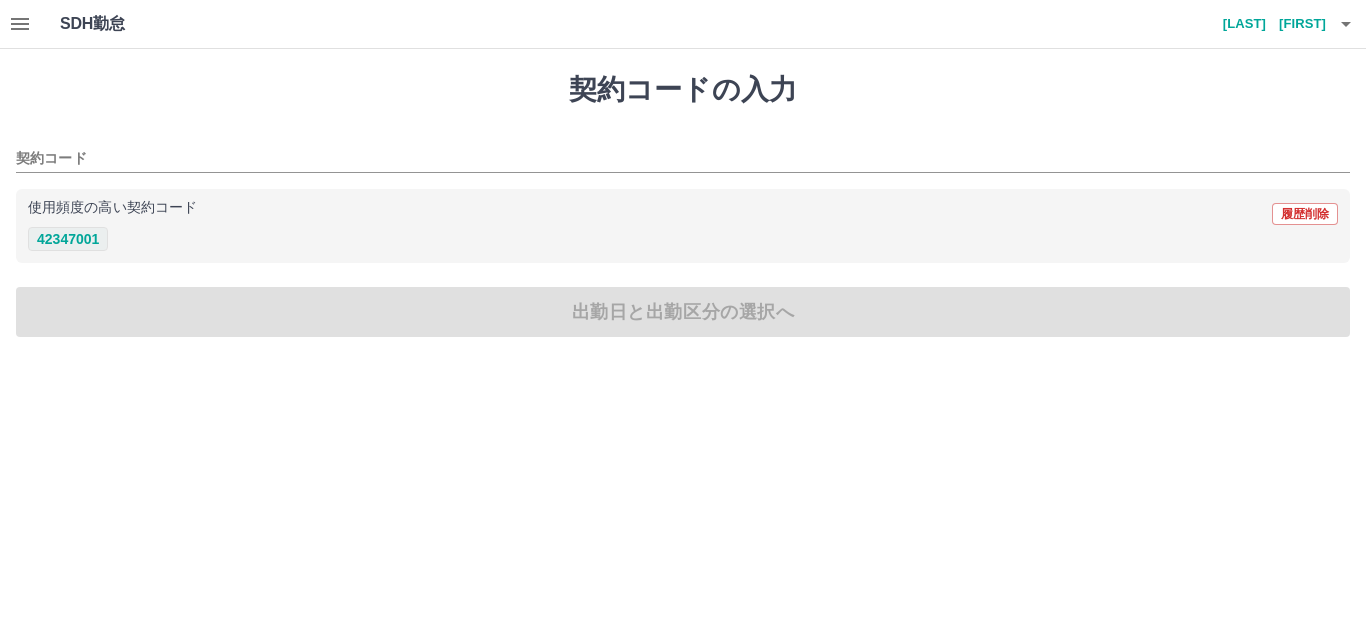 click on "42347001" at bounding box center [68, 239] 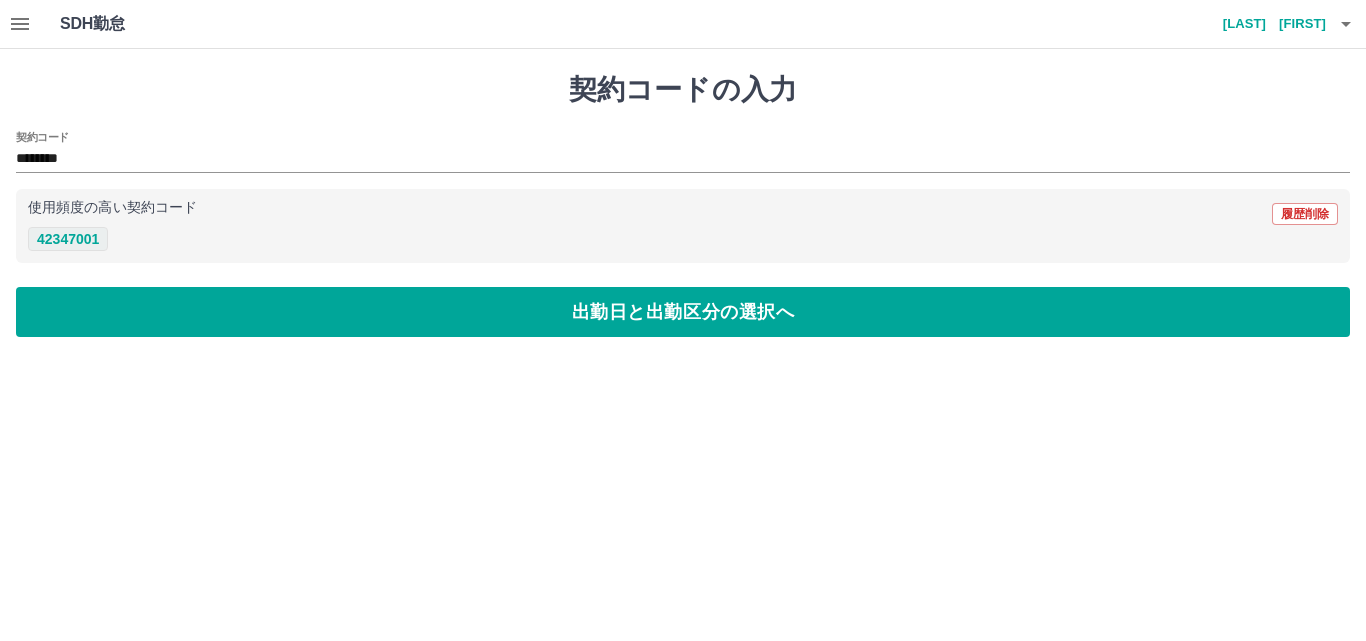 type on "********" 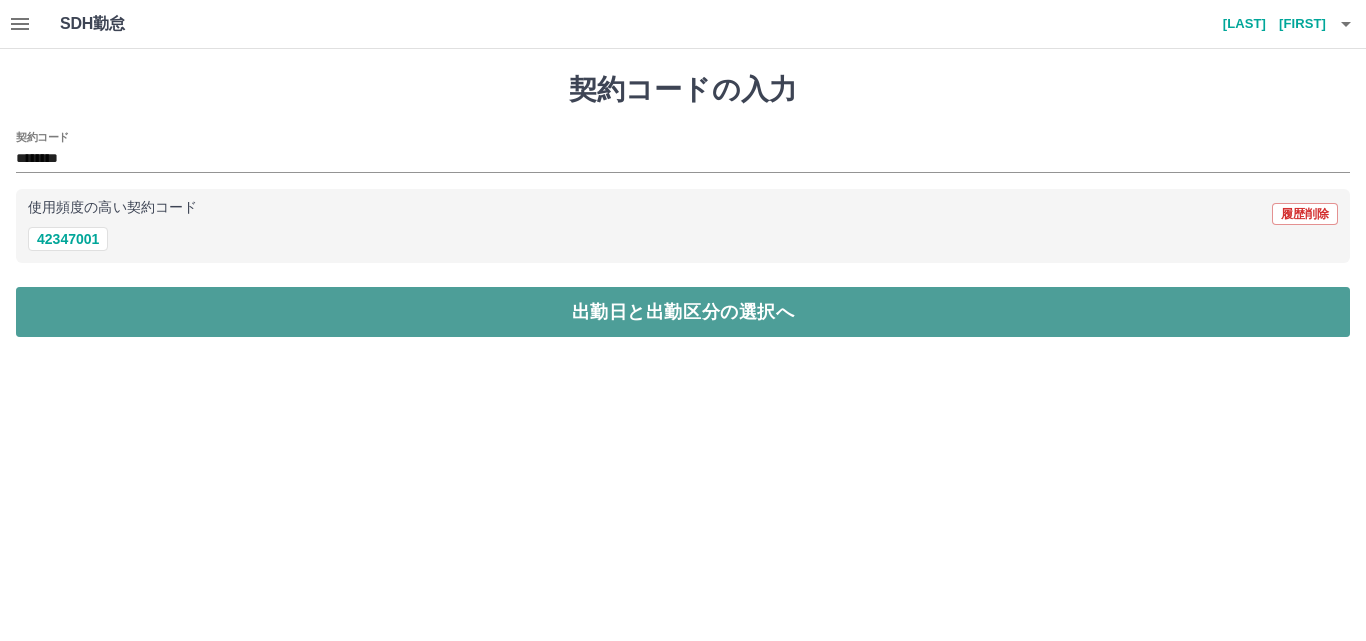 click on "出勤日と出勤区分の選択へ" at bounding box center (683, 312) 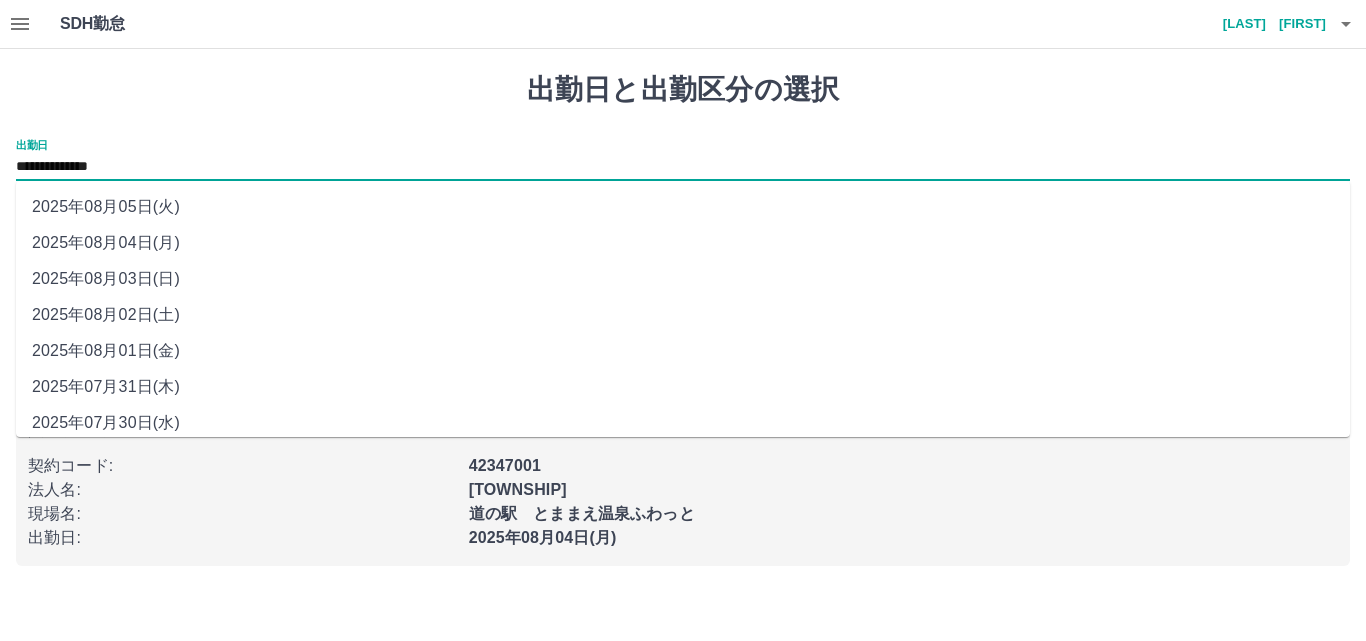 click on "**********" at bounding box center [683, 167] 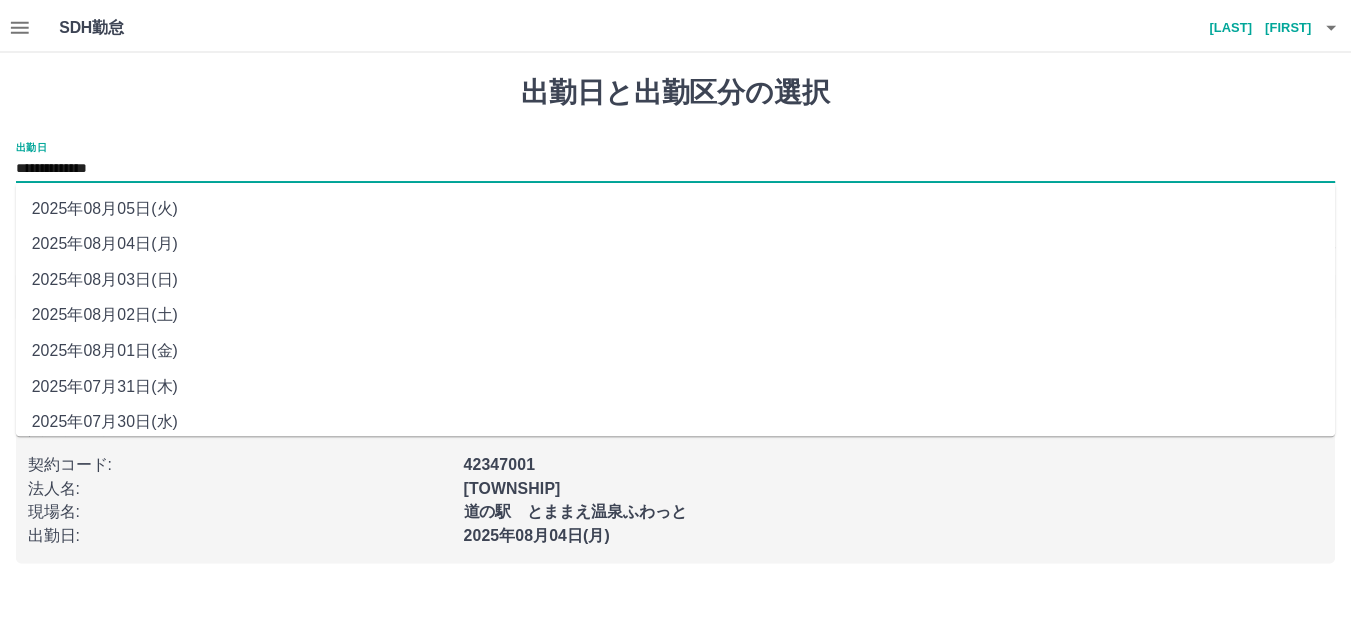 scroll, scrollTop: 84, scrollLeft: 0, axis: vertical 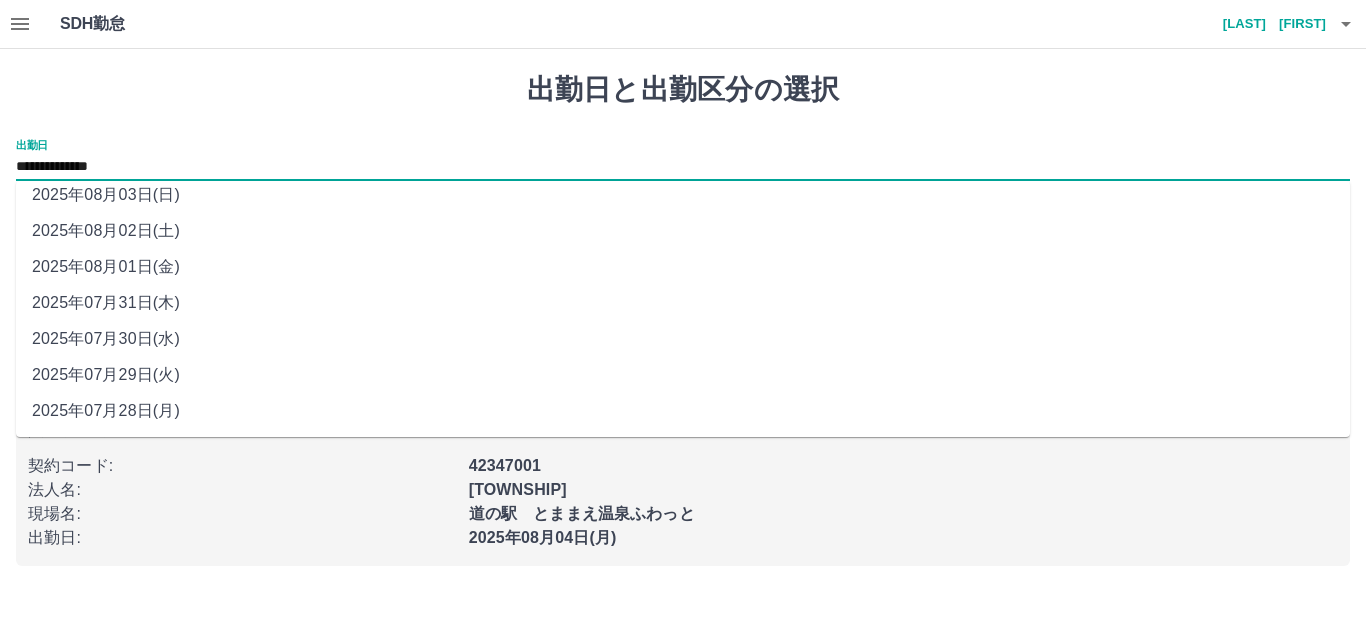 click on "2025年08月01日(金)" at bounding box center [683, 267] 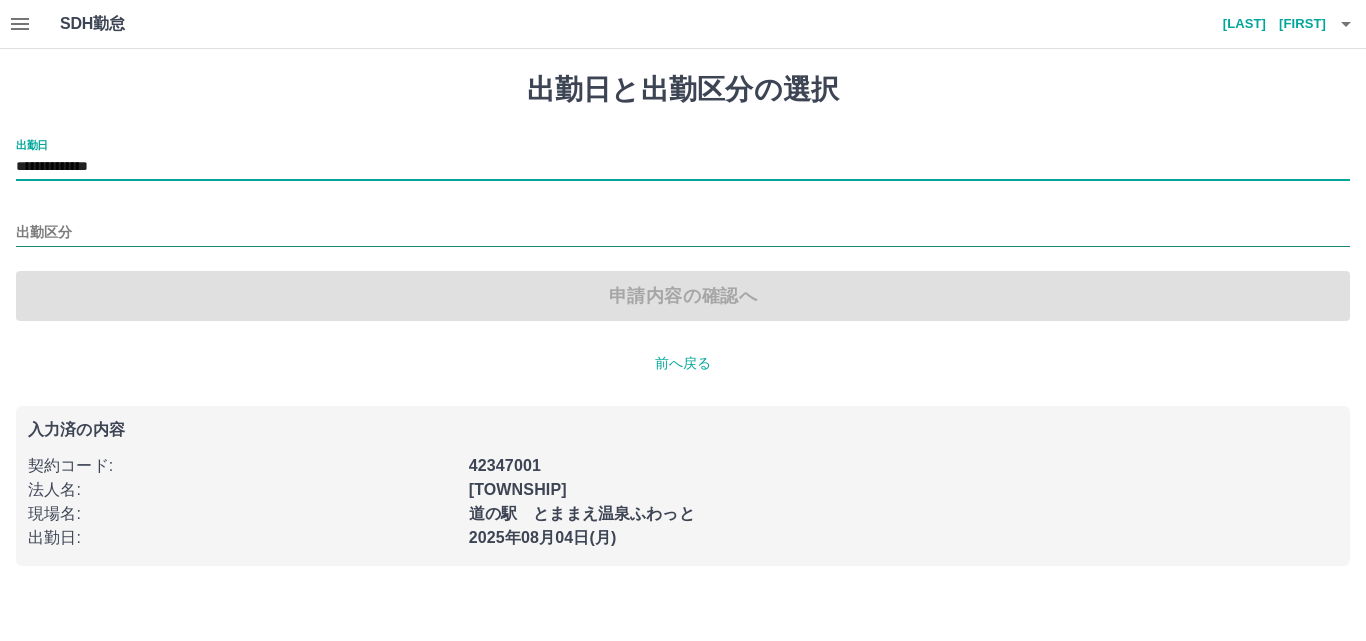 click on "出勤区分" at bounding box center [683, 233] 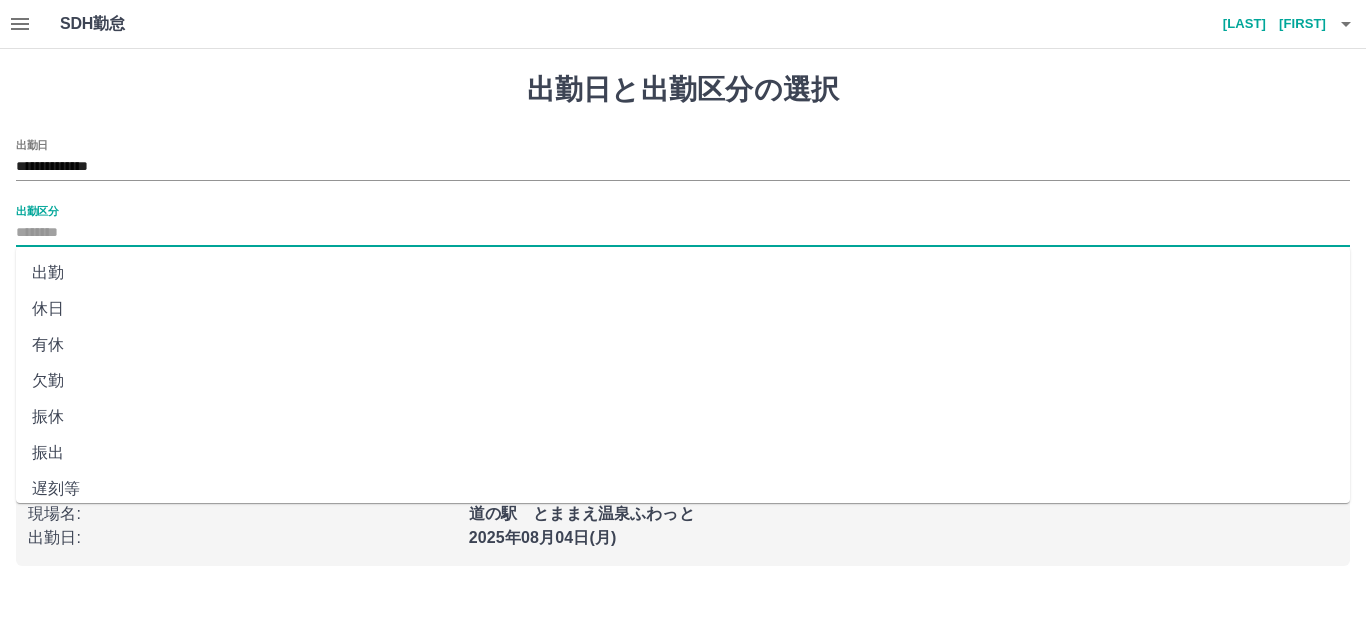 click on "出勤" at bounding box center [683, 273] 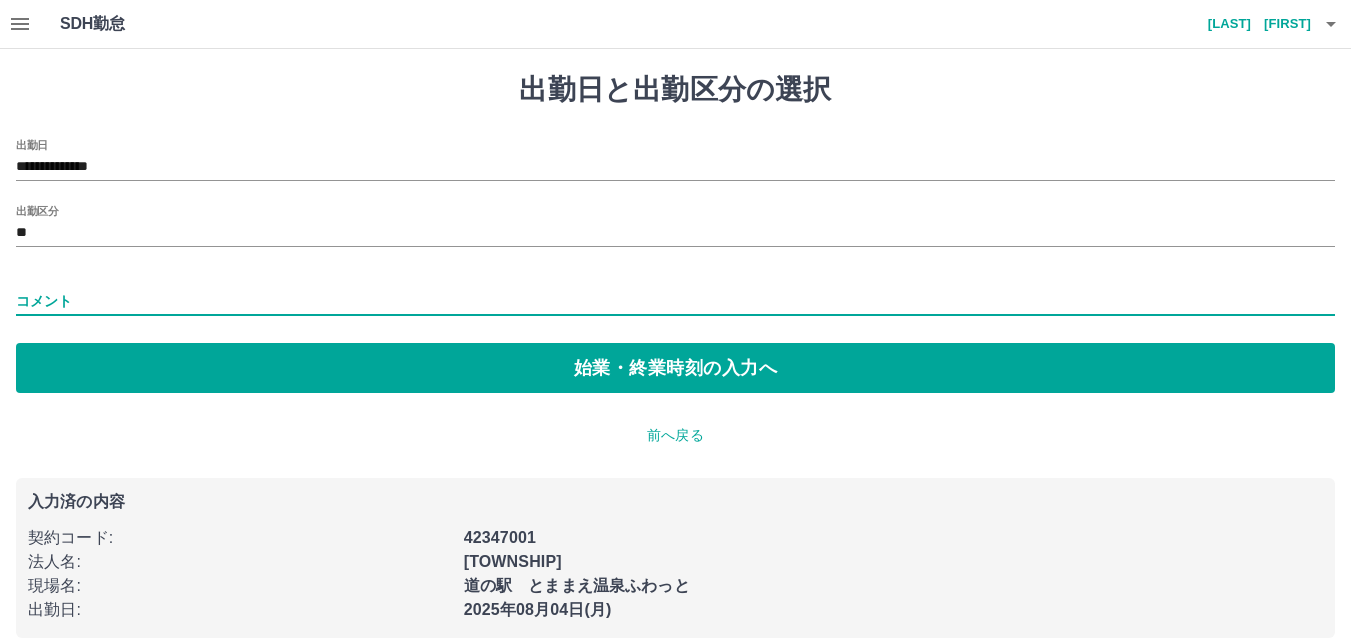 click on "コメント" at bounding box center [675, 301] 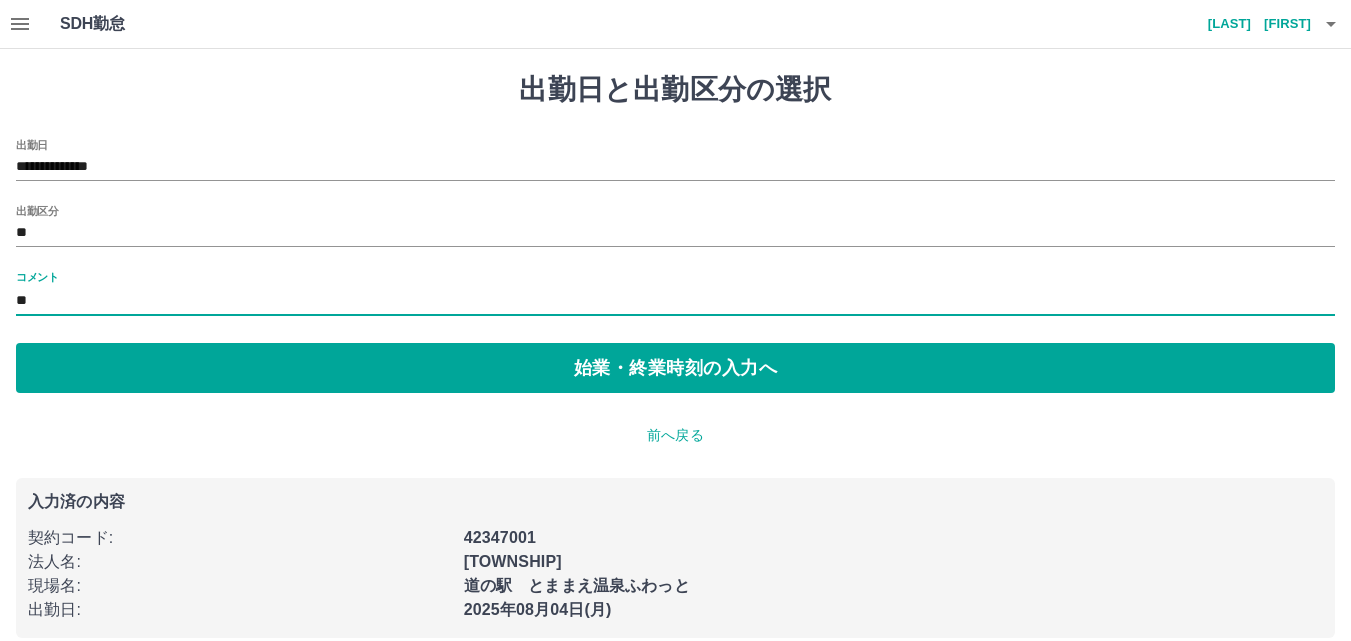type on "*" 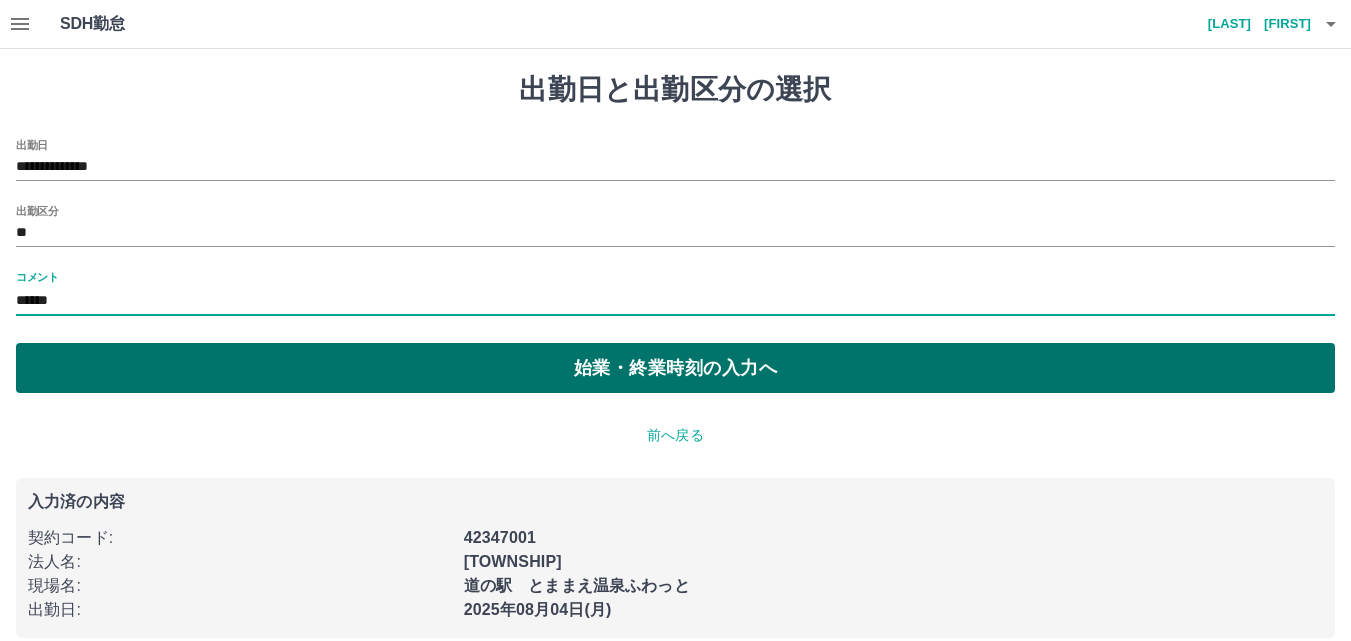 type on "****" 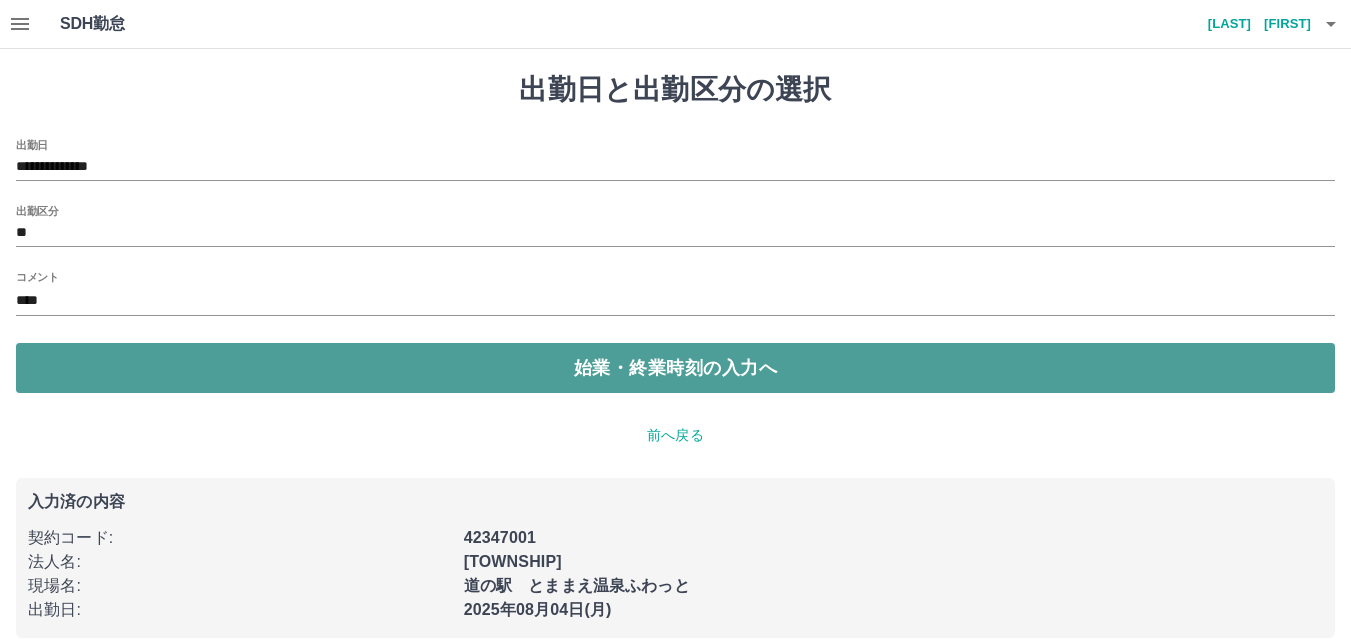 click on "始業・終業時刻の入力へ" at bounding box center (675, 368) 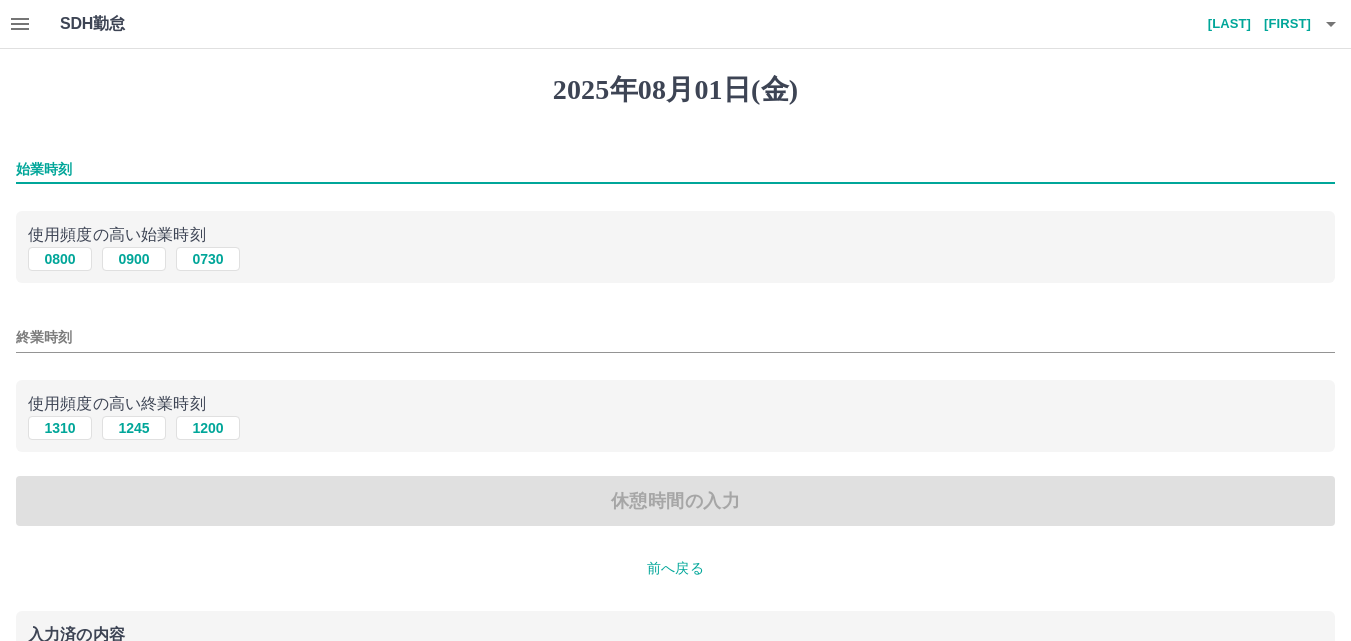 click on "始業時刻" at bounding box center [675, 169] 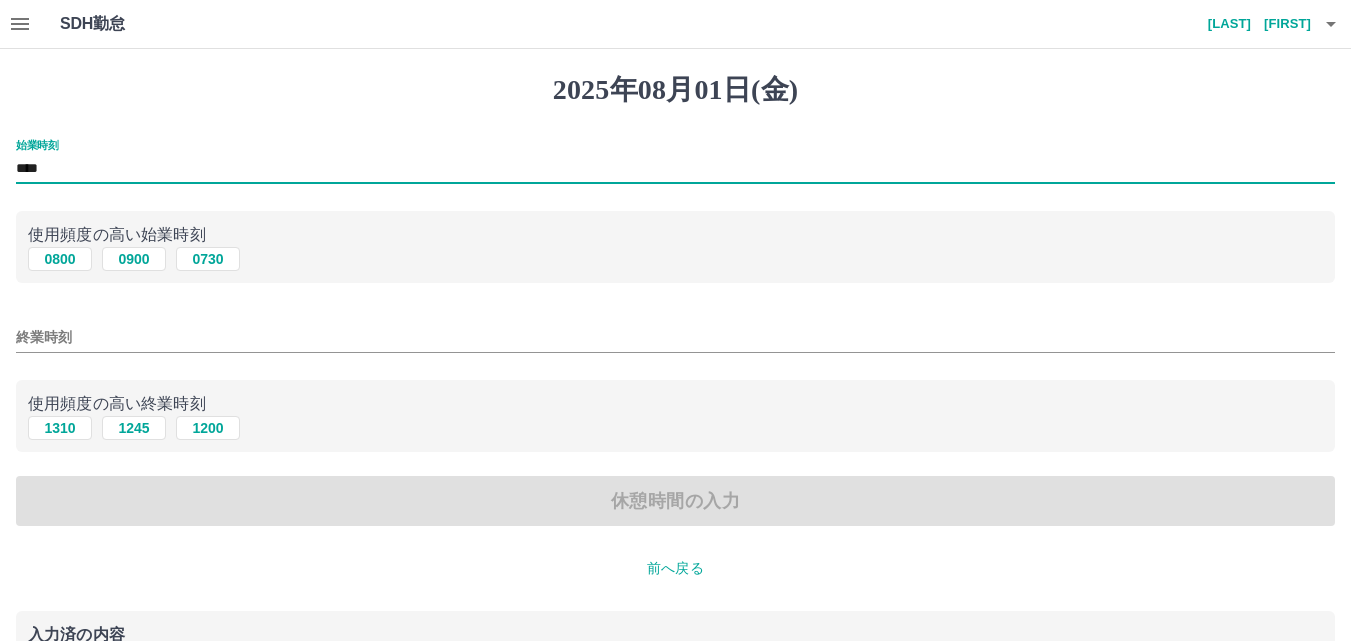 click on "終業時刻" at bounding box center [675, 337] 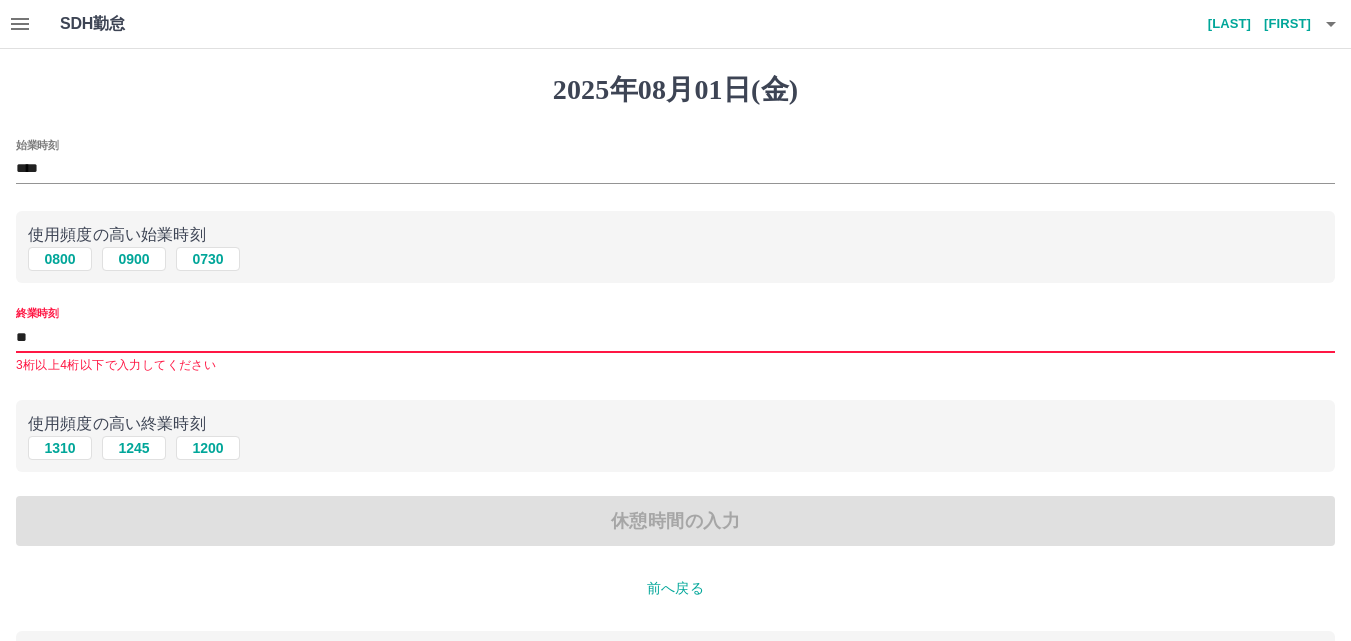 type on "*" 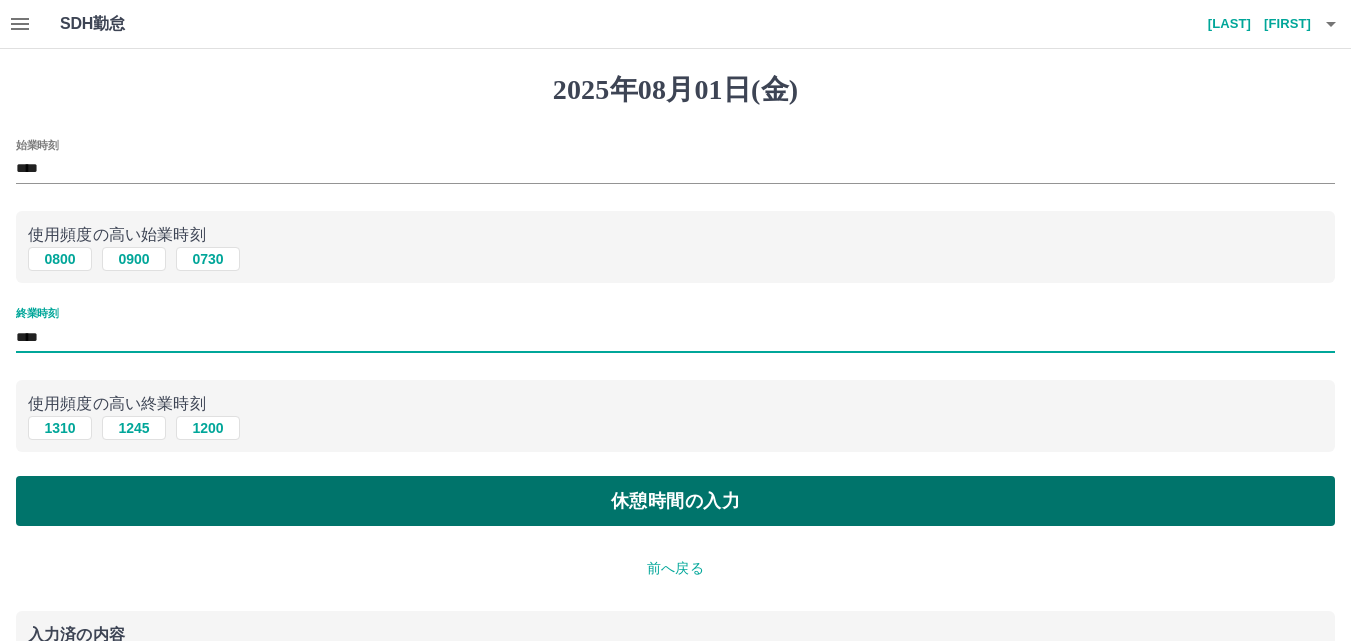 type on "****" 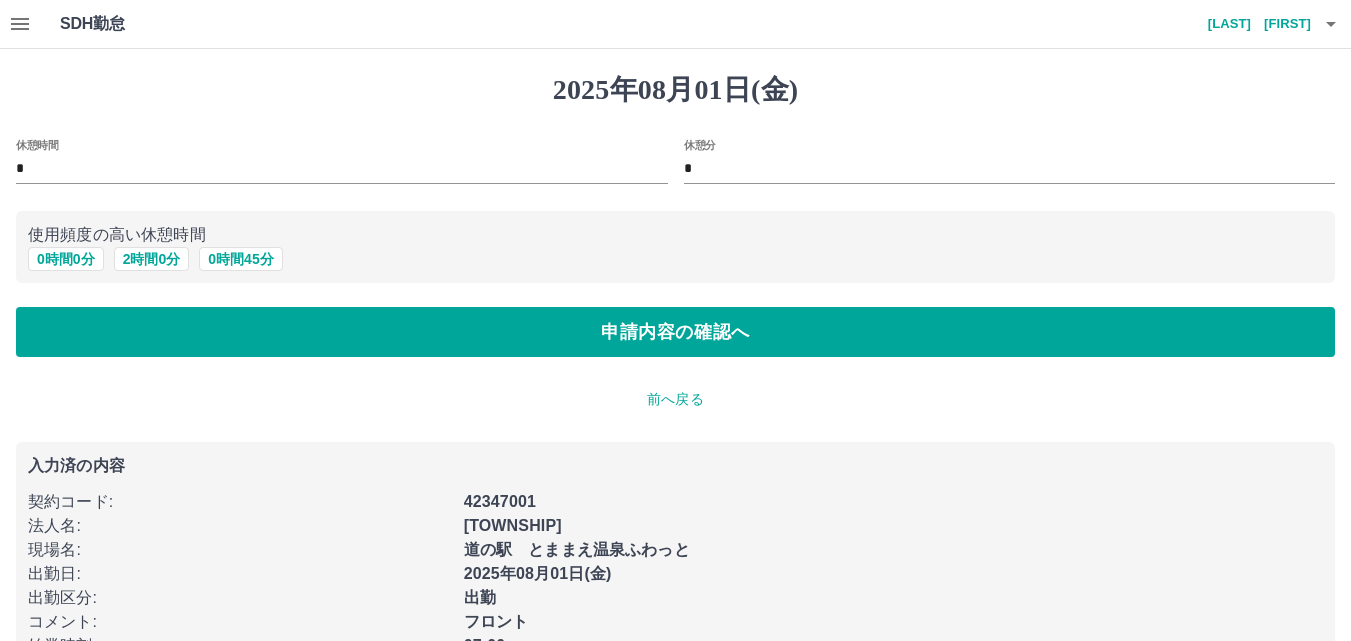 click on "*" at bounding box center [342, 169] 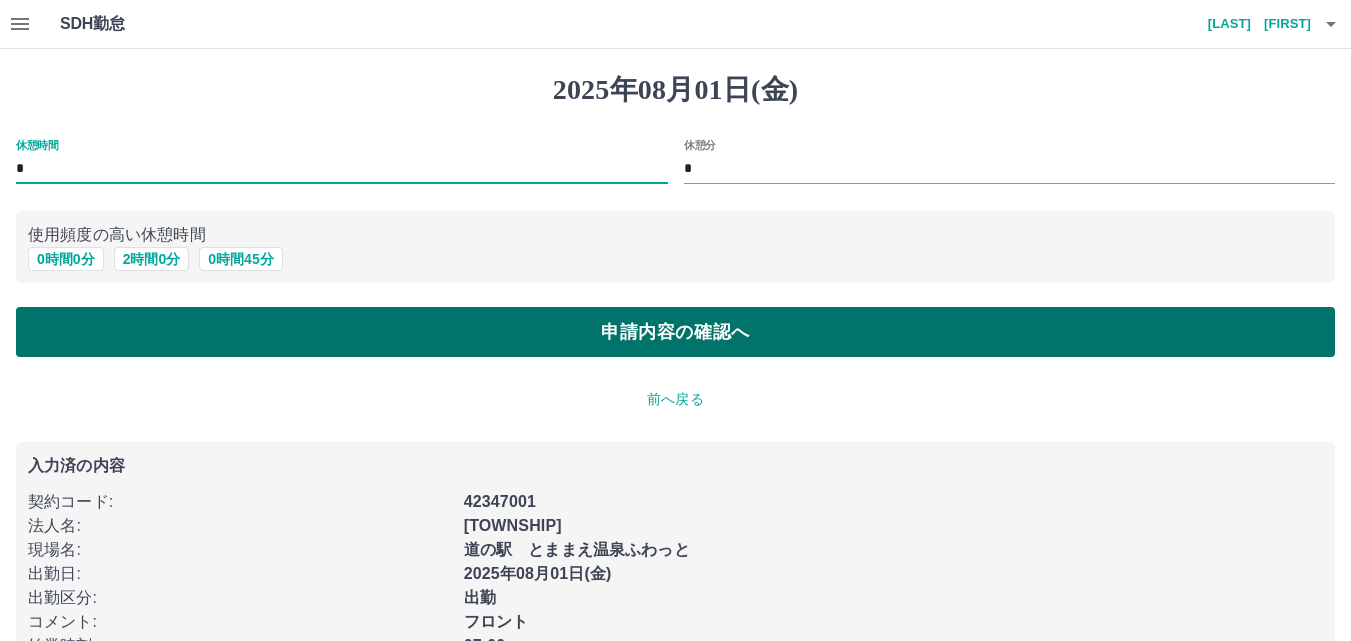 type on "*" 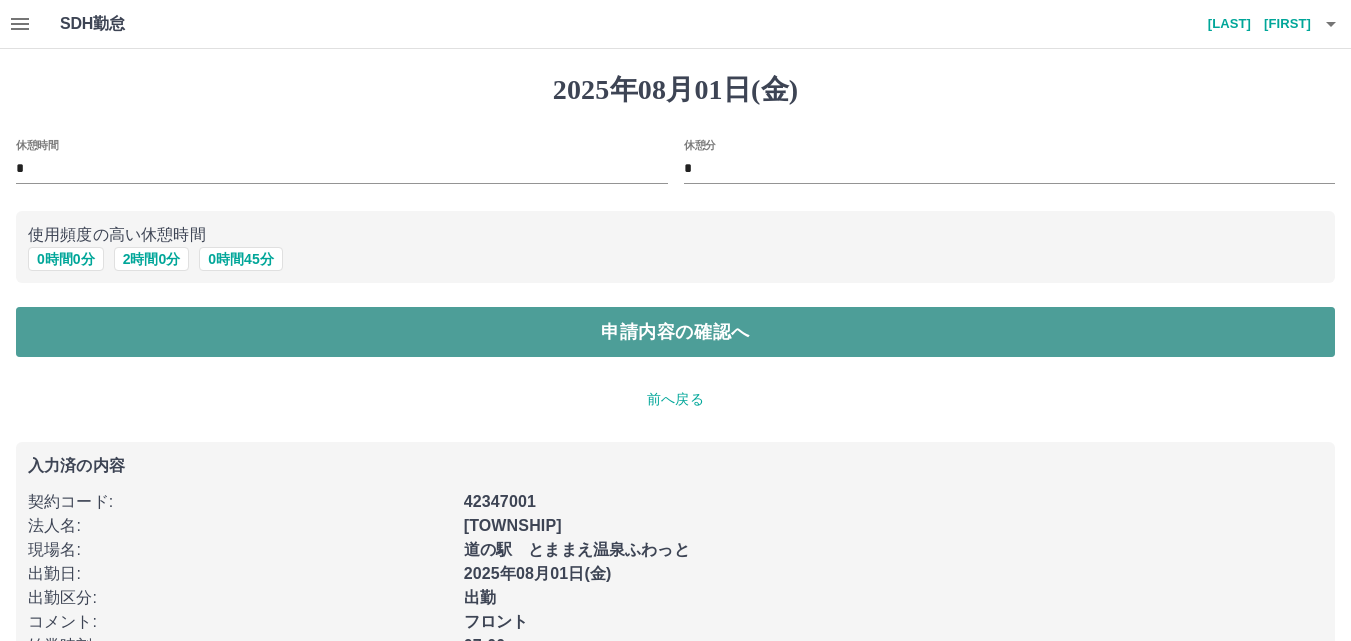 click on "申請内容の確認へ" at bounding box center (675, 332) 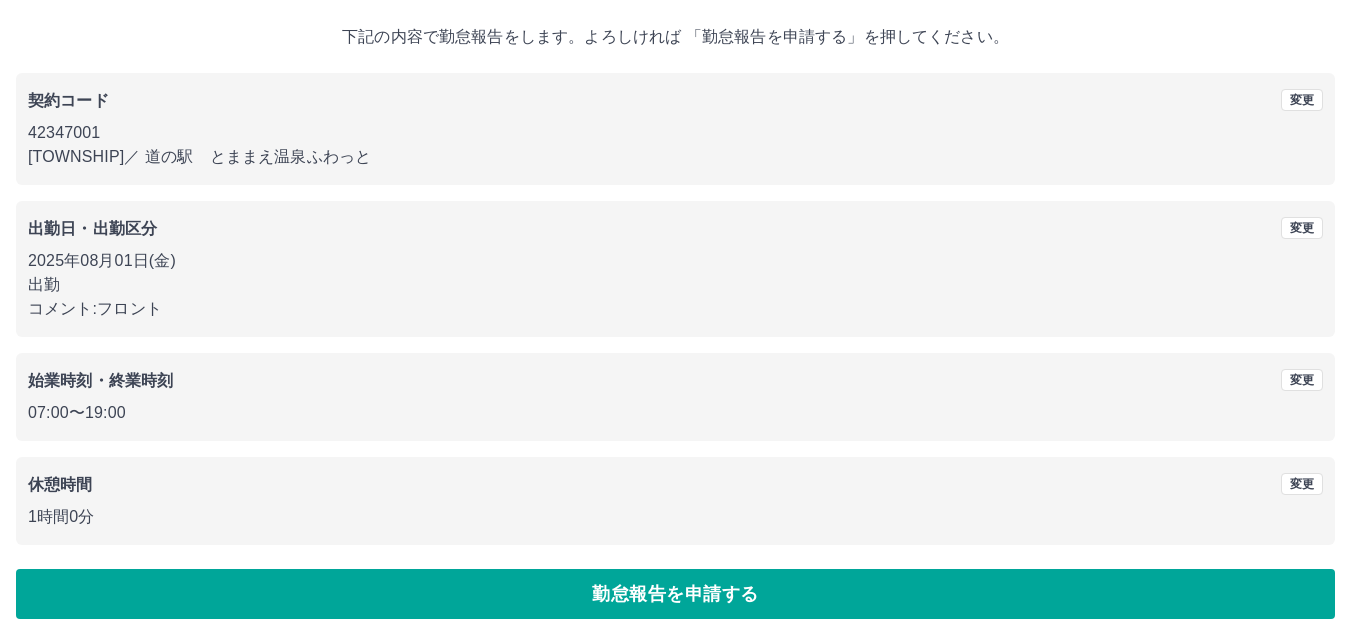 scroll, scrollTop: 108, scrollLeft: 0, axis: vertical 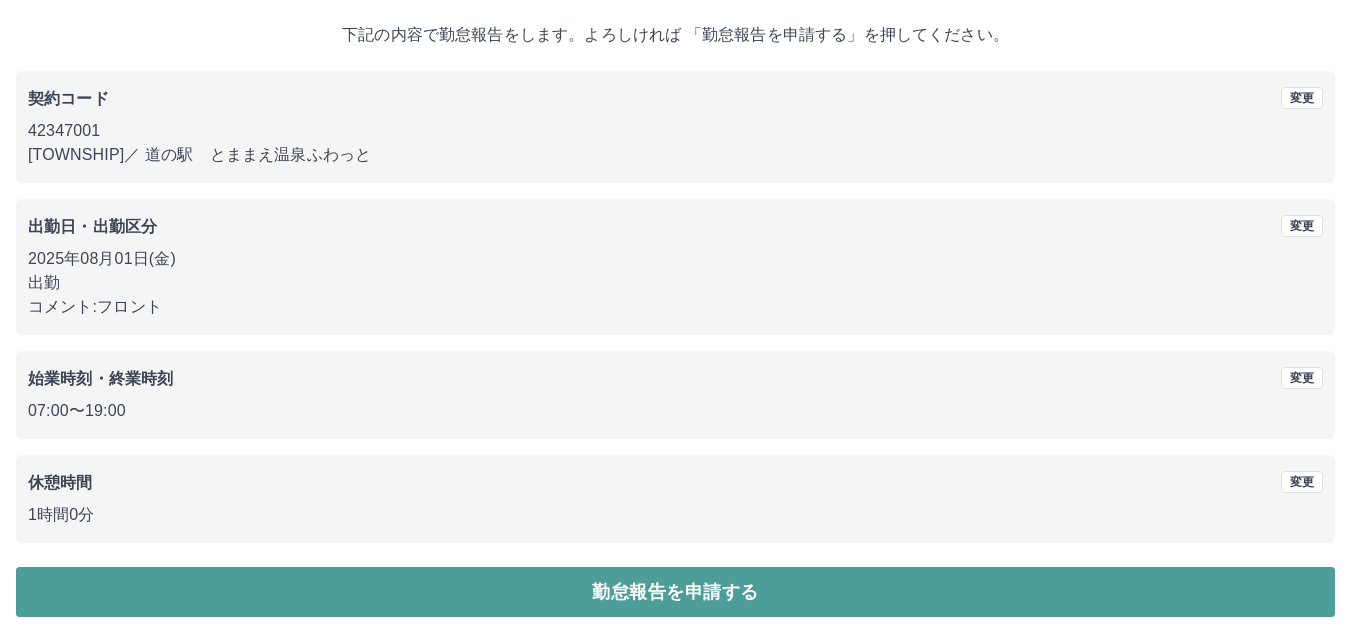 click on "勤怠報告を申請する" at bounding box center (675, 592) 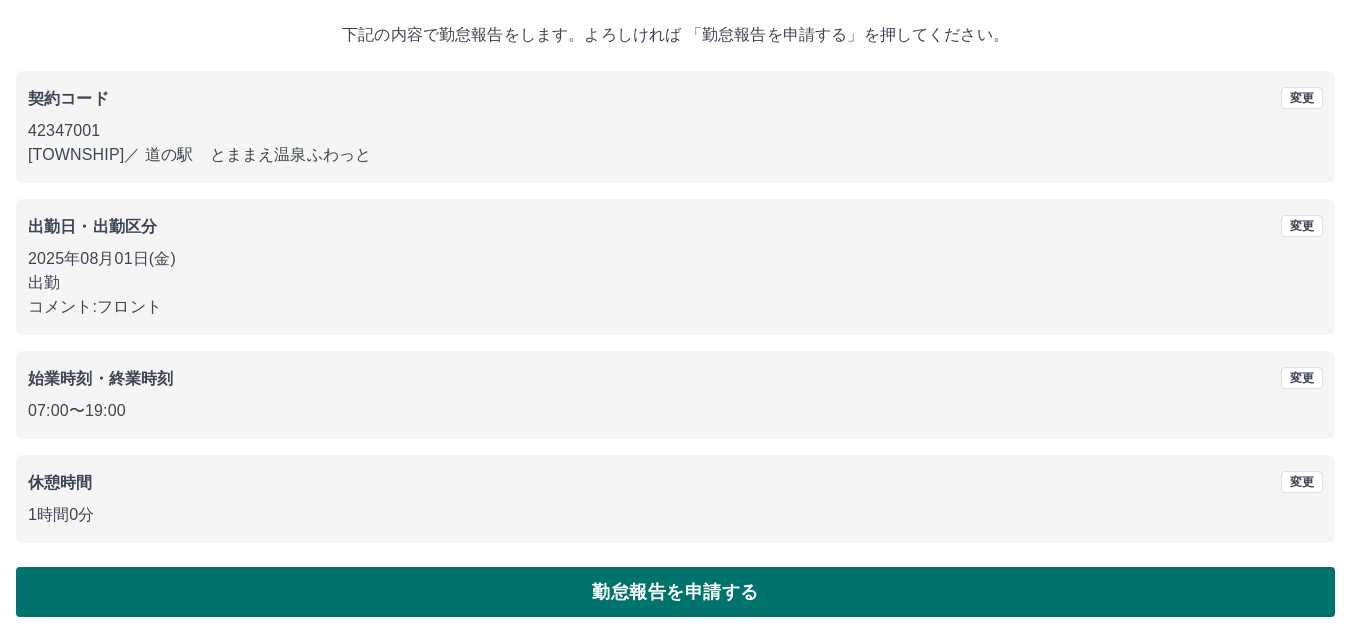 scroll, scrollTop: 0, scrollLeft: 0, axis: both 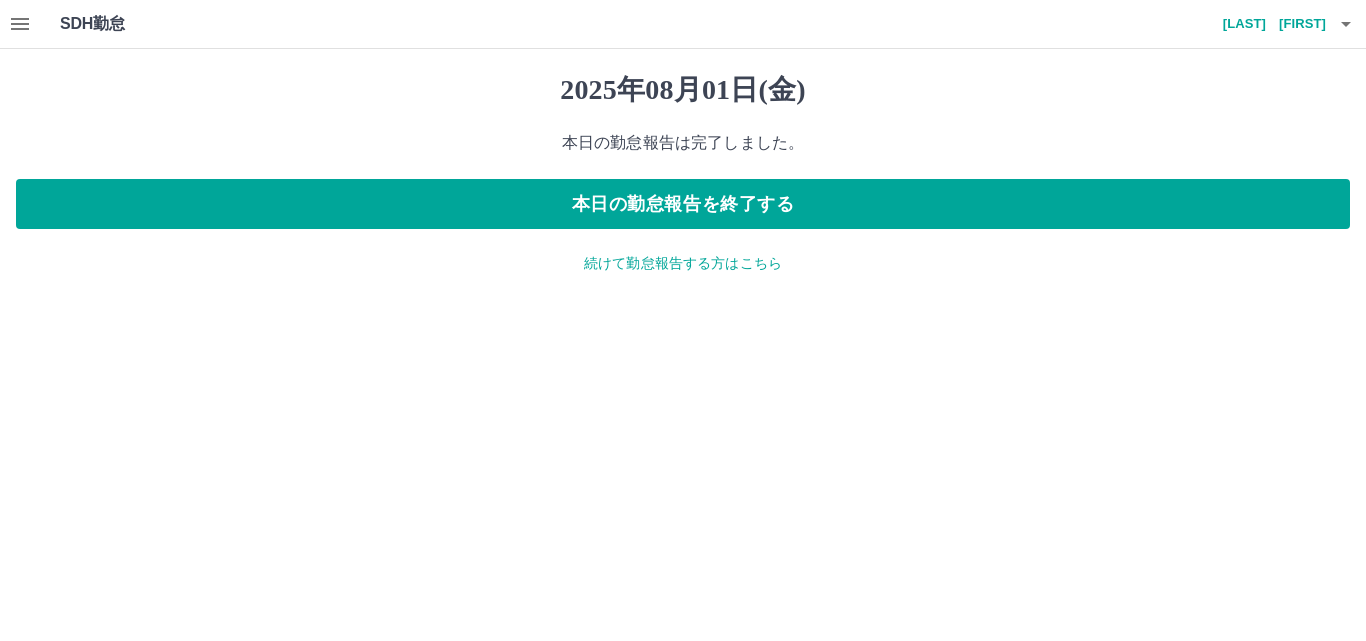 click on "続けて勤怠報告する方はこちら" at bounding box center [683, 263] 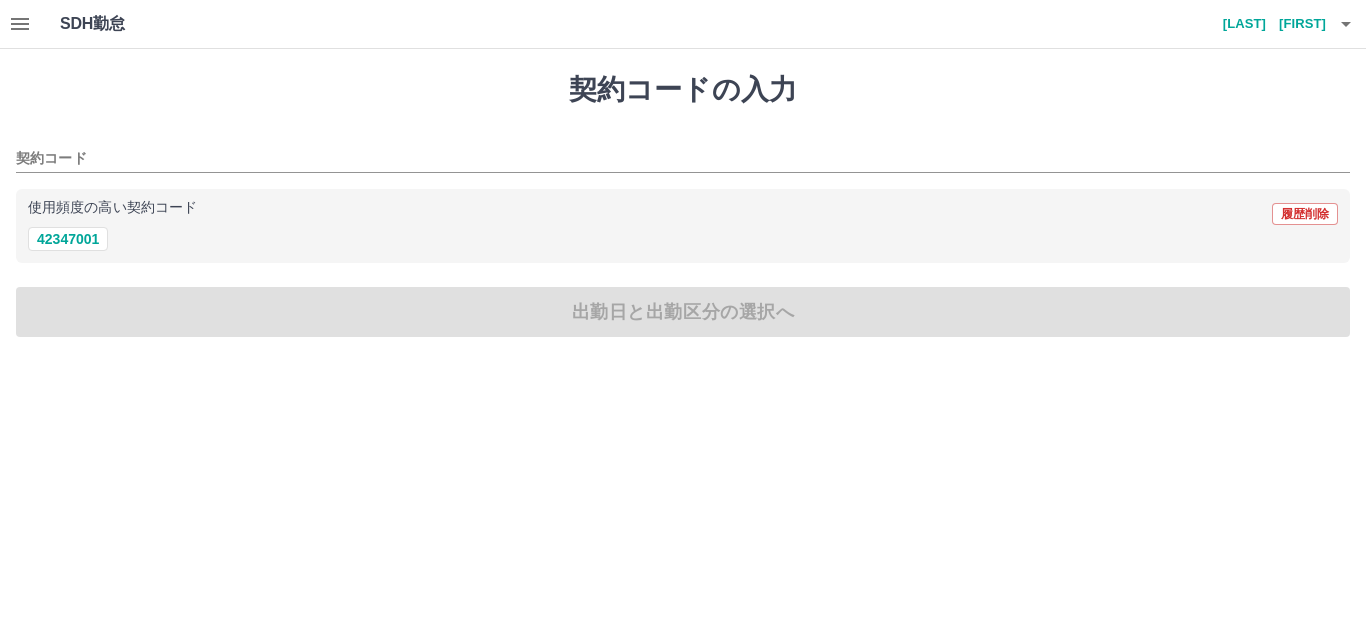 click on "42347001" at bounding box center [683, 239] 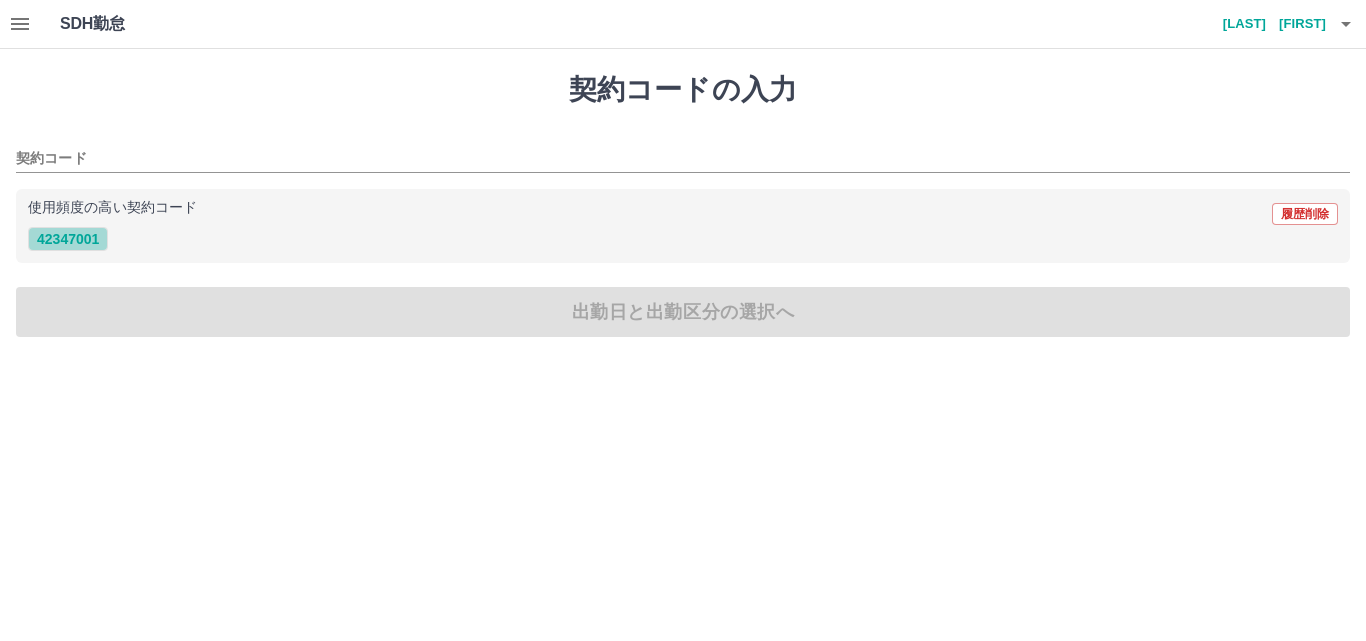 click on "42347001" at bounding box center (68, 239) 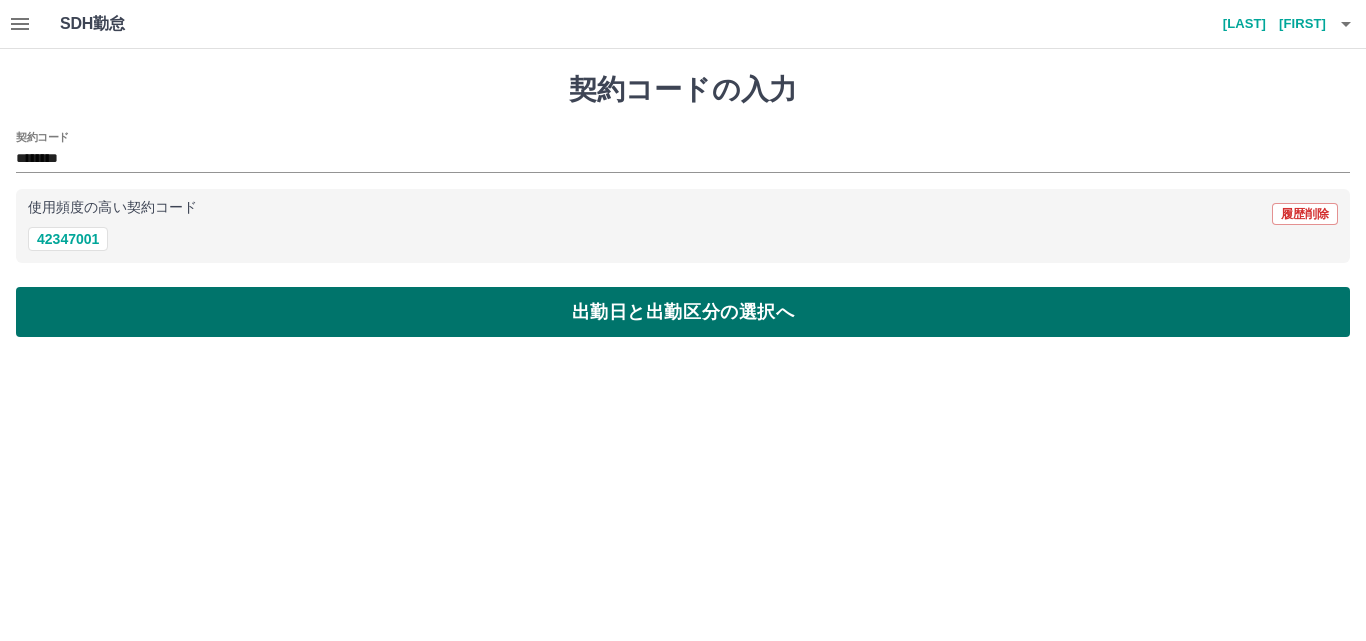 click on "出勤日と出勤区分の選択へ" at bounding box center (683, 312) 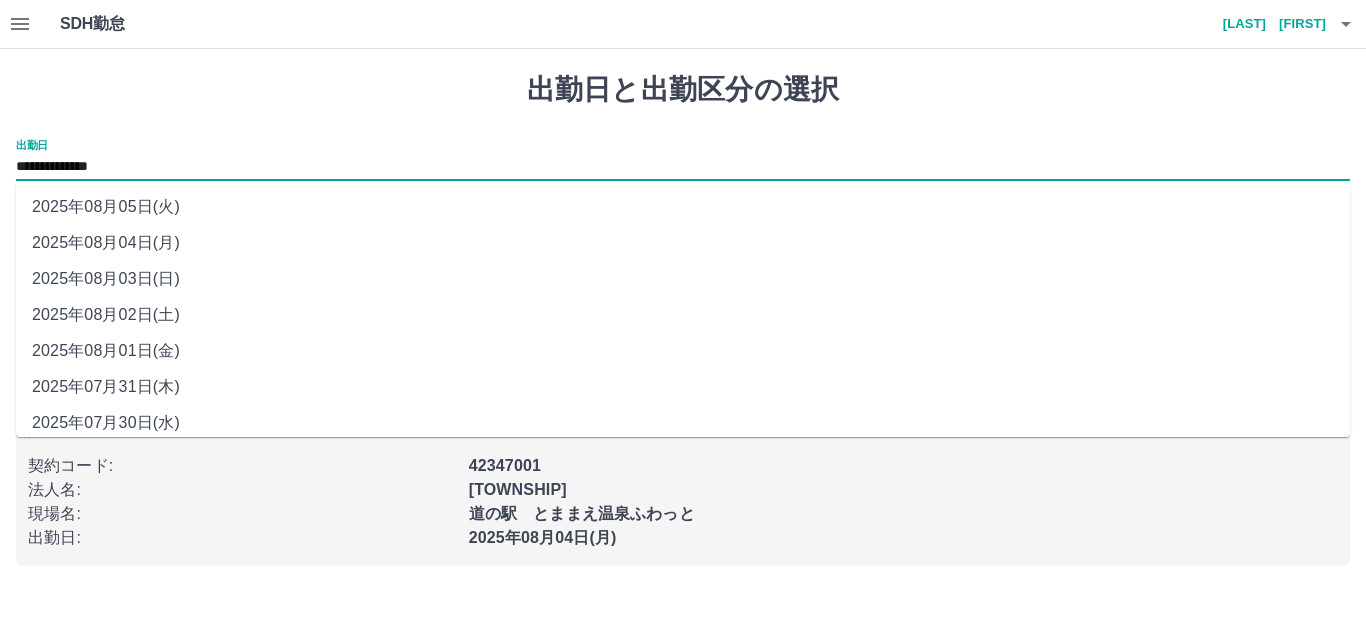 click on "**********" at bounding box center [683, 167] 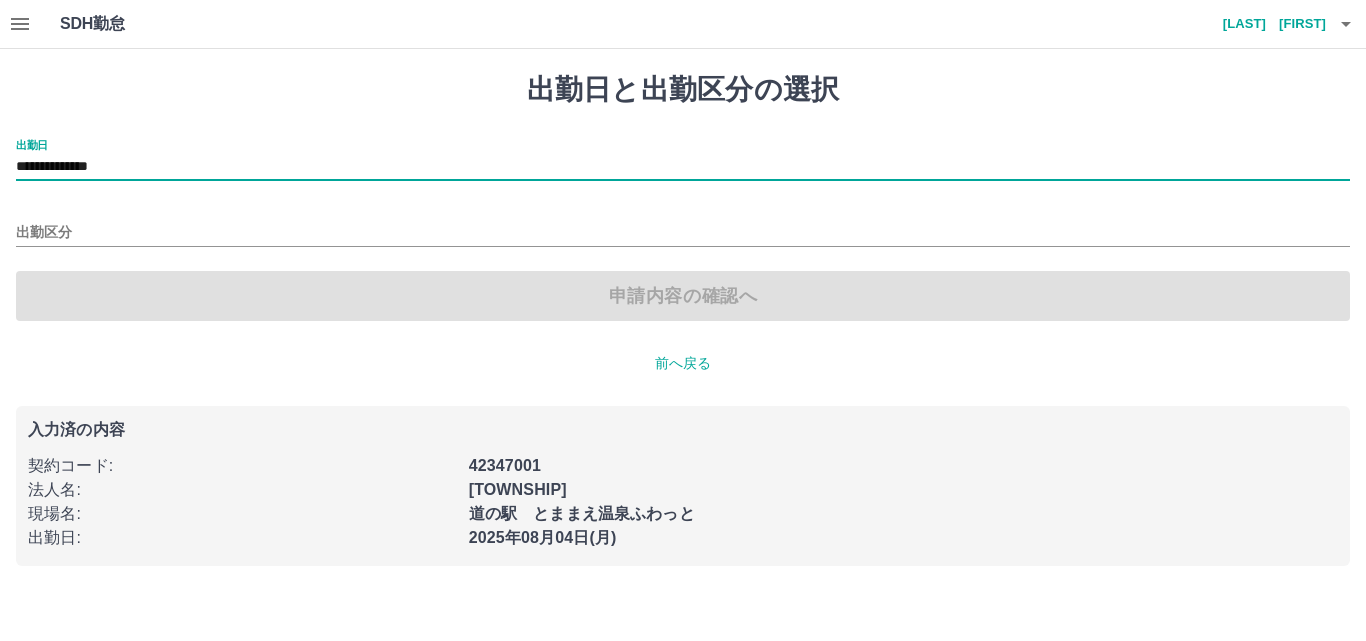 click on "出勤区分" at bounding box center (683, 226) 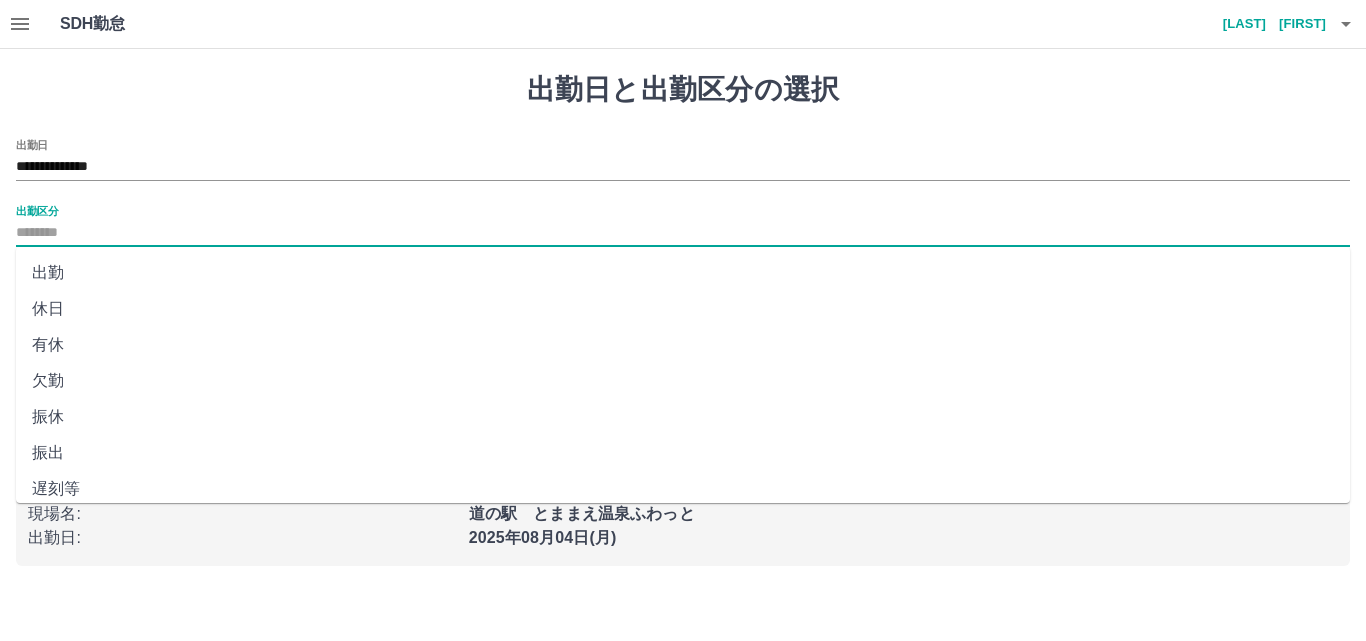 click on "出勤区分" at bounding box center (683, 233) 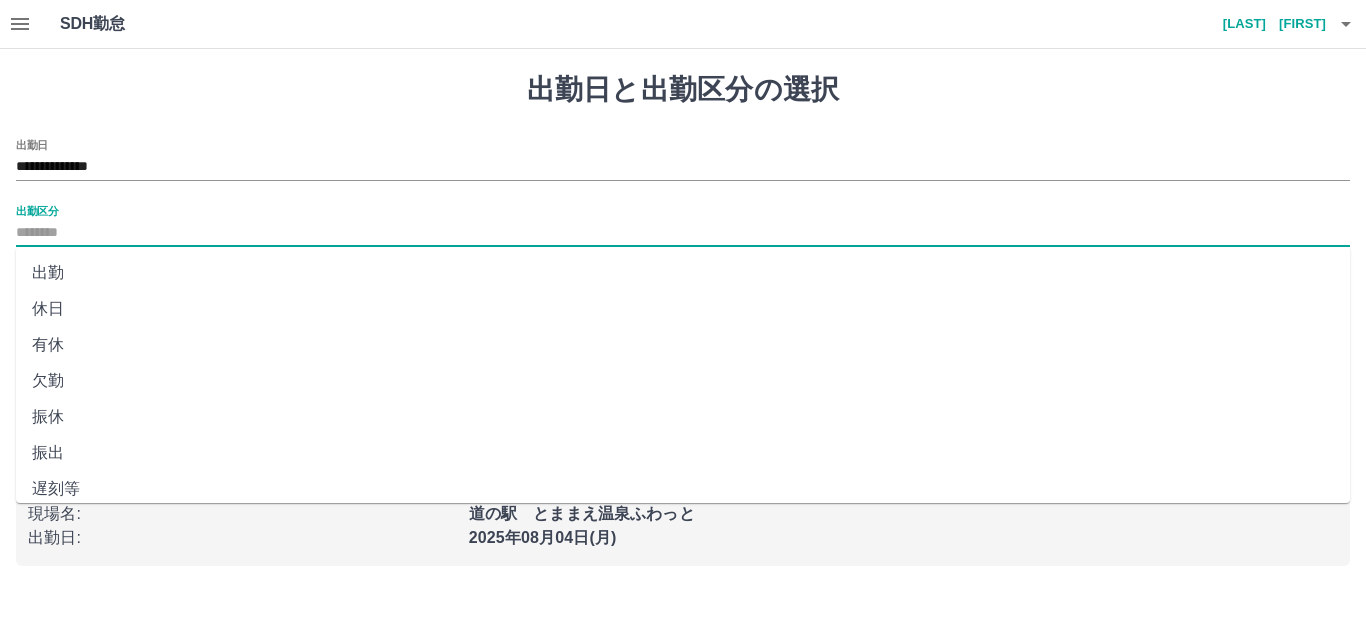 click on "出勤" at bounding box center [683, 273] 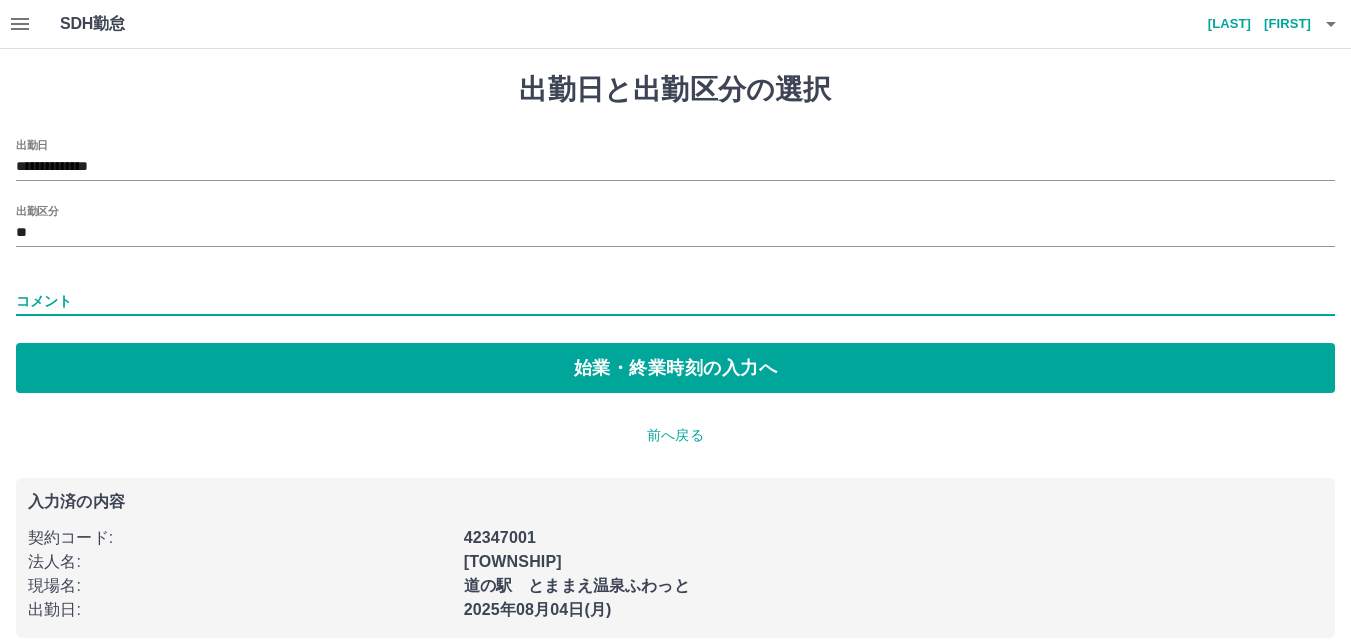 click on "コメント" at bounding box center [675, 301] 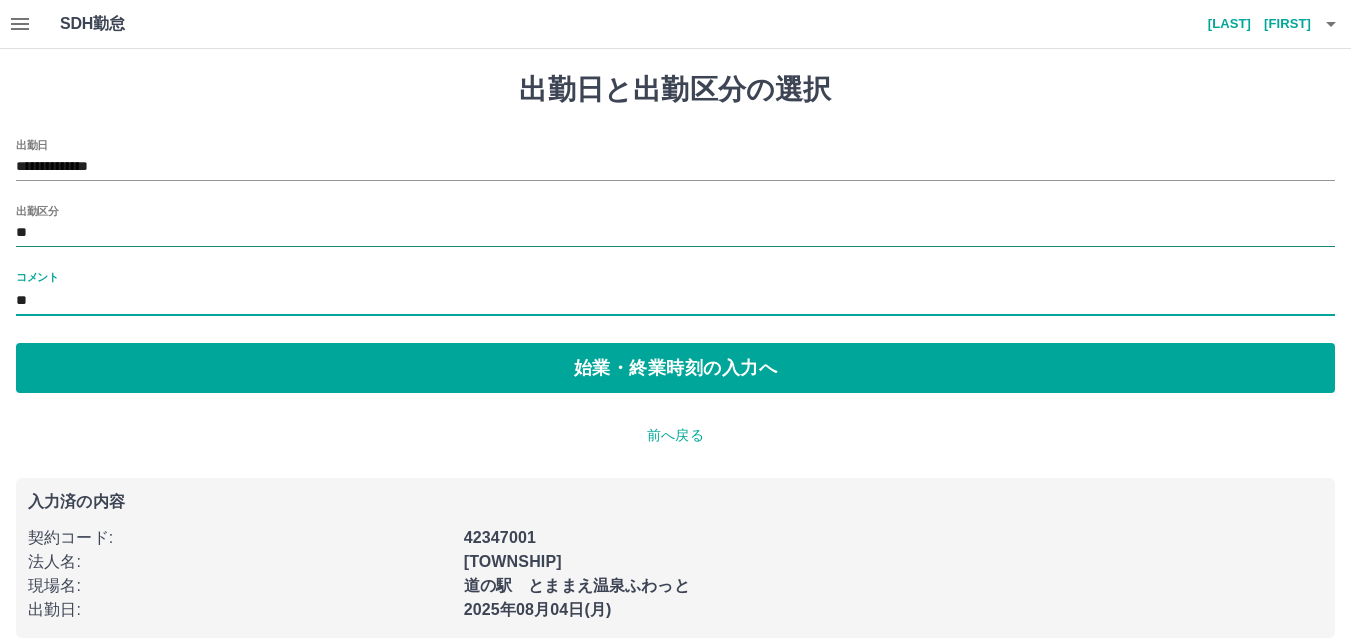 type on "*" 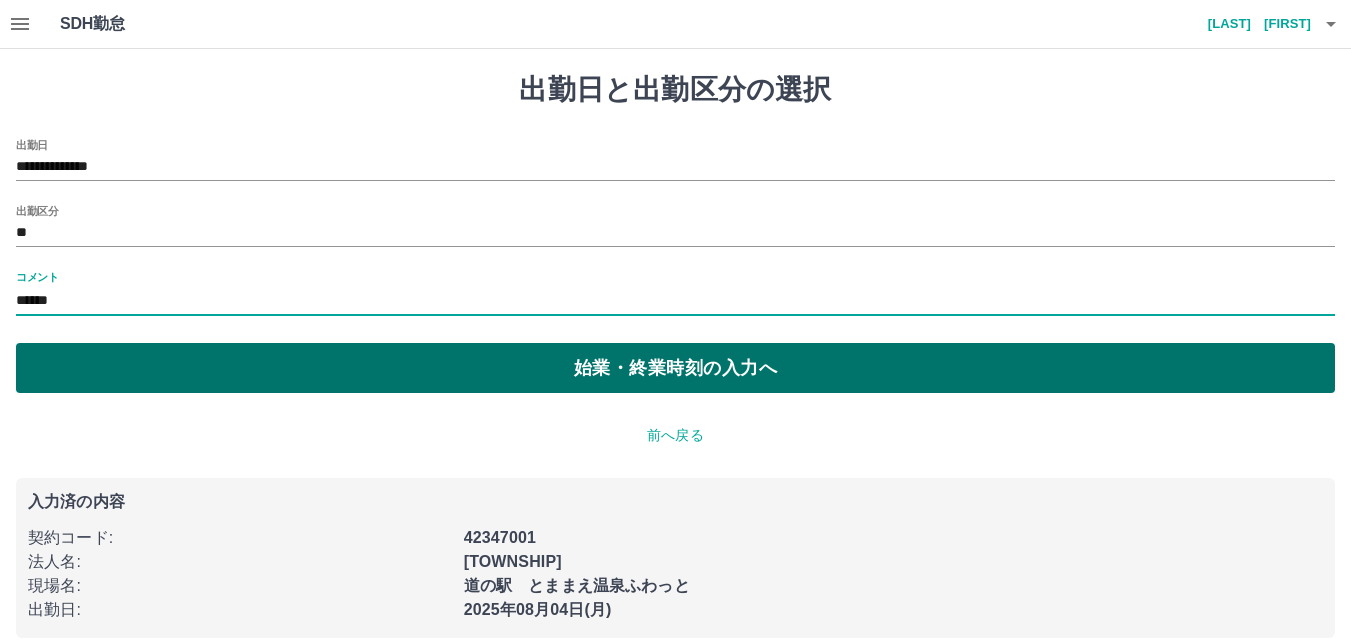 type on "******" 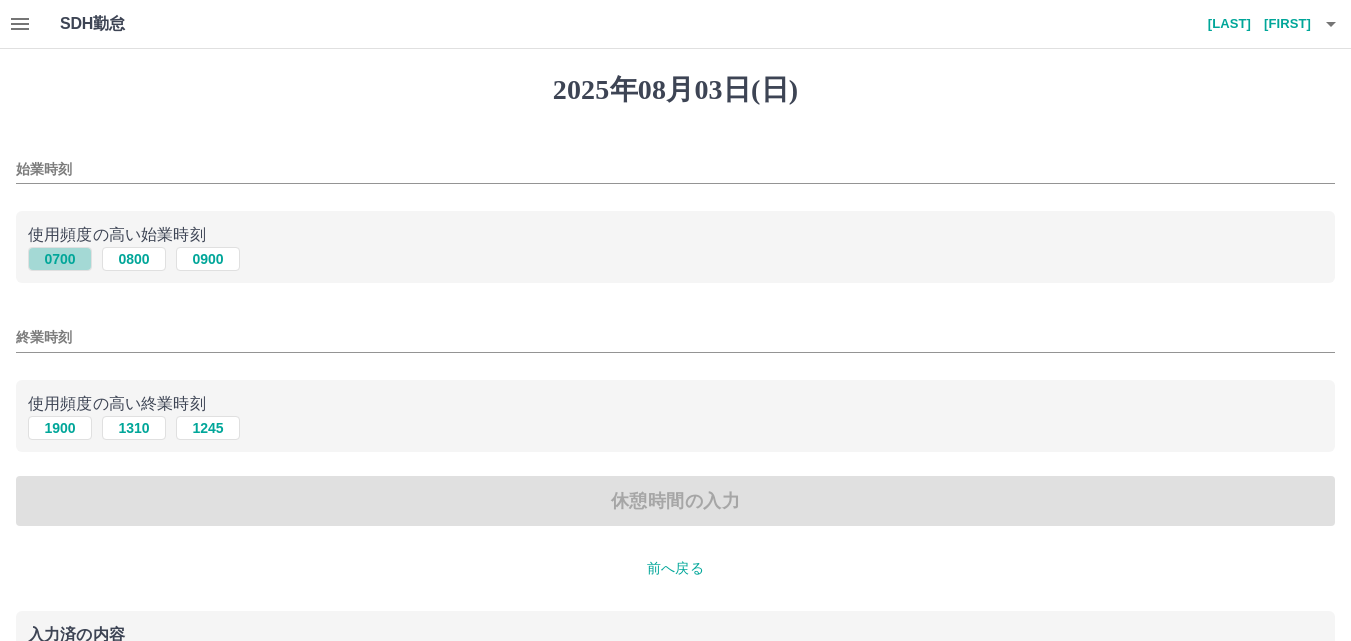click on "0700" at bounding box center [60, 259] 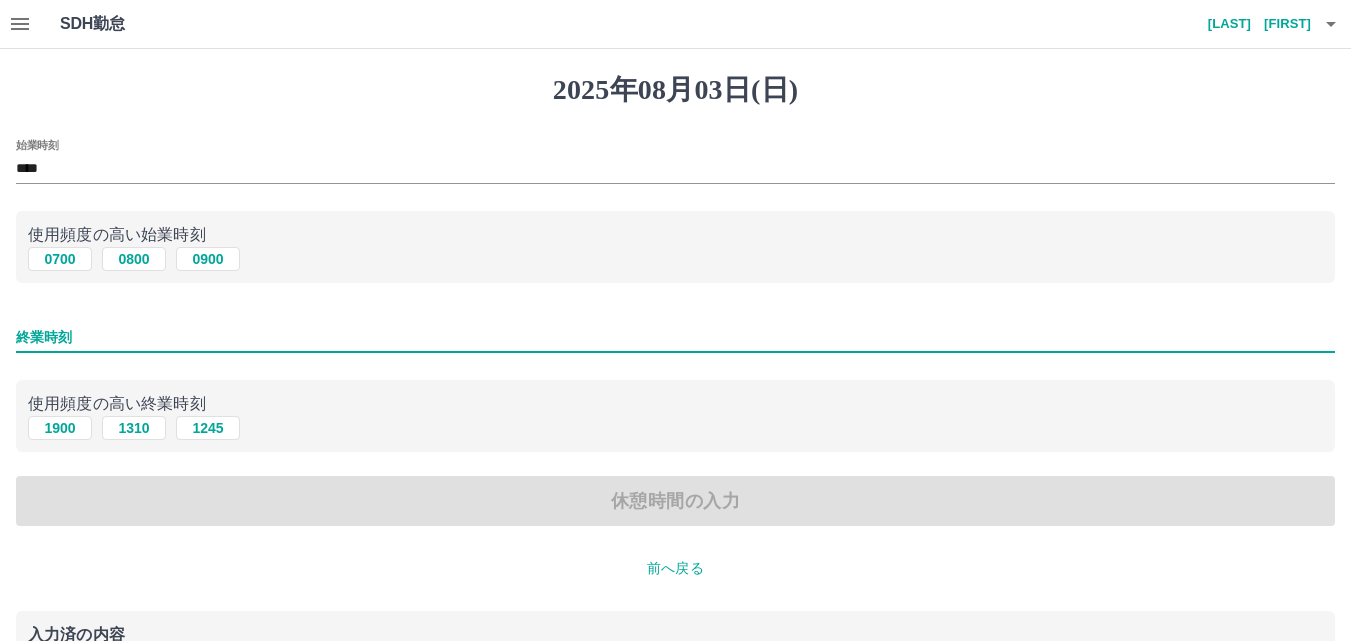 click on "終業時刻" at bounding box center [675, 337] 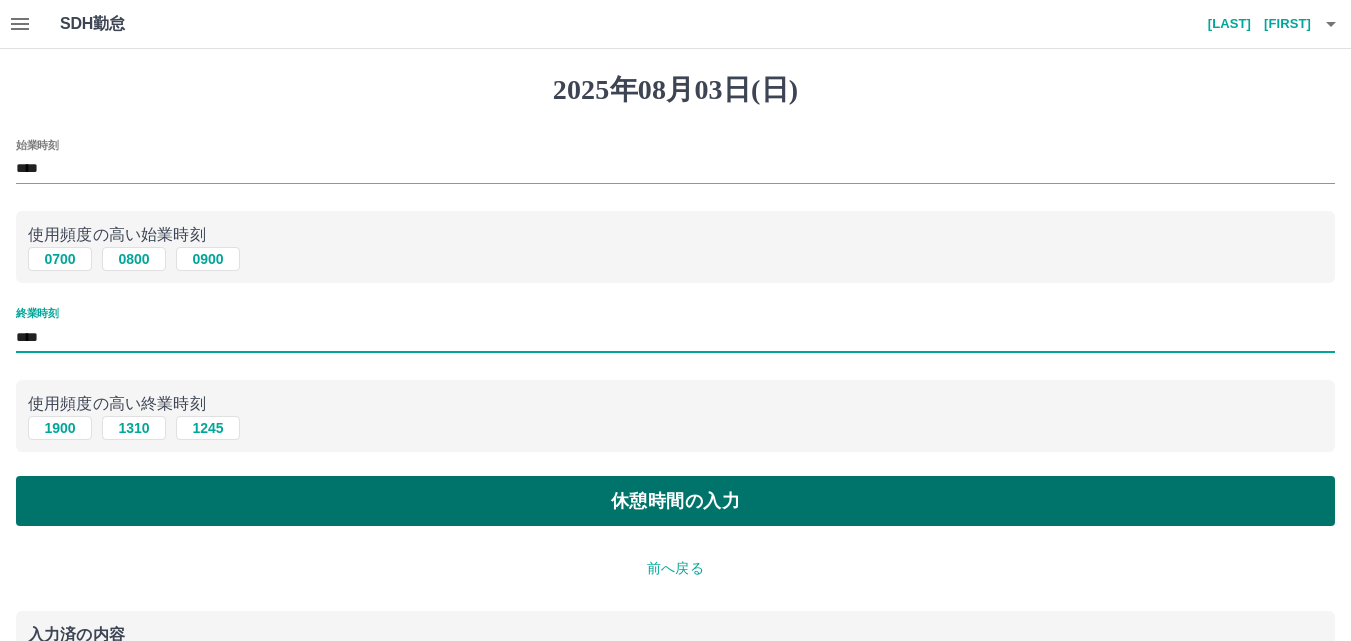 type on "****" 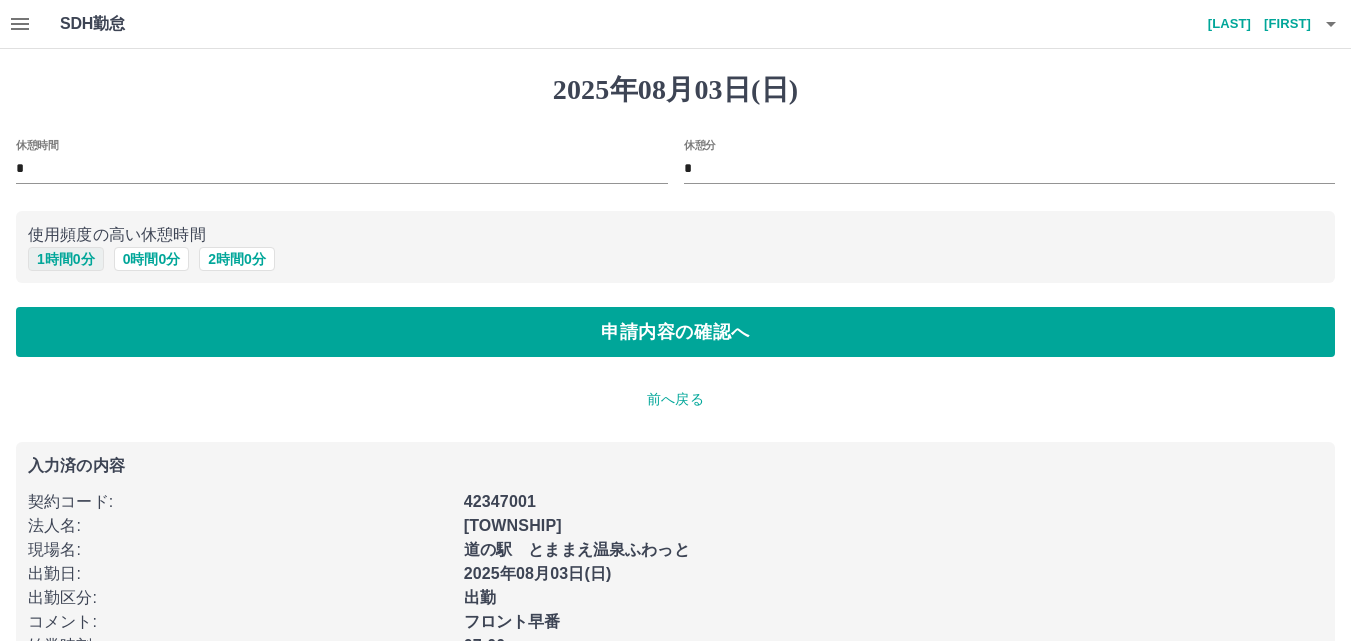 click on "1 時間 0 分" at bounding box center (66, 259) 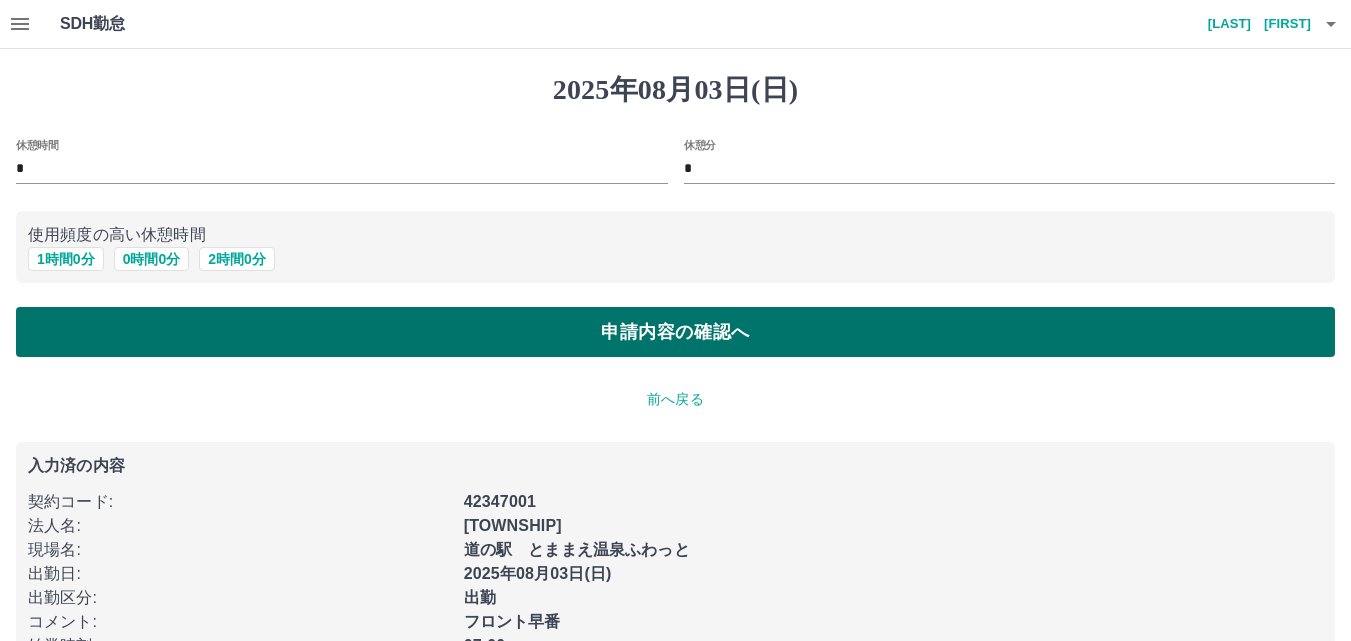 click on "申請内容の確認へ" at bounding box center (675, 332) 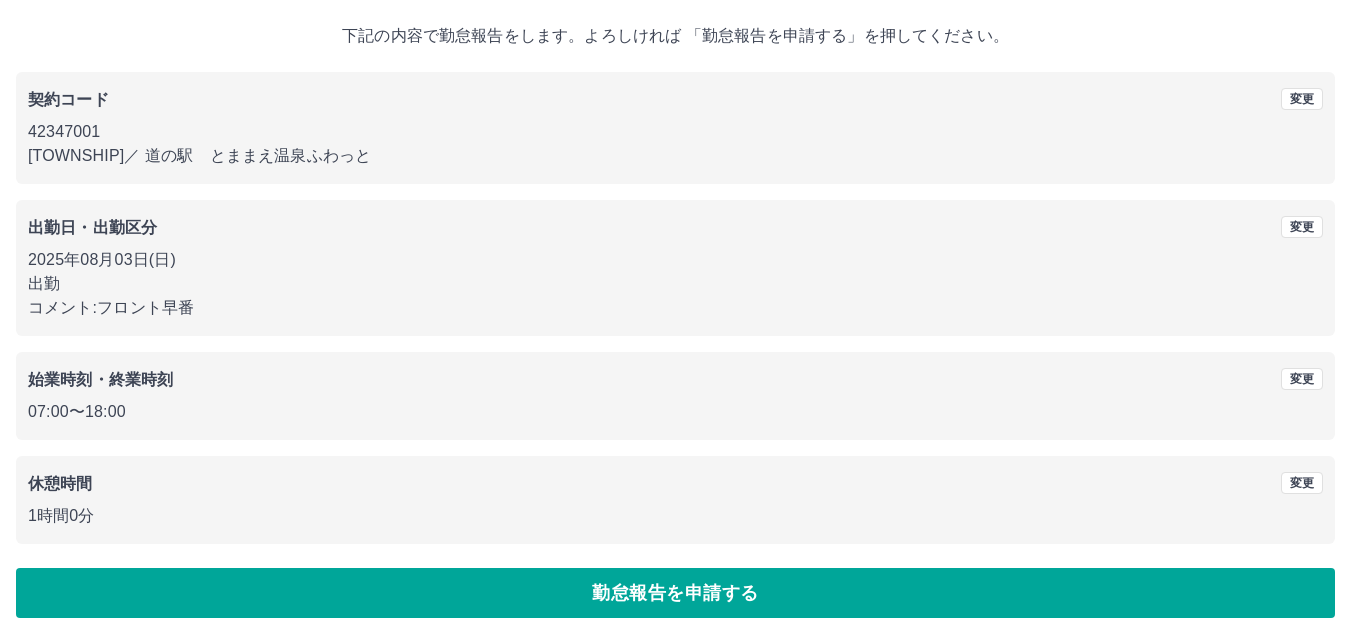scroll, scrollTop: 108, scrollLeft: 0, axis: vertical 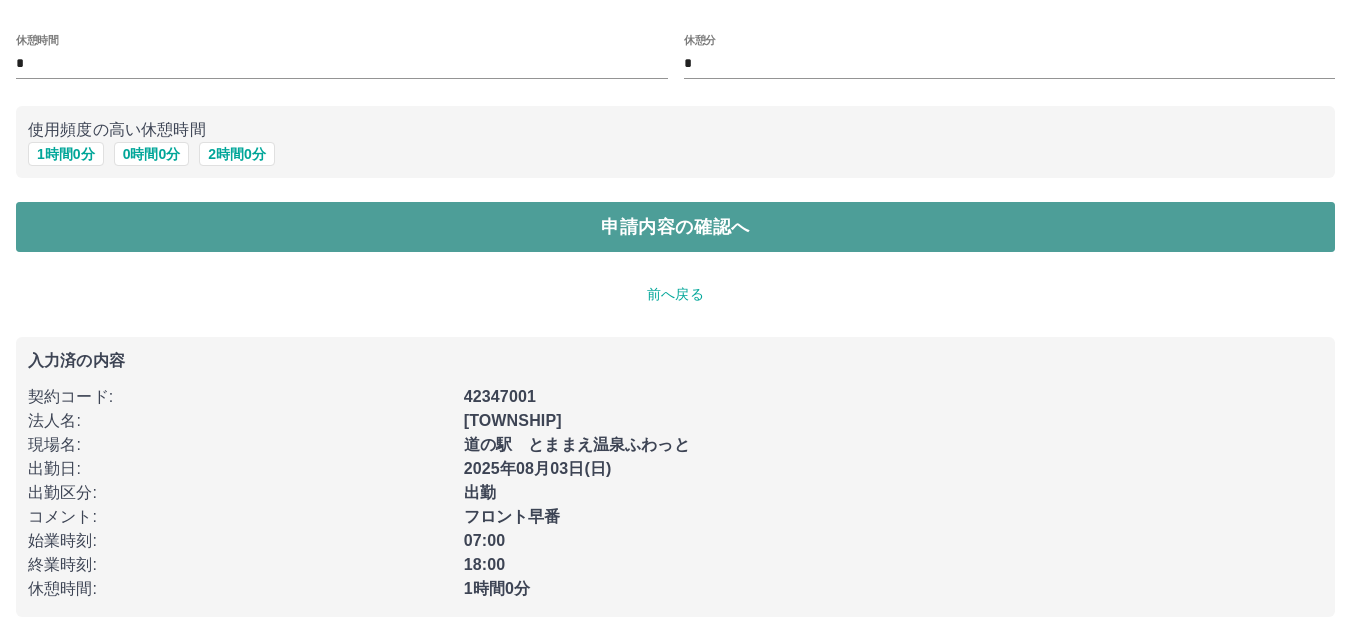 click on "申請内容の確認へ" at bounding box center [675, 227] 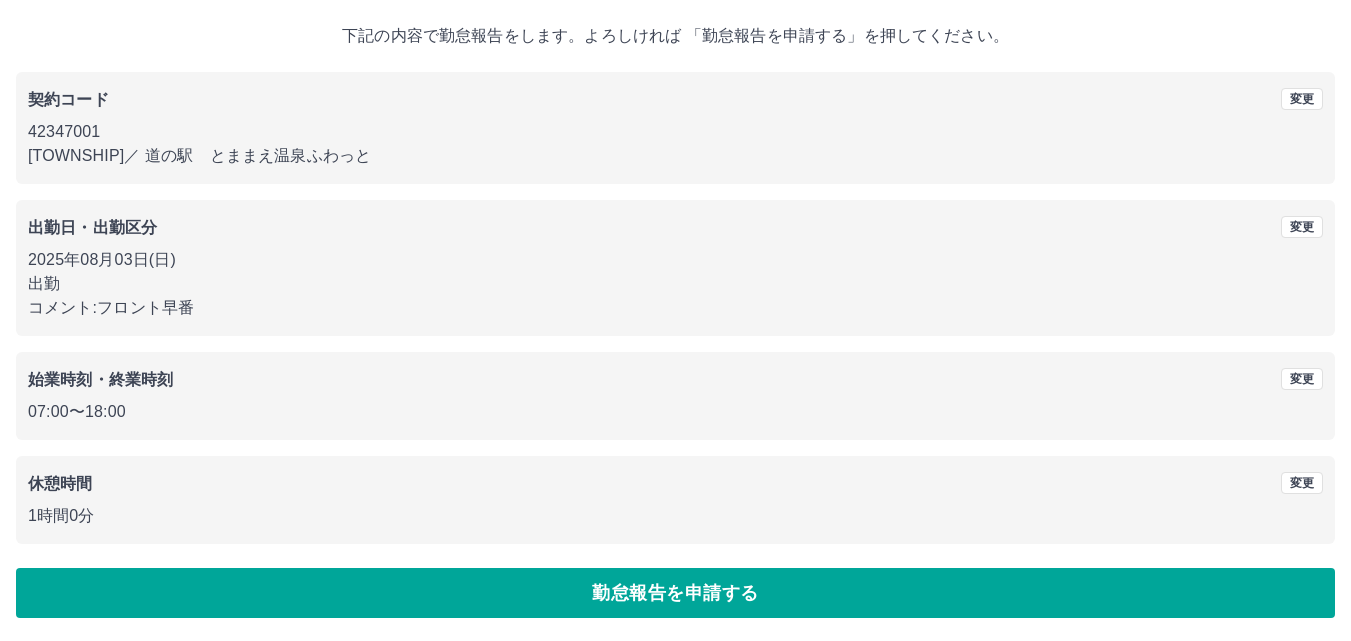 scroll, scrollTop: 108, scrollLeft: 0, axis: vertical 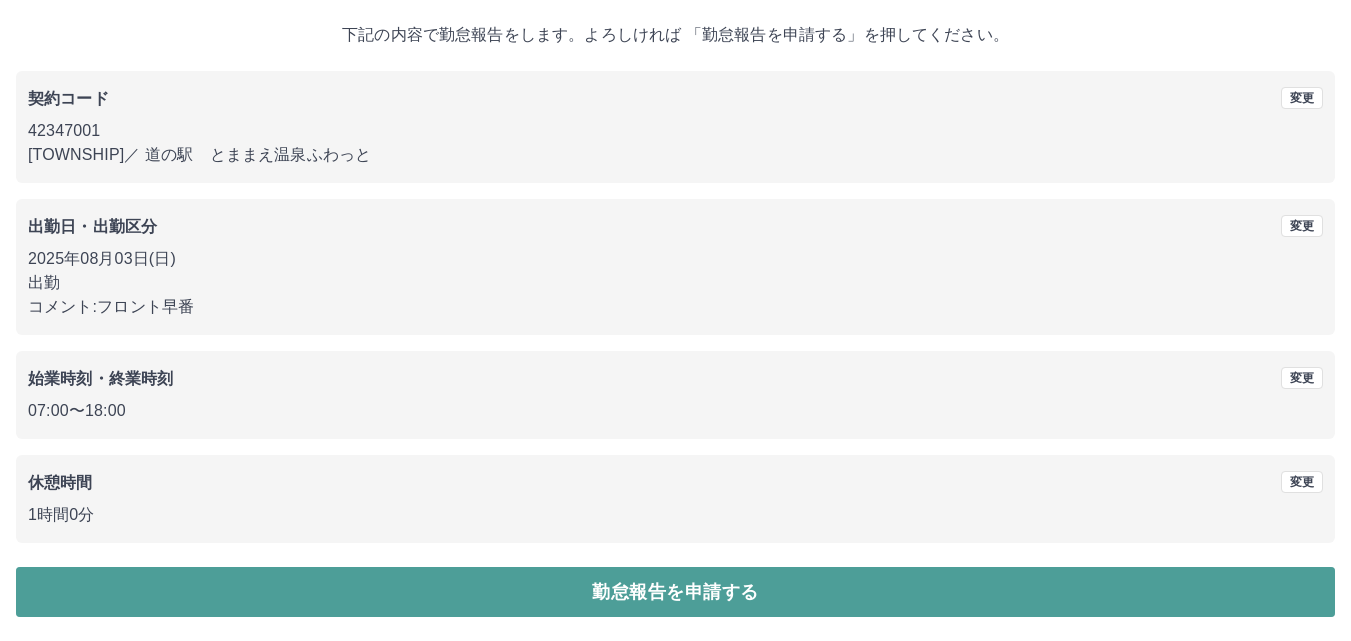 click on "勤怠報告を申請する" at bounding box center [675, 592] 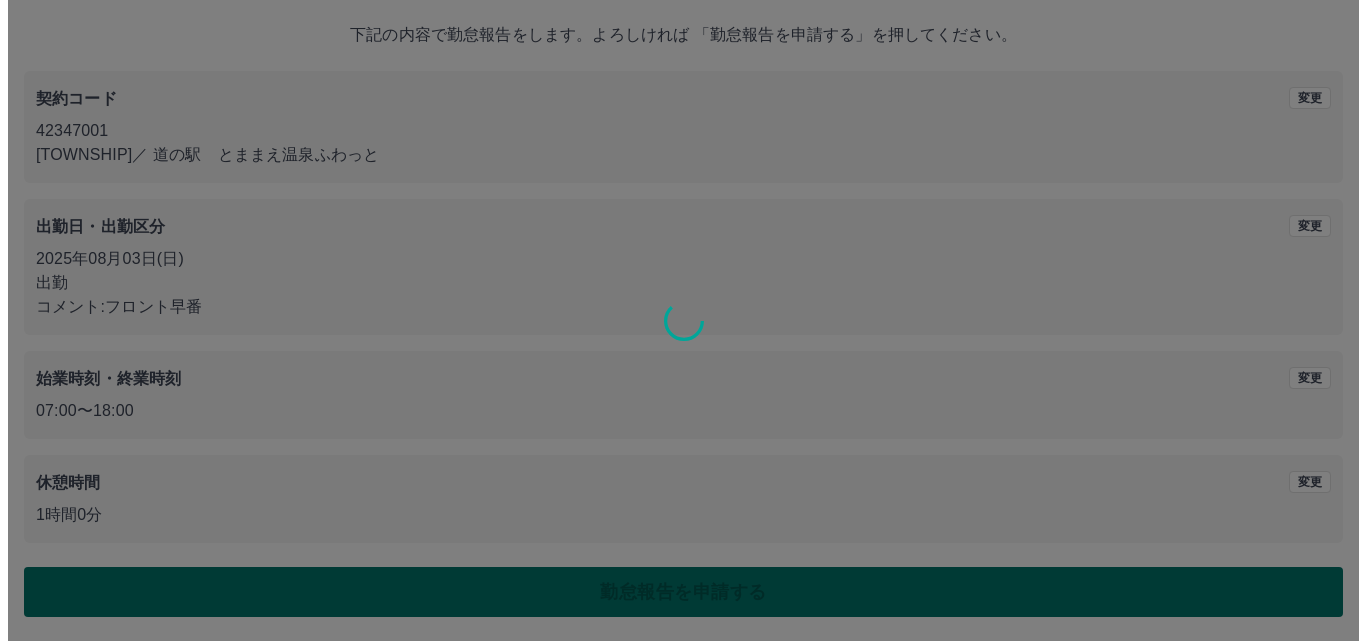 scroll, scrollTop: 0, scrollLeft: 0, axis: both 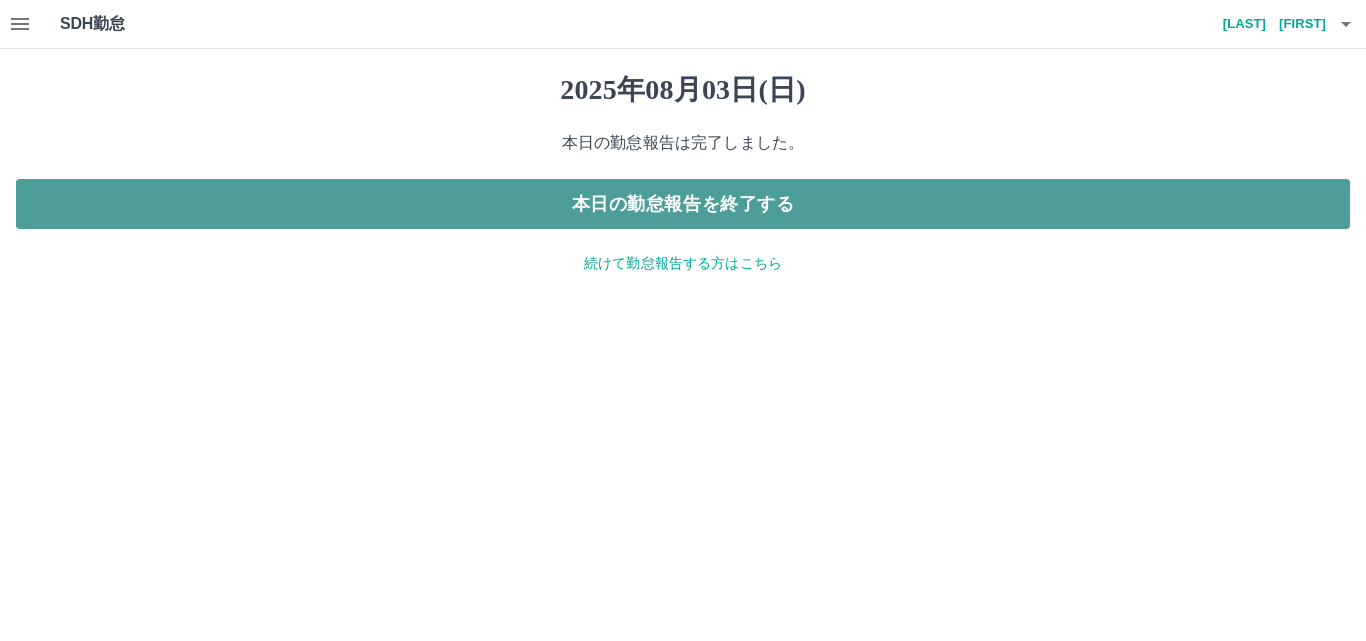 click on "本日の勤怠報告を終了する" at bounding box center [683, 204] 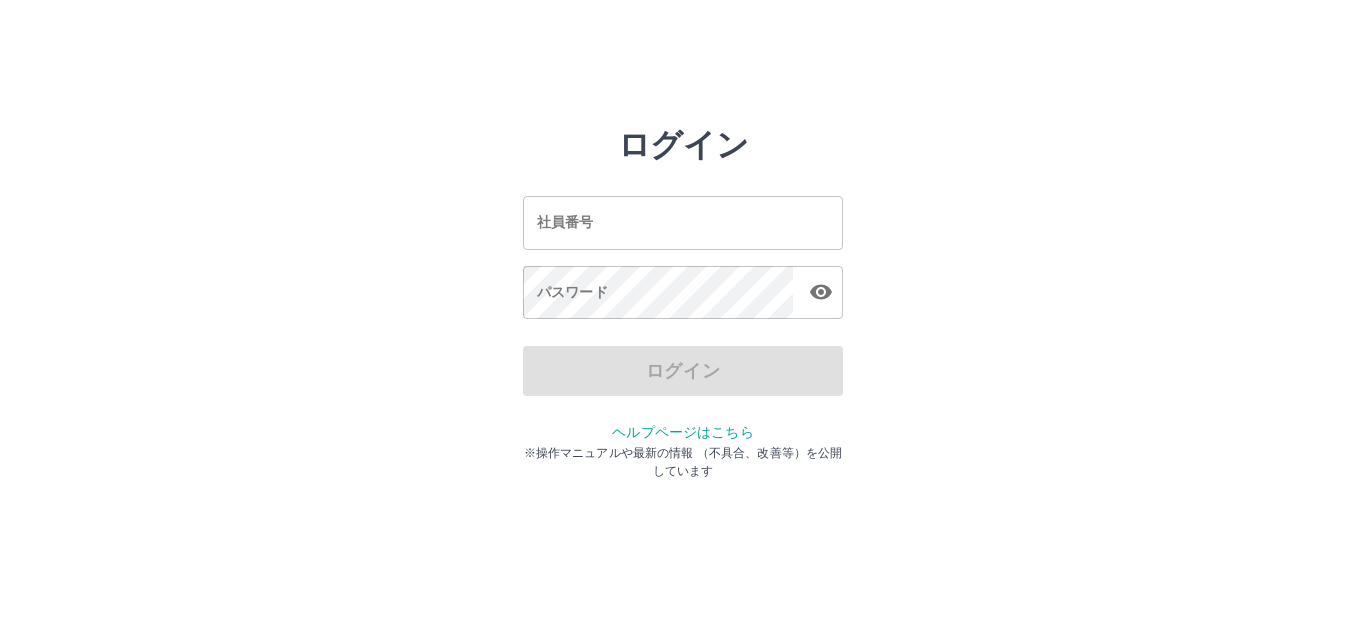 scroll, scrollTop: 0, scrollLeft: 0, axis: both 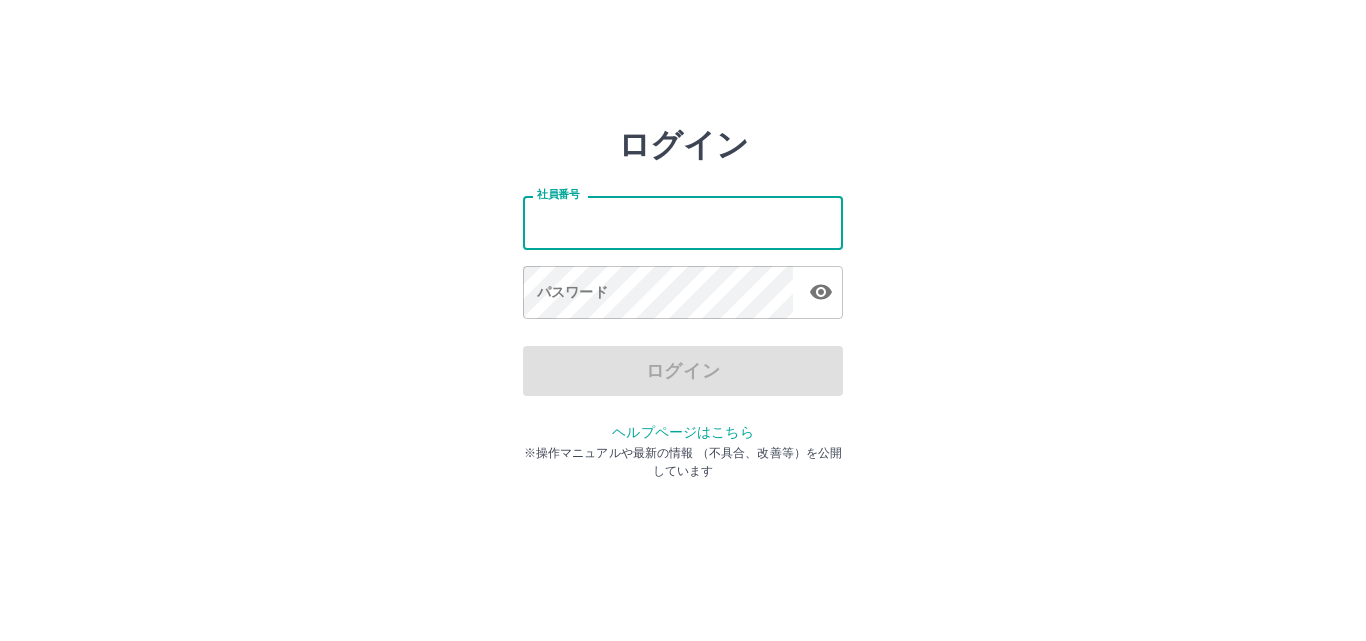 click on "社員番号" at bounding box center (683, 222) 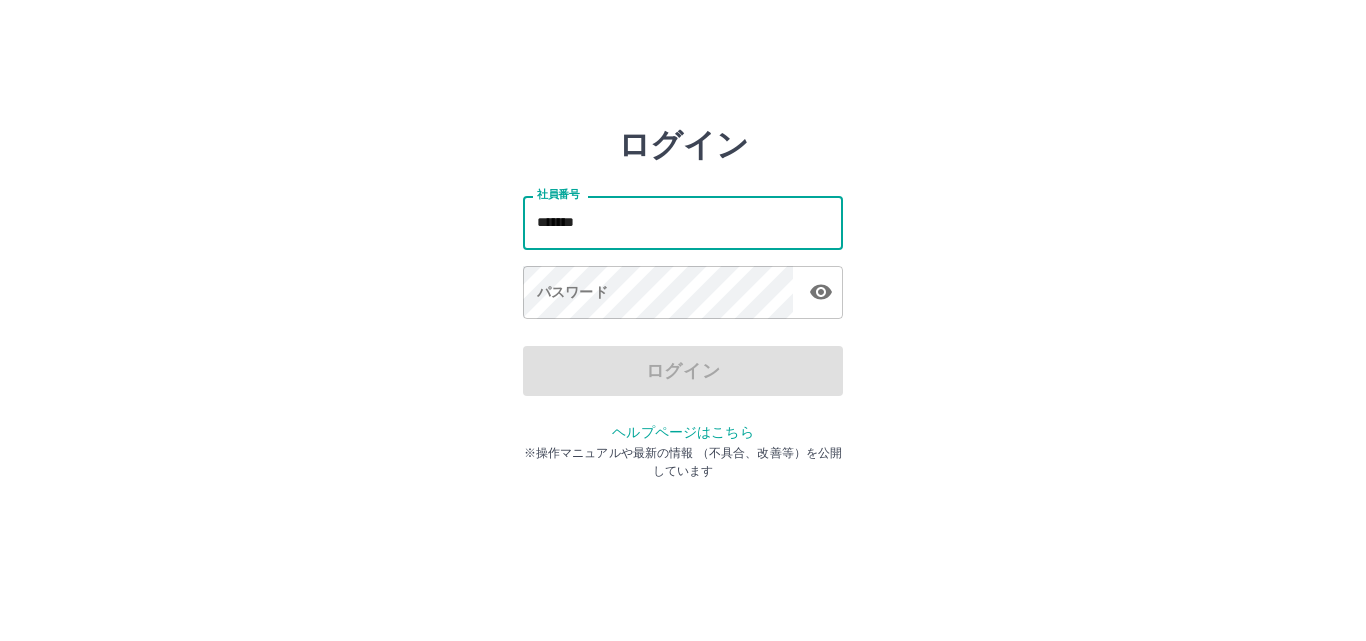 type on "*******" 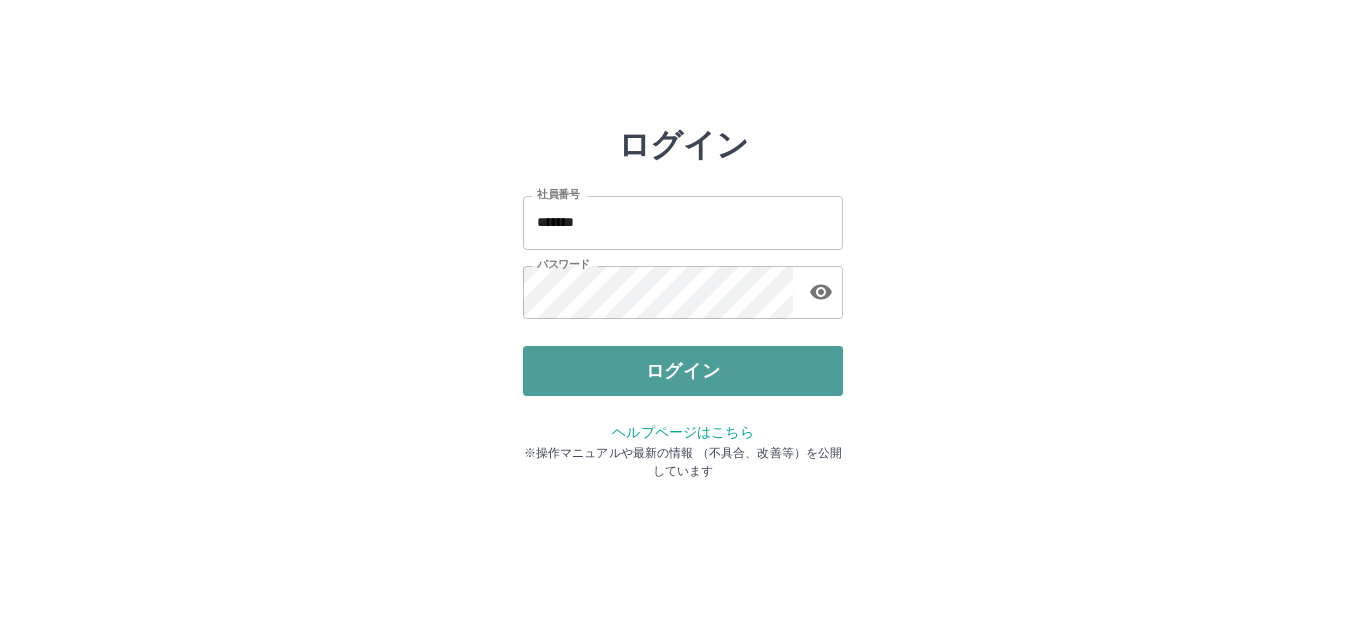 click on "ログイン" at bounding box center [683, 371] 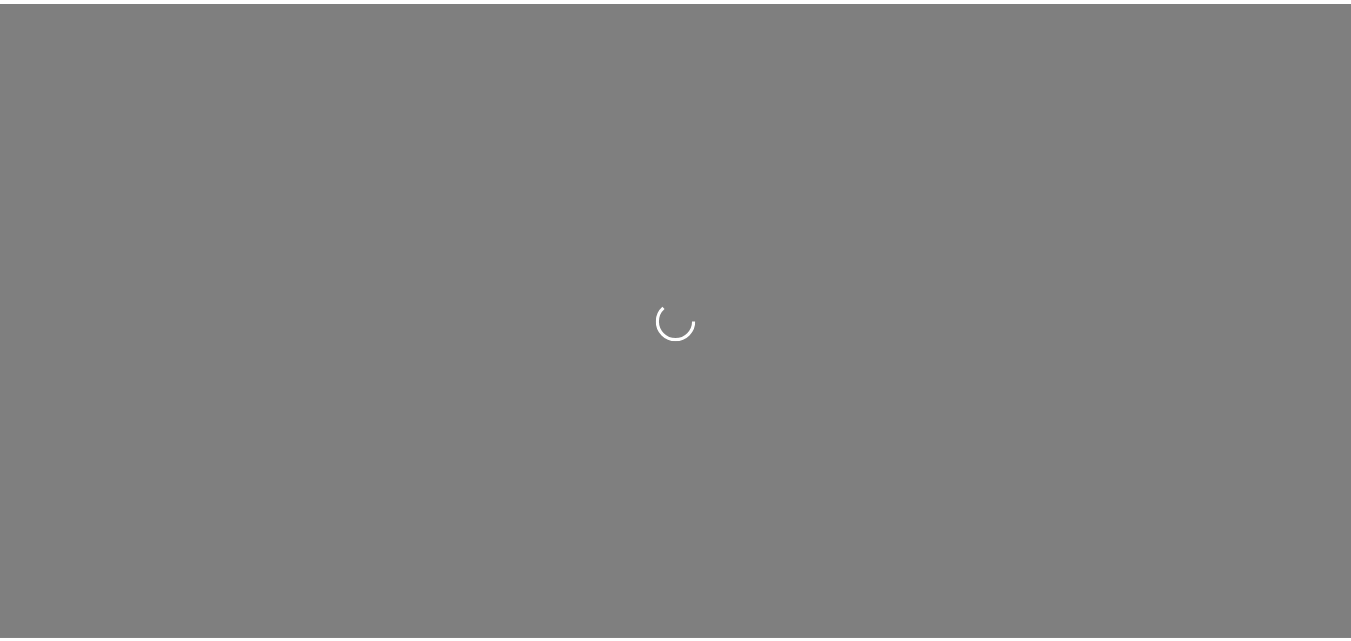 scroll, scrollTop: 0, scrollLeft: 0, axis: both 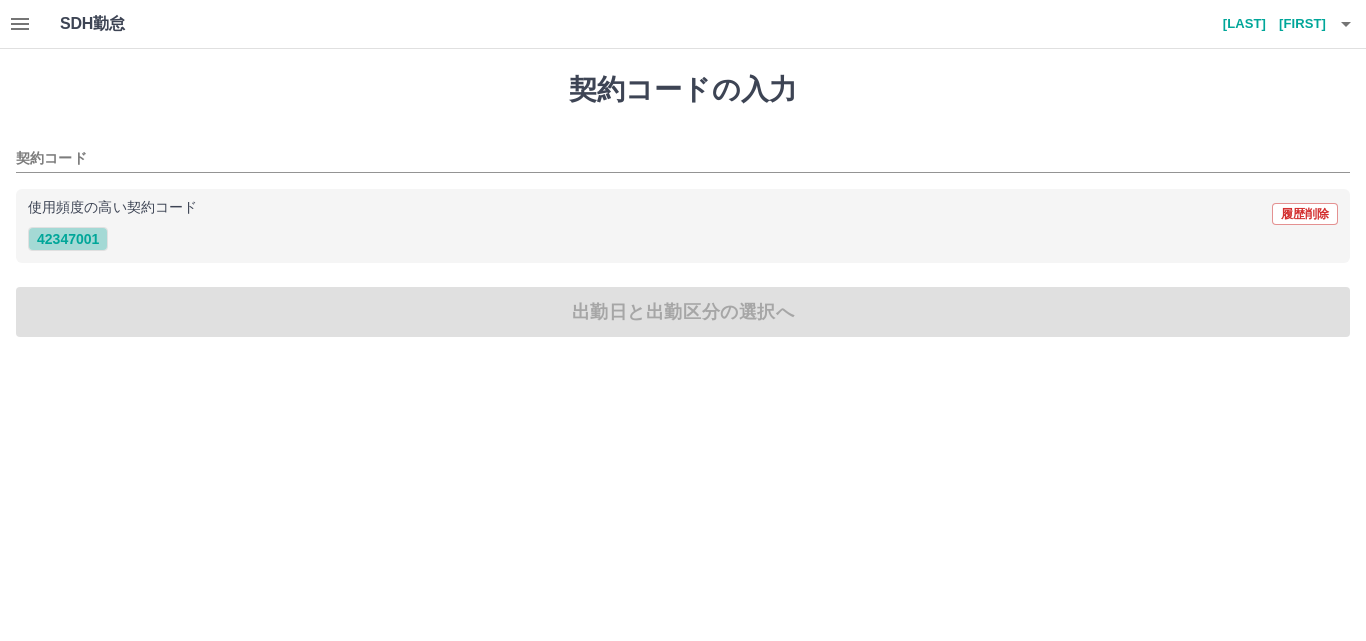 click on "42347001" at bounding box center [68, 239] 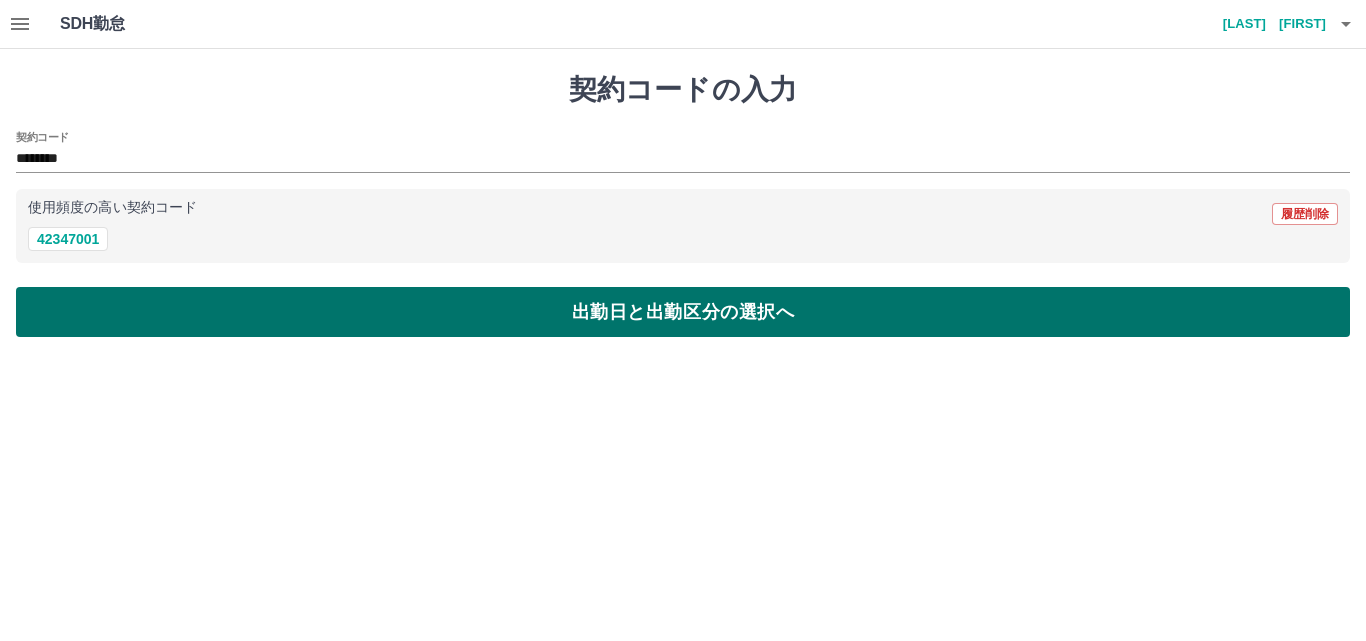 click on "出勤日と出勤区分の選択へ" at bounding box center (683, 312) 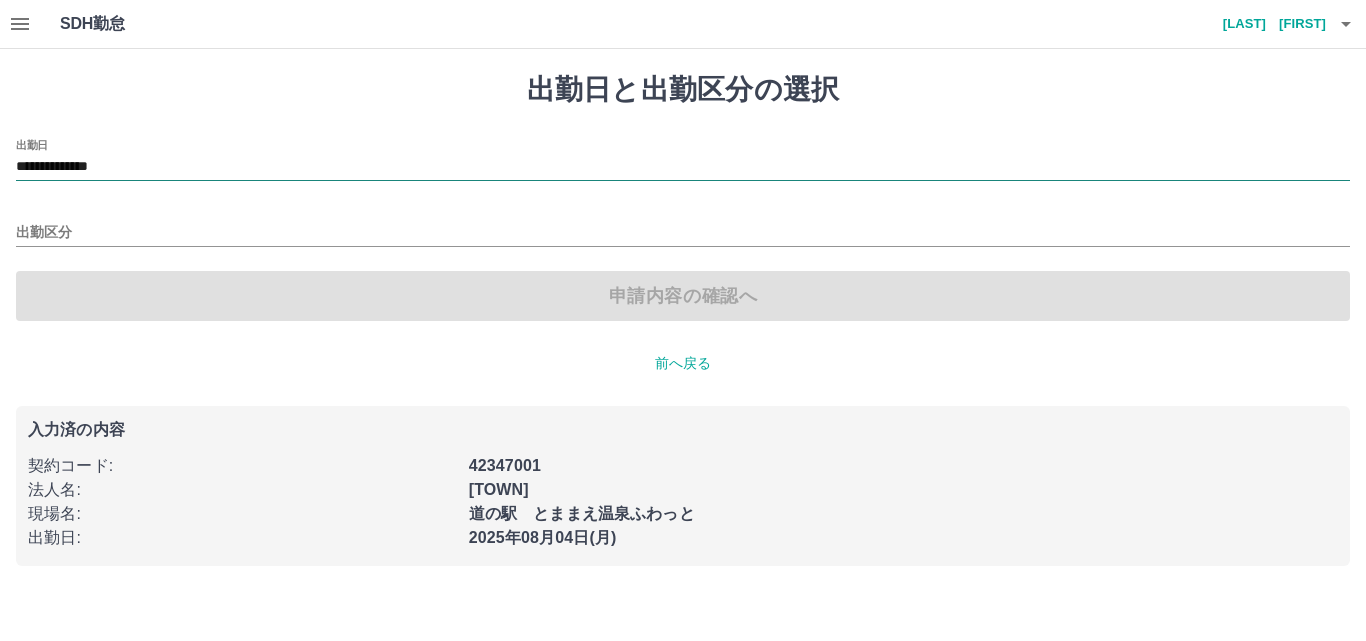 click on "**********" at bounding box center (683, 167) 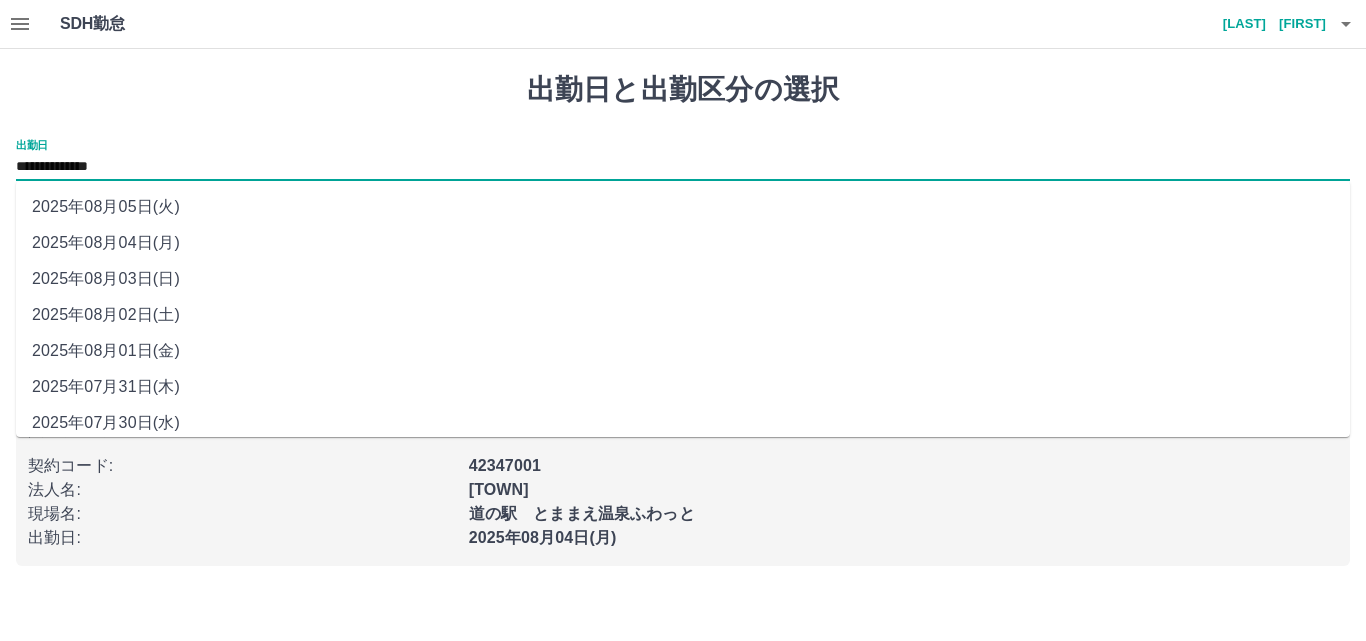 click on "2025年08月04日(月)" at bounding box center (683, 243) 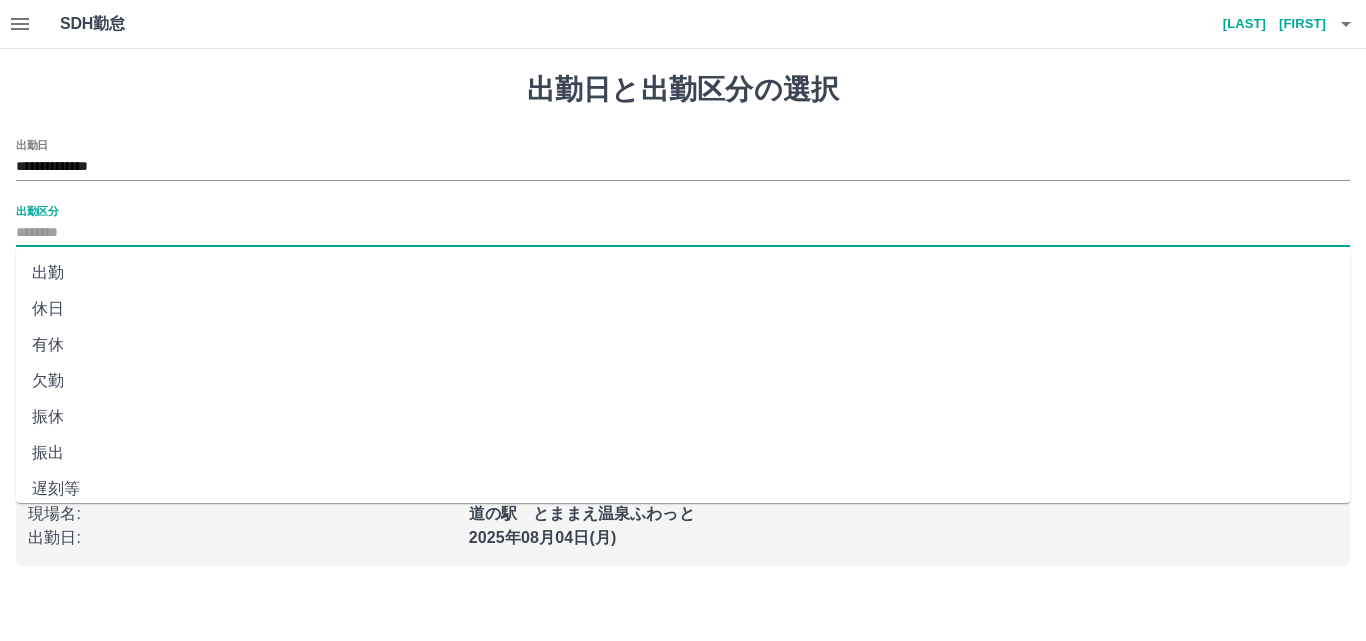 click on "出勤区分" at bounding box center [683, 233] 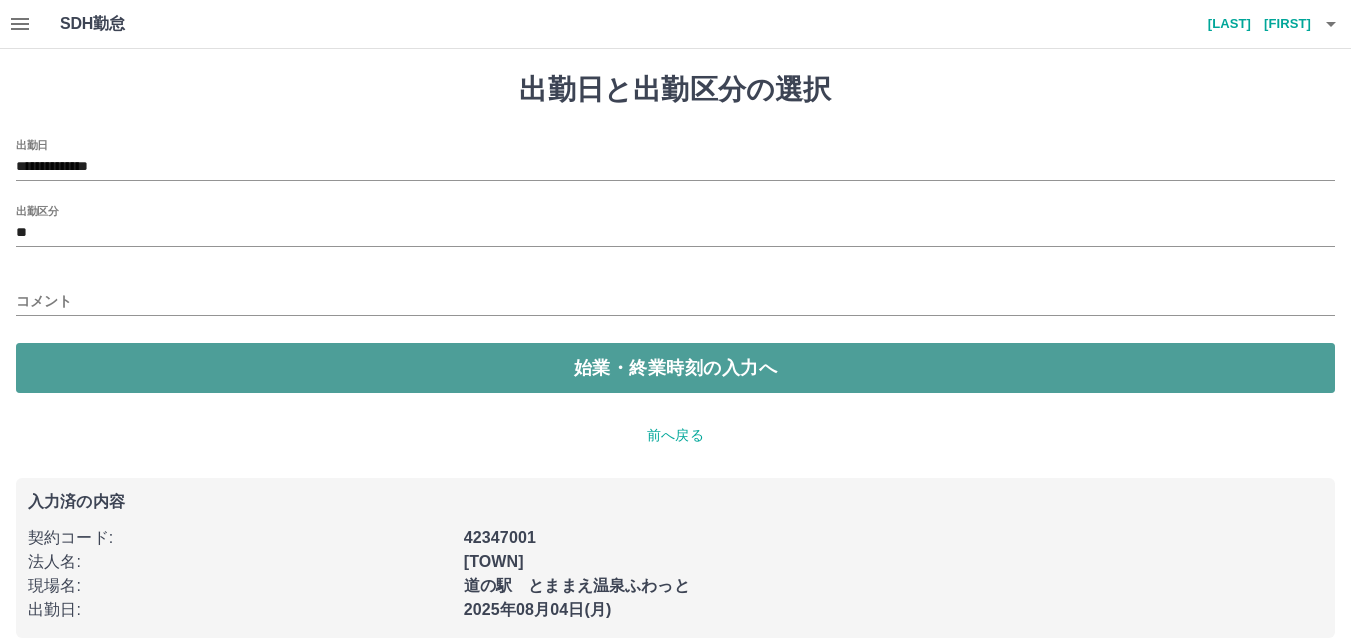 click on "始業・終業時刻の入力へ" at bounding box center (675, 368) 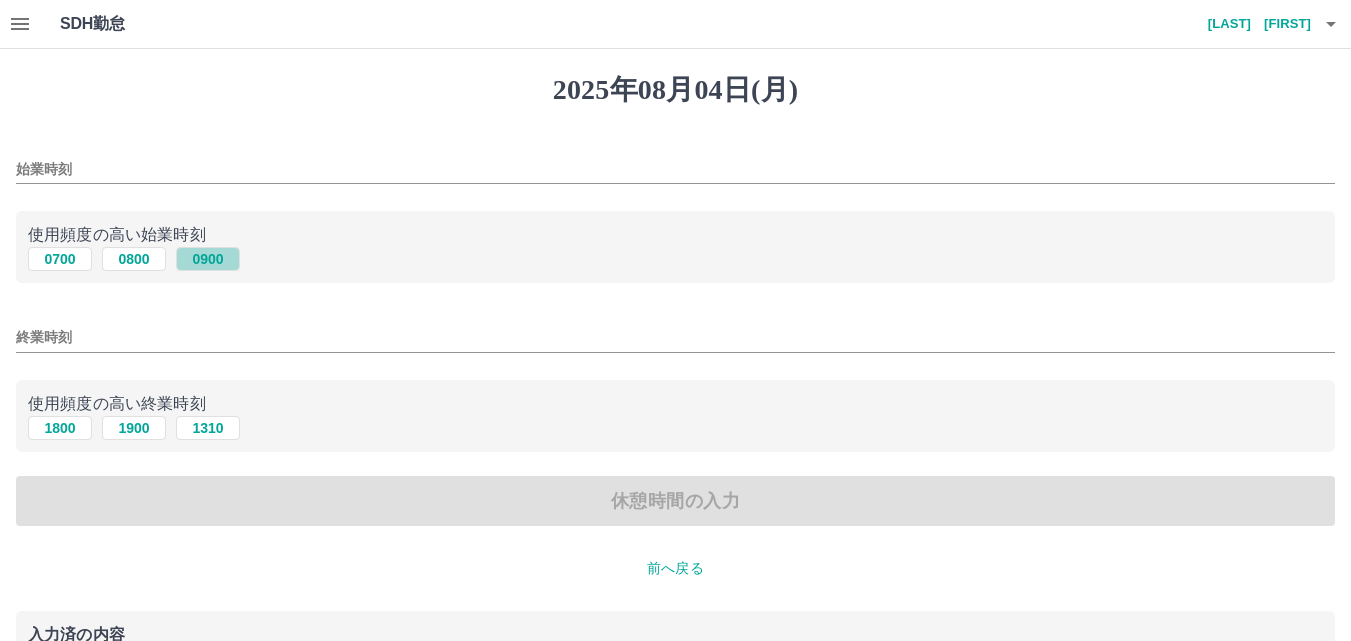 click on "0900" at bounding box center [208, 259] 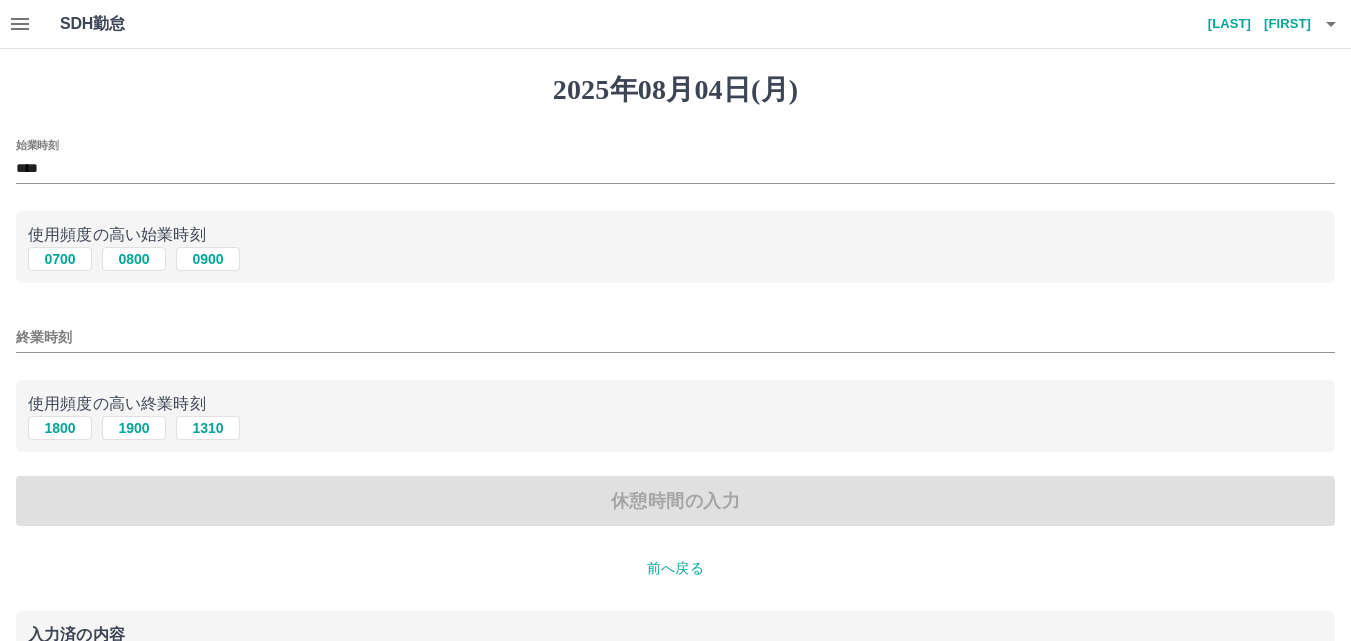 click on "終業時刻" at bounding box center (675, 337) 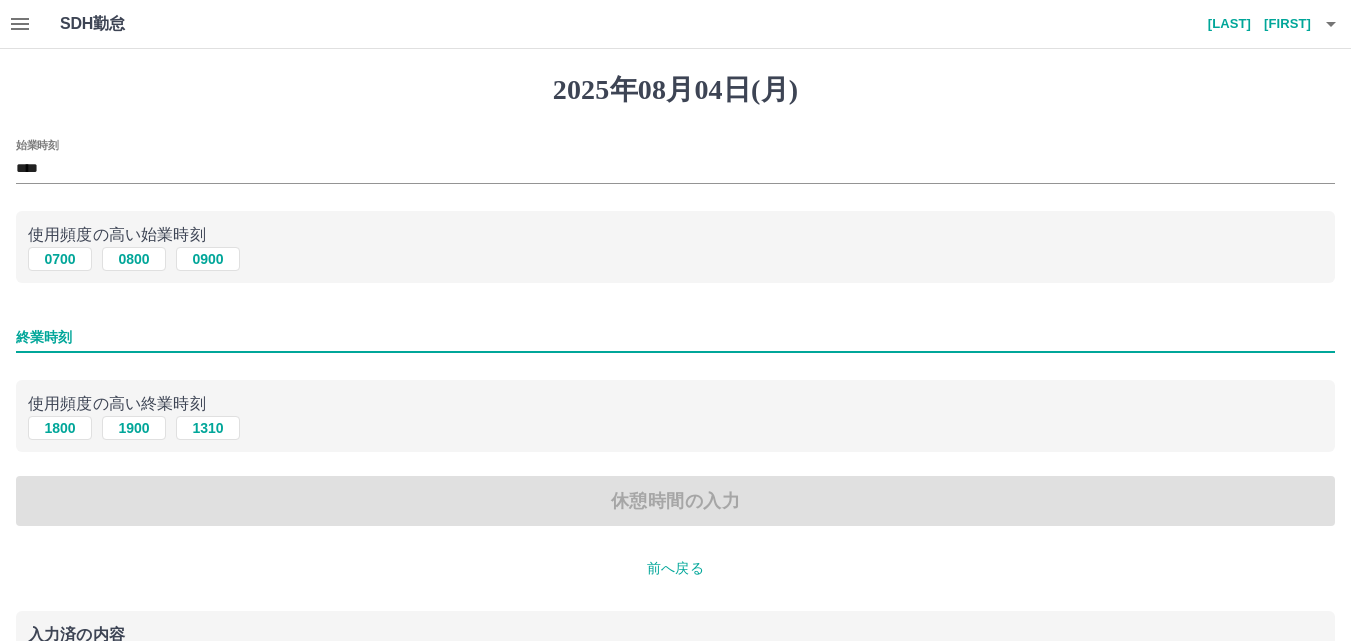 type on "****" 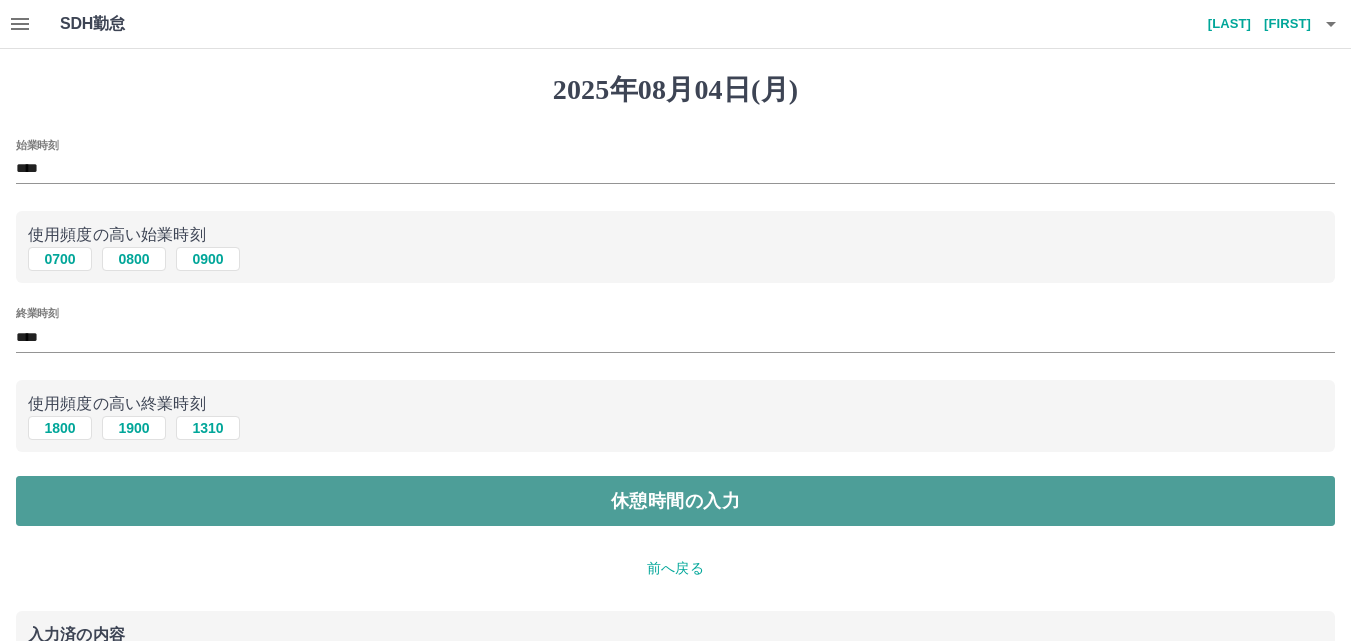 click on "休憩時間の入力" at bounding box center [675, 501] 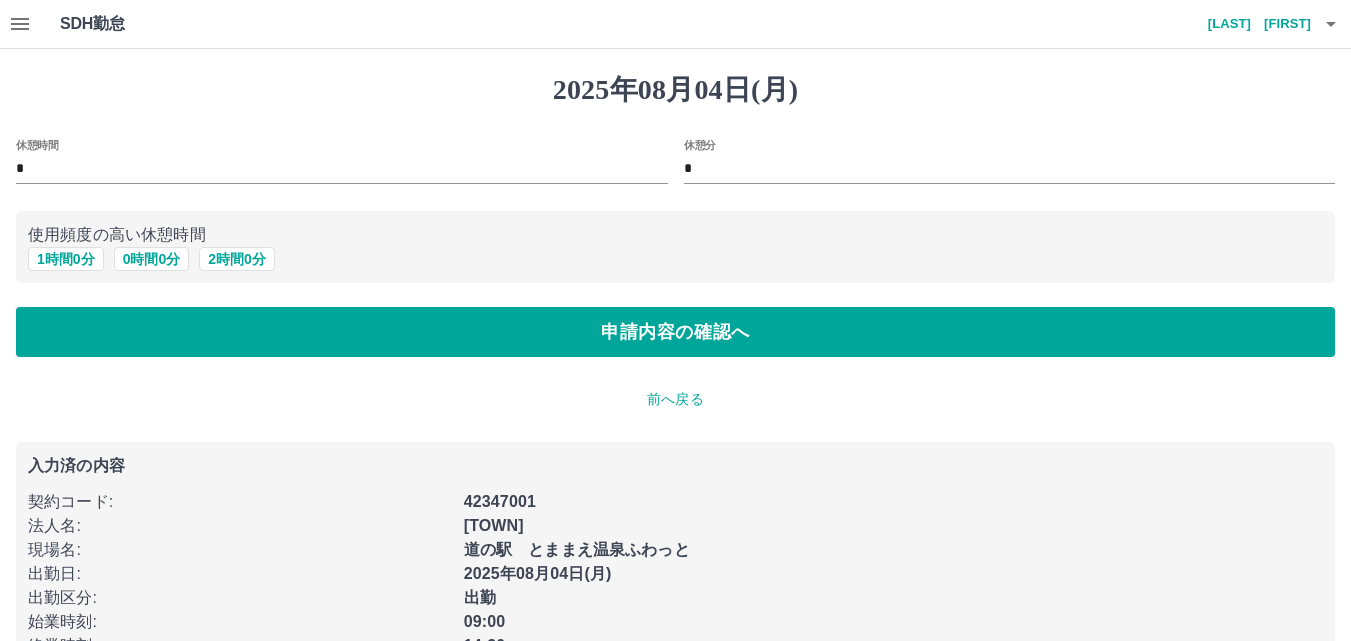 click on "*" at bounding box center (342, 169) 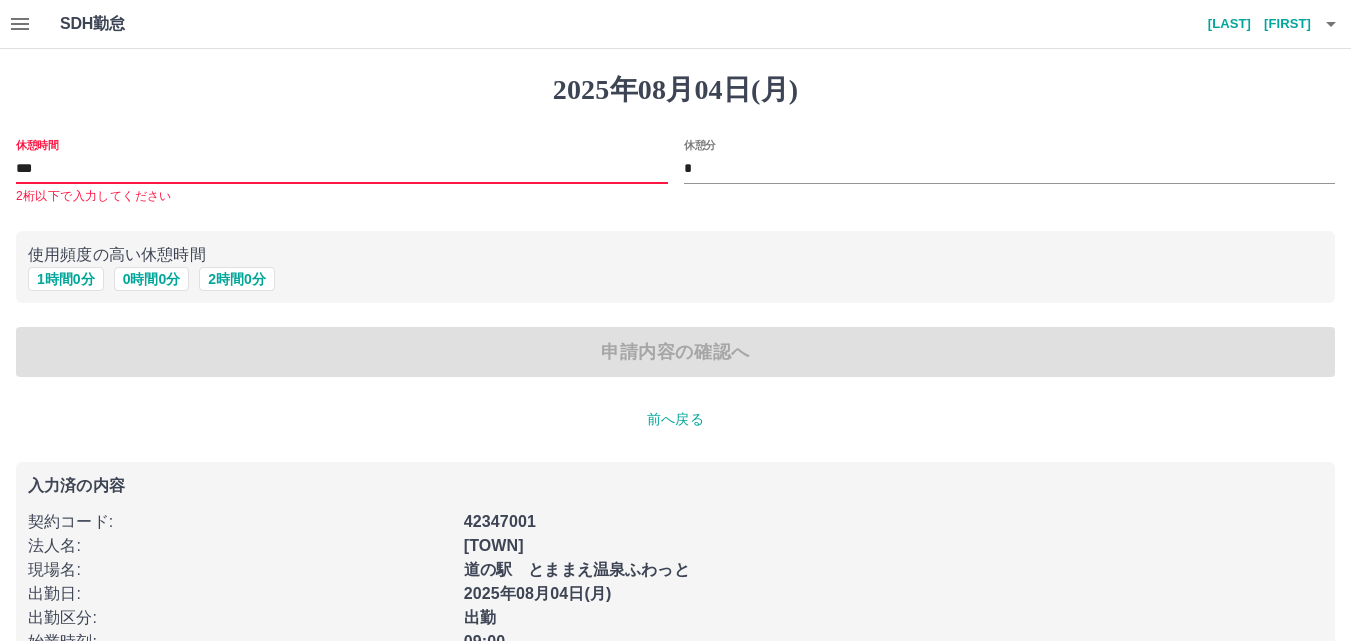 type on "**" 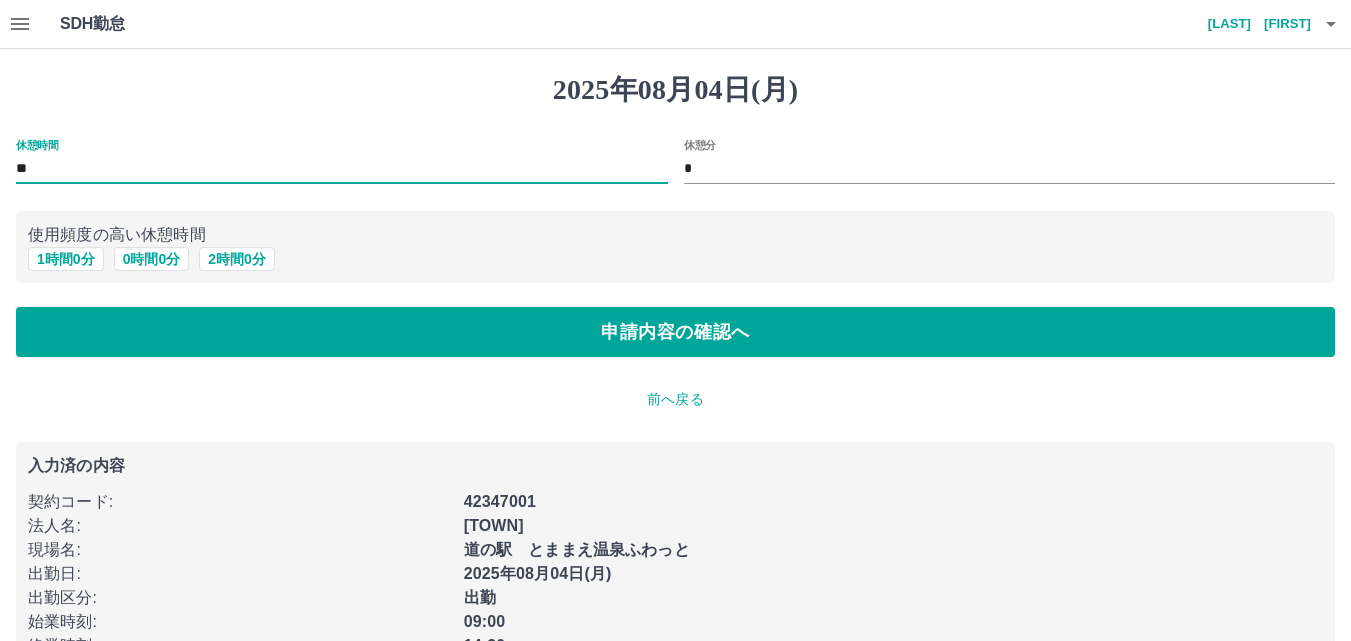 click on "*" at bounding box center (1010, 169) 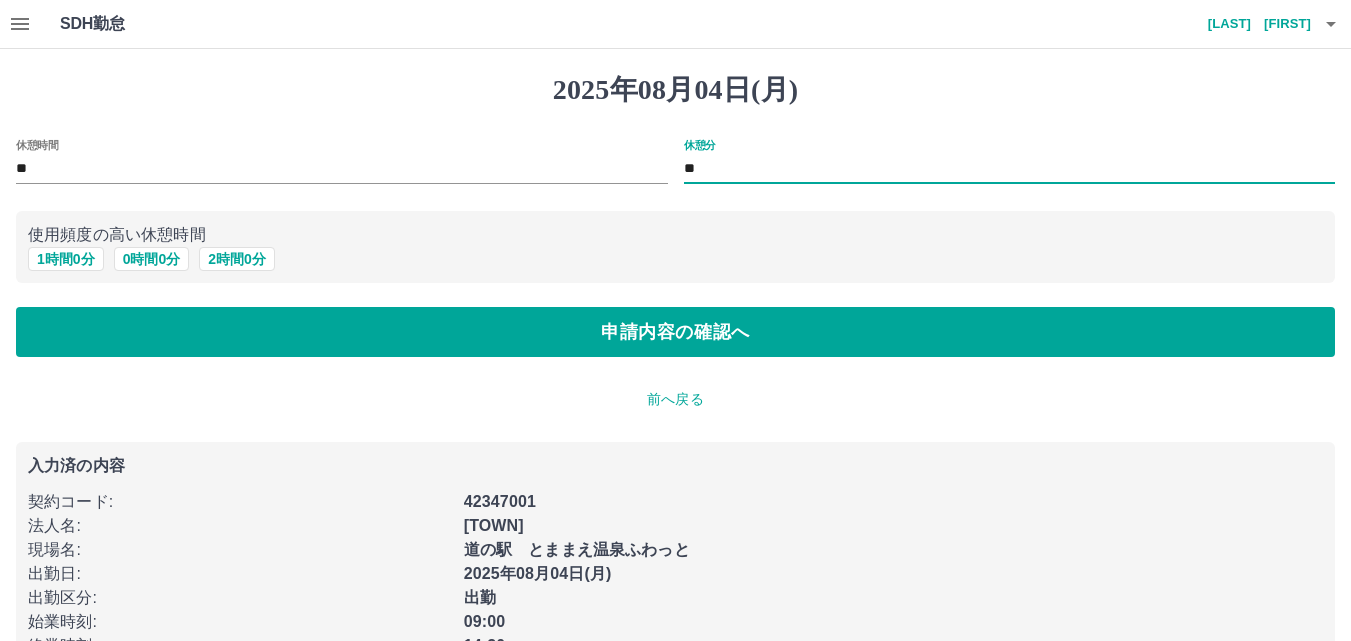type on "*" 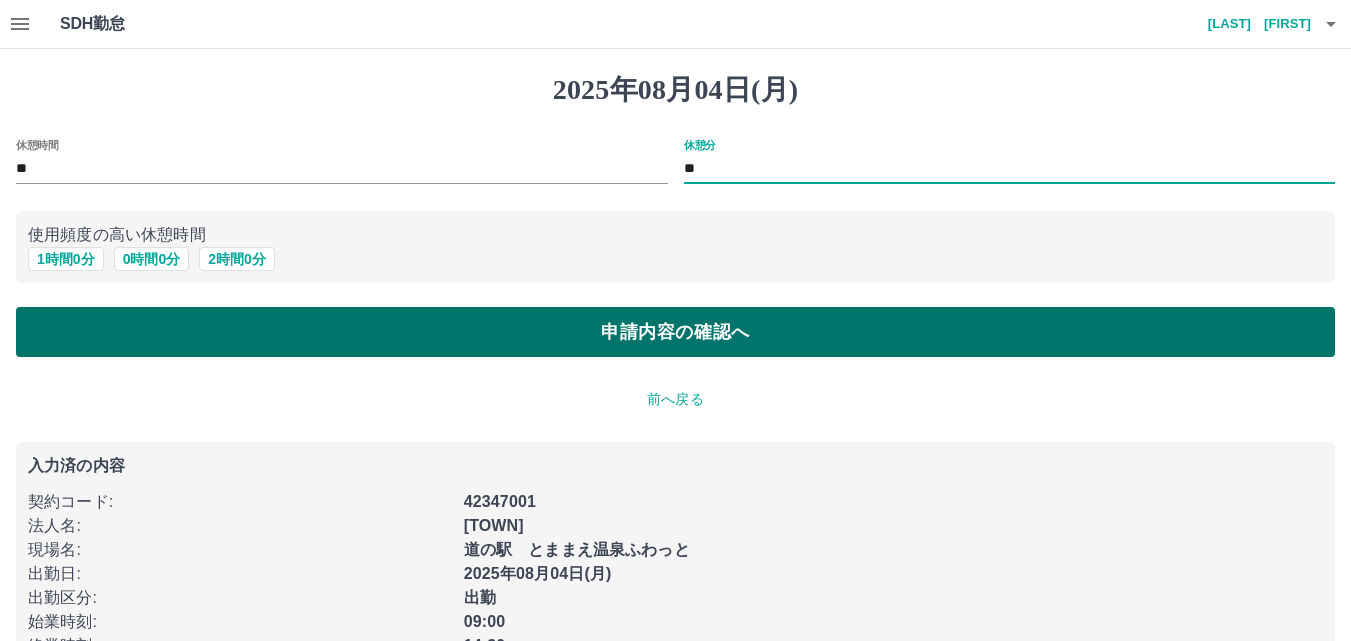 type on "**" 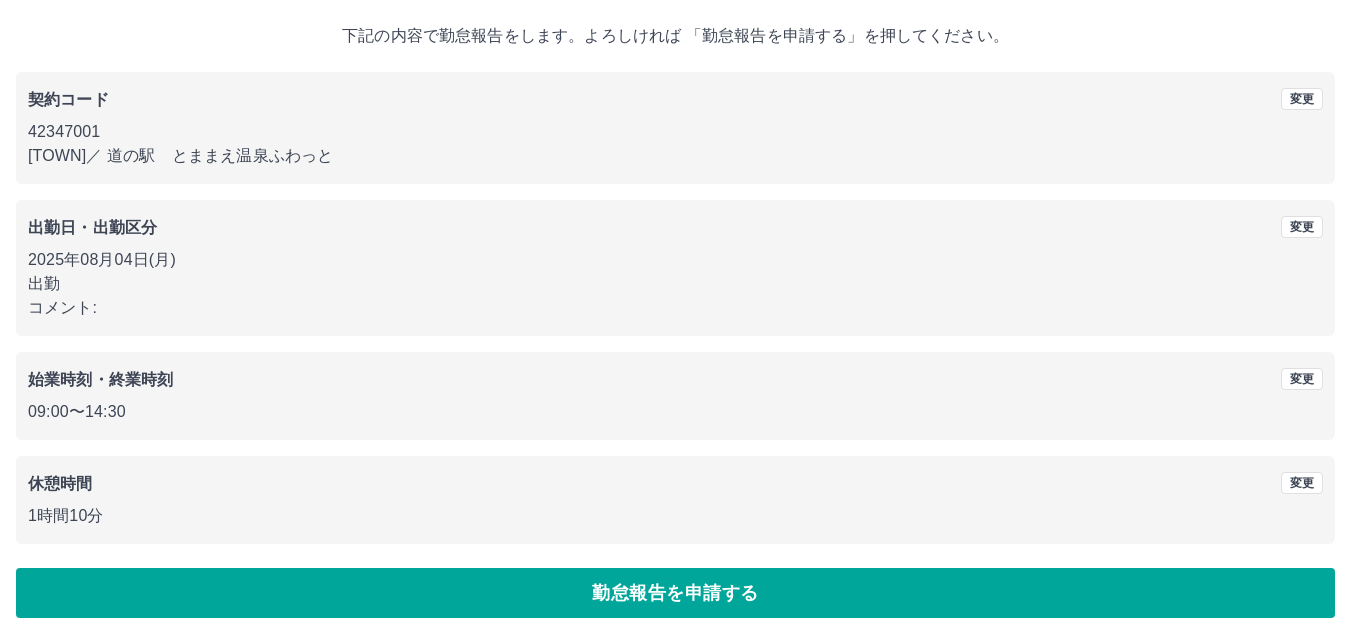 scroll, scrollTop: 108, scrollLeft: 0, axis: vertical 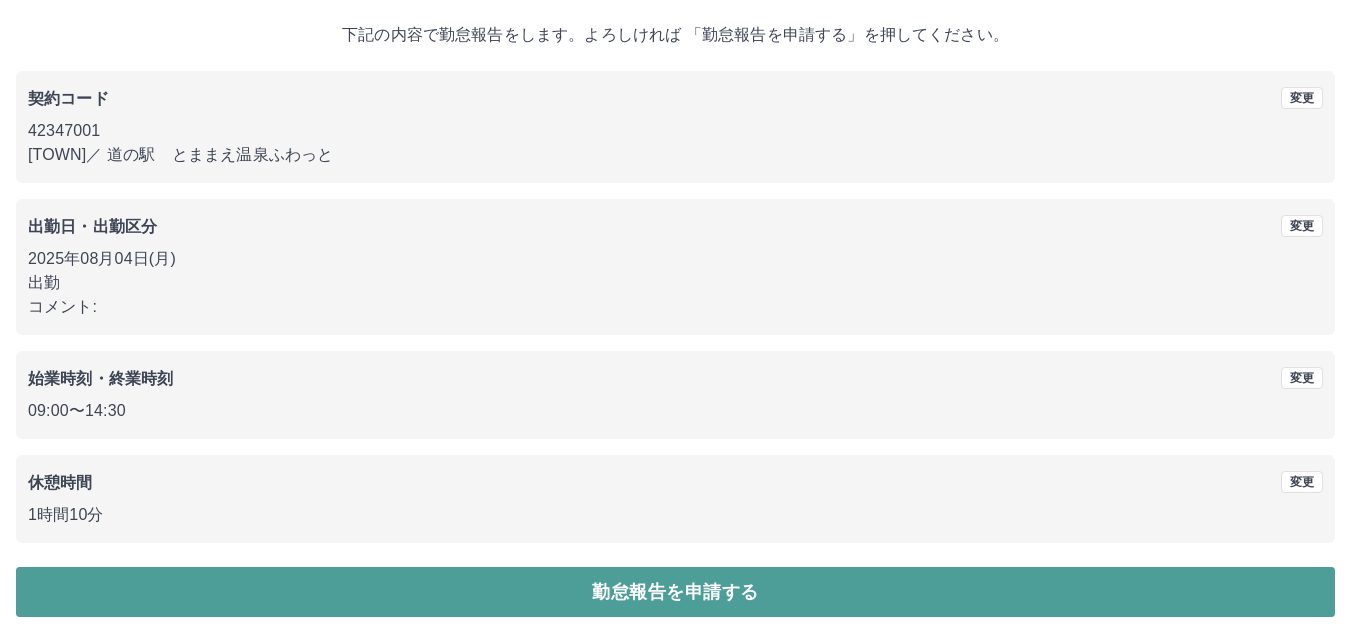 click on "勤怠報告を申請する" at bounding box center (675, 592) 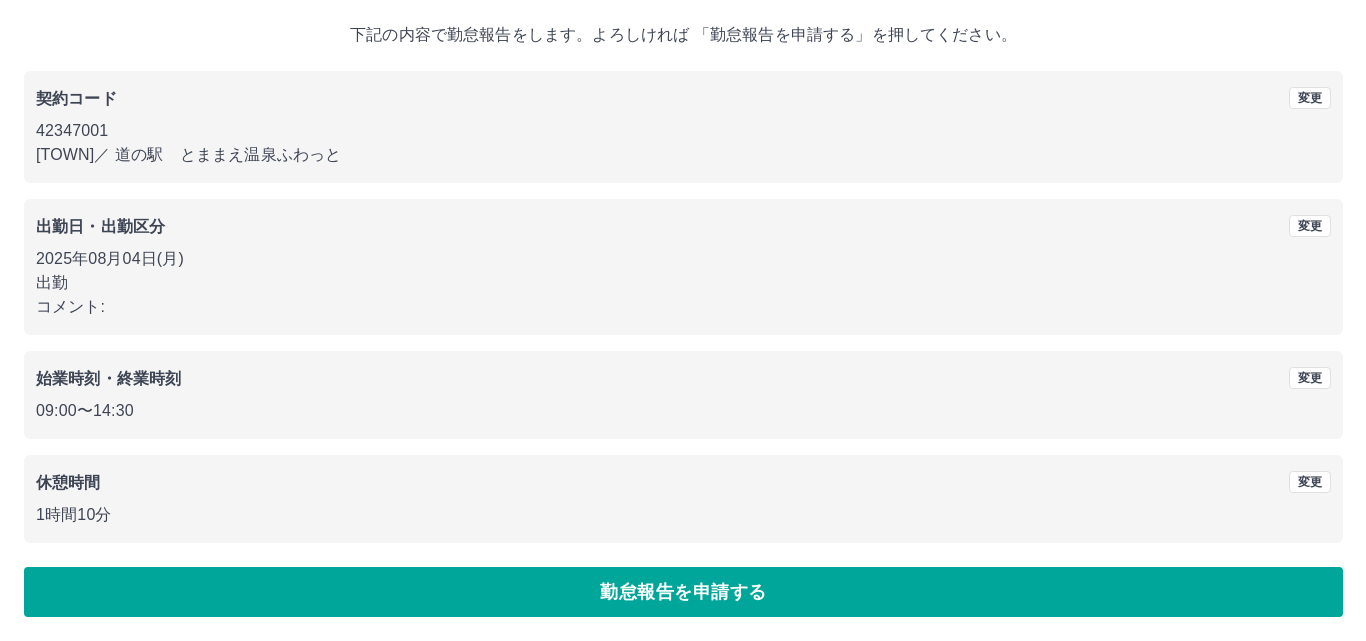 scroll, scrollTop: 0, scrollLeft: 0, axis: both 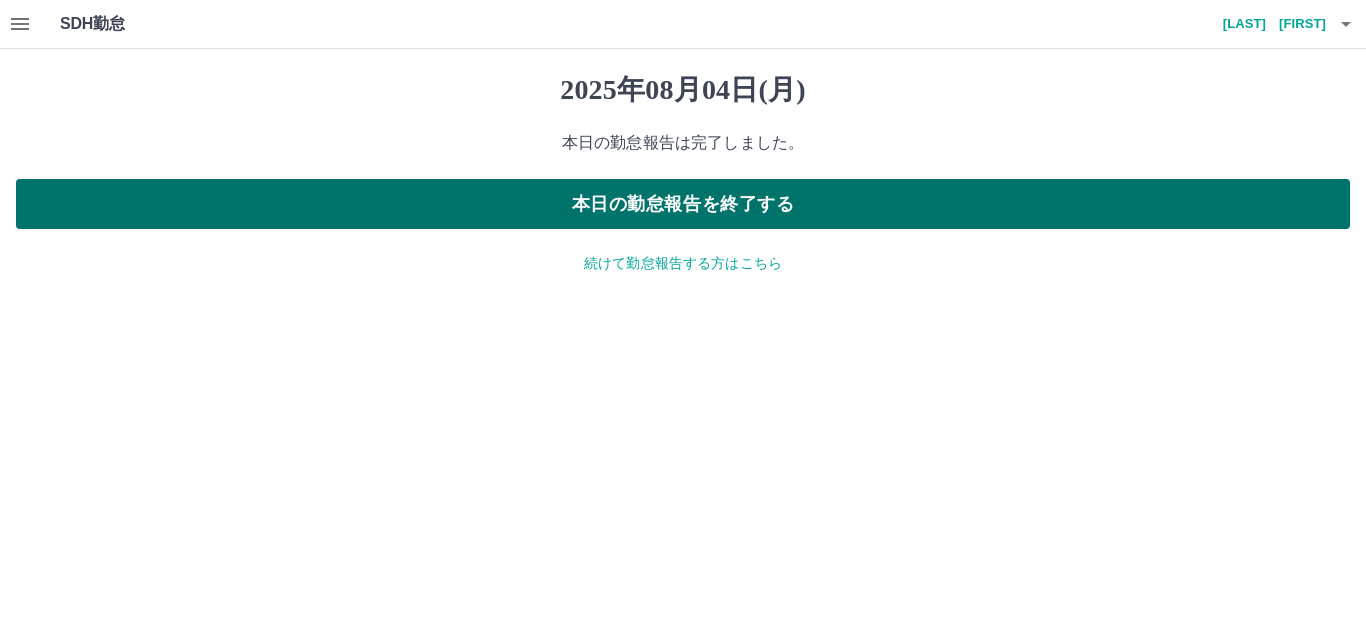 click on "本日の勤怠報告を終了する" at bounding box center (683, 204) 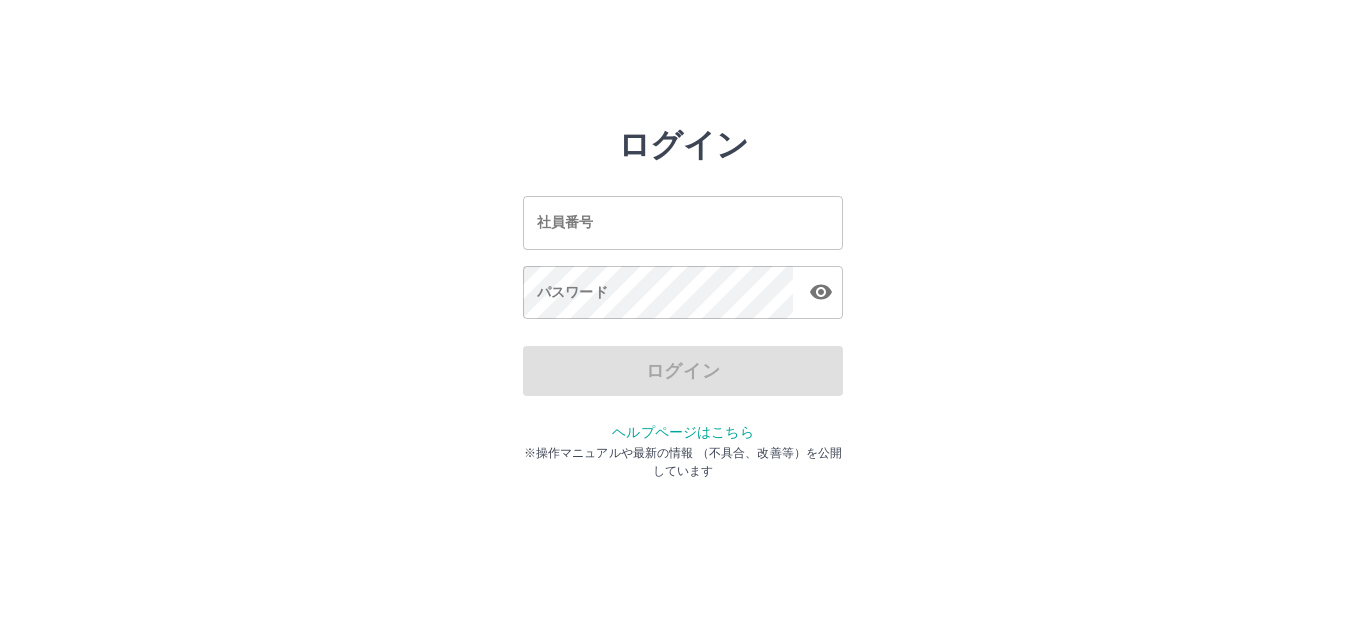 scroll, scrollTop: 0, scrollLeft: 0, axis: both 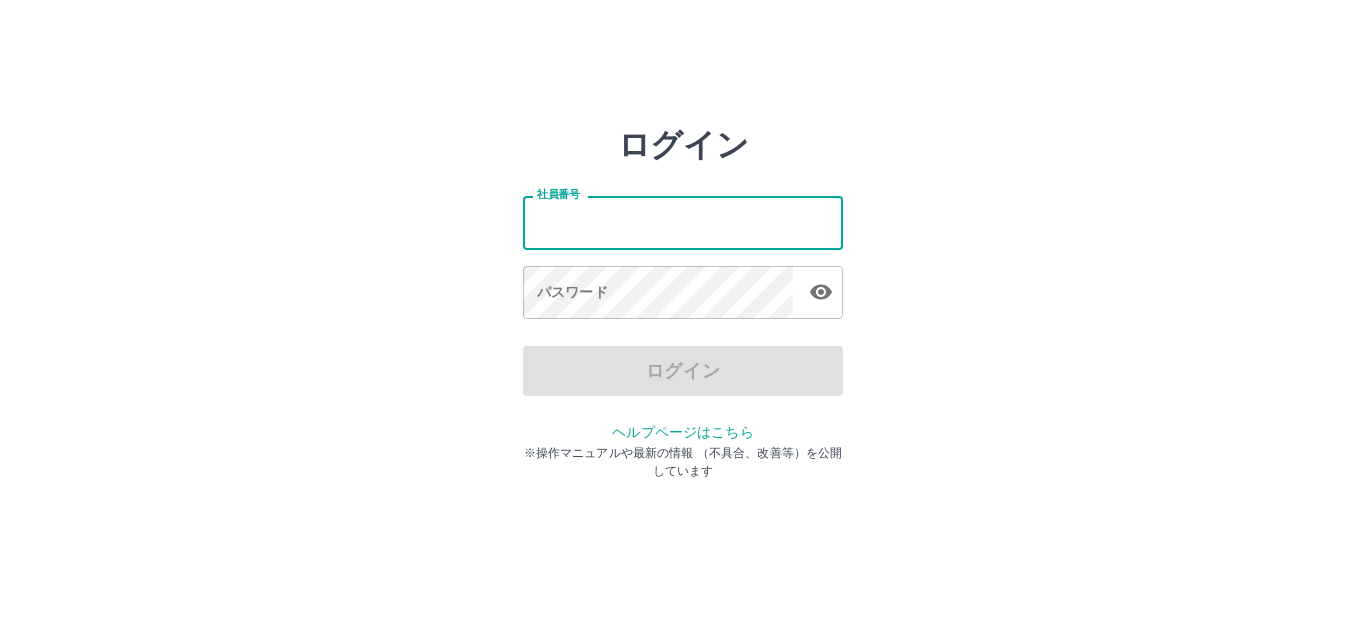 drag, startPoint x: 609, startPoint y: 230, endPoint x: 625, endPoint y: 236, distance: 17.088007 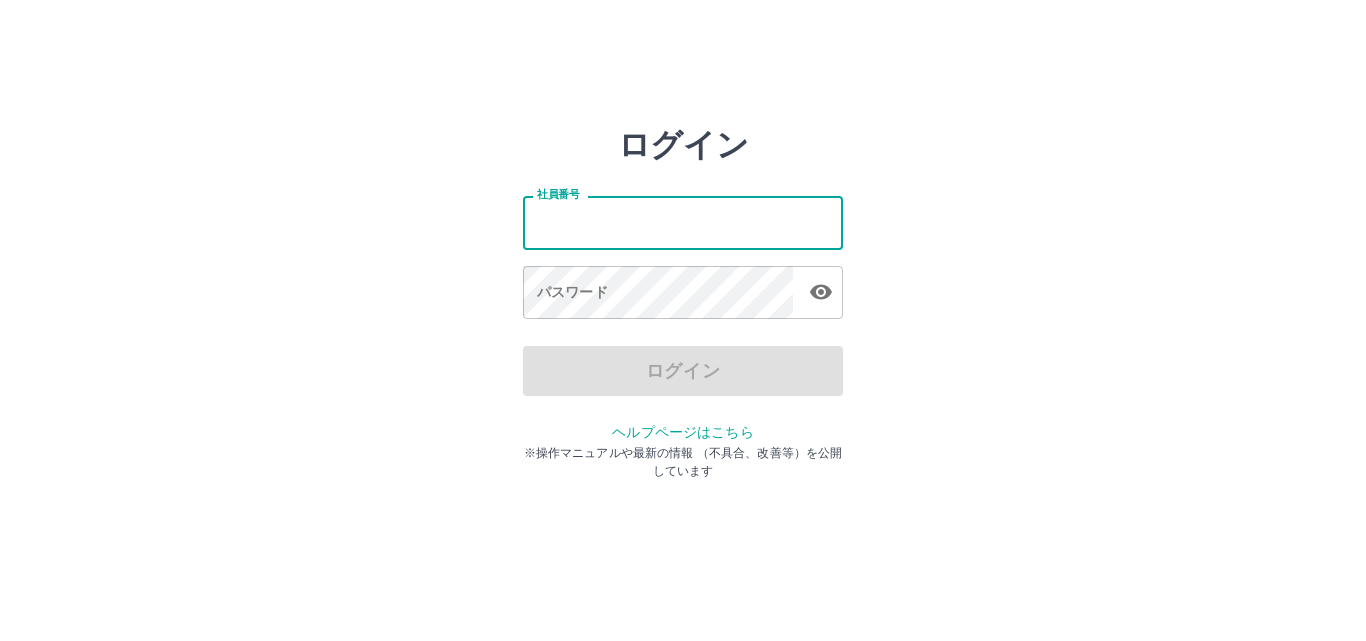 type on "*******" 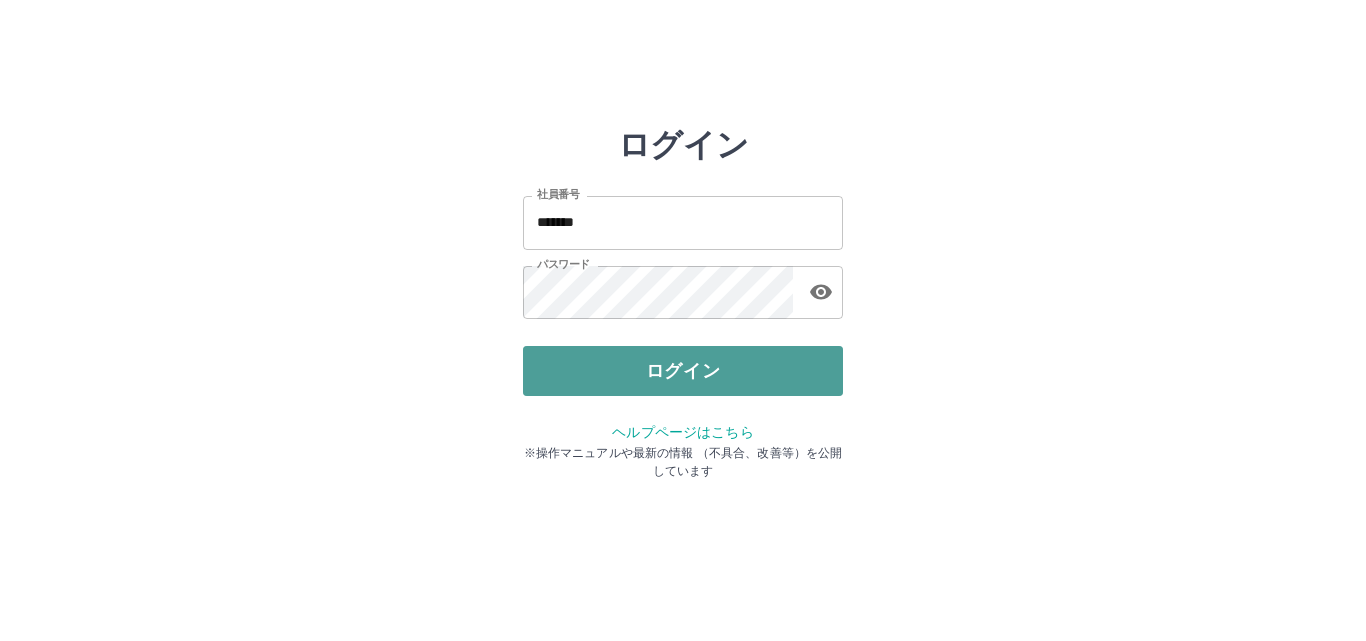 click on "ログイン" at bounding box center [683, 371] 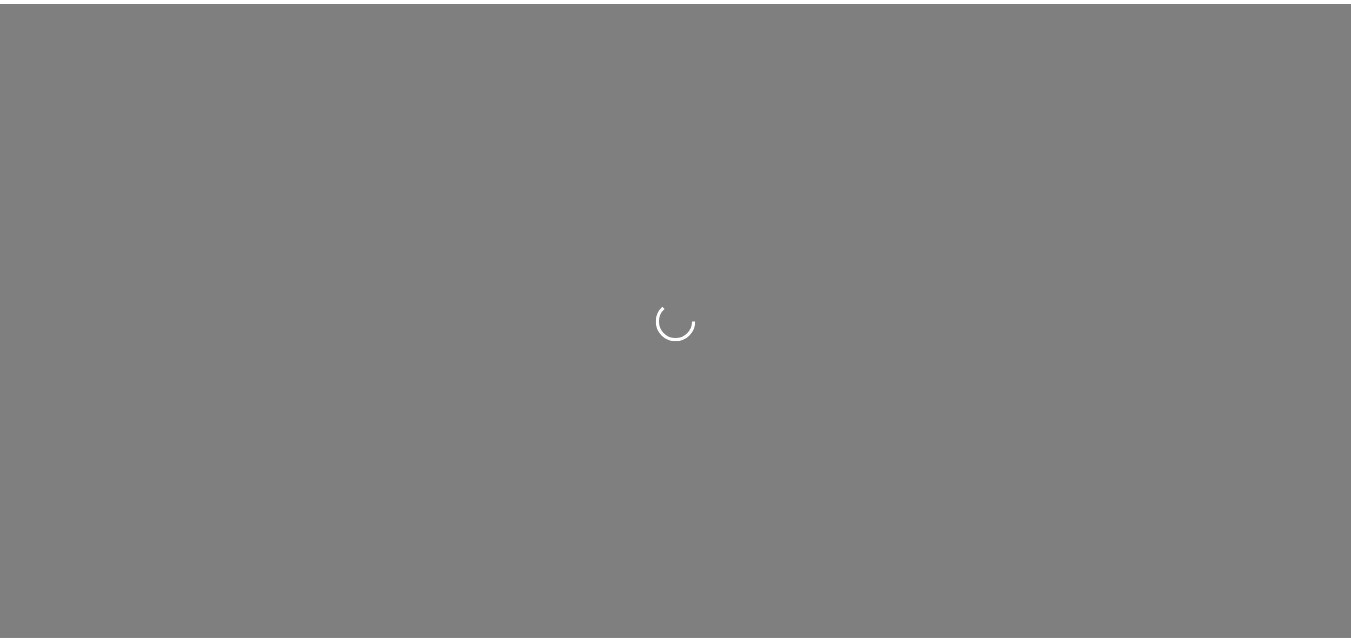 scroll, scrollTop: 0, scrollLeft: 0, axis: both 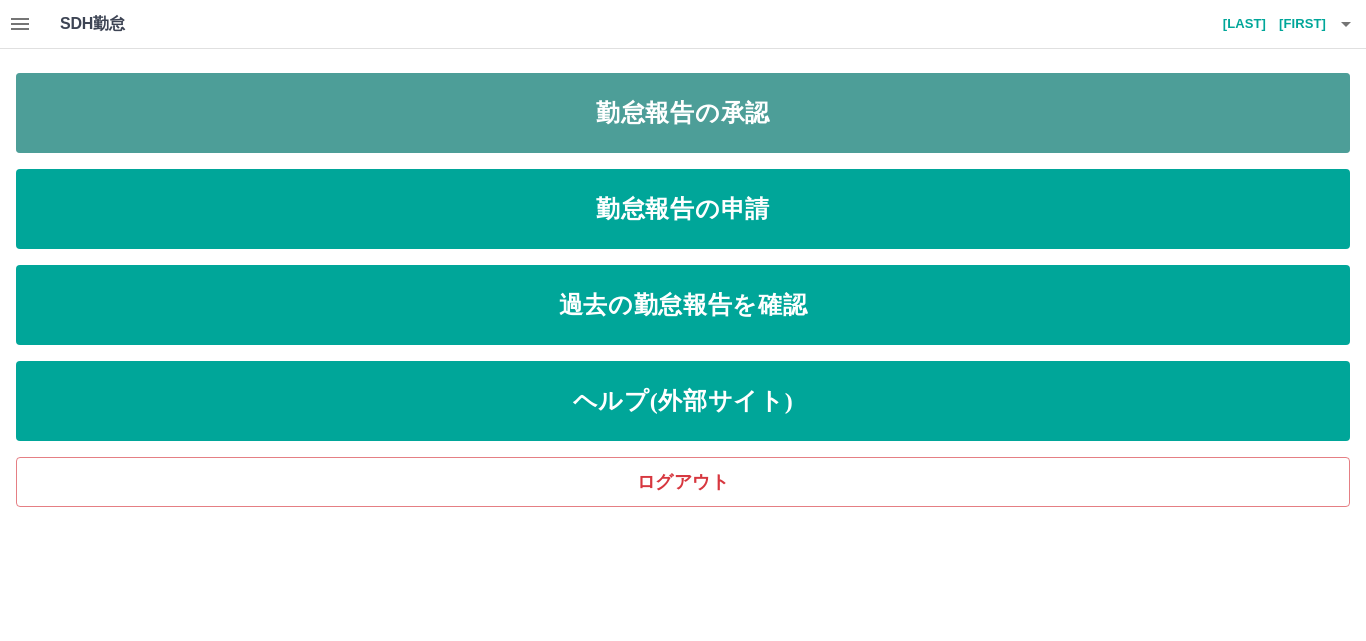 click on "勤怠報告の承認" at bounding box center [683, 113] 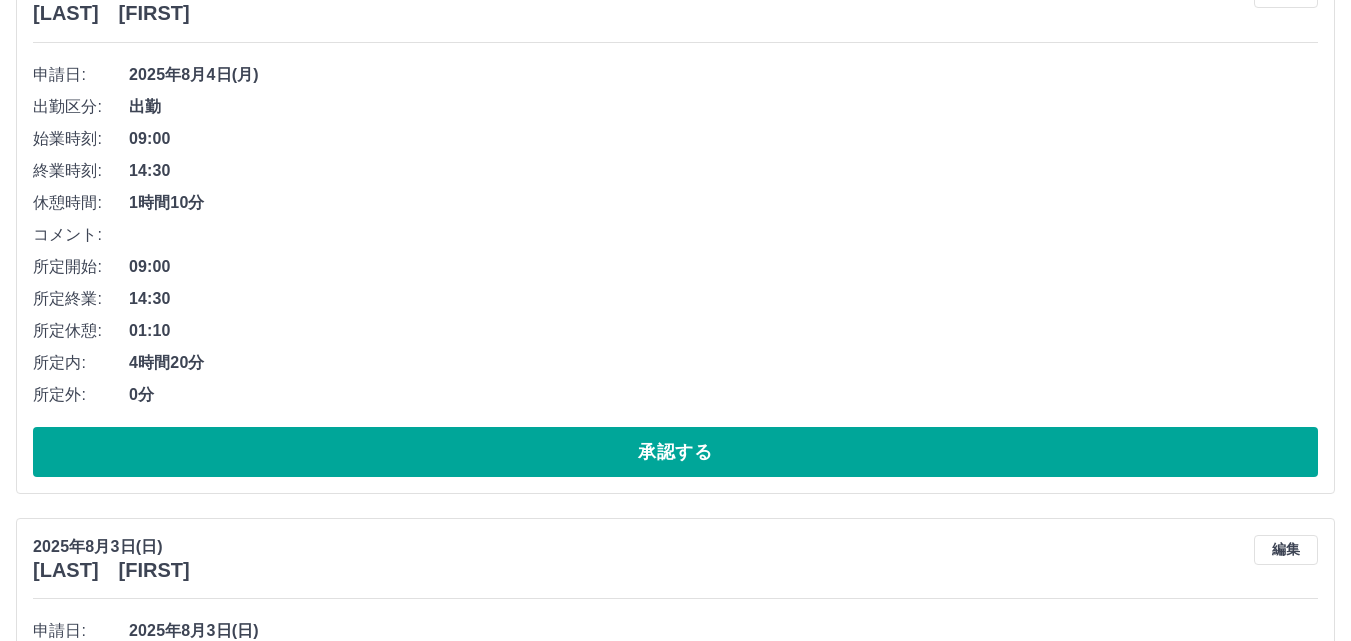 scroll, scrollTop: 1100, scrollLeft: 0, axis: vertical 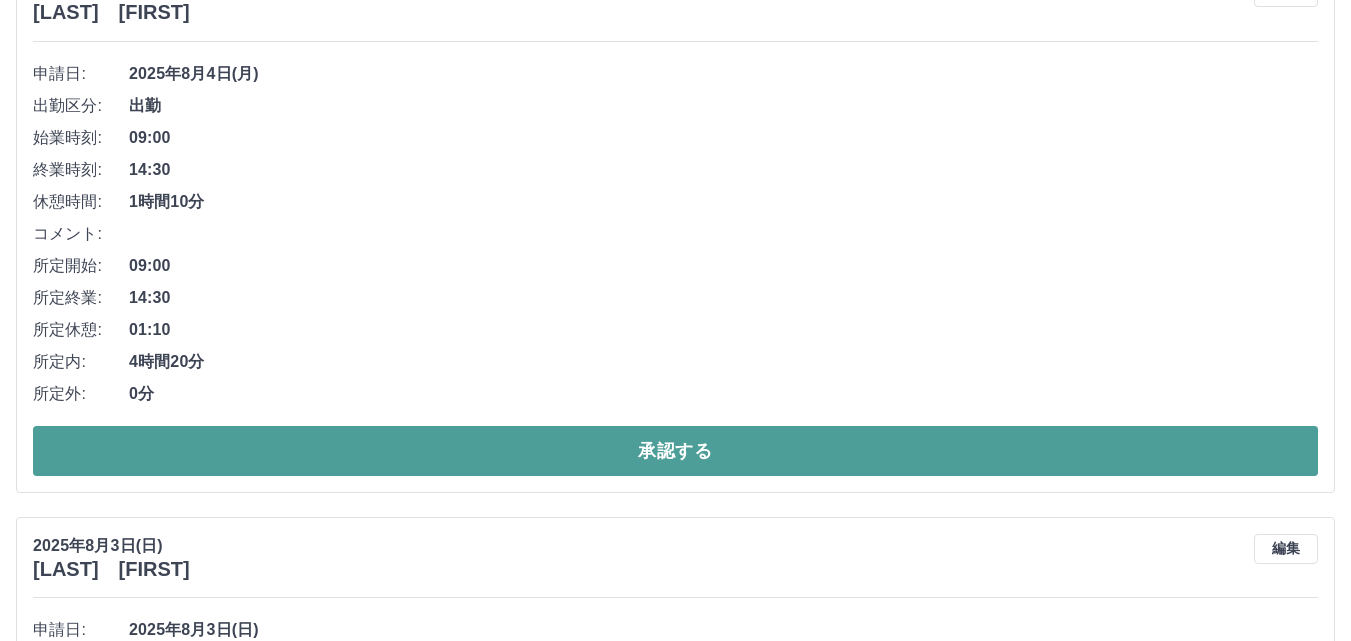 click on "承認する" at bounding box center [675, 451] 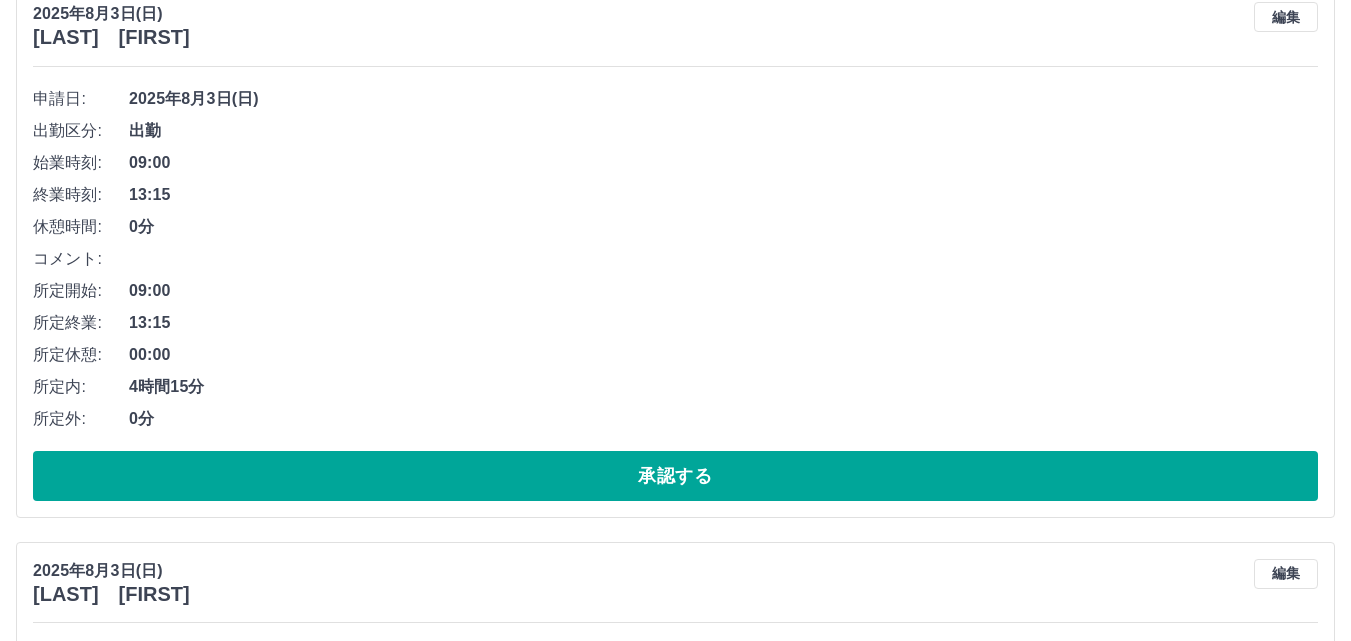 scroll, scrollTop: 1044, scrollLeft: 0, axis: vertical 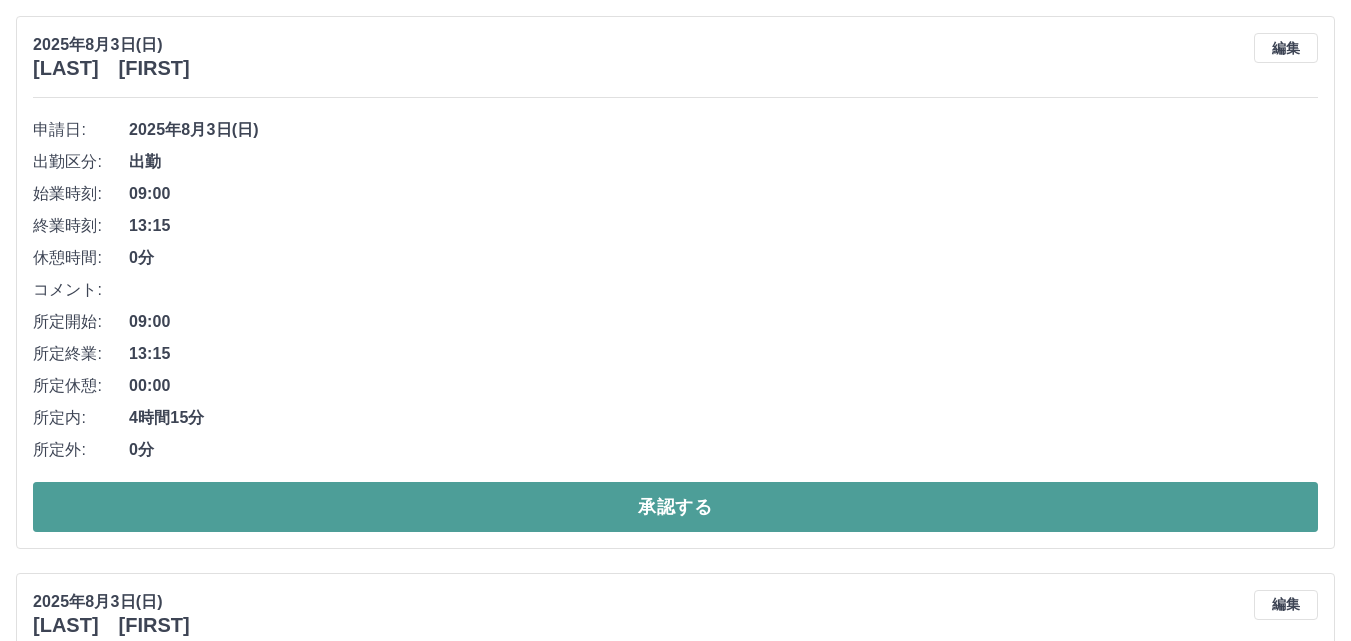 click on "承認する" at bounding box center (675, 507) 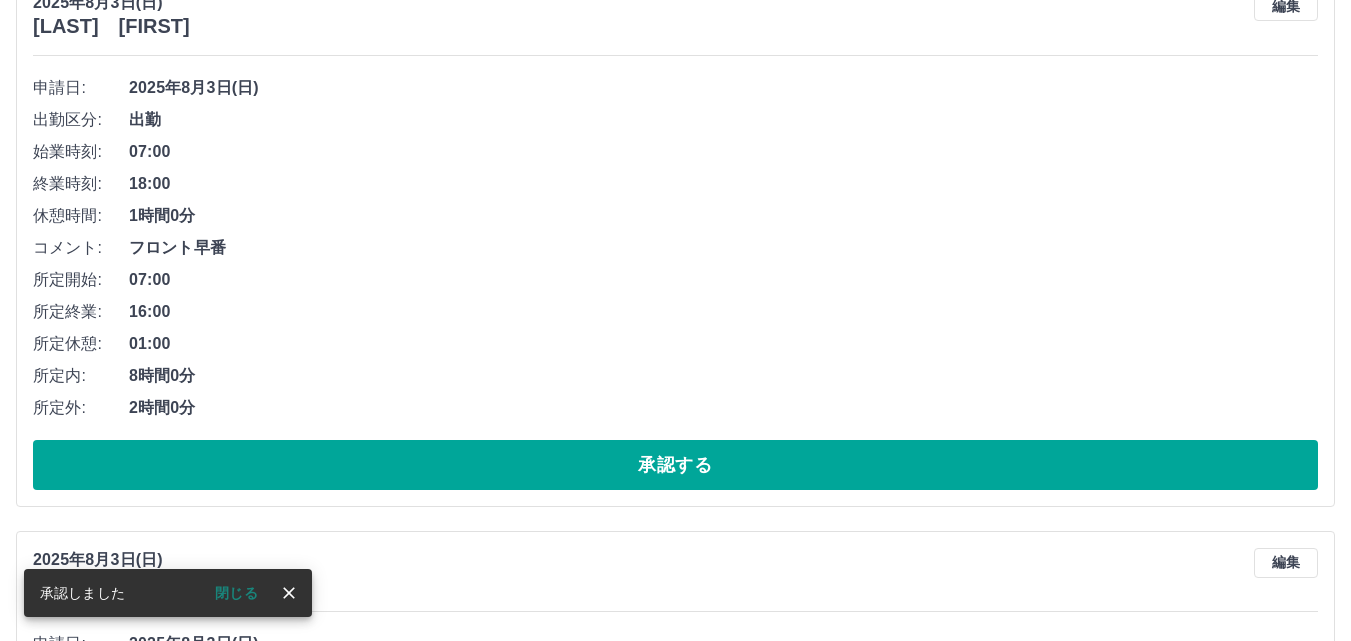 scroll, scrollTop: 1087, scrollLeft: 0, axis: vertical 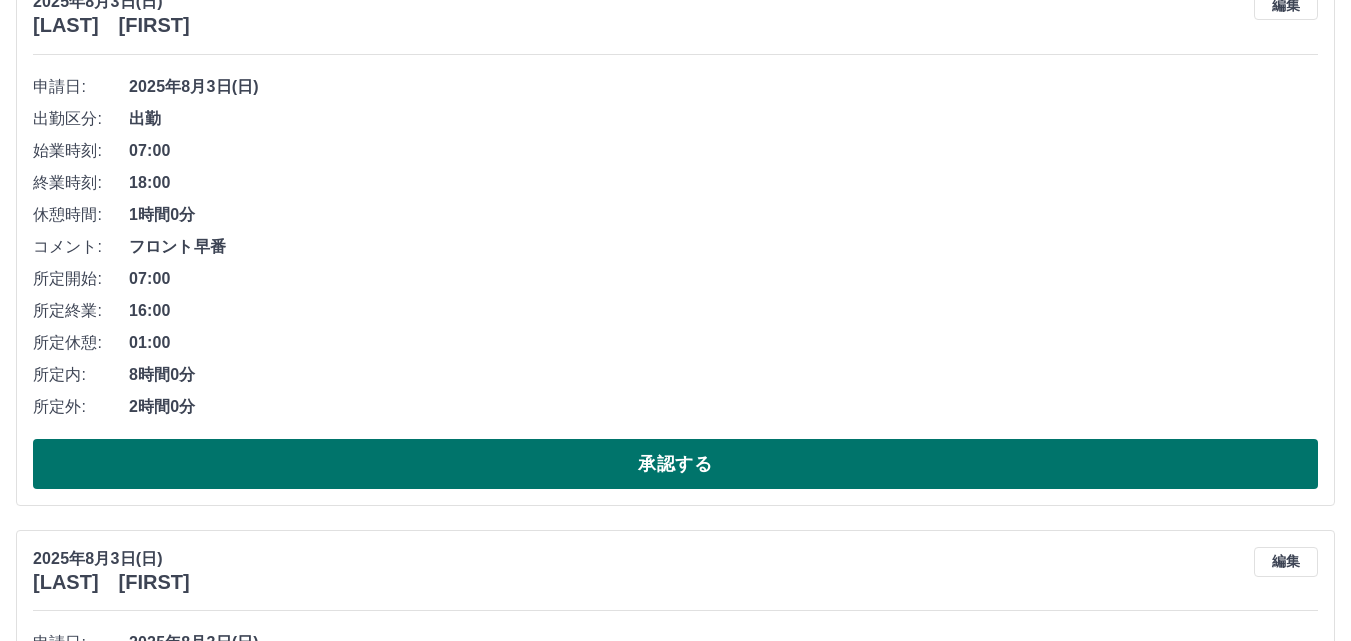 click on "承認する" at bounding box center (675, 464) 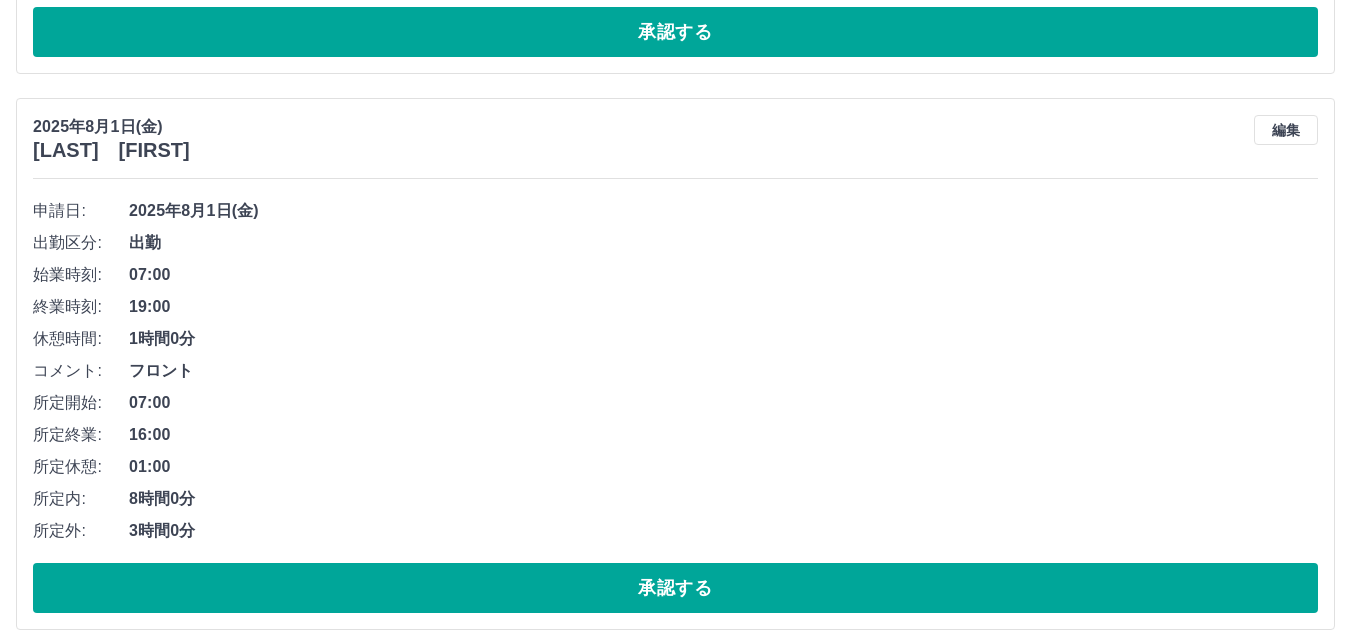scroll, scrollTop: 5140, scrollLeft: 0, axis: vertical 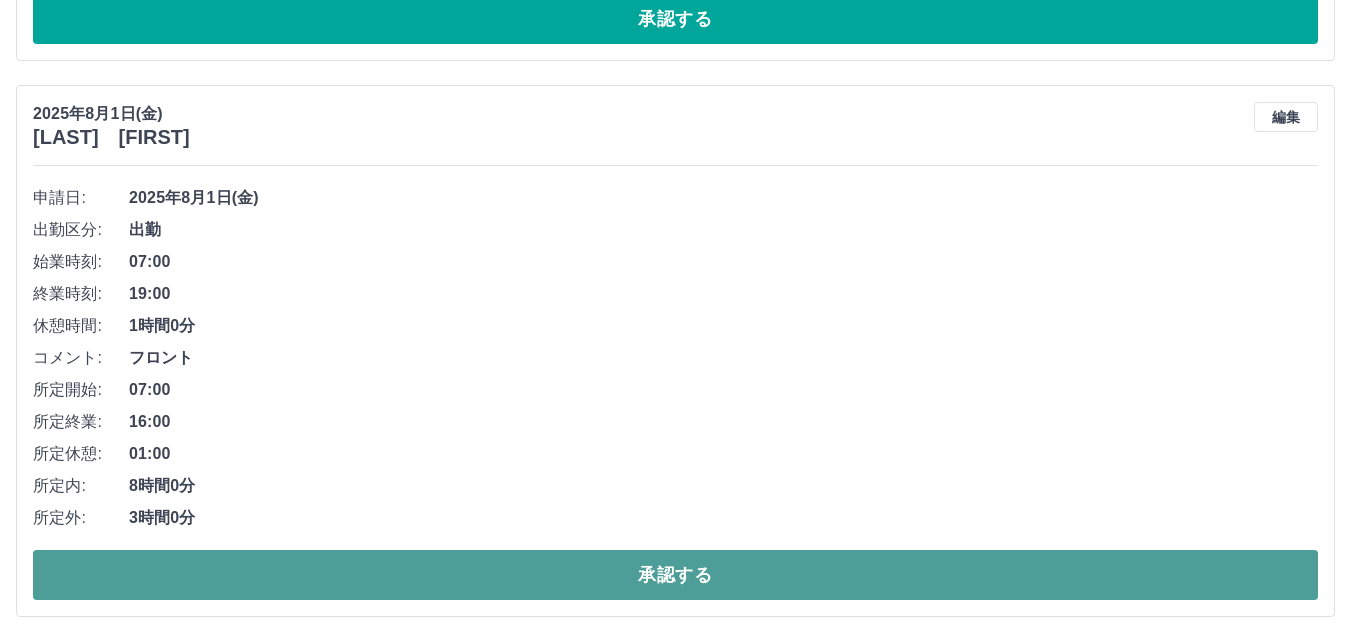 click on "承認する" at bounding box center (675, 575) 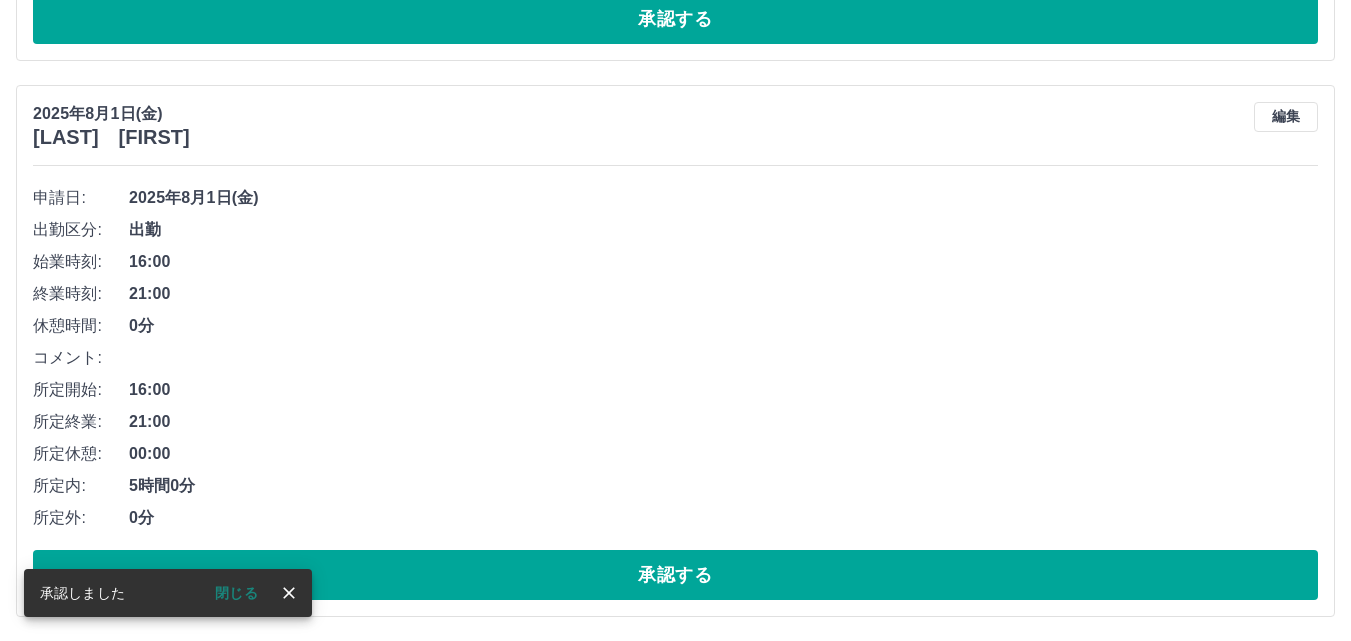 scroll, scrollTop: 4584, scrollLeft: 0, axis: vertical 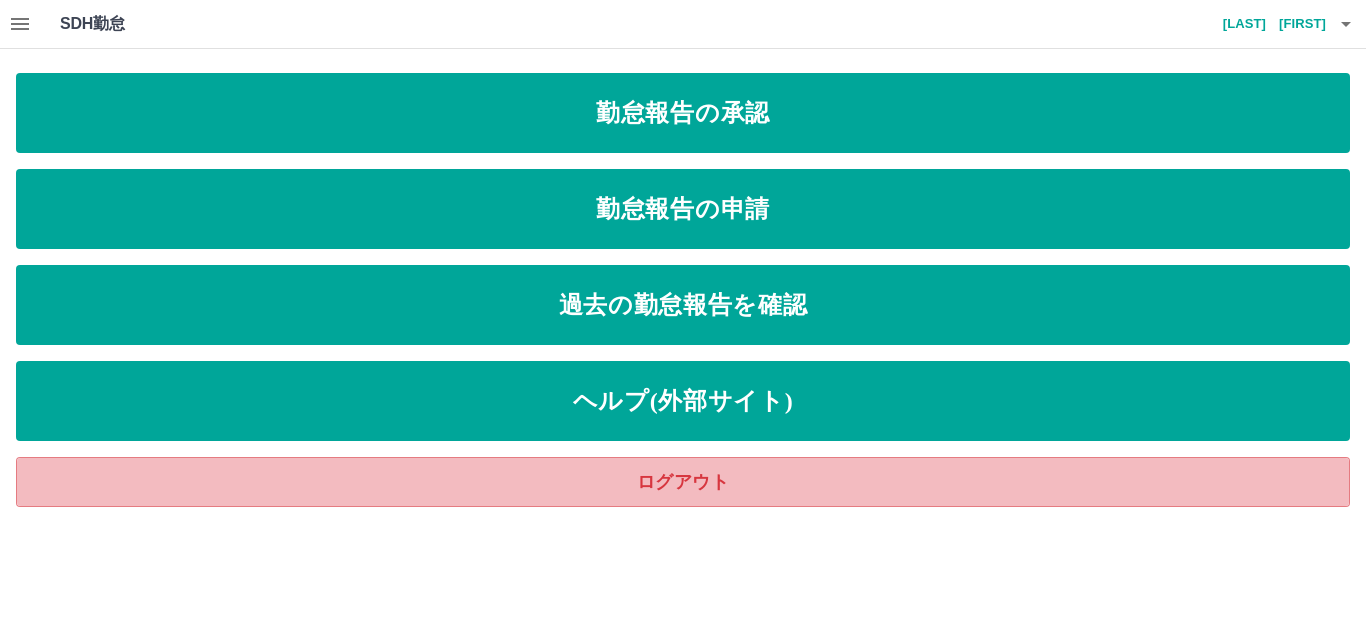 click on "ログアウト" at bounding box center (683, 482) 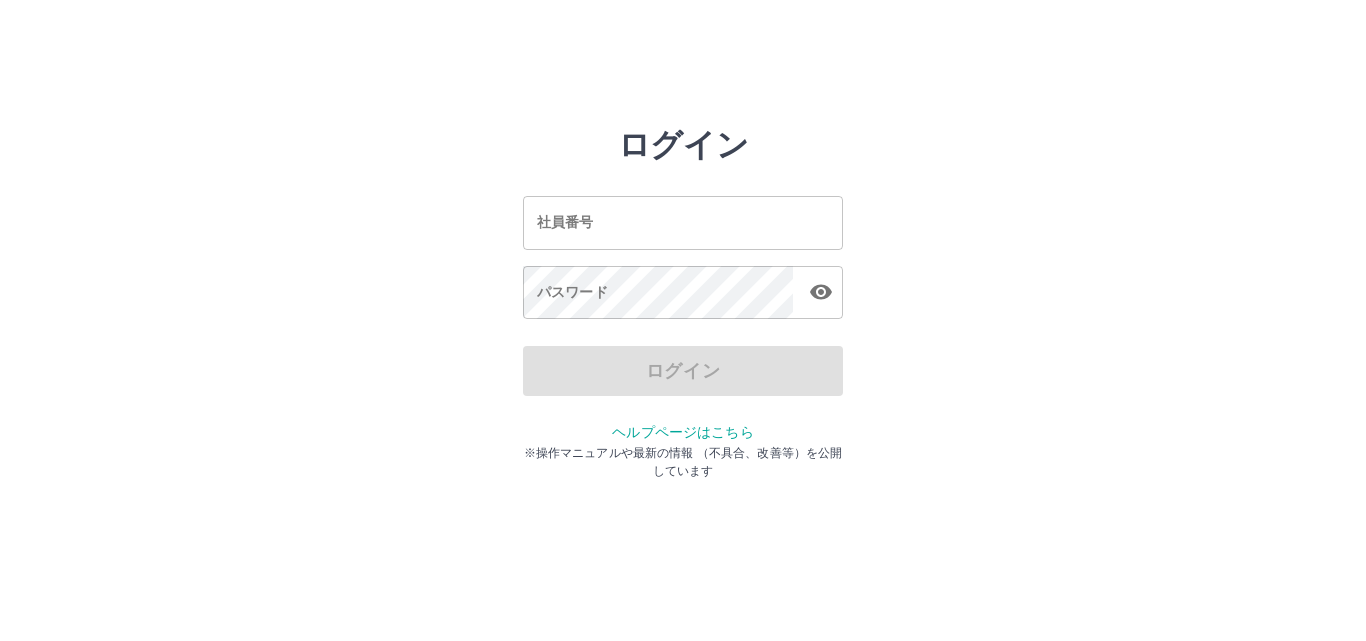 scroll, scrollTop: 0, scrollLeft: 0, axis: both 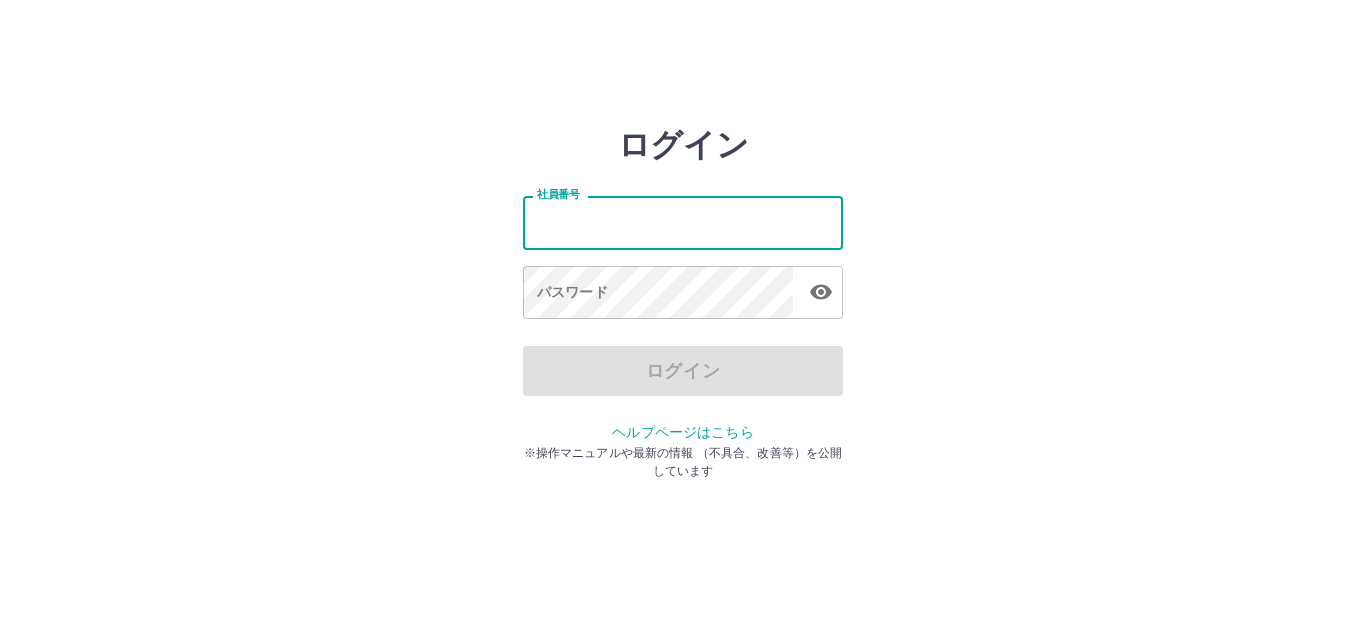 click on "社員番号" at bounding box center (683, 222) 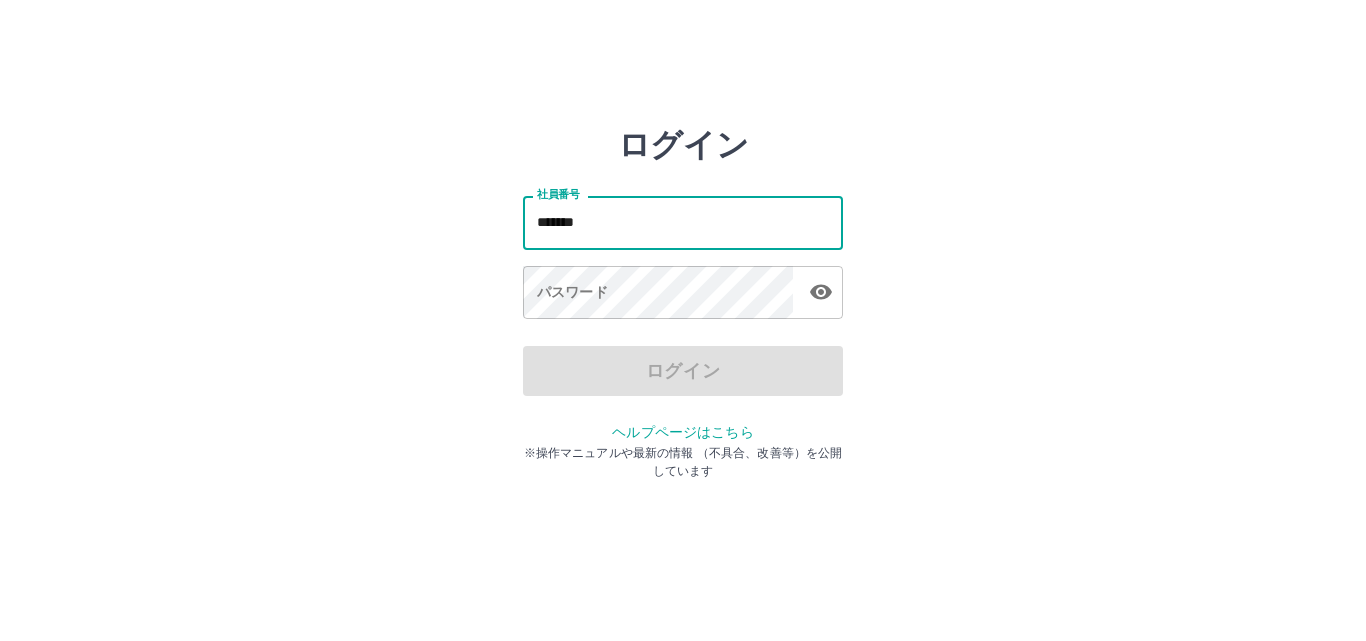 type on "*******" 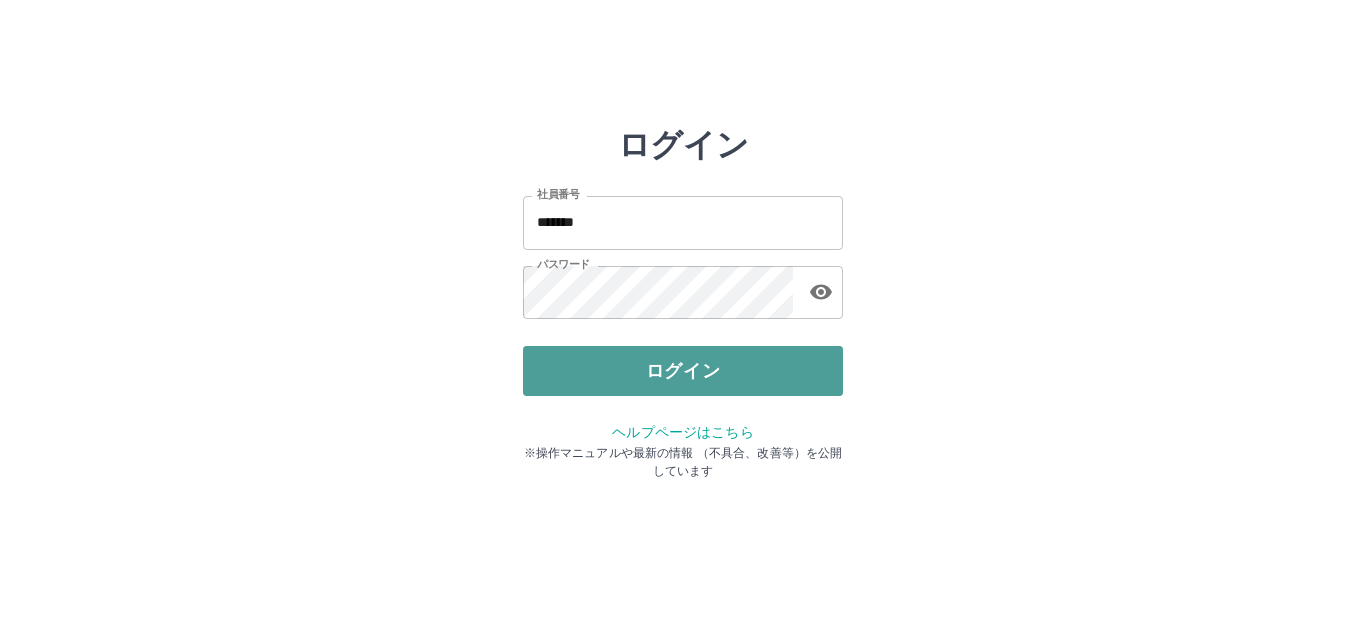 click on "ログイン" at bounding box center [683, 371] 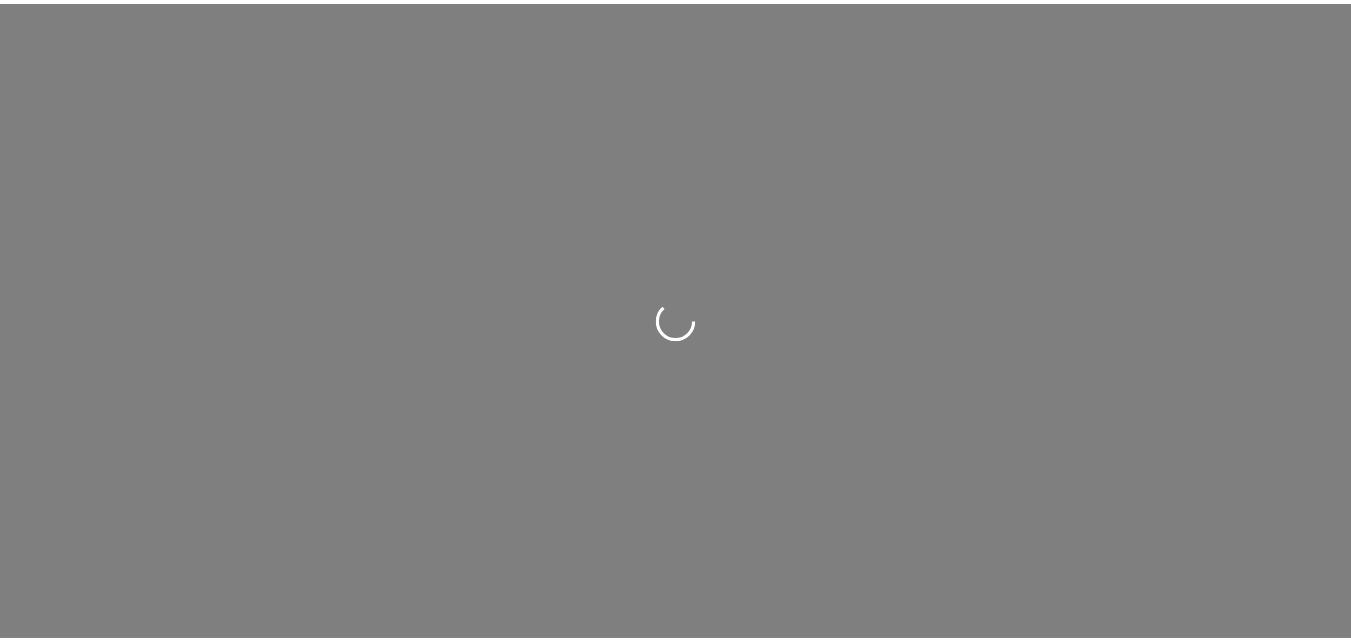 scroll, scrollTop: 0, scrollLeft: 0, axis: both 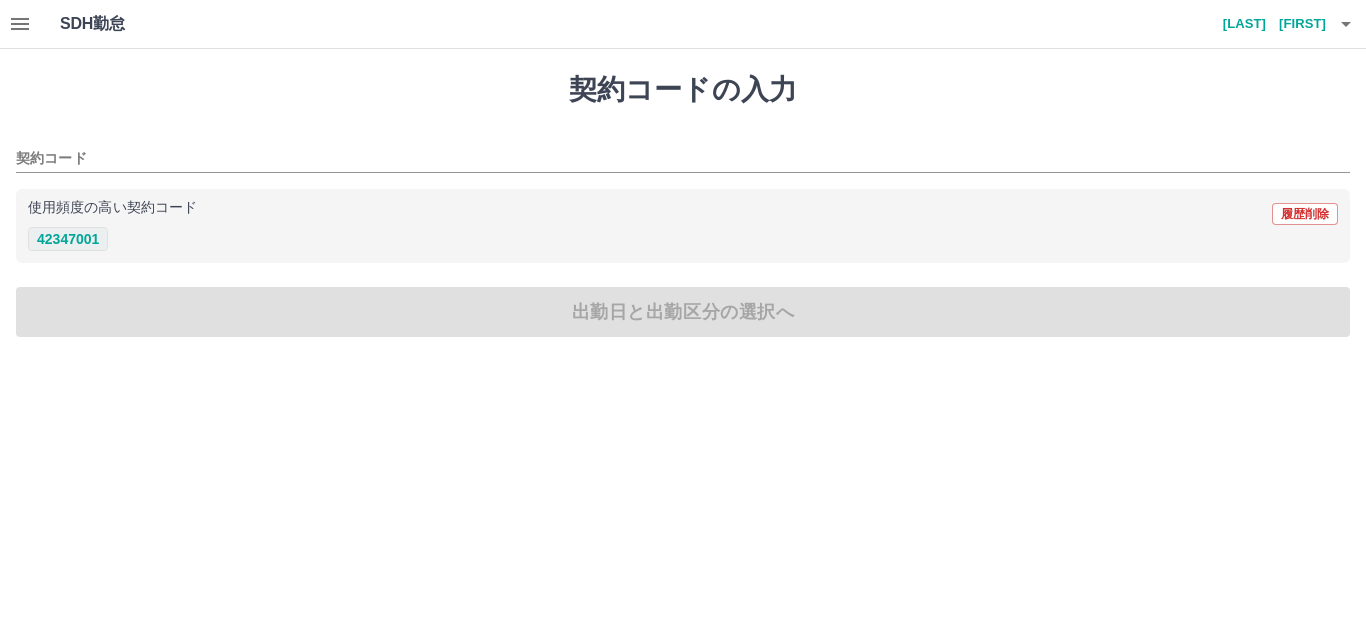 click on "42347001" at bounding box center [68, 239] 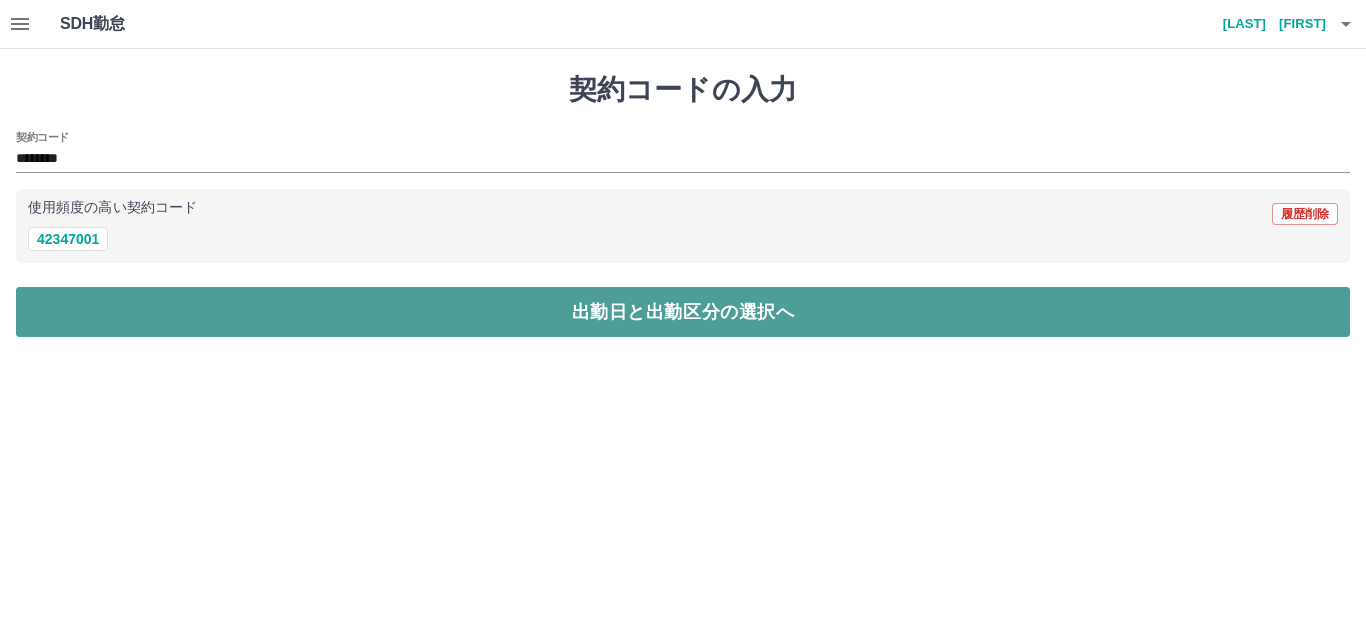 click on "出勤日と出勤区分の選択へ" at bounding box center (683, 312) 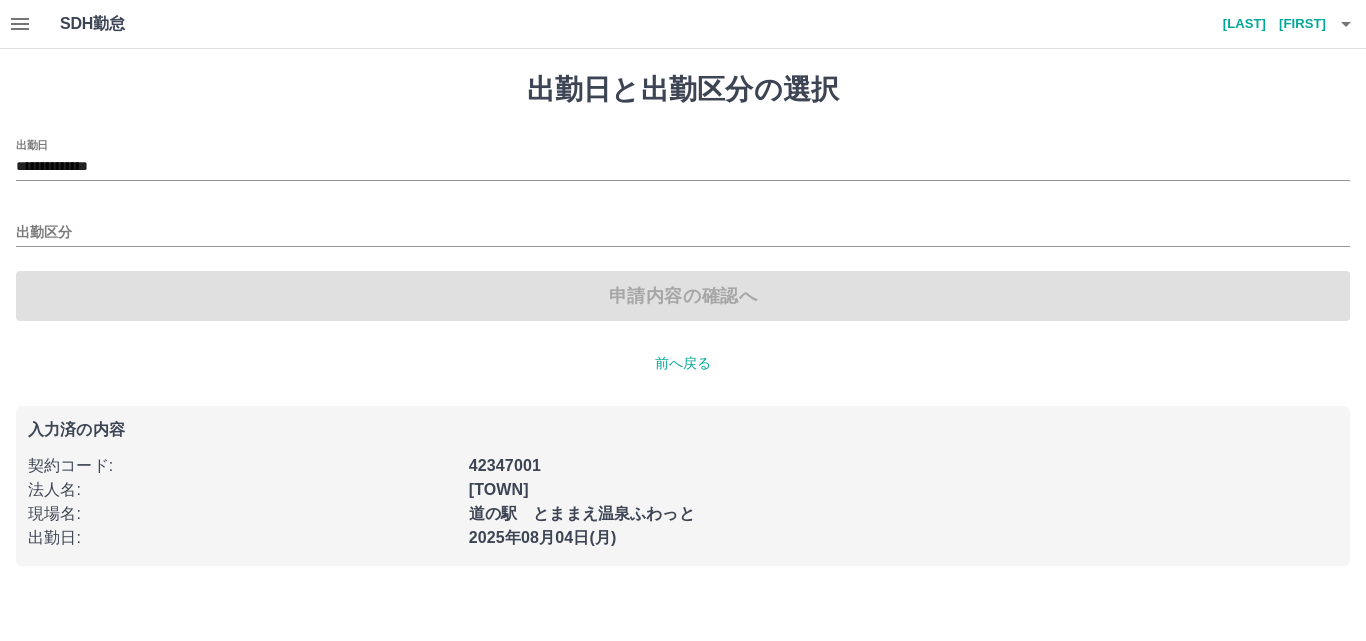 click 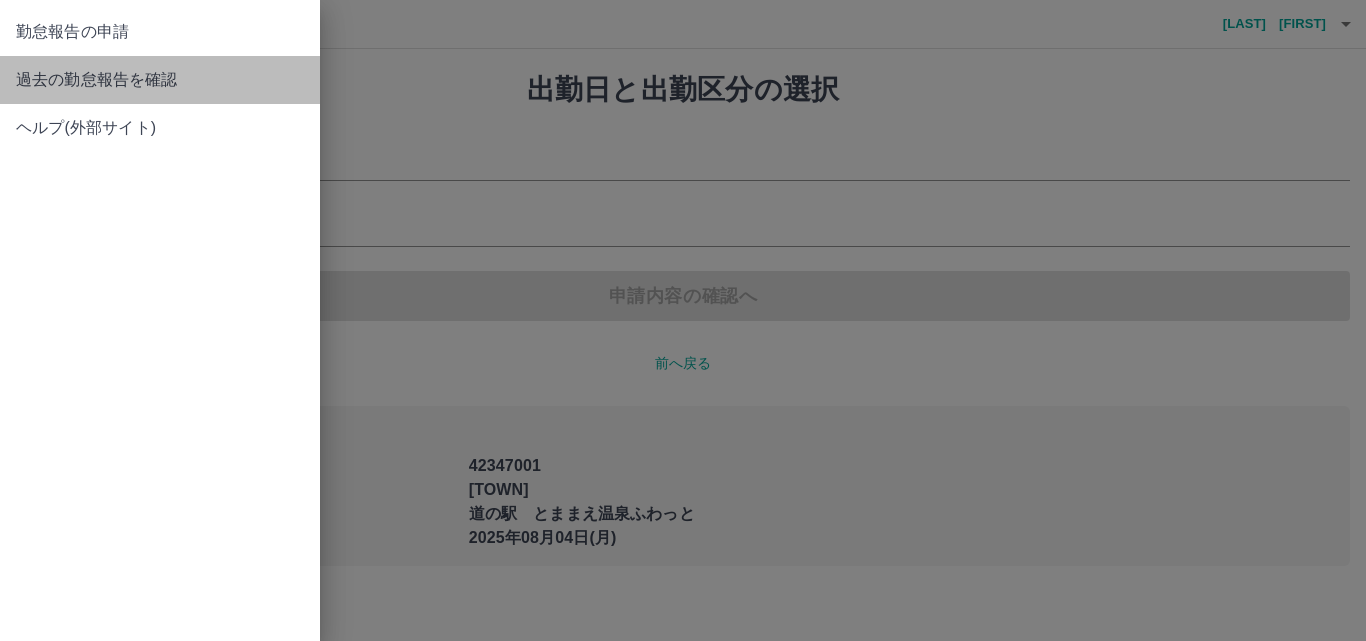 click on "過去の勤怠報告を確認" at bounding box center (160, 80) 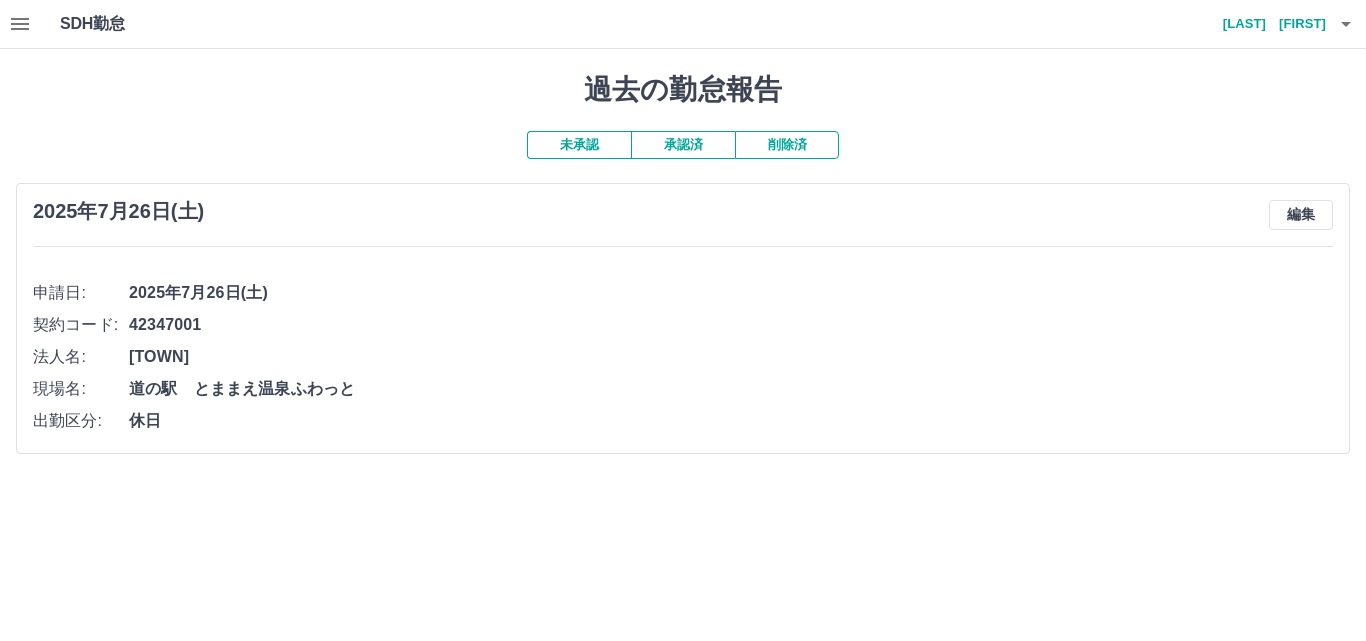 click on "承認済" at bounding box center (683, 145) 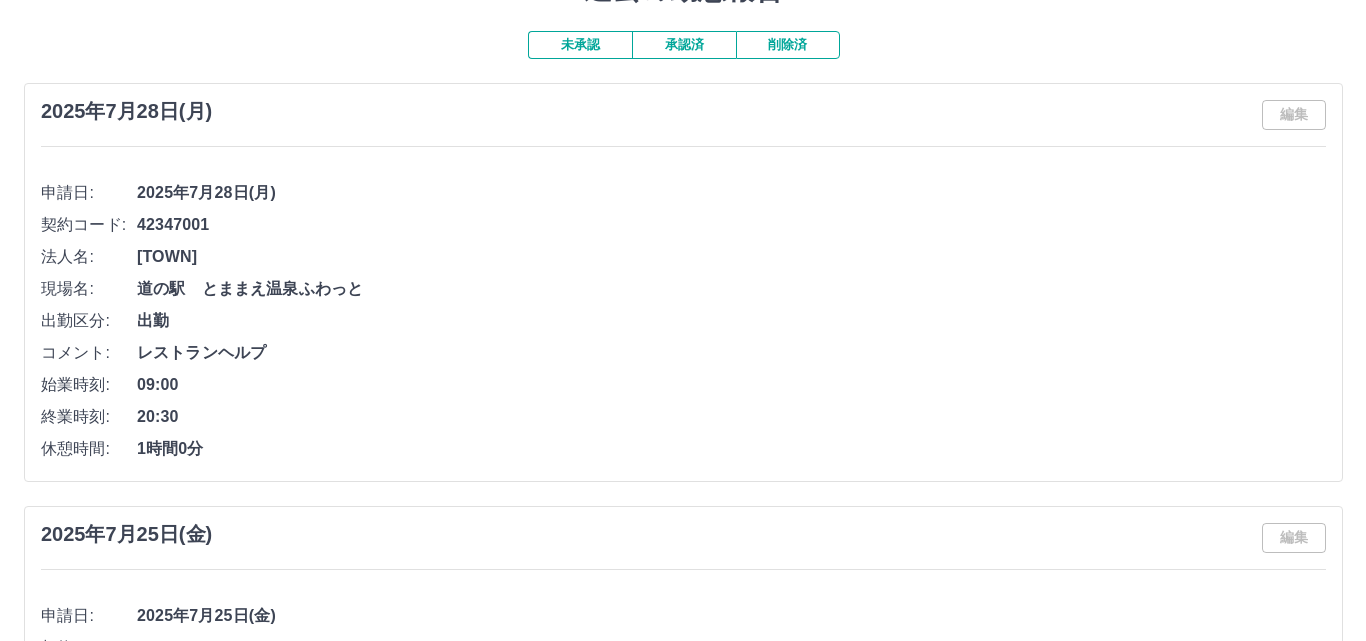 scroll, scrollTop: 0, scrollLeft: 0, axis: both 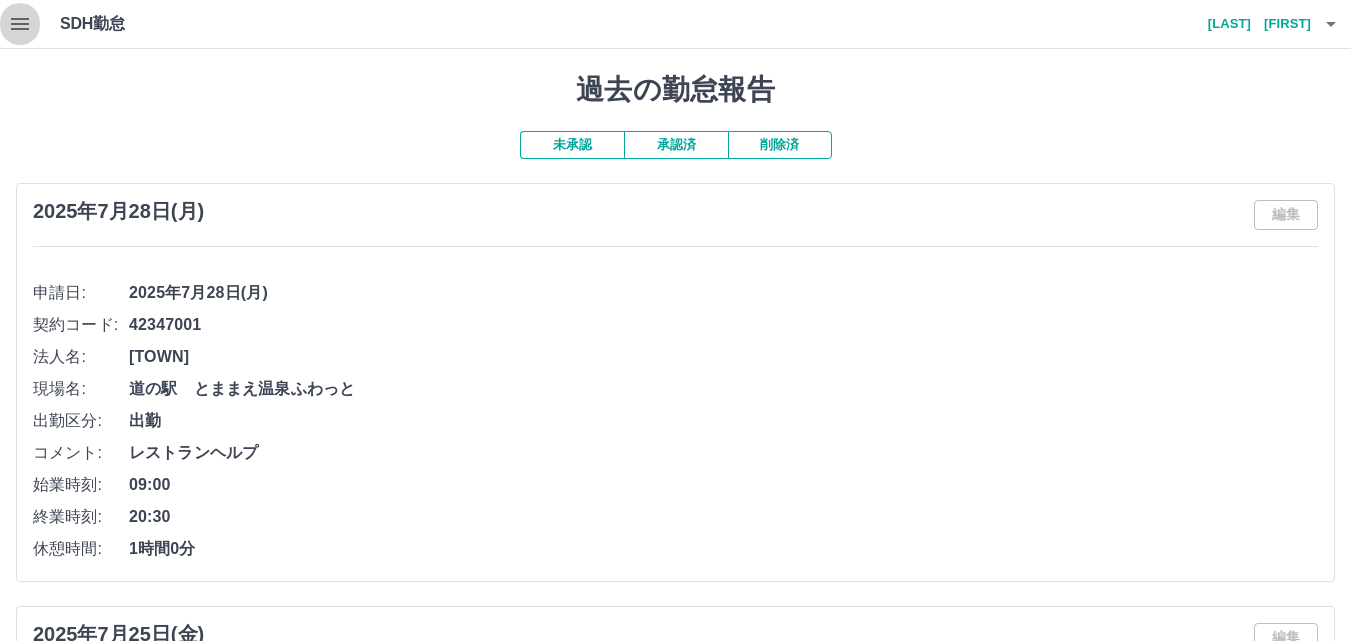 click 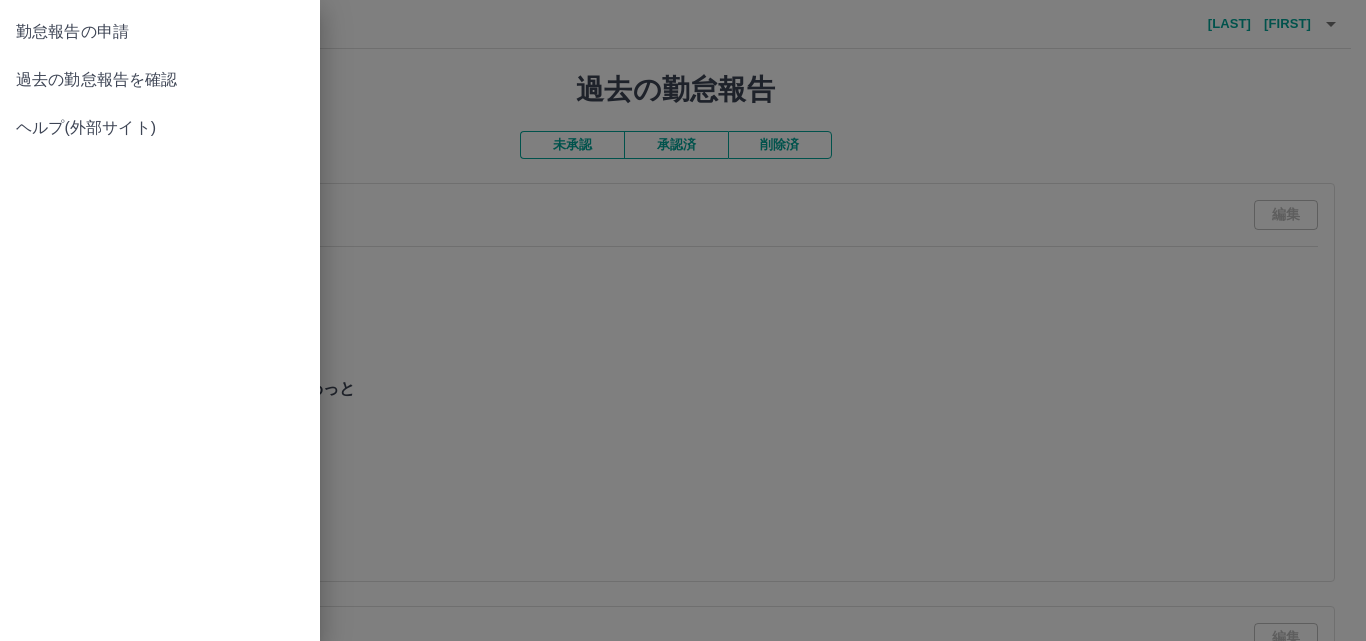 click on "勤怠報告の申請" at bounding box center [160, 32] 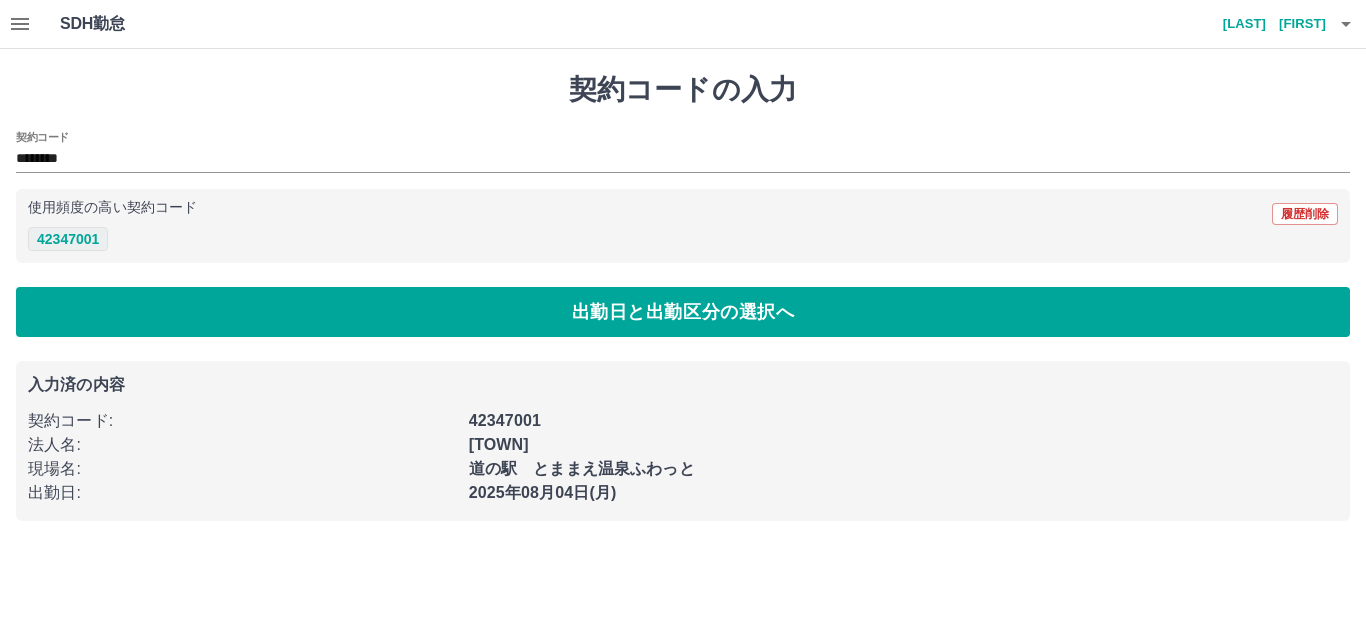 click on "42347001" at bounding box center (68, 239) 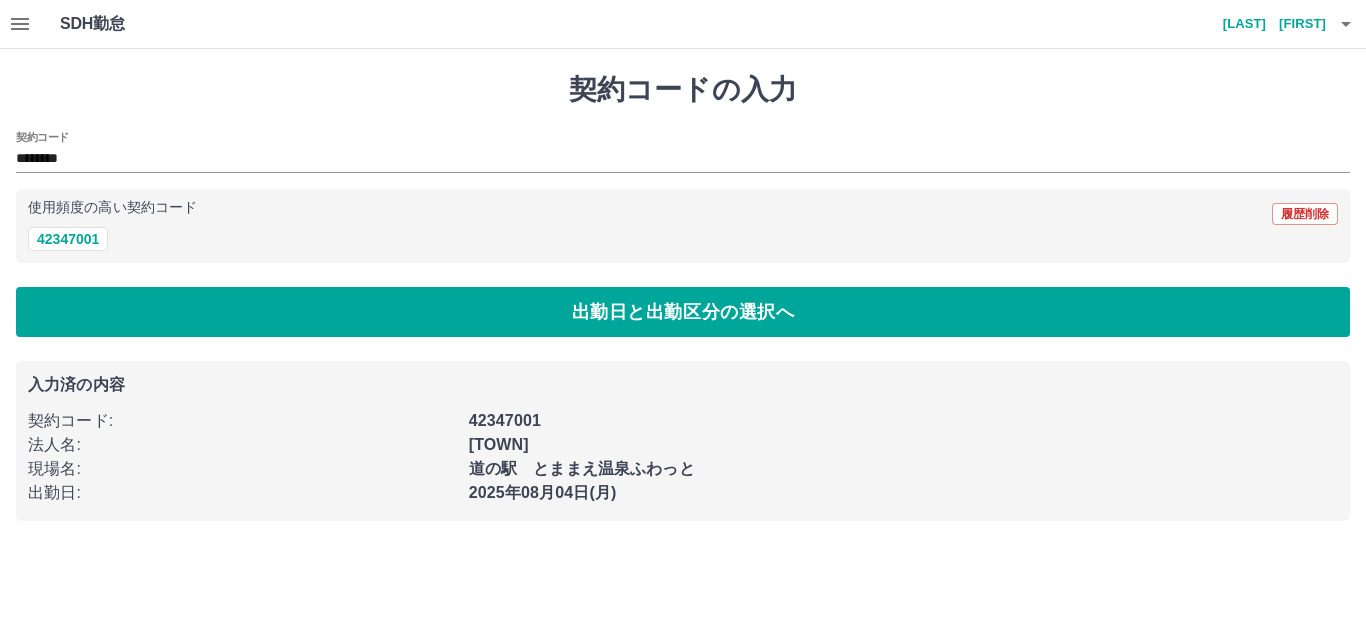 drag, startPoint x: 584, startPoint y: 295, endPoint x: 582, endPoint y: 310, distance: 15.132746 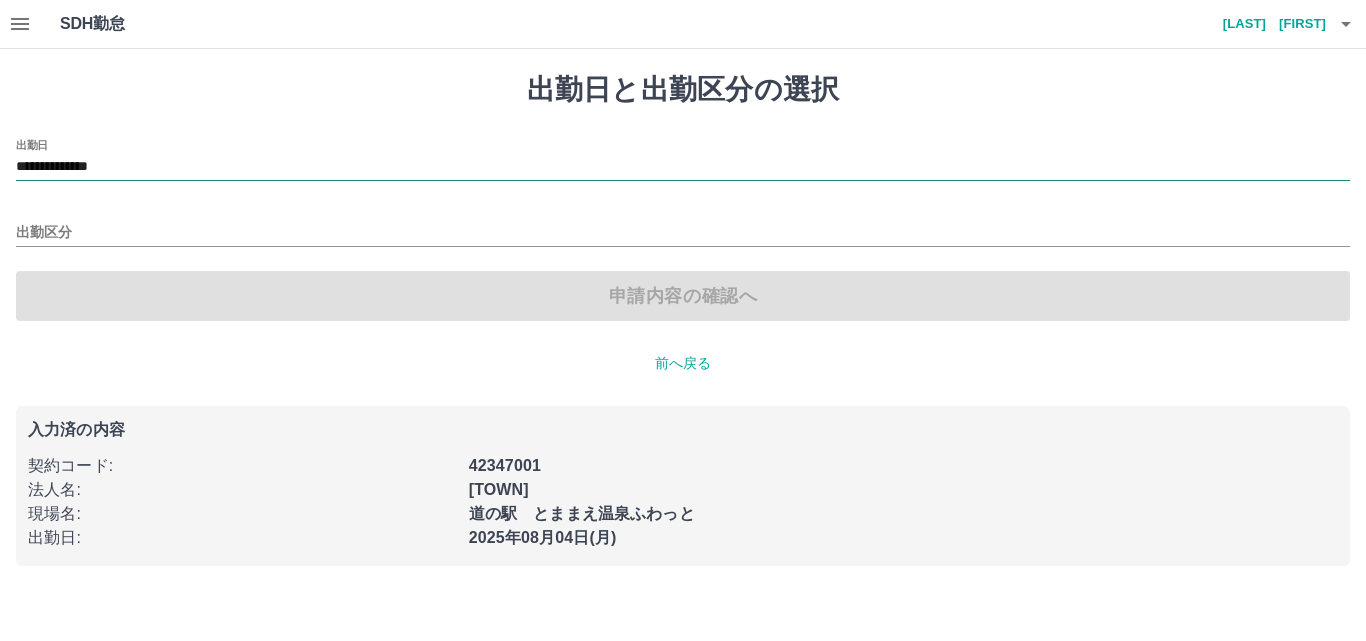 click on "**********" at bounding box center (683, 167) 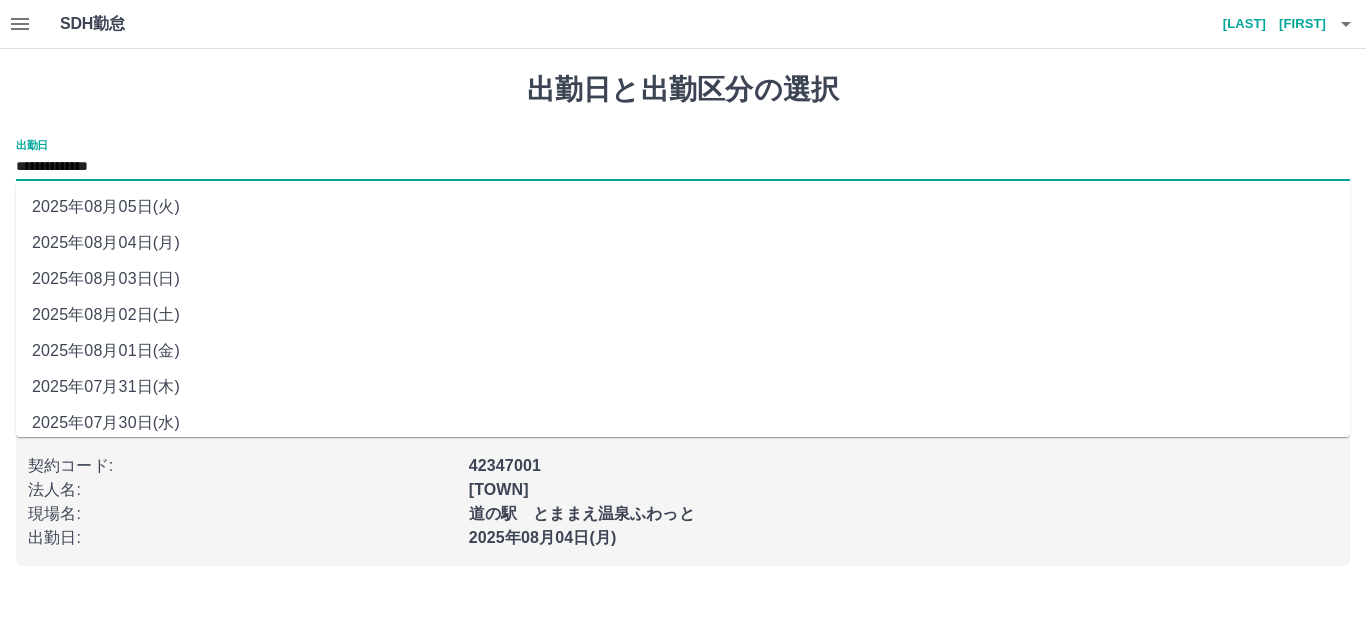 scroll, scrollTop: 84, scrollLeft: 0, axis: vertical 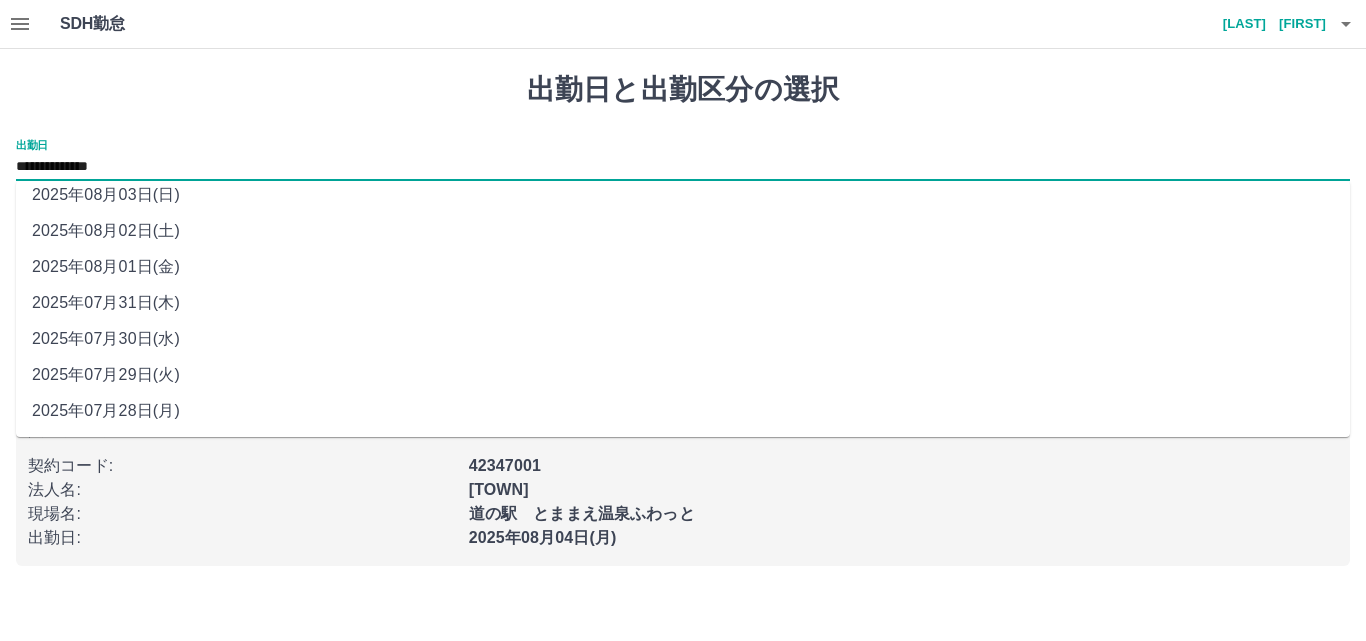 click on "2025年07月29日(火)" at bounding box center [683, 375] 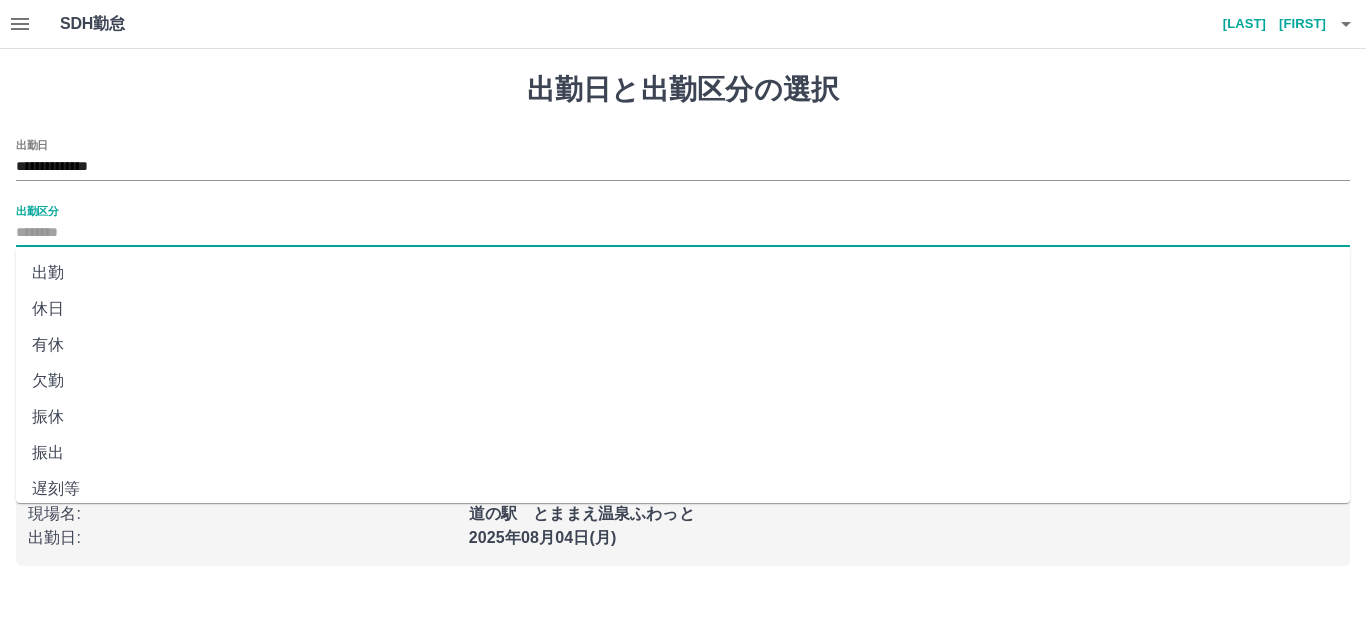 click on "出勤区分" at bounding box center (683, 233) 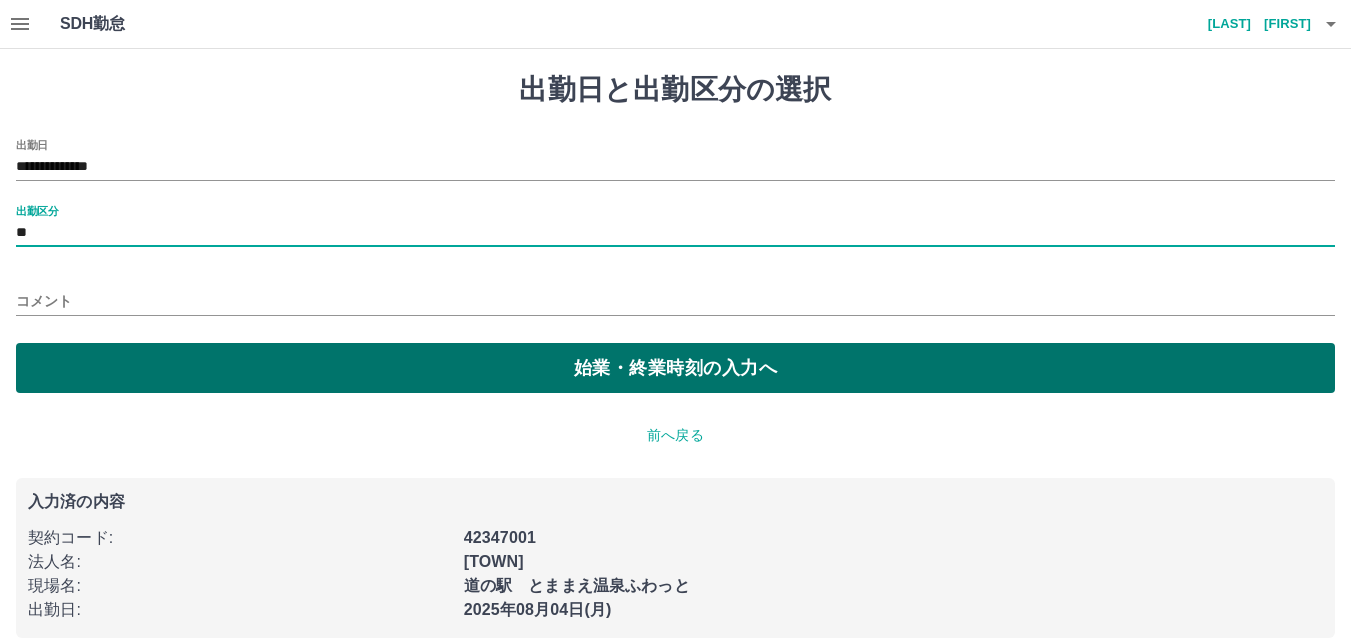 click on "始業・終業時刻の入力へ" at bounding box center (675, 368) 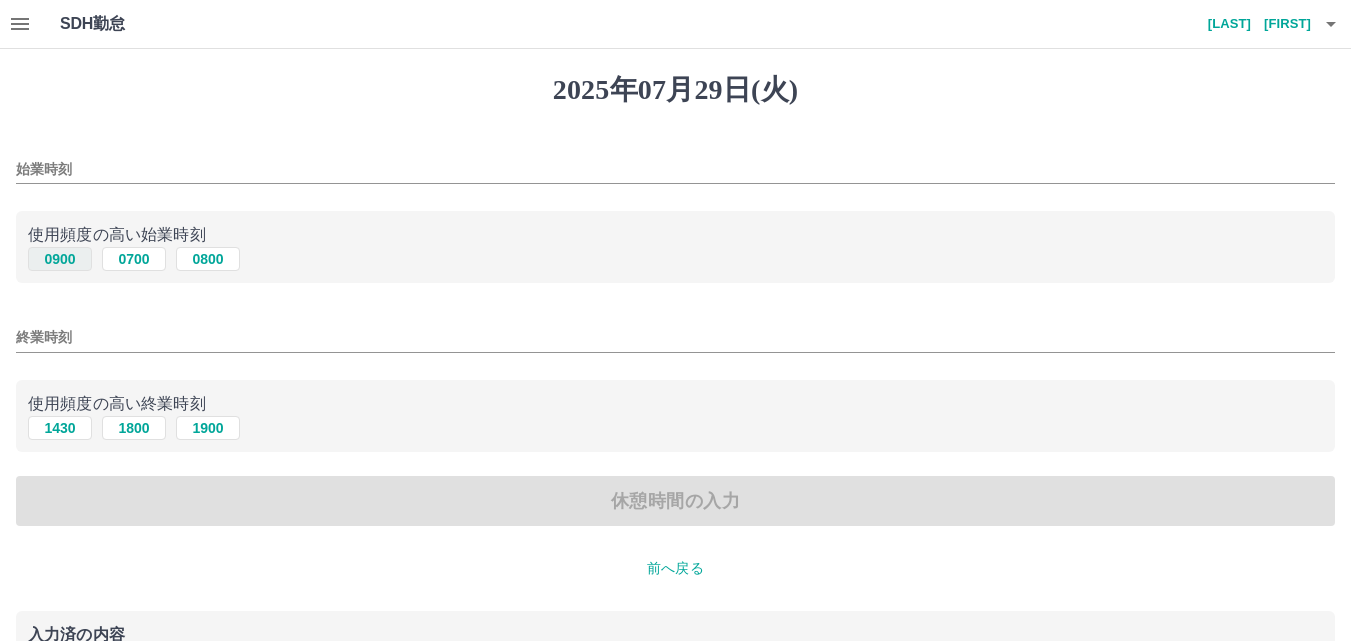 click on "0900" at bounding box center [60, 259] 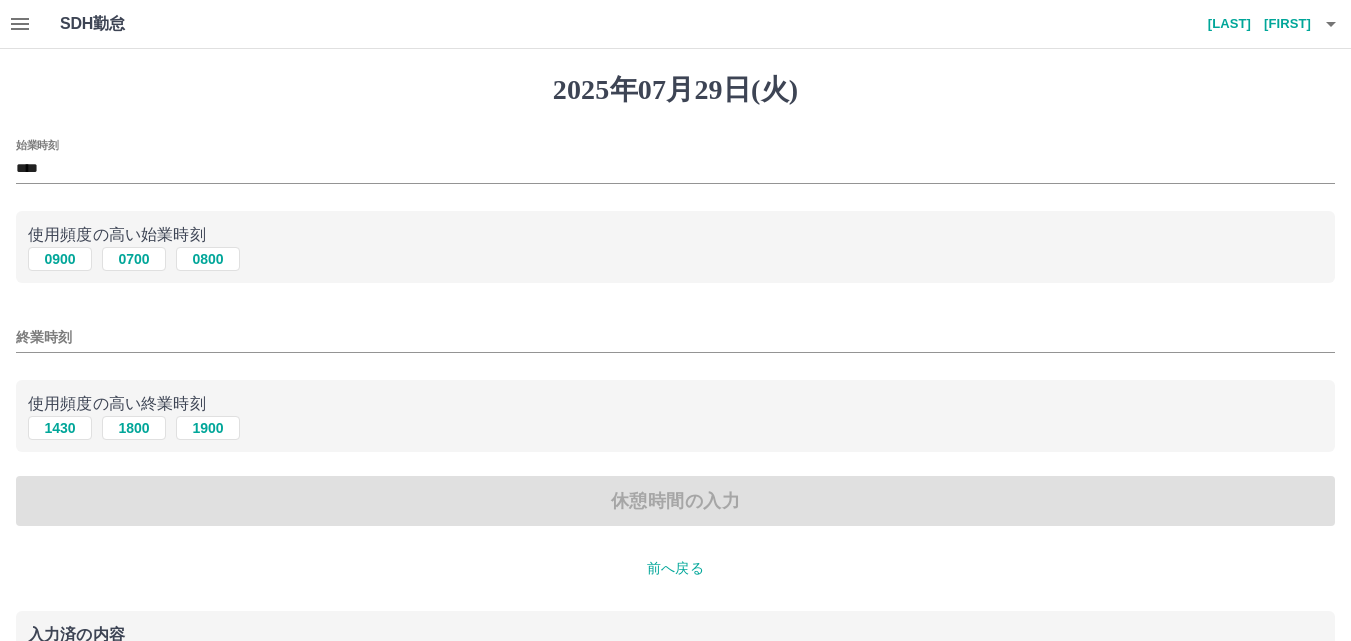 click on "終業時刻" at bounding box center (675, 337) 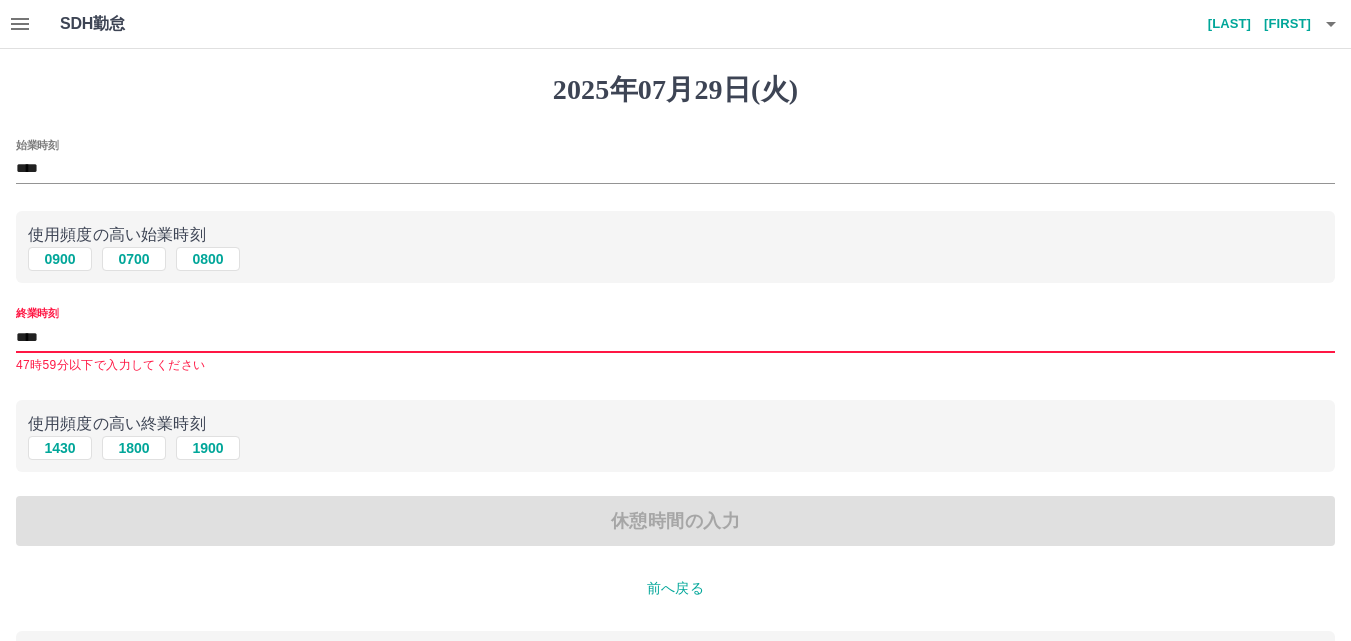 type on "****" 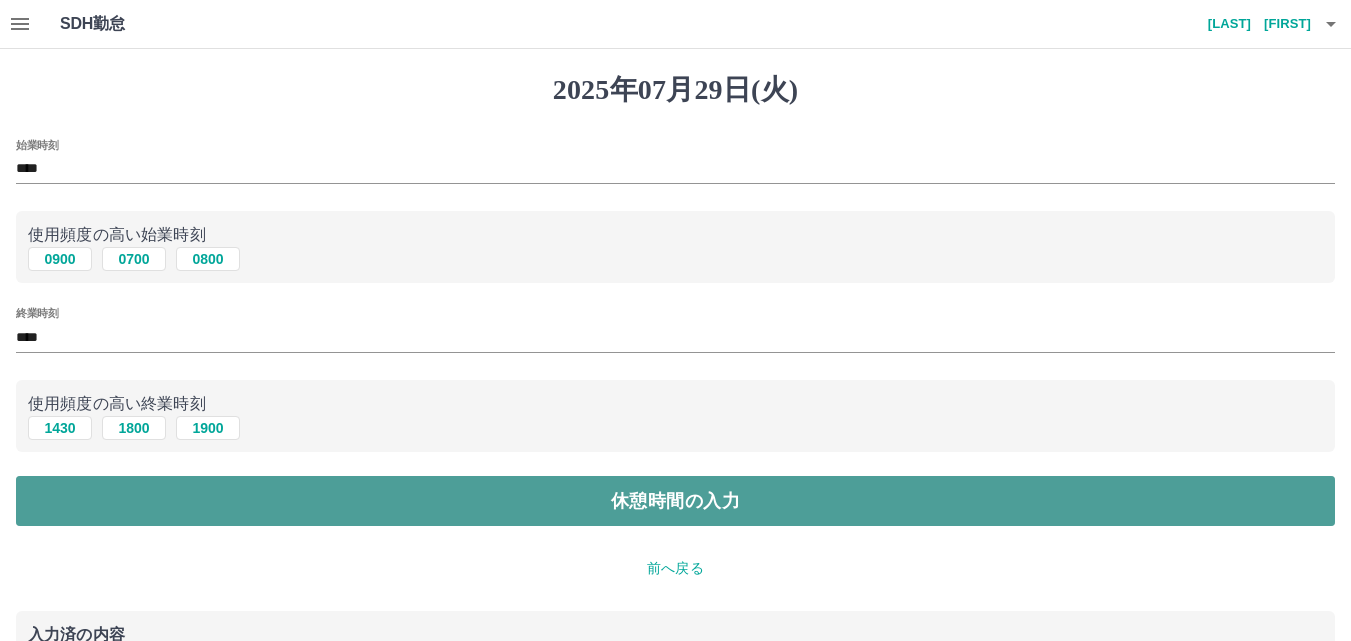 click on "休憩時間の入力" at bounding box center (675, 501) 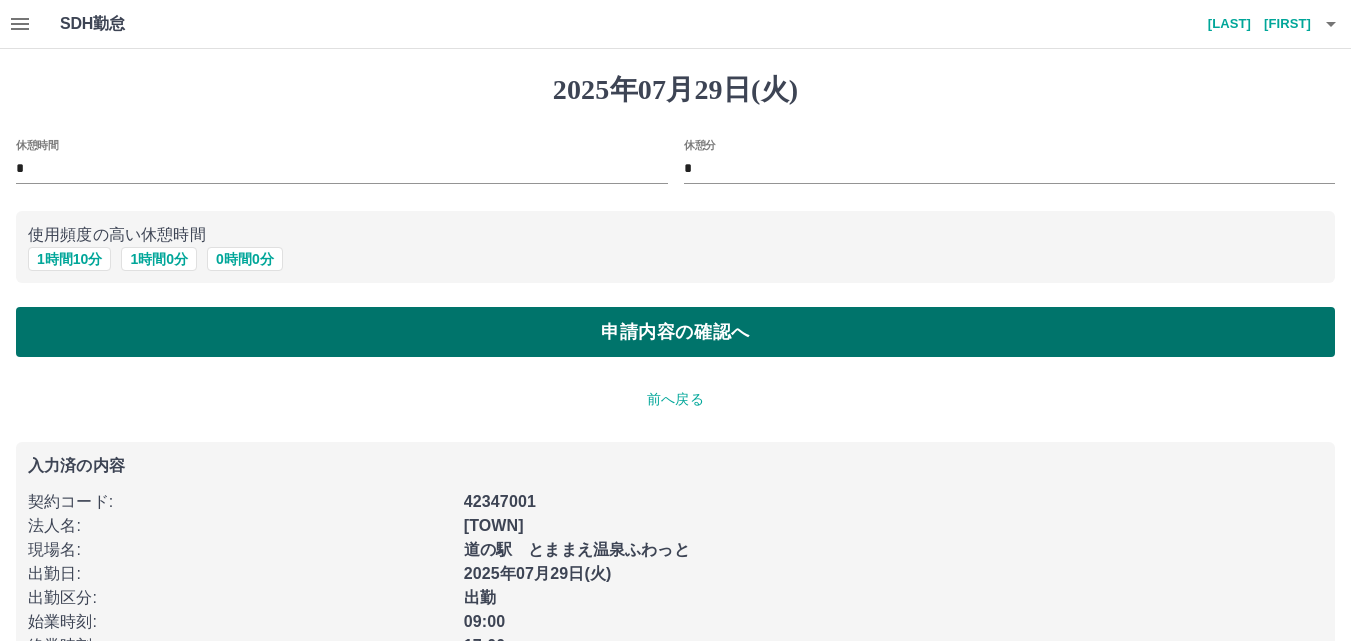 click on "申請内容の確認へ" at bounding box center [675, 332] 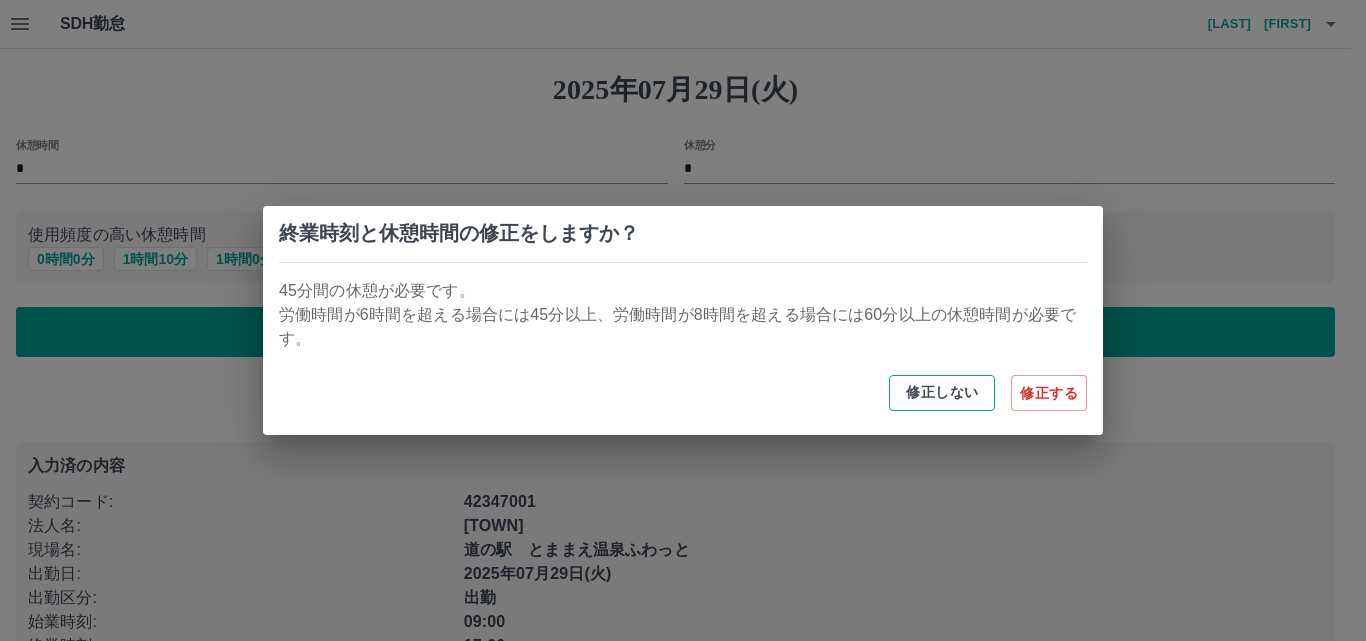 click on "修正しない" at bounding box center [942, 393] 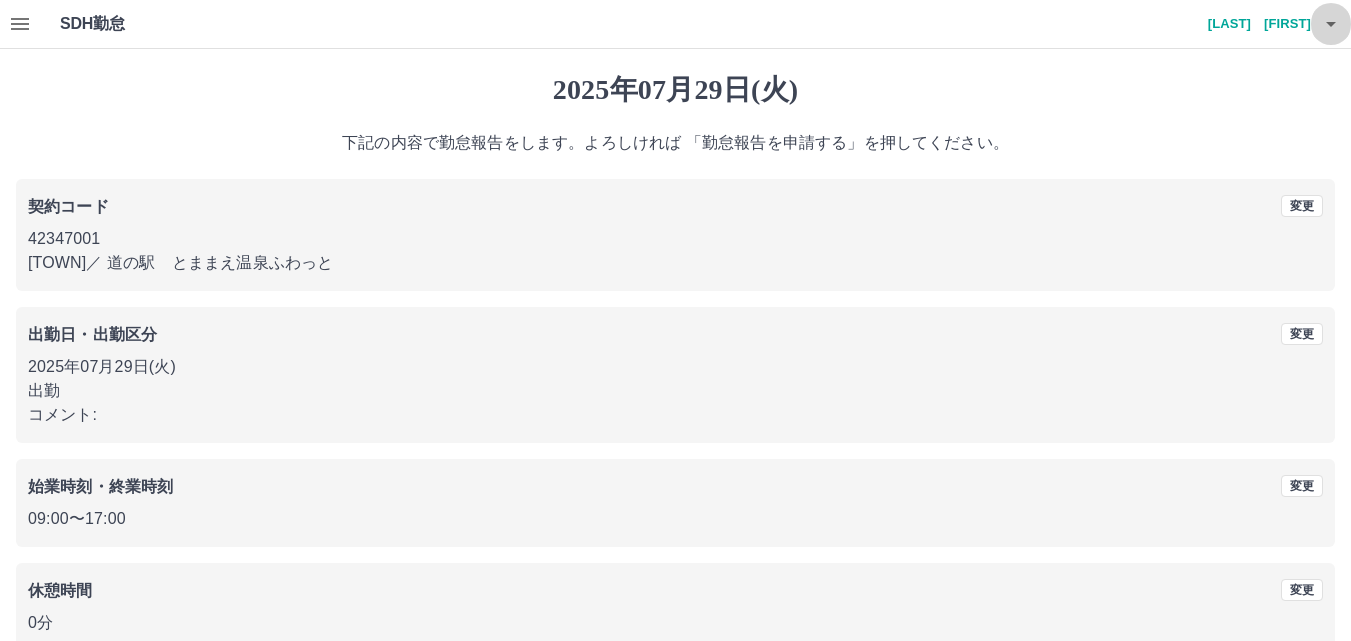 click at bounding box center [1331, 24] 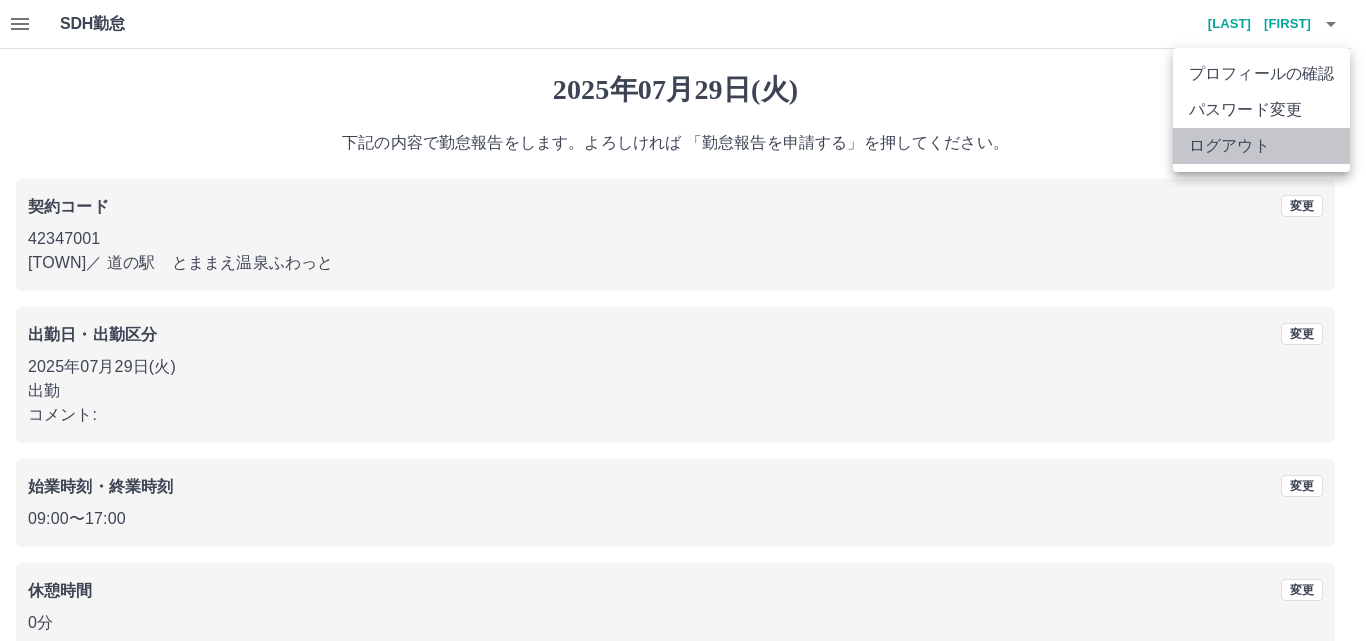 click on "ログアウト" at bounding box center (1261, 146) 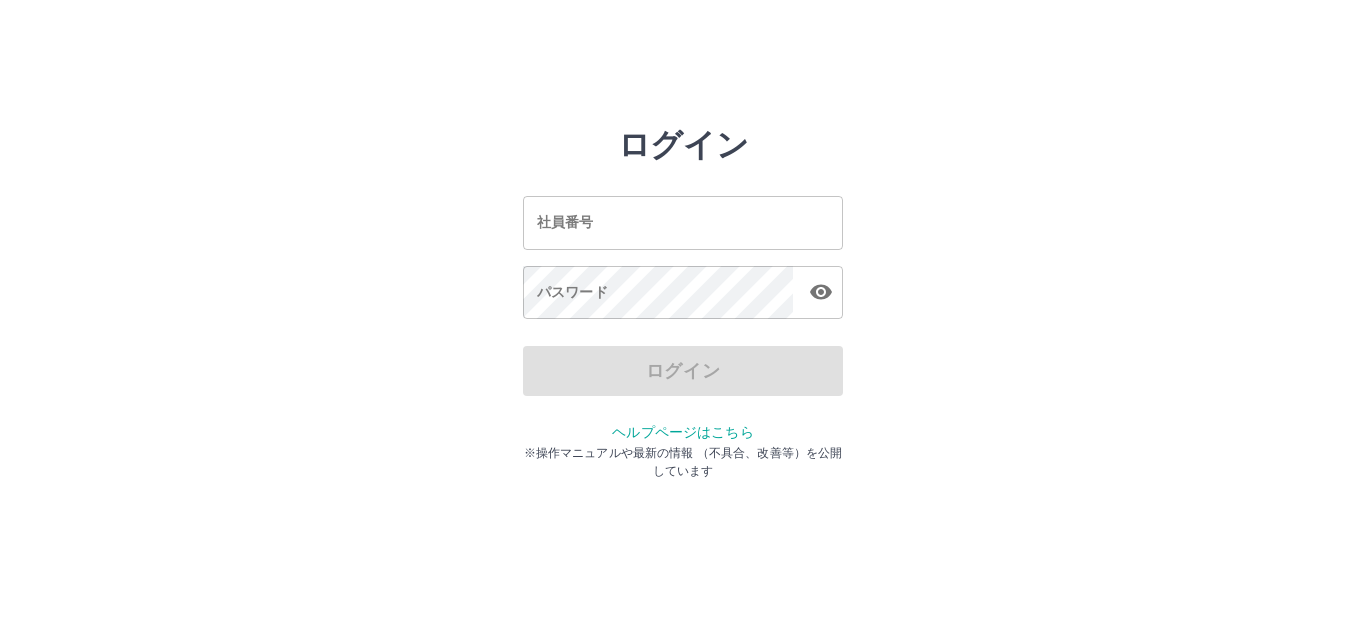 scroll, scrollTop: 0, scrollLeft: 0, axis: both 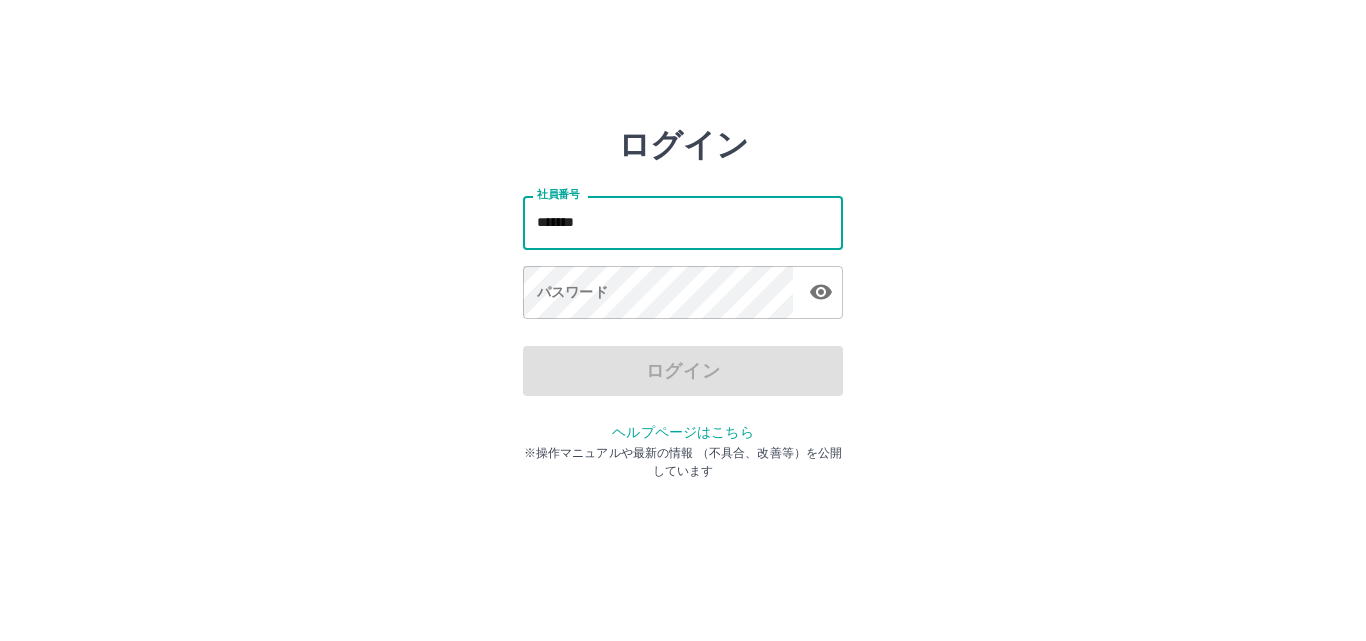 type on "*******" 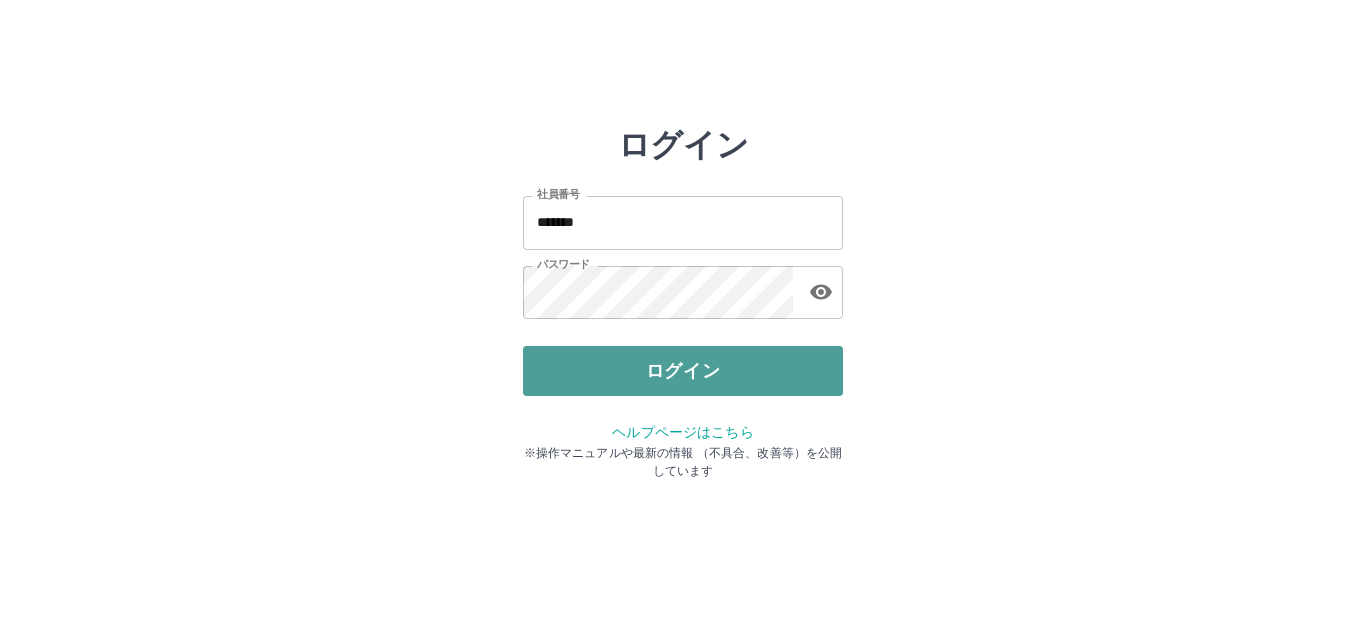 click on "ログイン" at bounding box center [683, 371] 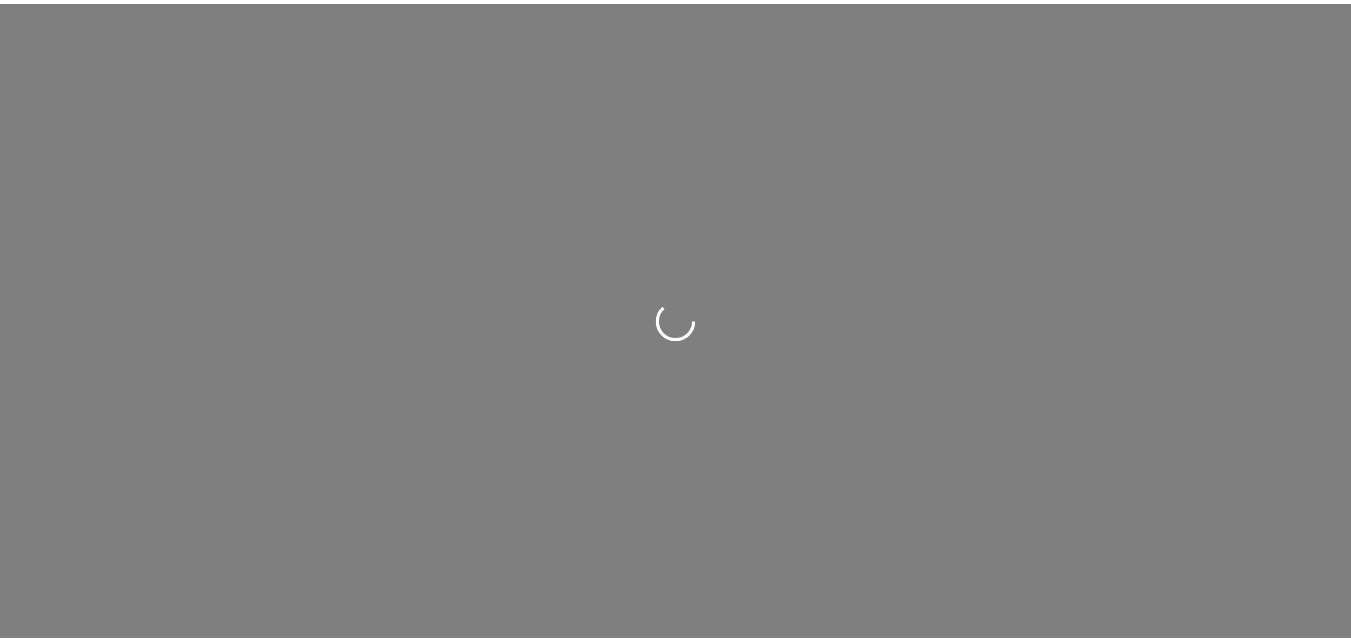 scroll, scrollTop: 0, scrollLeft: 0, axis: both 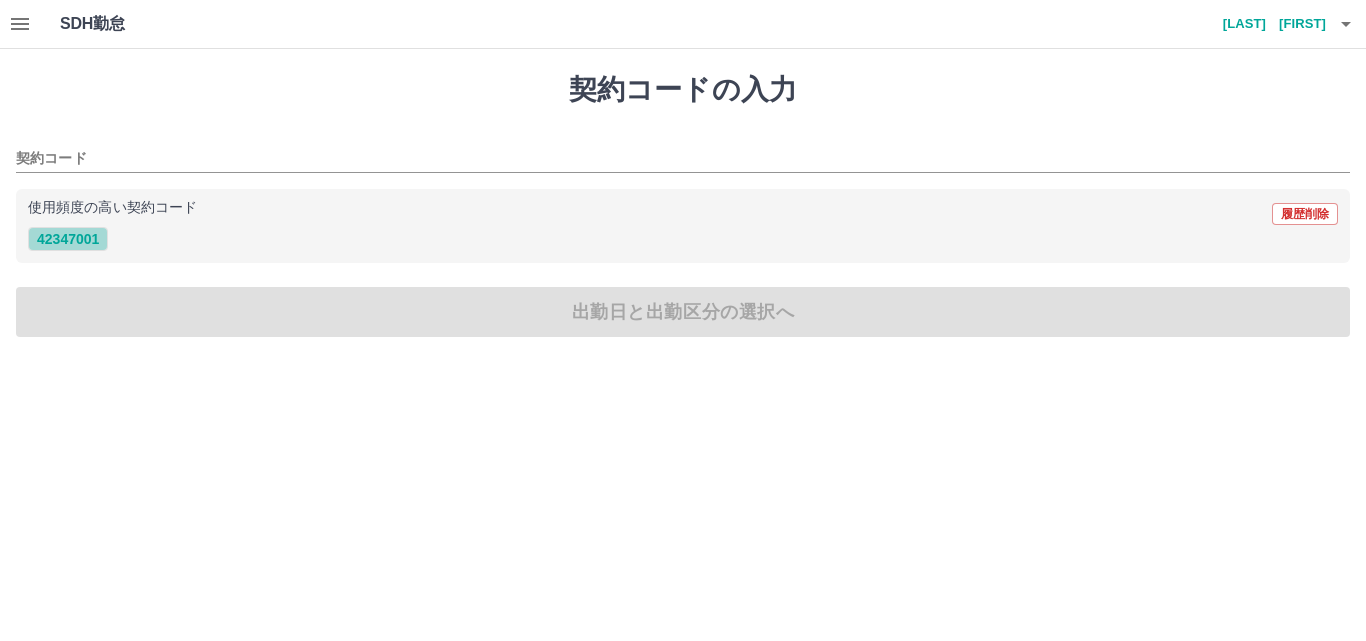 click on "42347001" at bounding box center [68, 239] 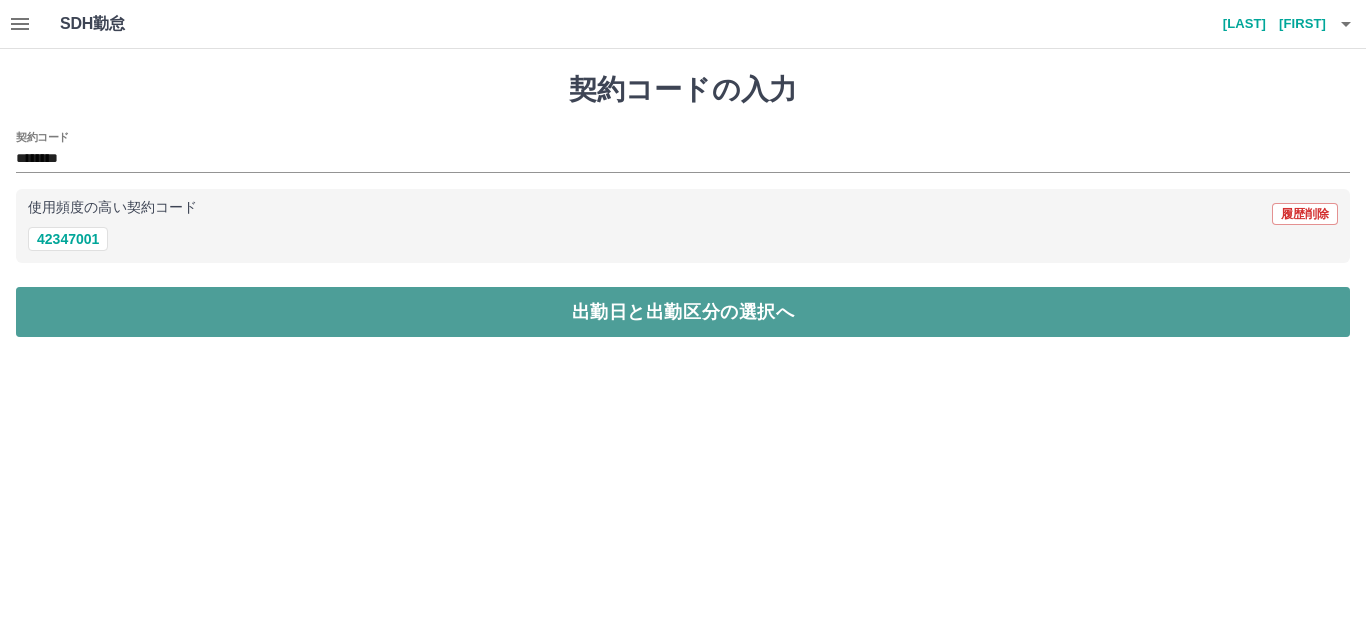 click on "出勤日と出勤区分の選択へ" at bounding box center [683, 312] 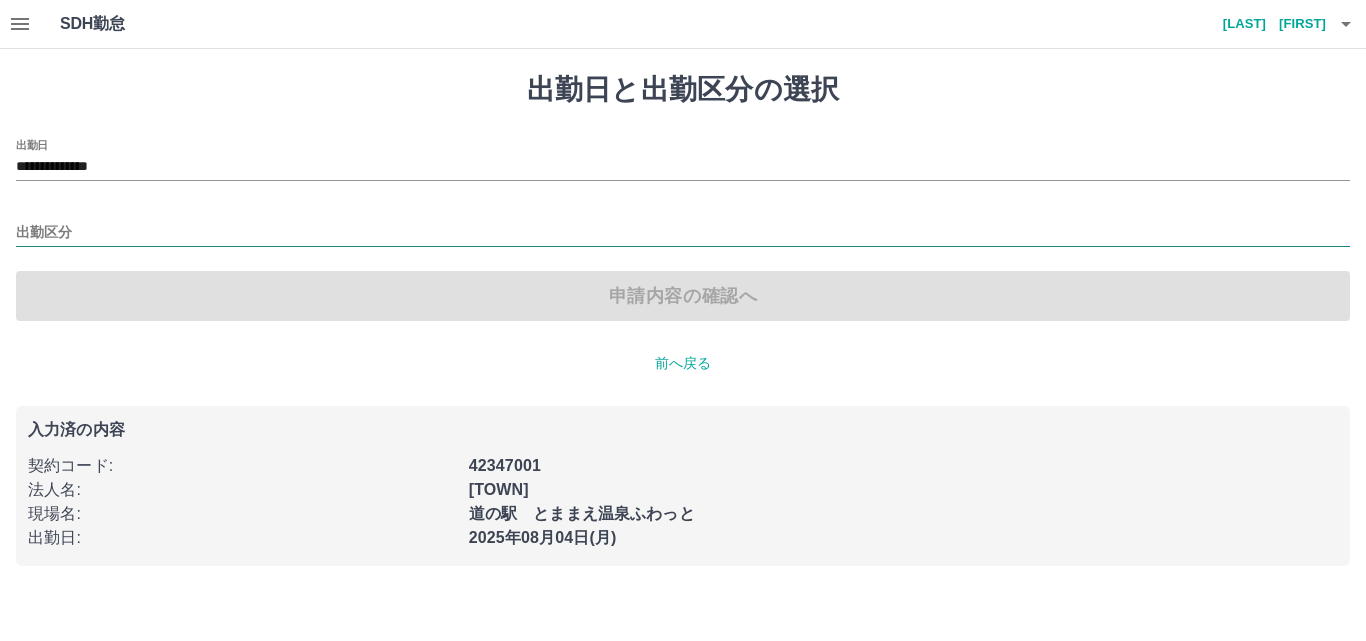 click on "出勤区分" at bounding box center [683, 233] 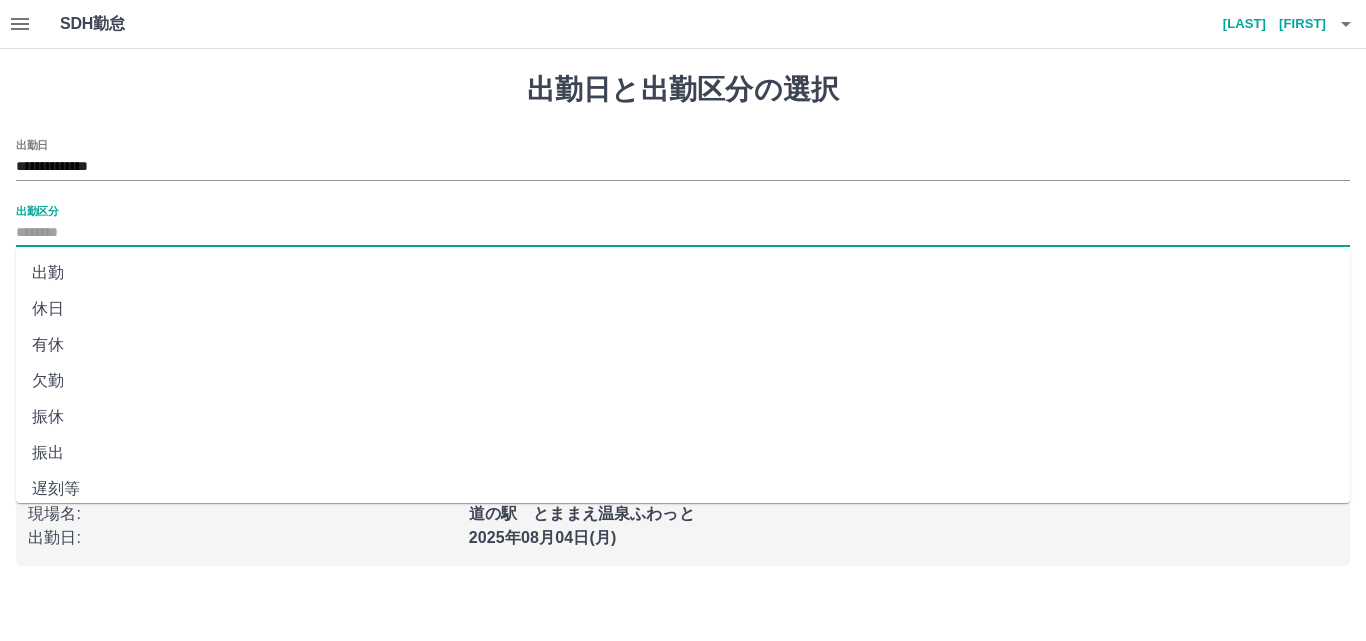 click on "出勤" at bounding box center (683, 273) 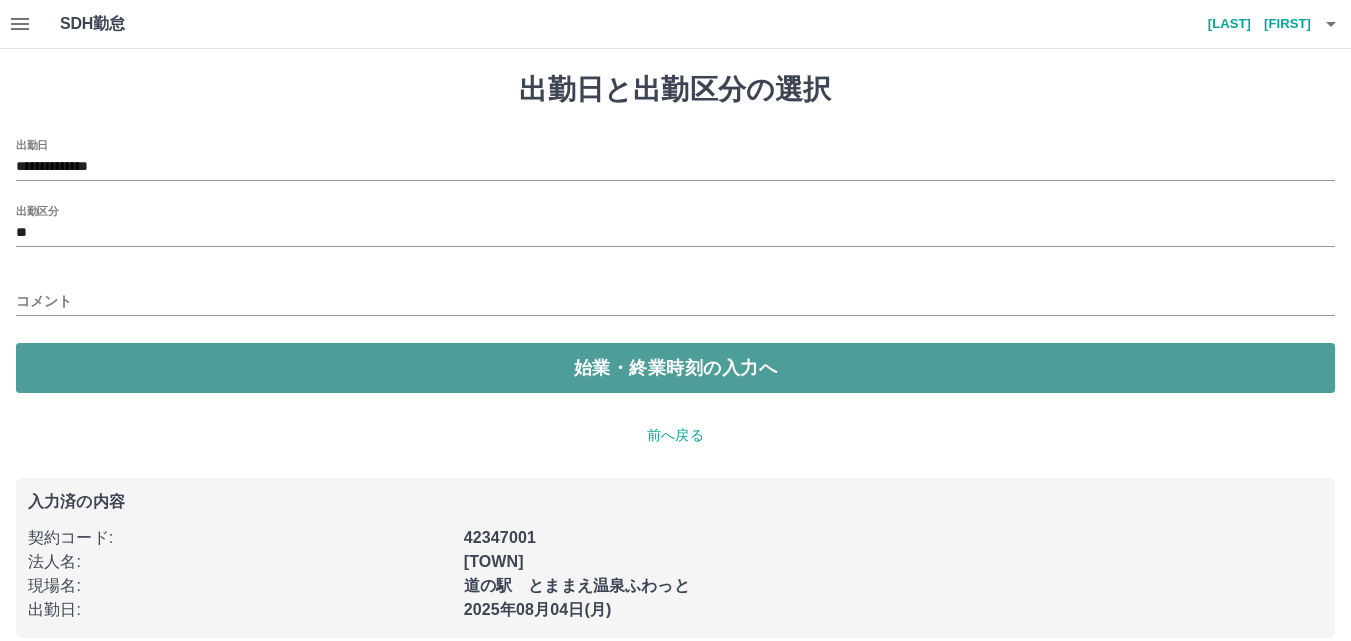 click on "始業・終業時刻の入力へ" at bounding box center (675, 368) 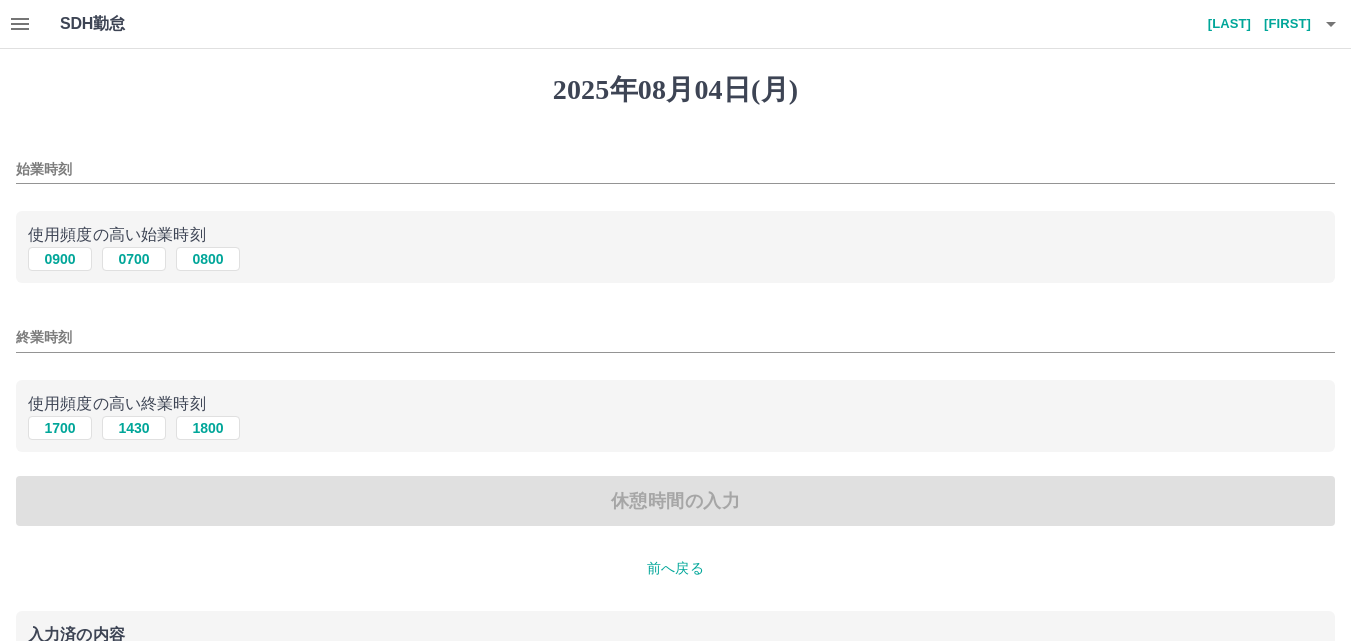 click on "始業時刻" at bounding box center (675, 169) 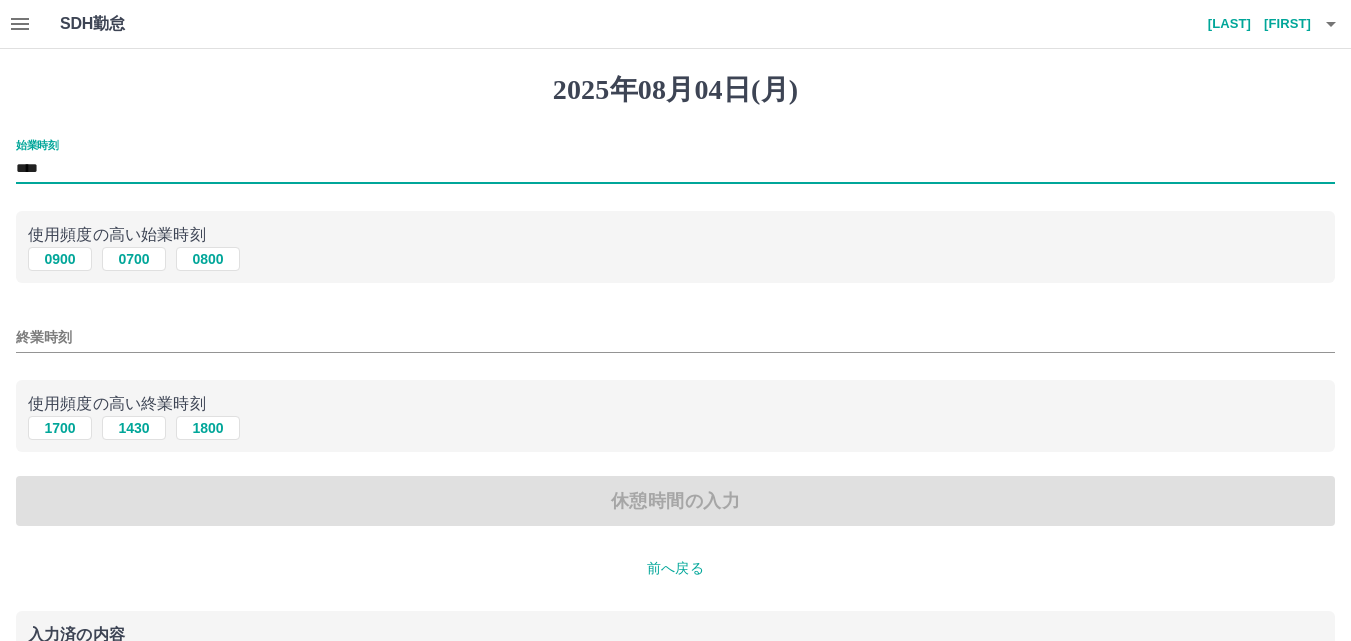 type on "****" 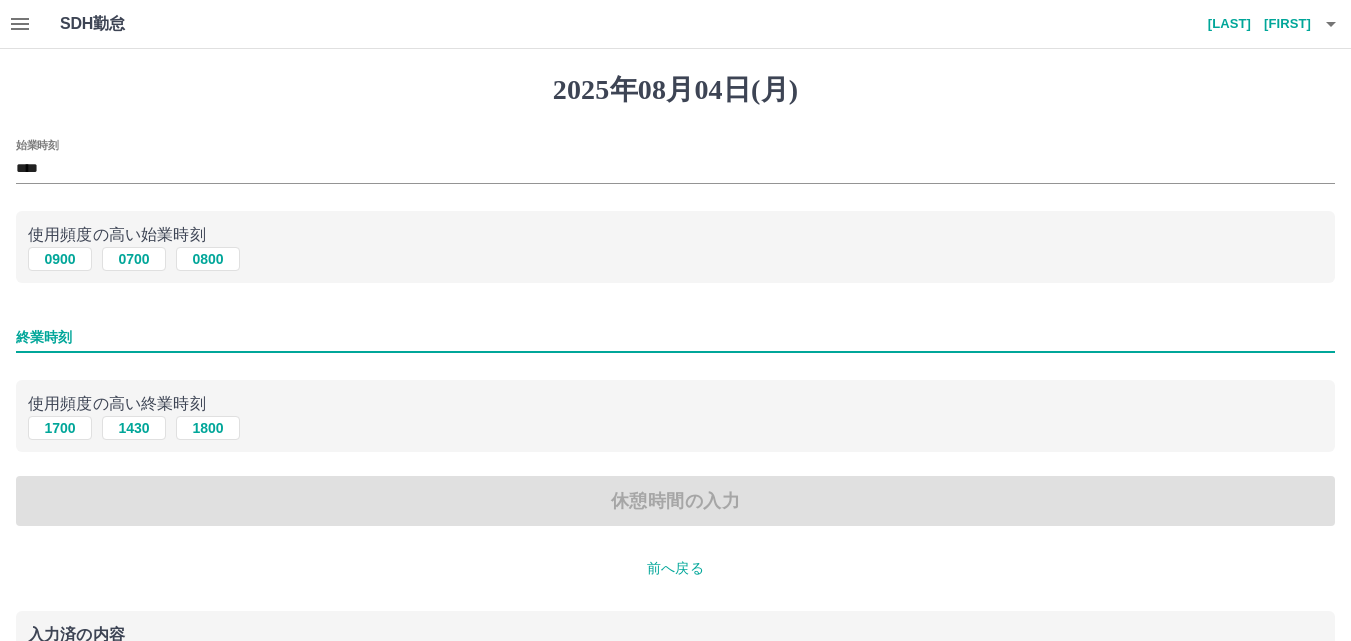 click on "終業時刻" at bounding box center [675, 337] 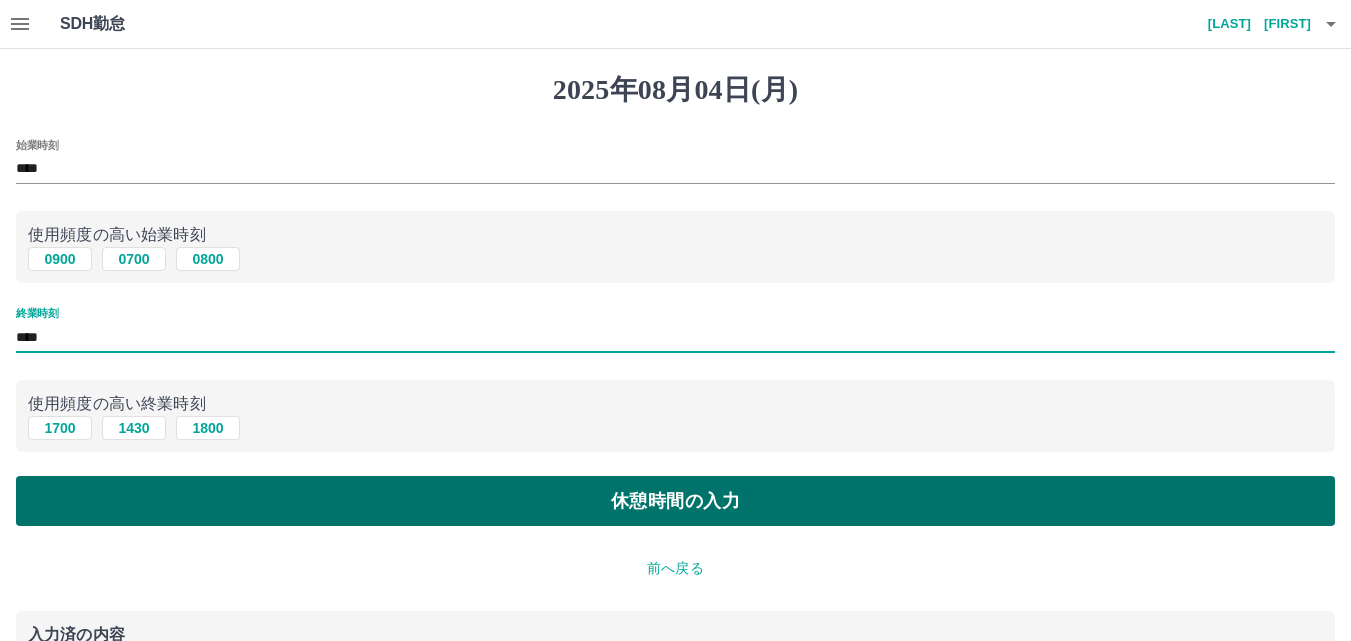 type on "****" 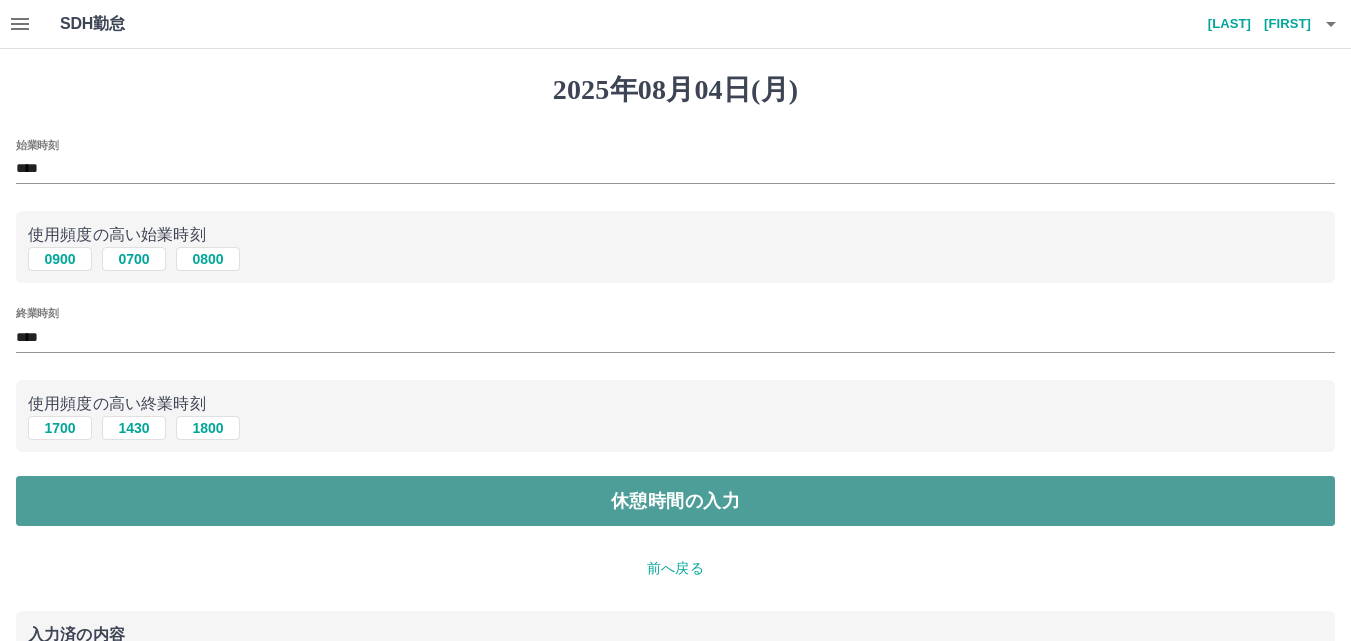 click on "休憩時間の入力" at bounding box center (675, 501) 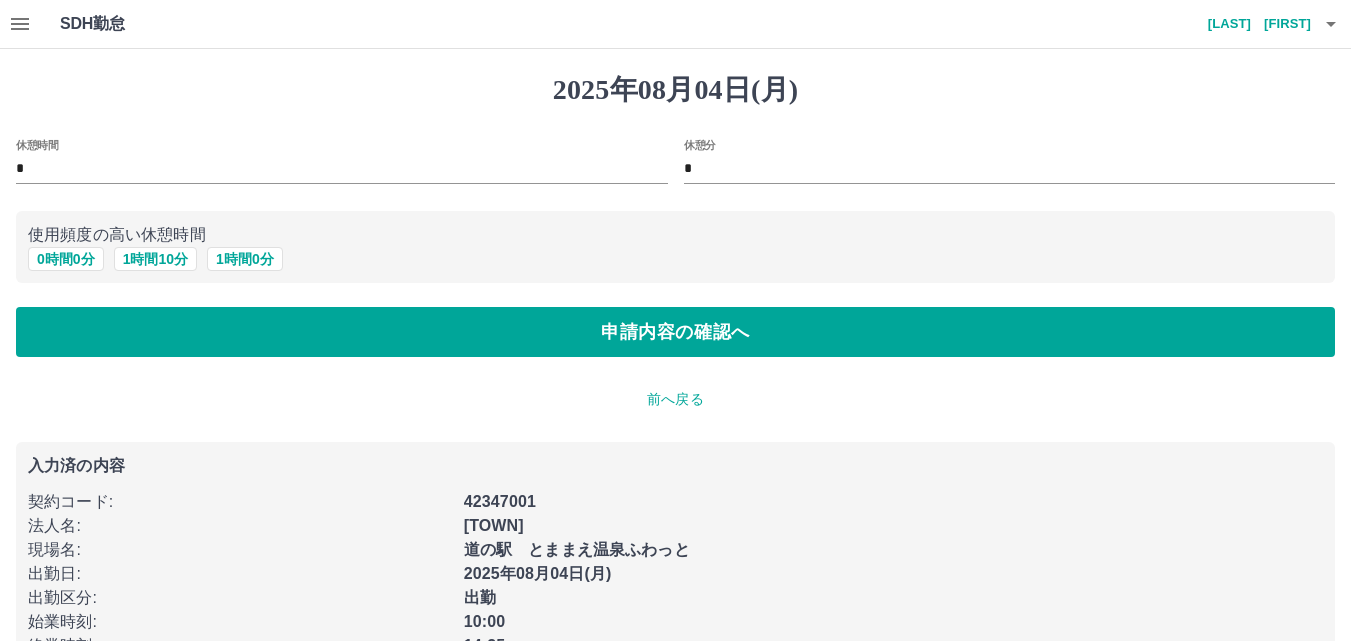 scroll, scrollTop: 58, scrollLeft: 0, axis: vertical 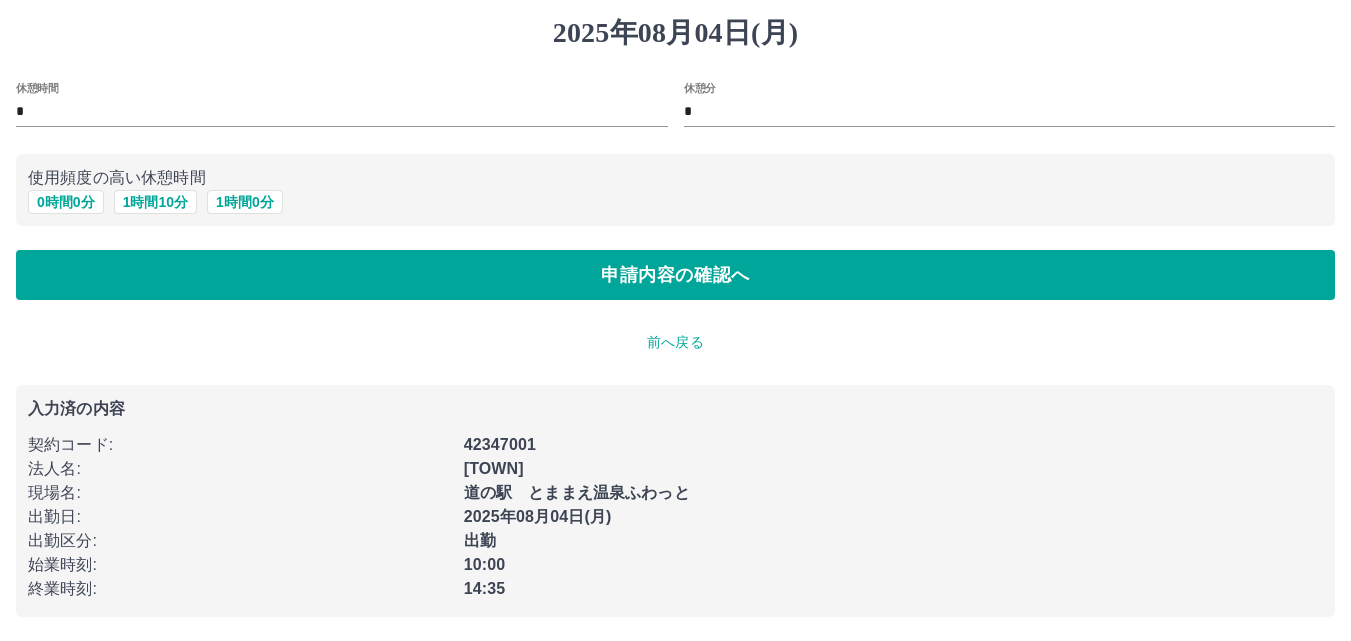 click on "前へ戻る" at bounding box center (675, 342) 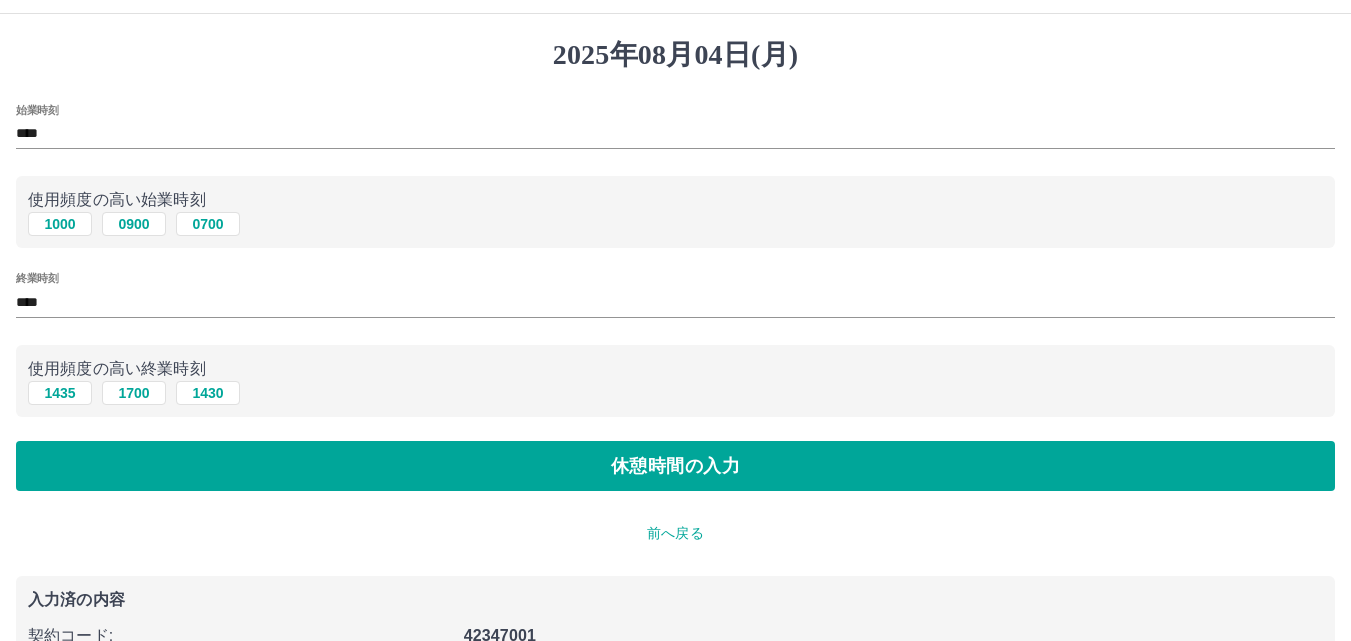 scroll, scrollTop: 0, scrollLeft: 0, axis: both 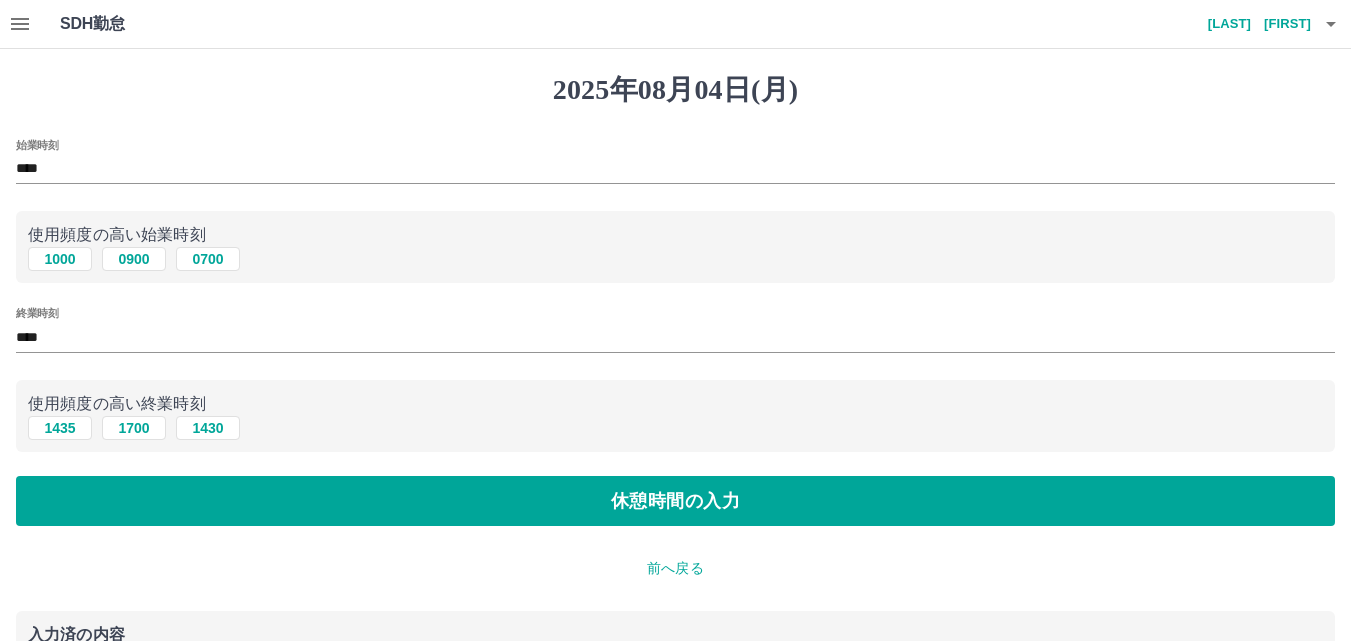 click on "前へ戻る" at bounding box center [675, 568] 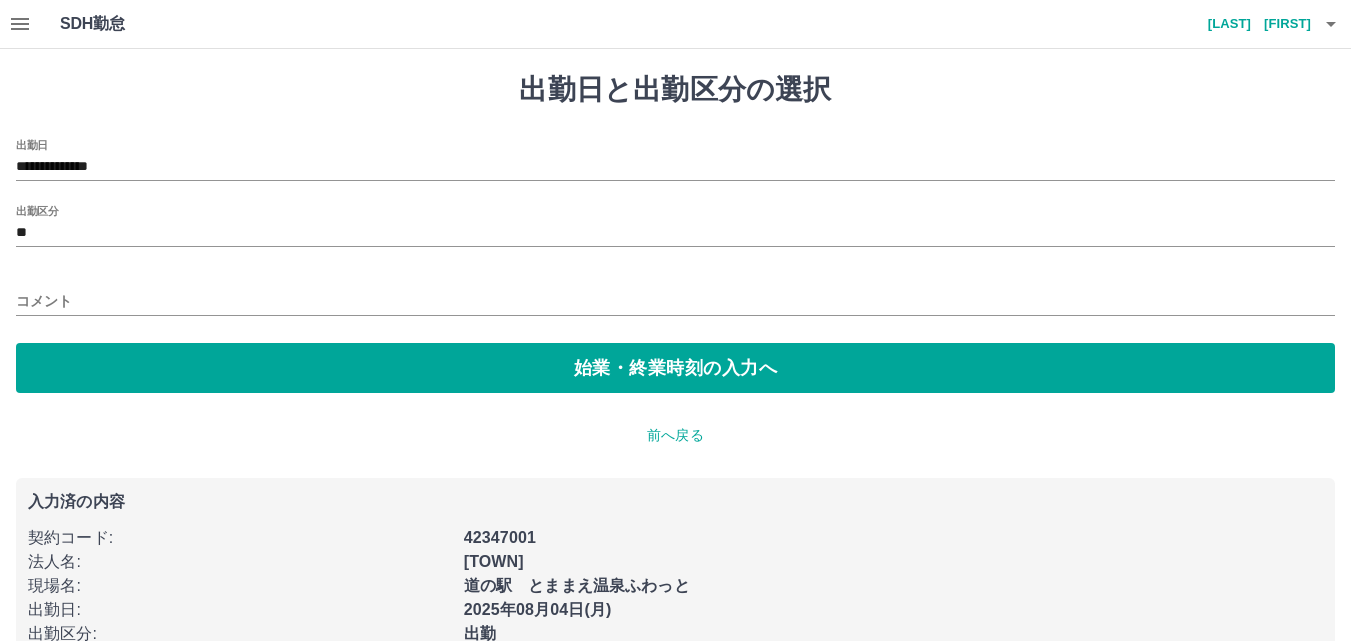 click on "コメント" at bounding box center (675, 301) 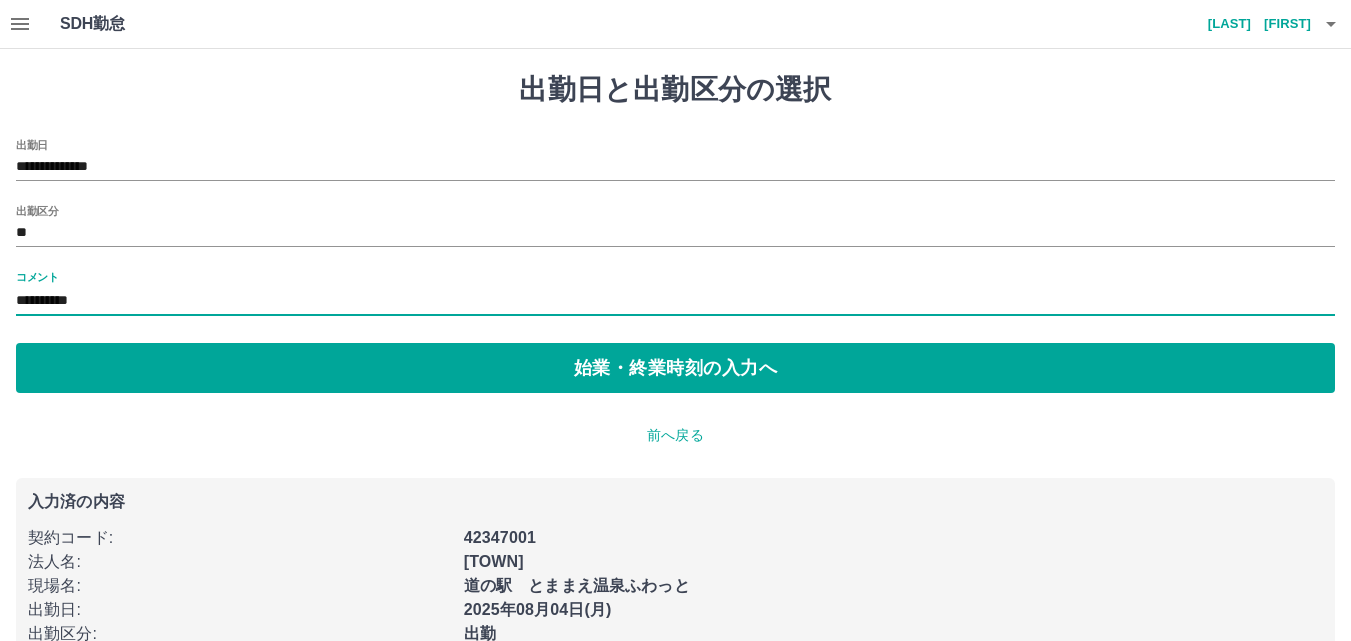click on "********" at bounding box center [675, 301] 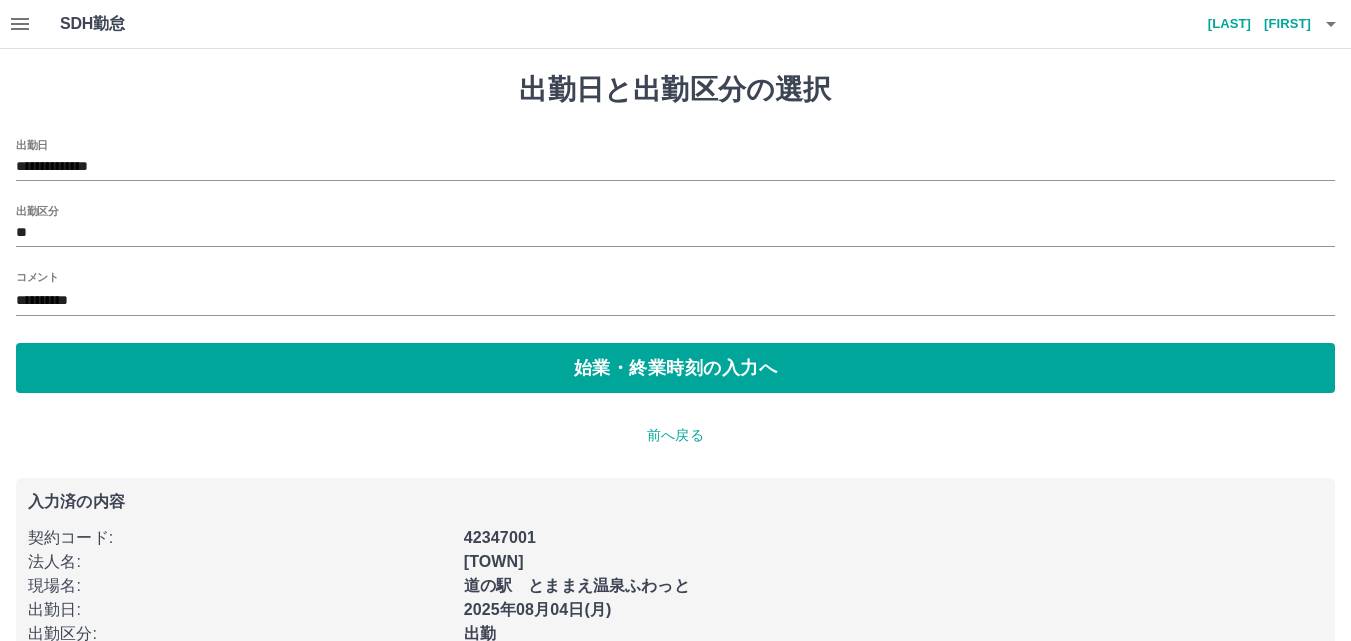 click on "入力済の内容" at bounding box center [675, 502] 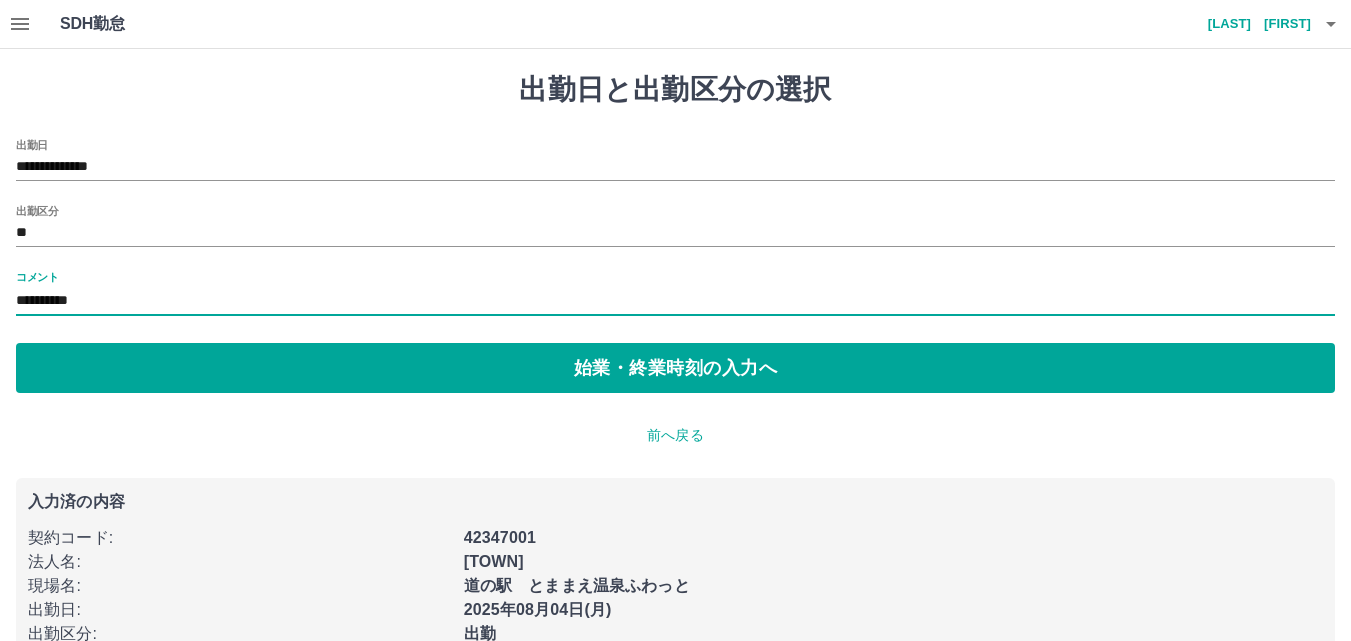 click on "********" at bounding box center [675, 301] 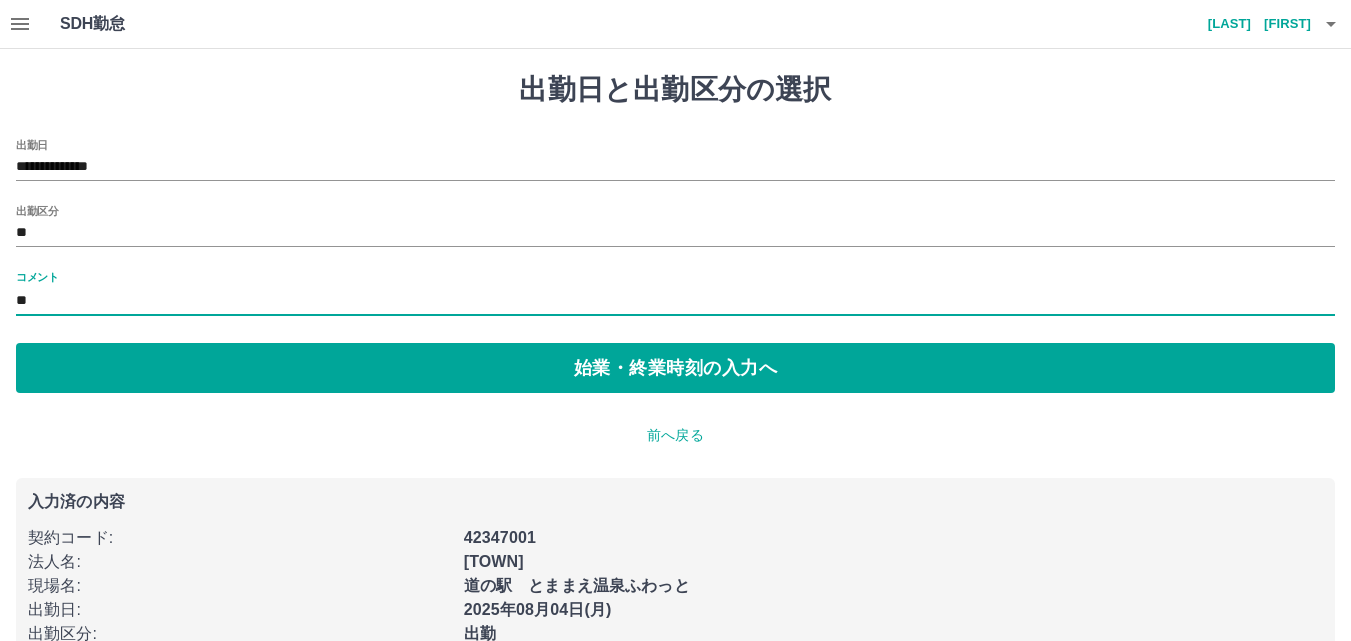 type on "*" 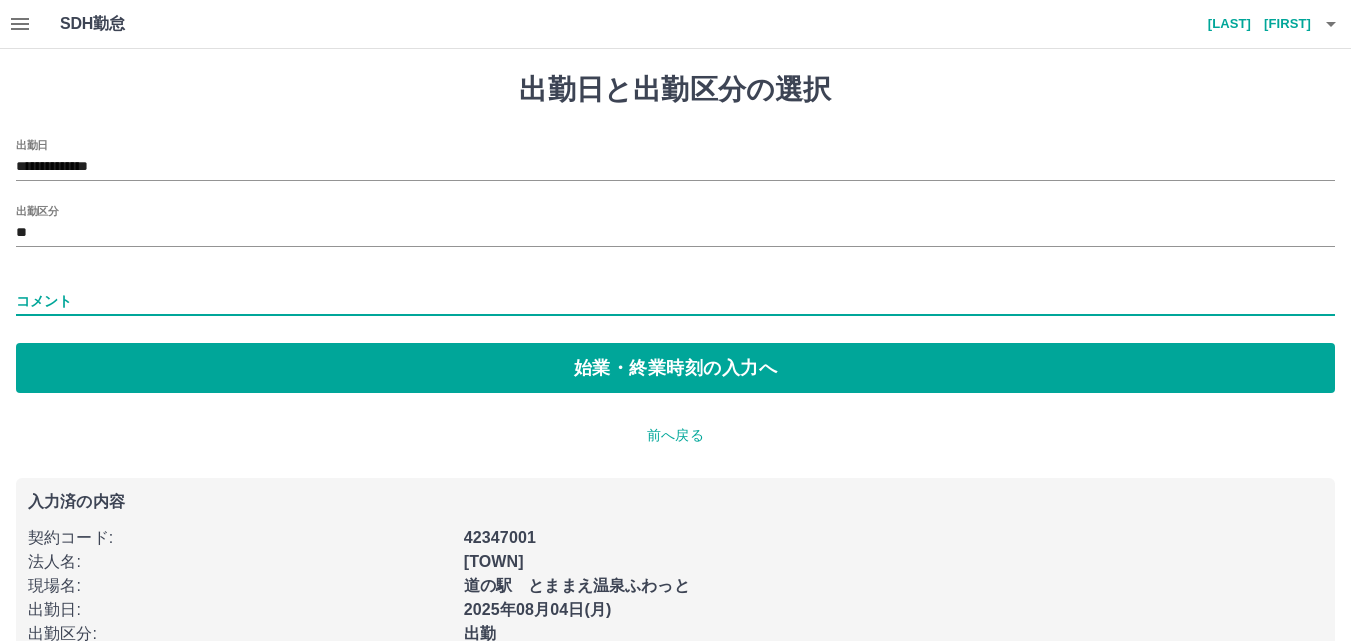 type on "*" 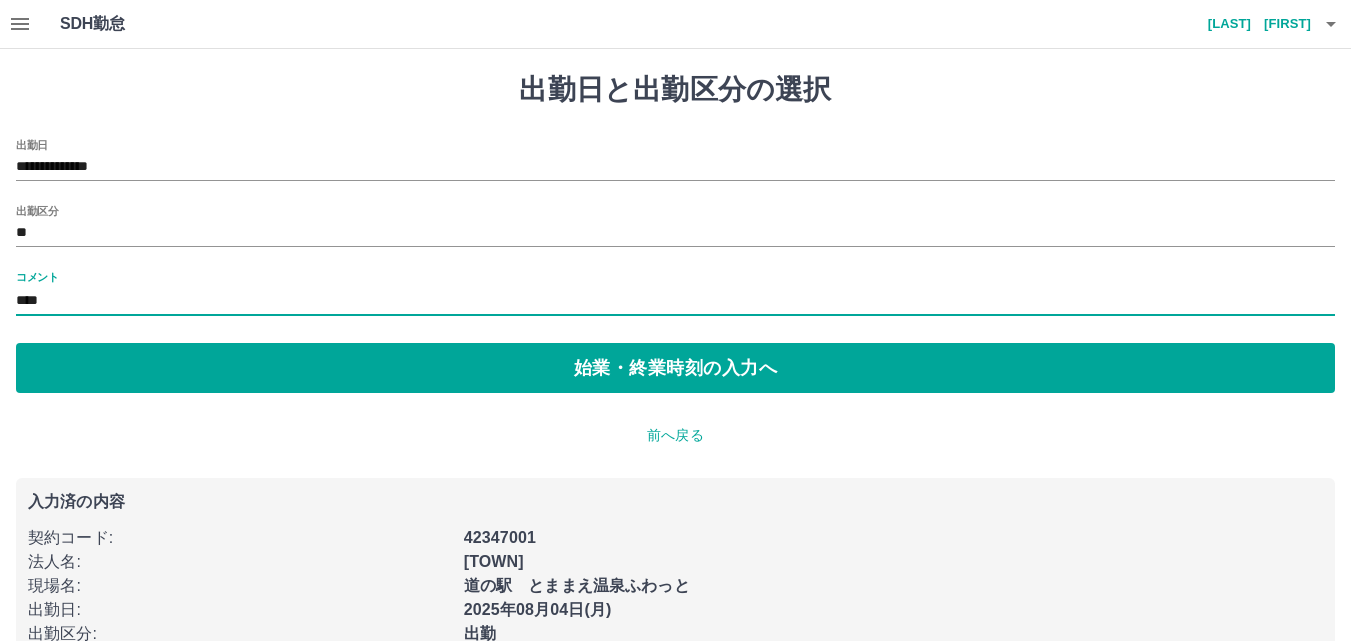 click on "****" at bounding box center (675, 301) 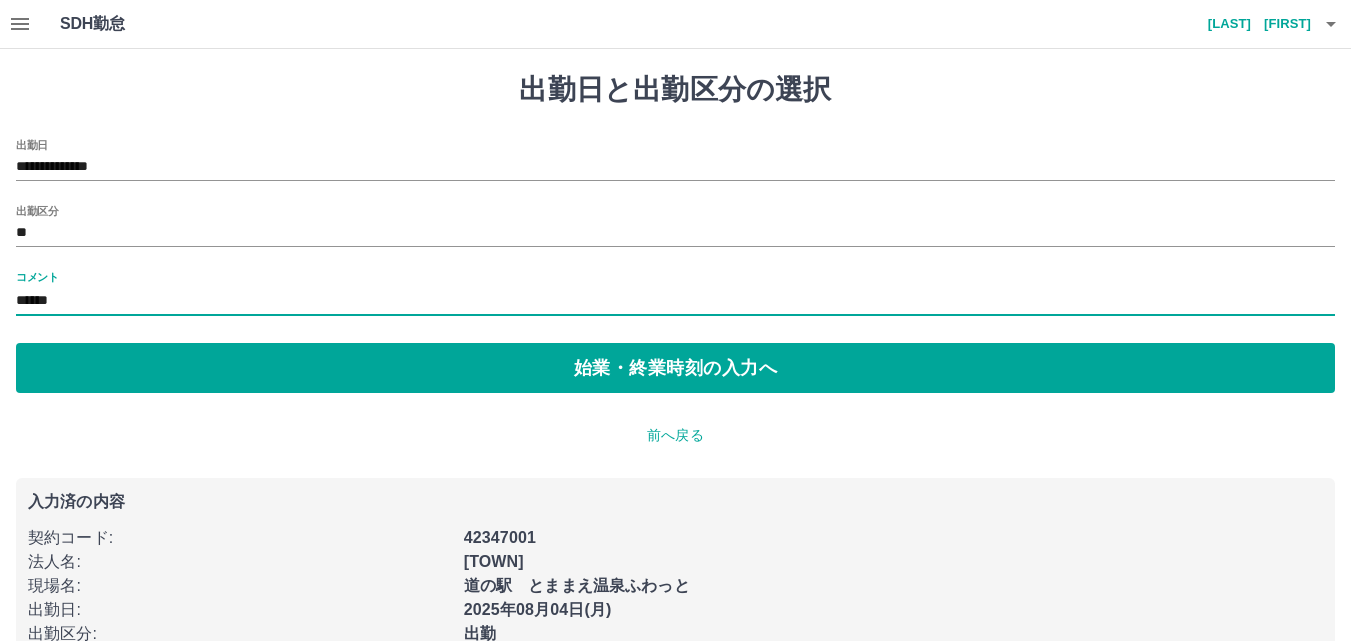 click on "**********" at bounding box center (675, 266) 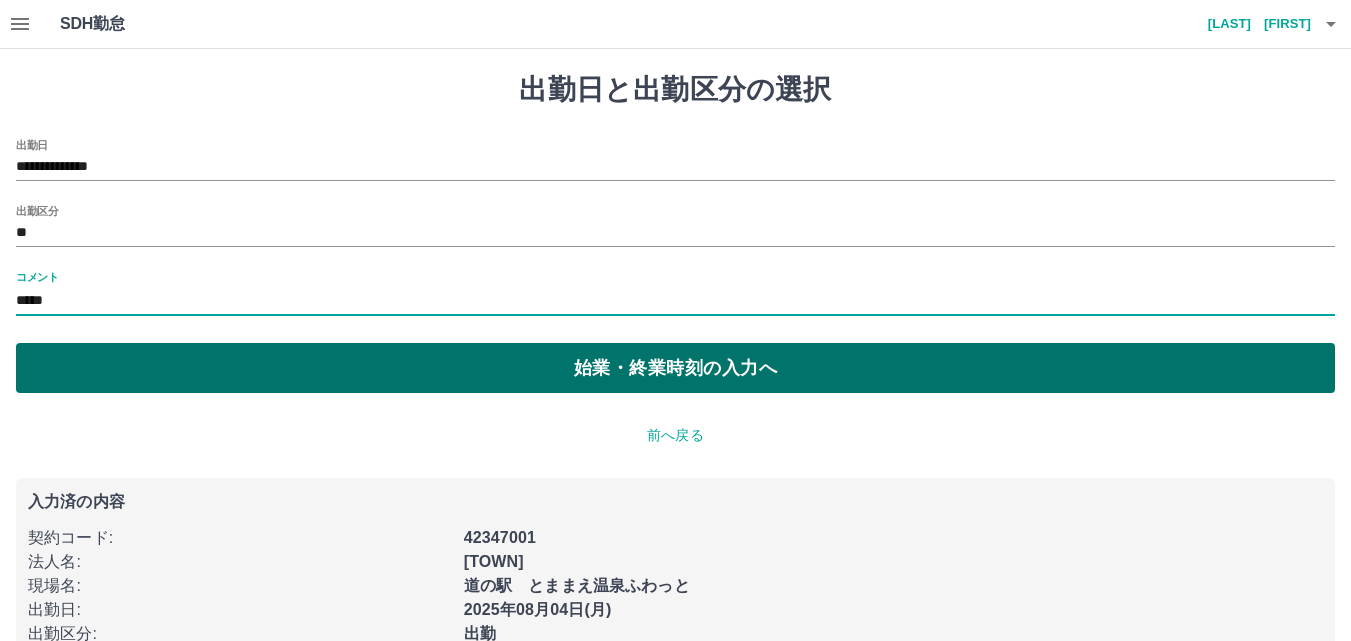 type on "*****" 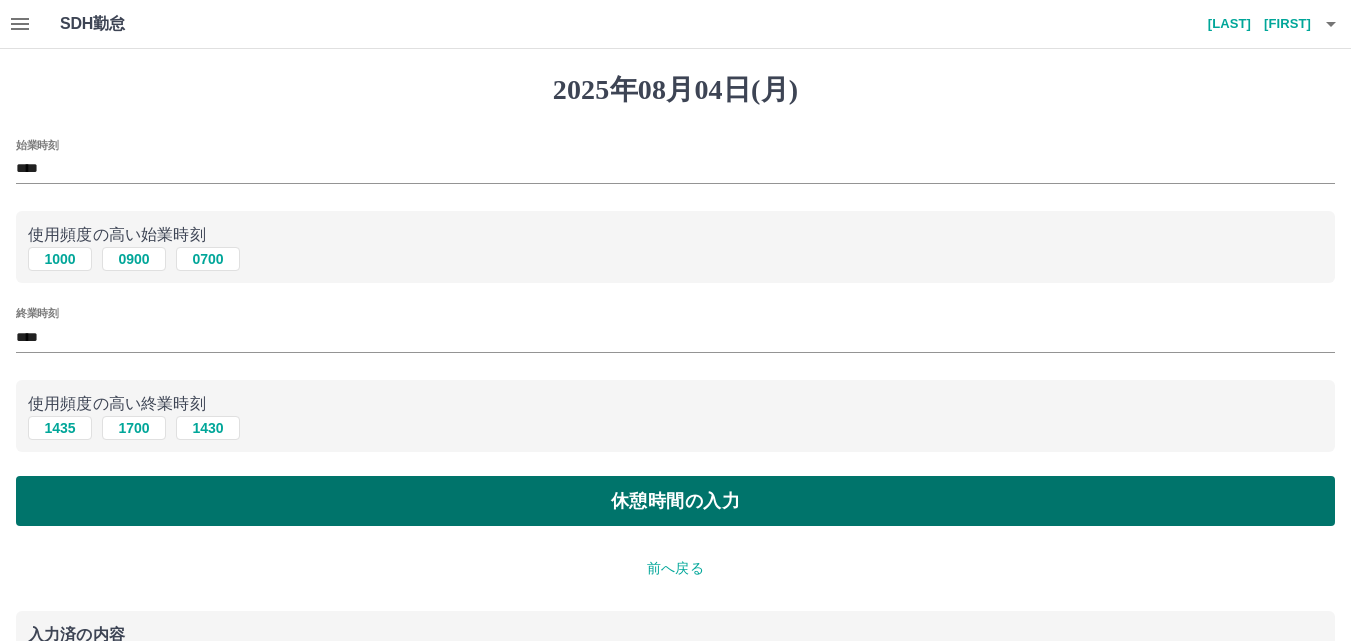 click on "休憩時間の入力" at bounding box center [675, 501] 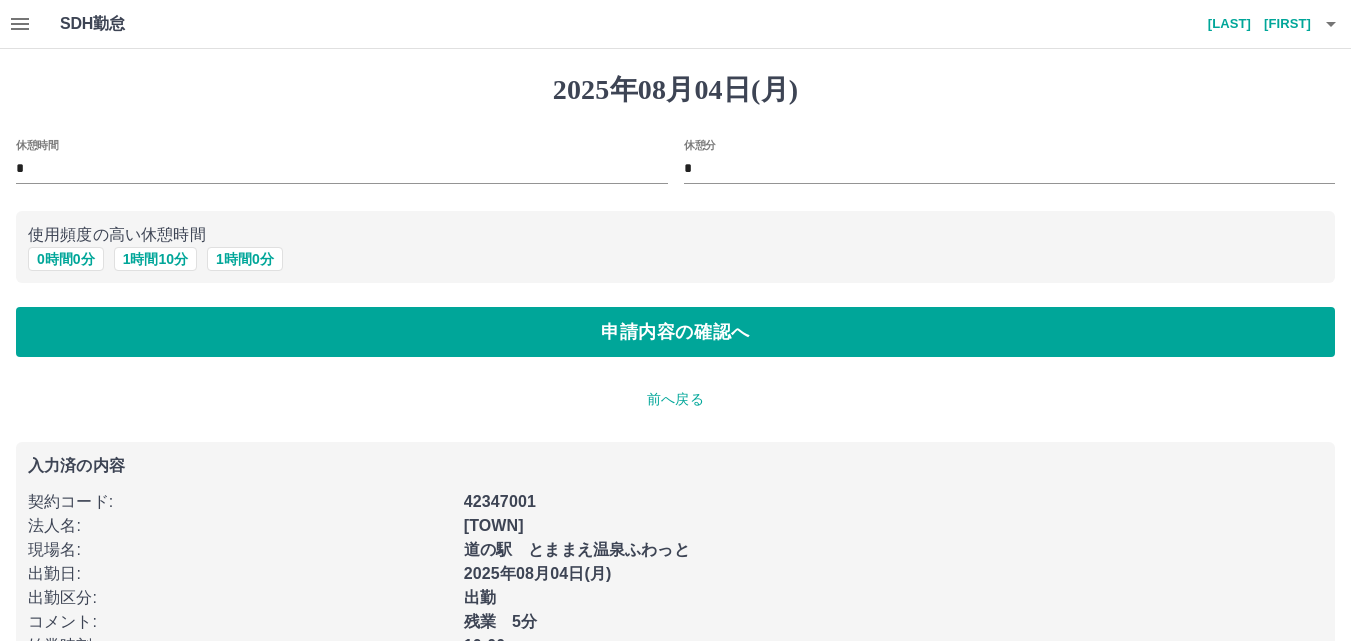scroll, scrollTop: 82, scrollLeft: 0, axis: vertical 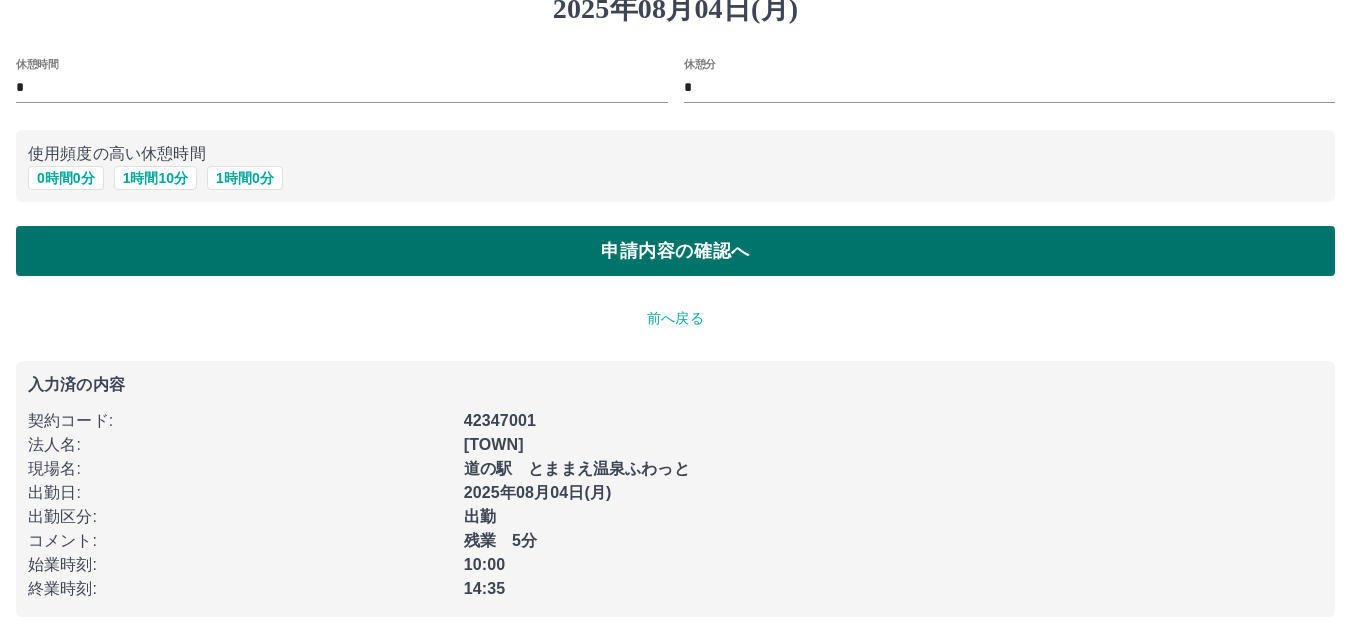 click on "申請内容の確認へ" at bounding box center [675, 251] 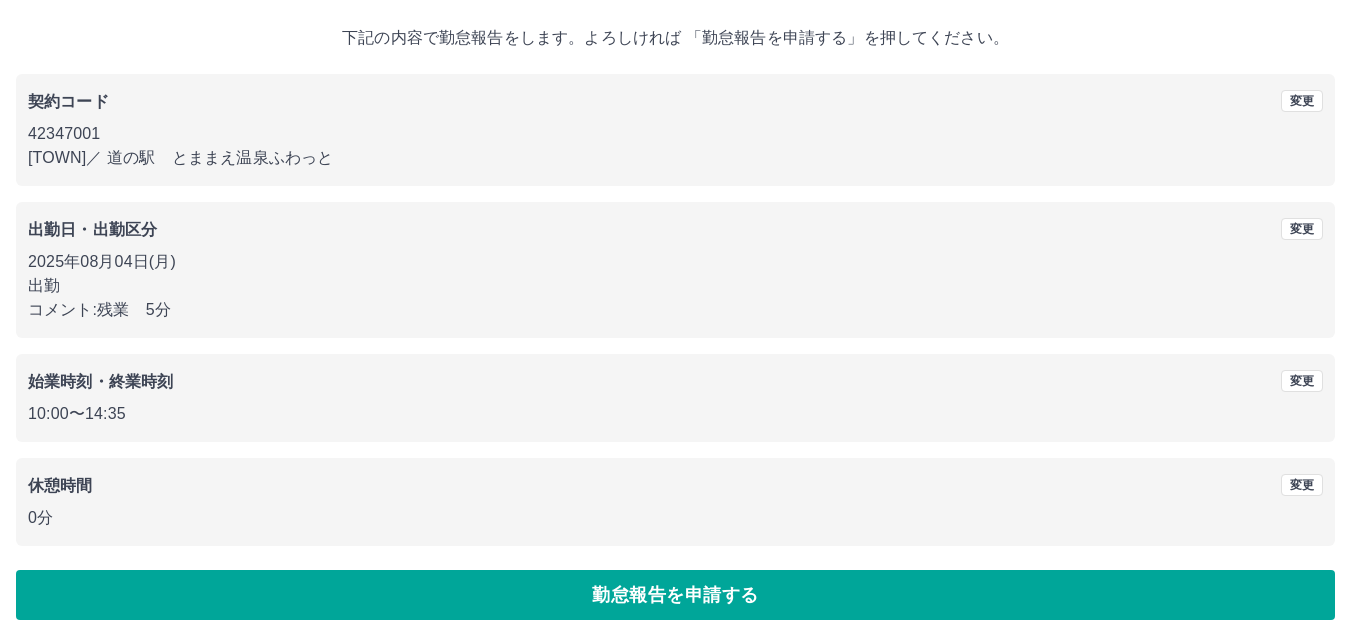 scroll, scrollTop: 108, scrollLeft: 0, axis: vertical 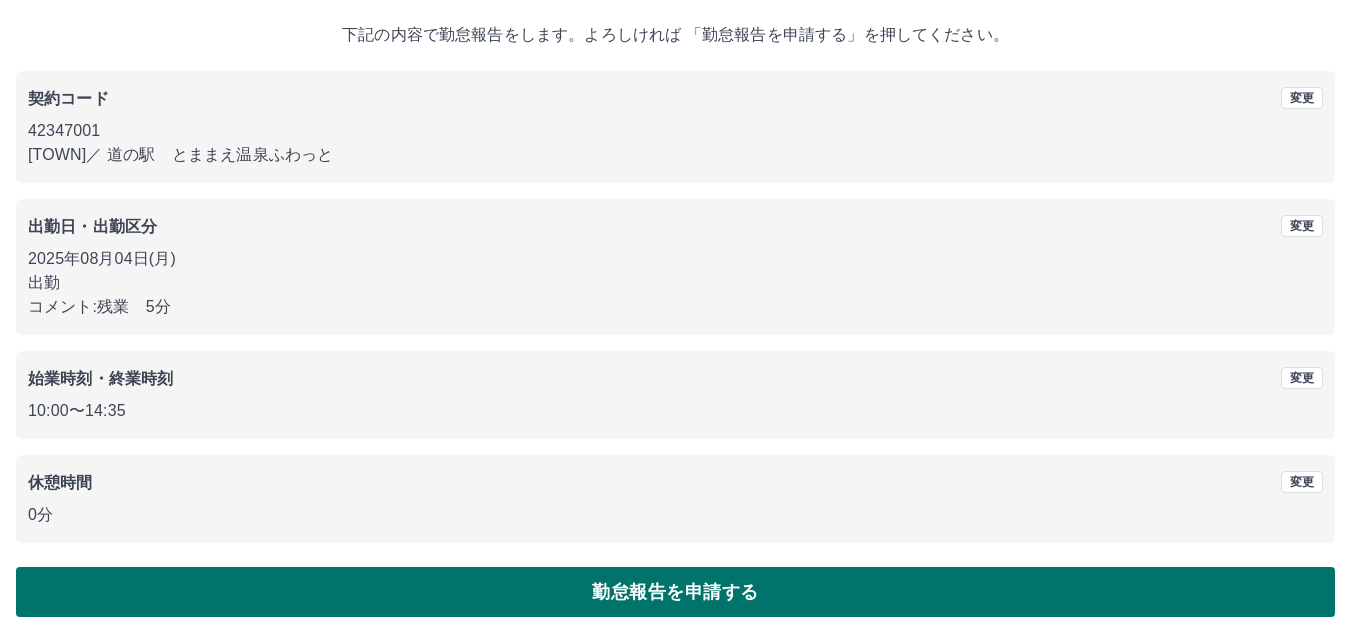 click on "勤怠報告を申請する" at bounding box center (675, 592) 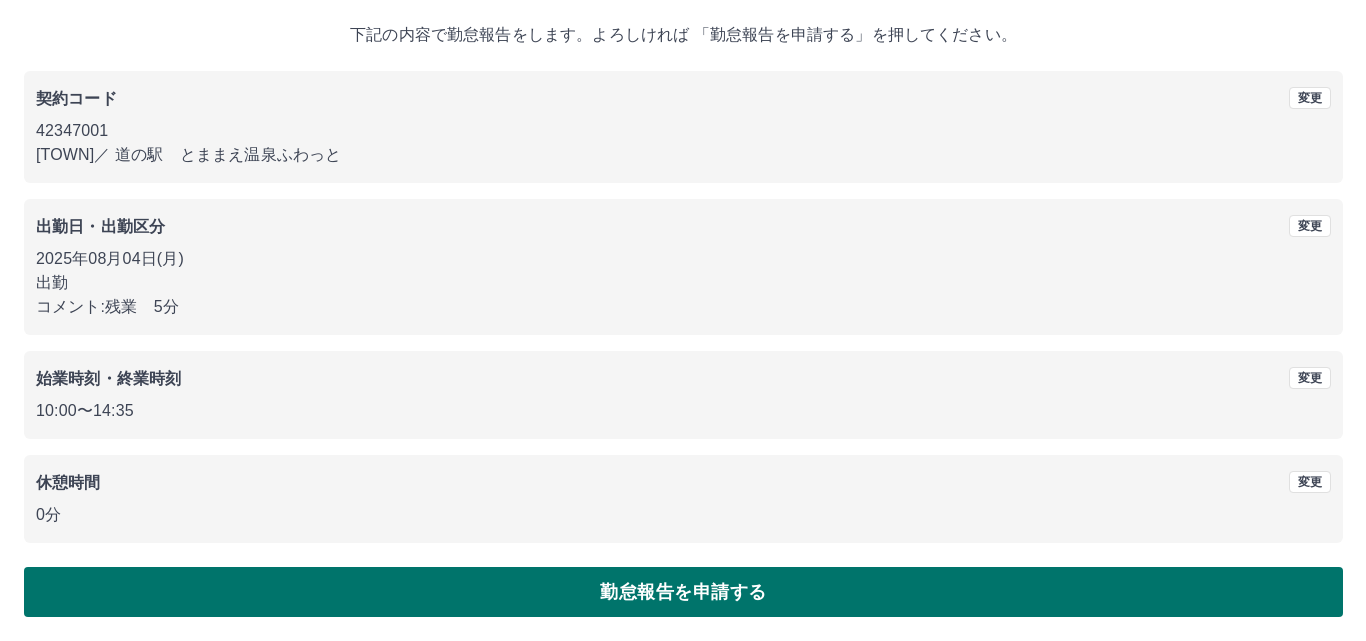 scroll, scrollTop: 0, scrollLeft: 0, axis: both 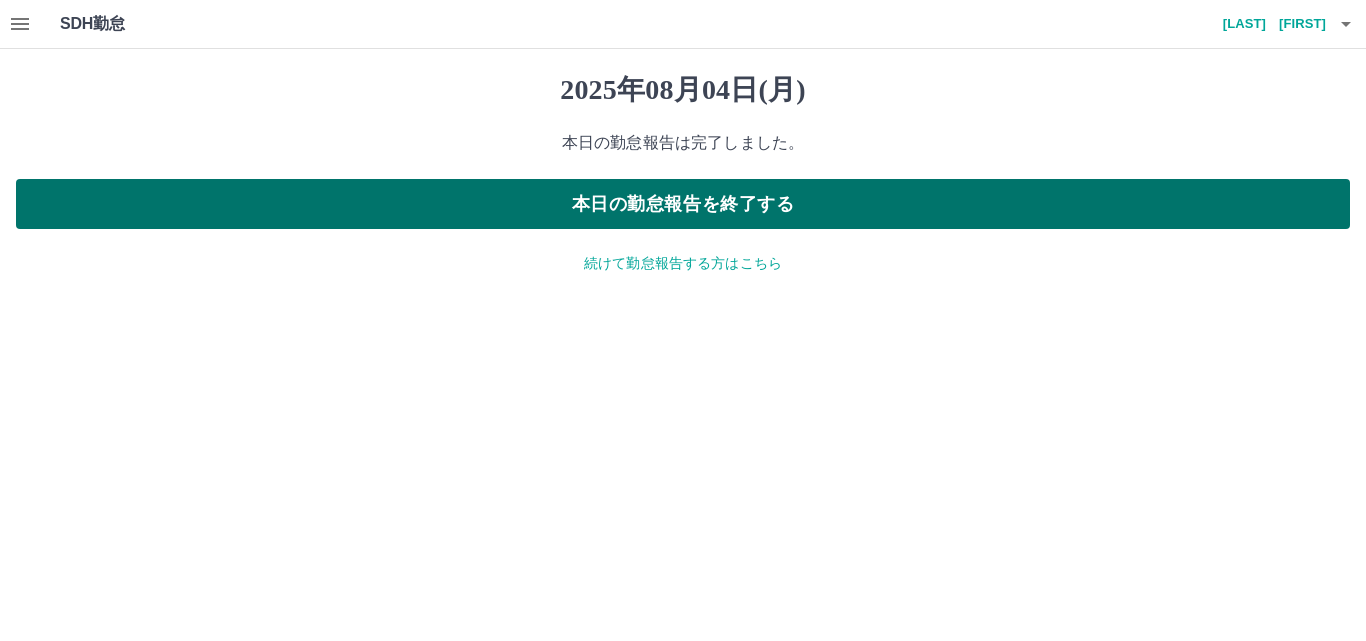 click on "本日の勤怠報告を終了する" at bounding box center (683, 204) 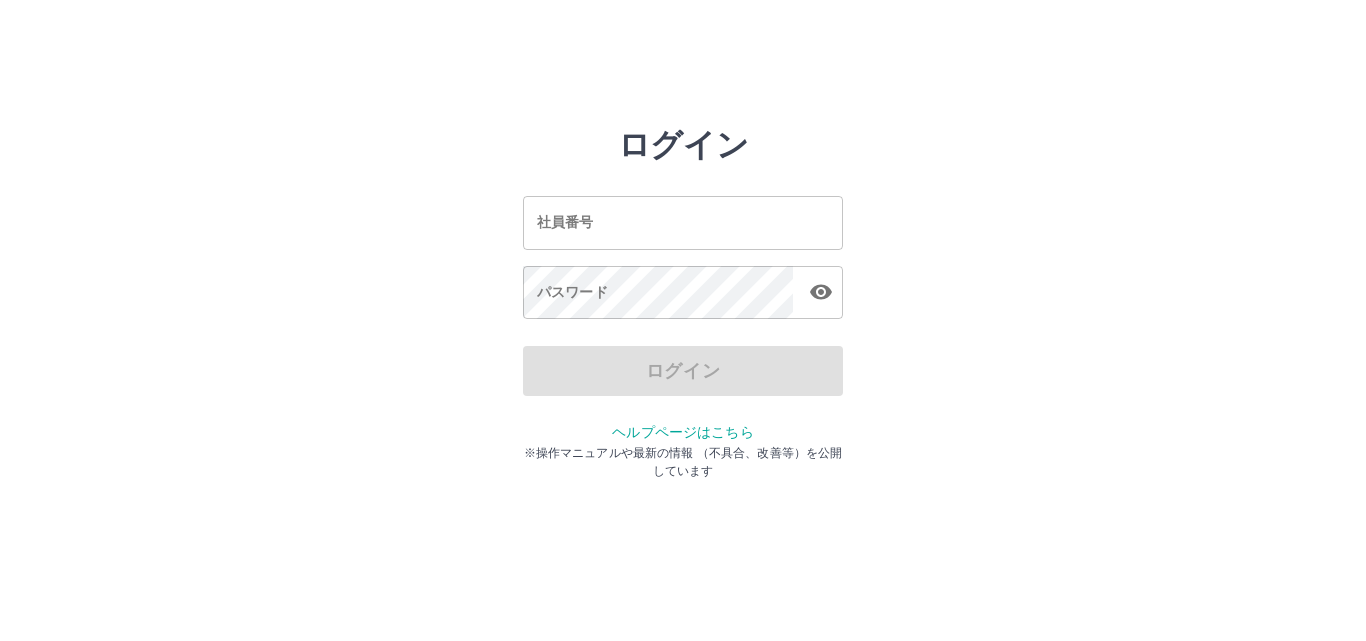 scroll, scrollTop: 0, scrollLeft: 0, axis: both 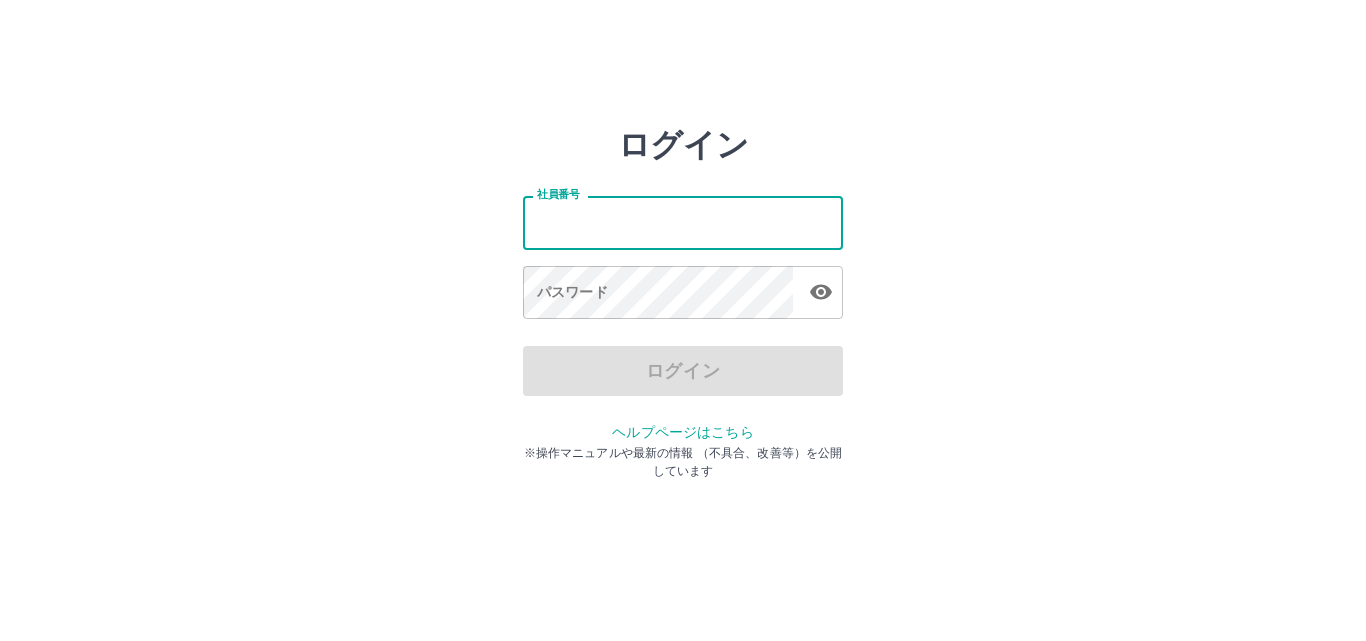 type on "*******" 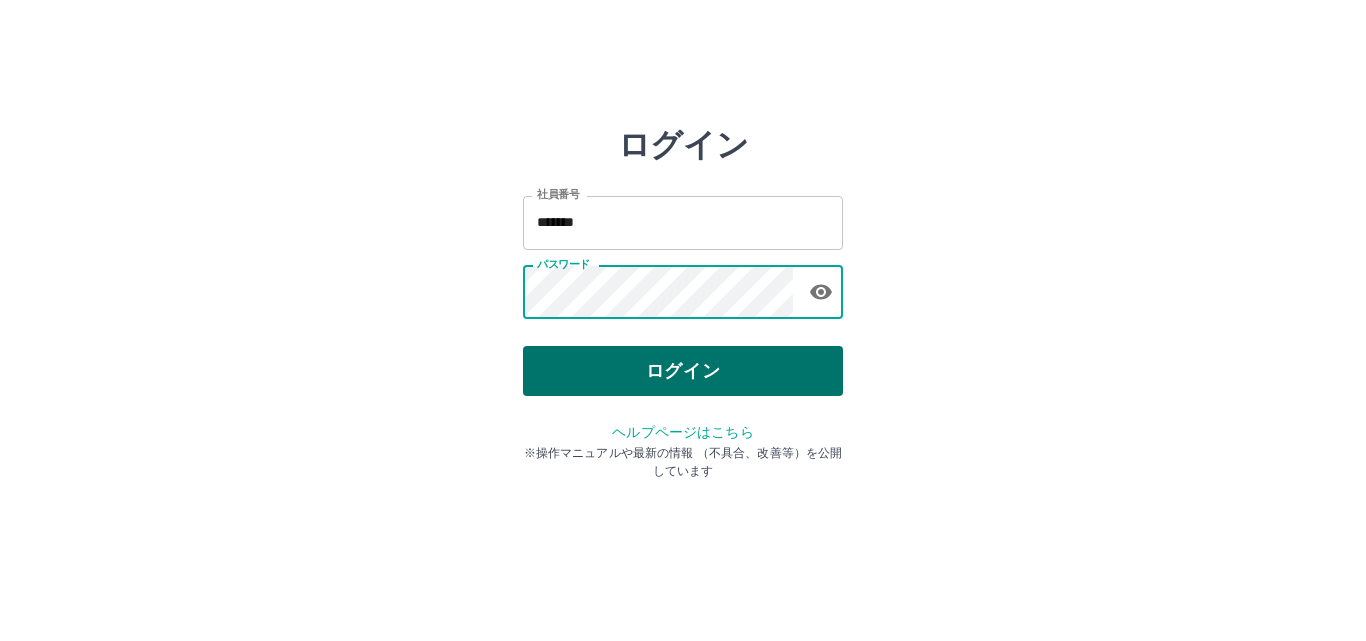click on "ログイン" at bounding box center [683, 371] 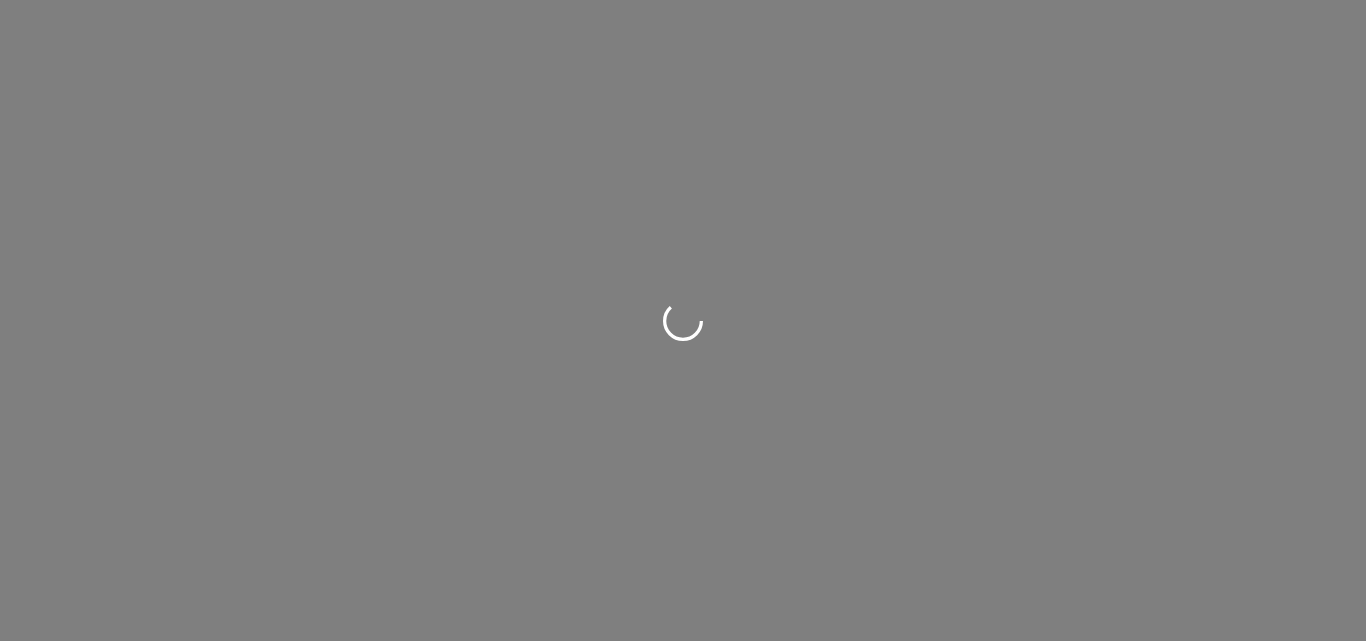 scroll, scrollTop: 0, scrollLeft: 0, axis: both 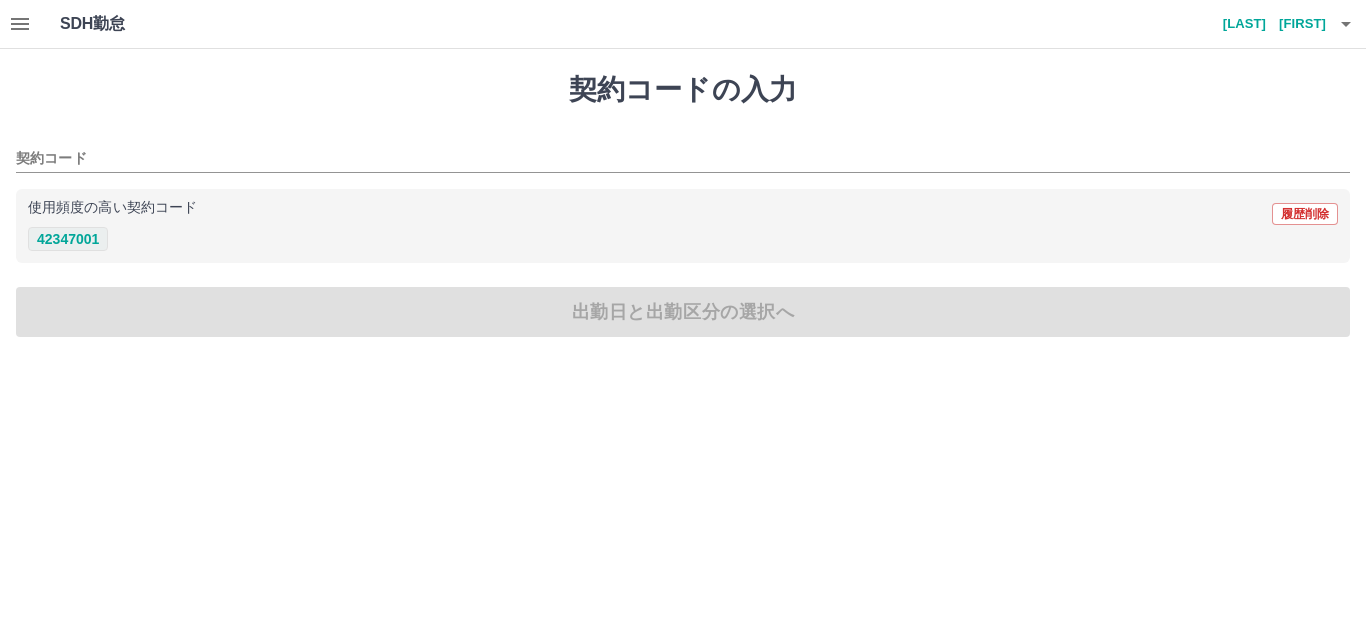 click on "42347001" at bounding box center (68, 239) 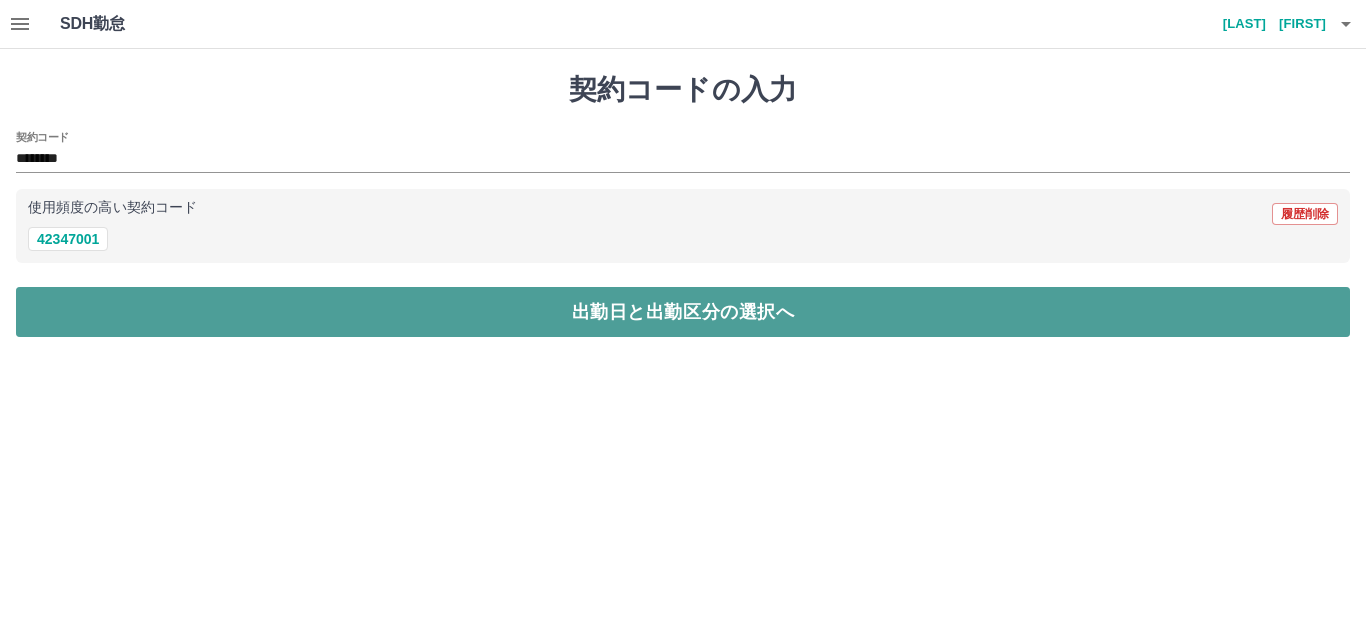 click on "出勤日と出勤区分の選択へ" at bounding box center [683, 312] 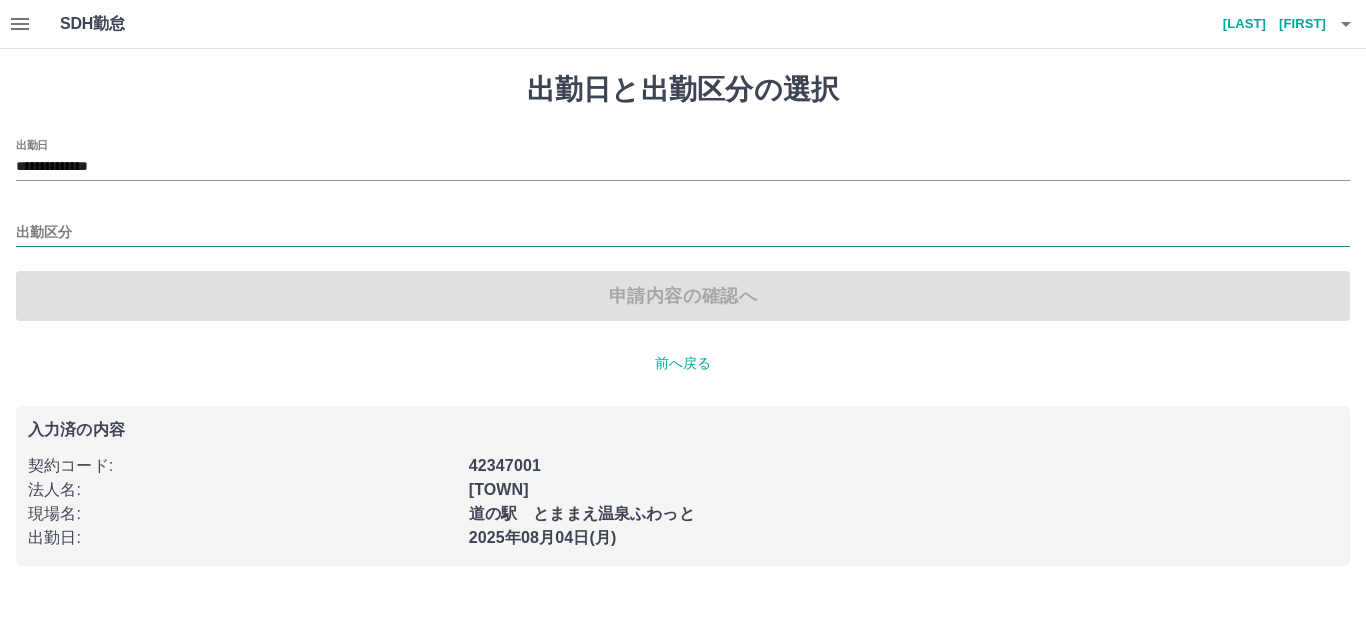click on "出勤区分" at bounding box center [683, 233] 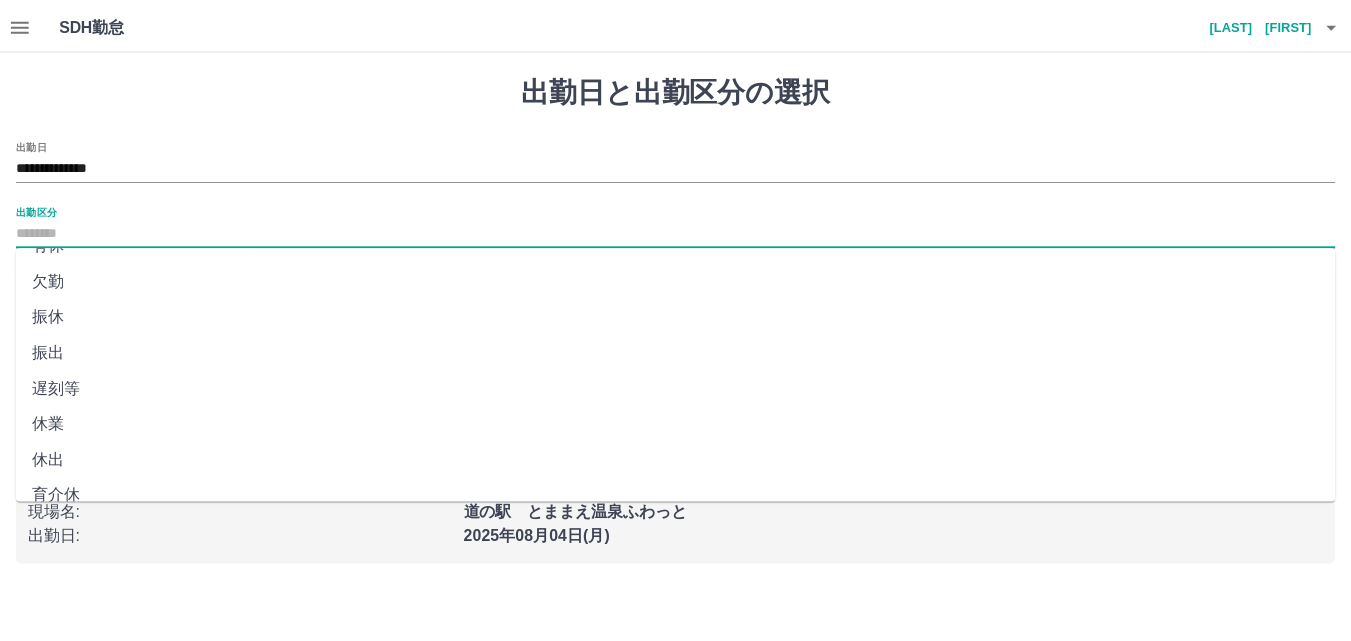 scroll, scrollTop: 200, scrollLeft: 0, axis: vertical 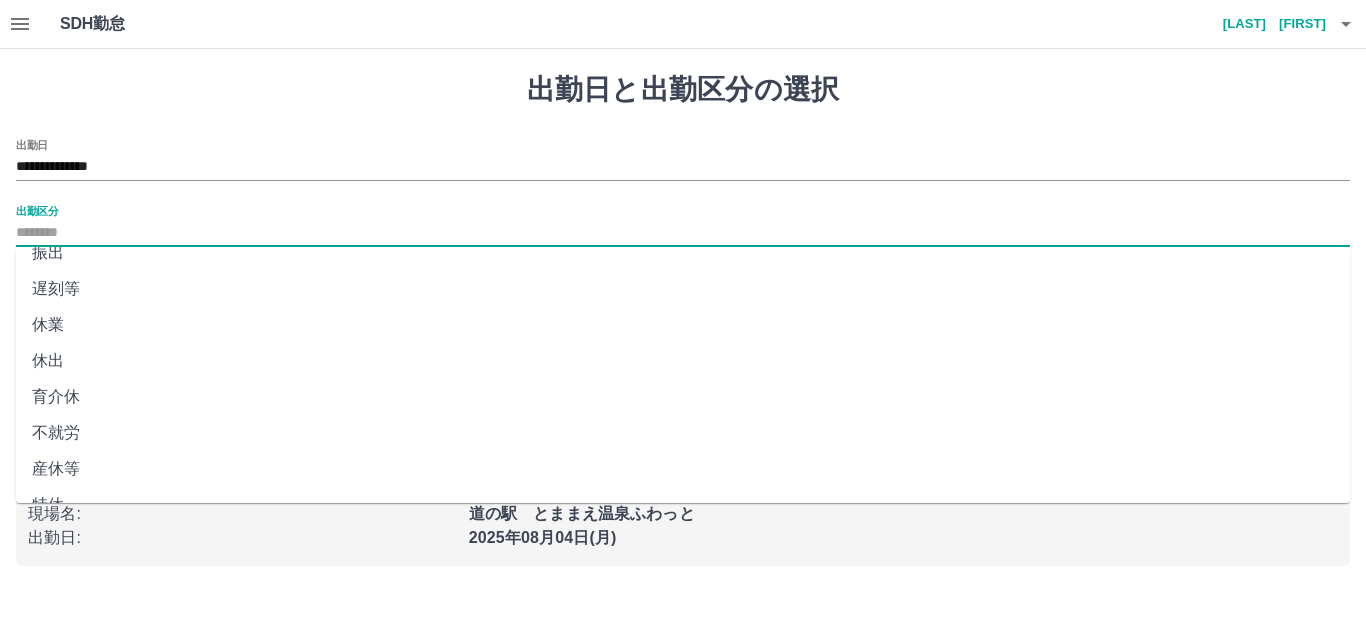 click on "休出" at bounding box center [683, 361] 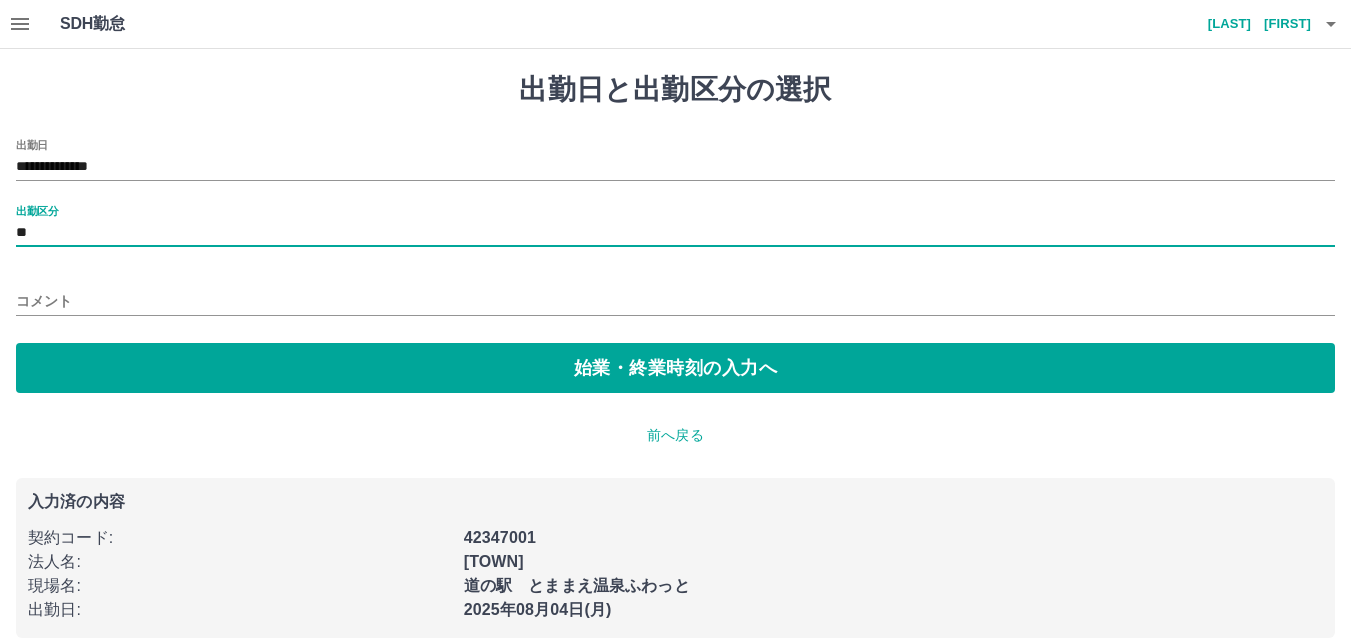 click on "コメント" at bounding box center [675, 301] 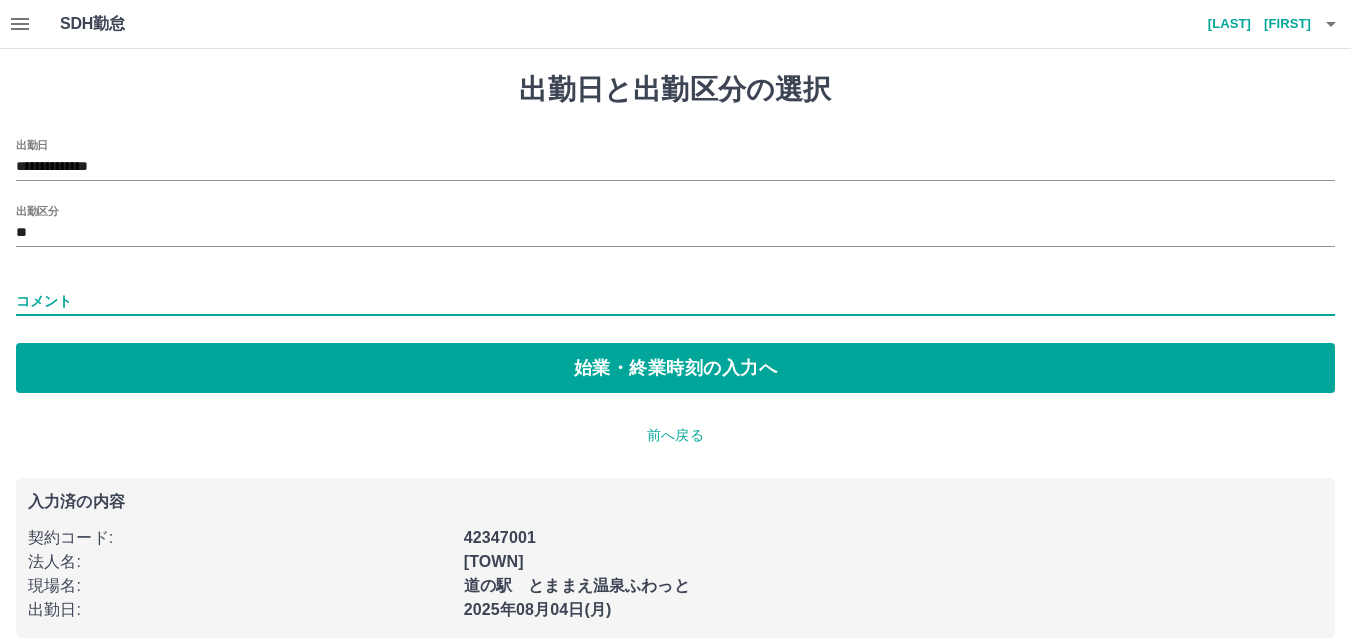 type on "*" 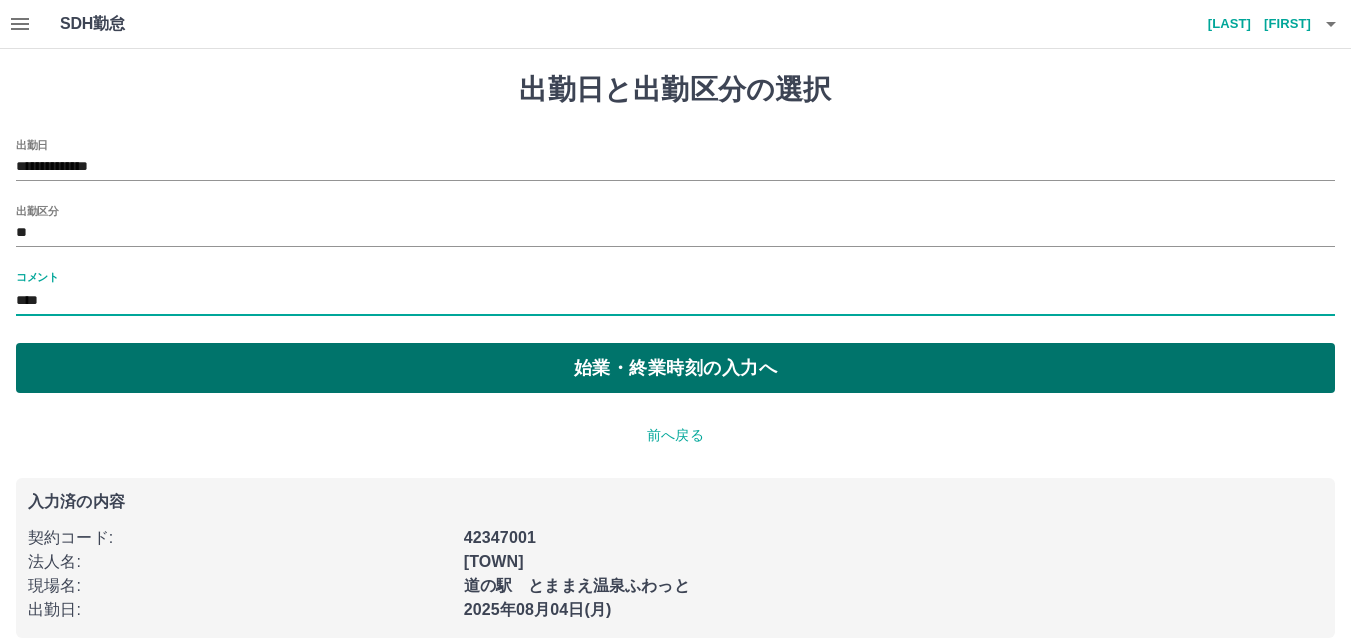 type on "****" 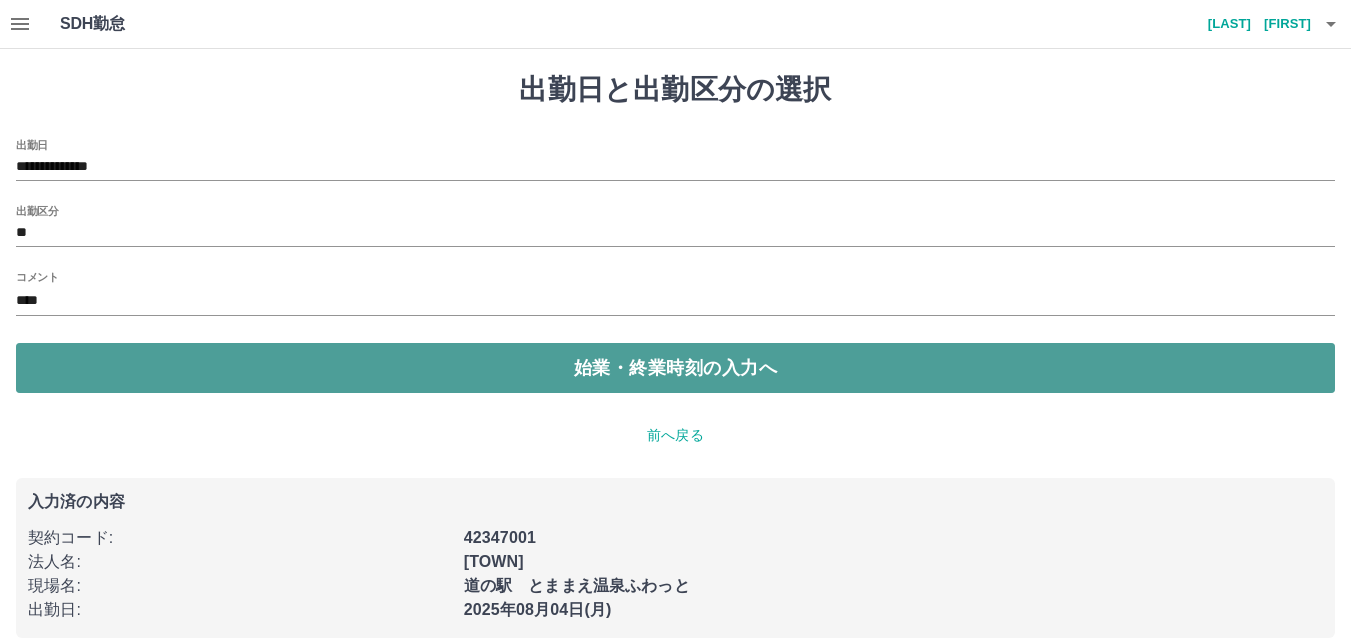 click on "始業・終業時刻の入力へ" at bounding box center (675, 368) 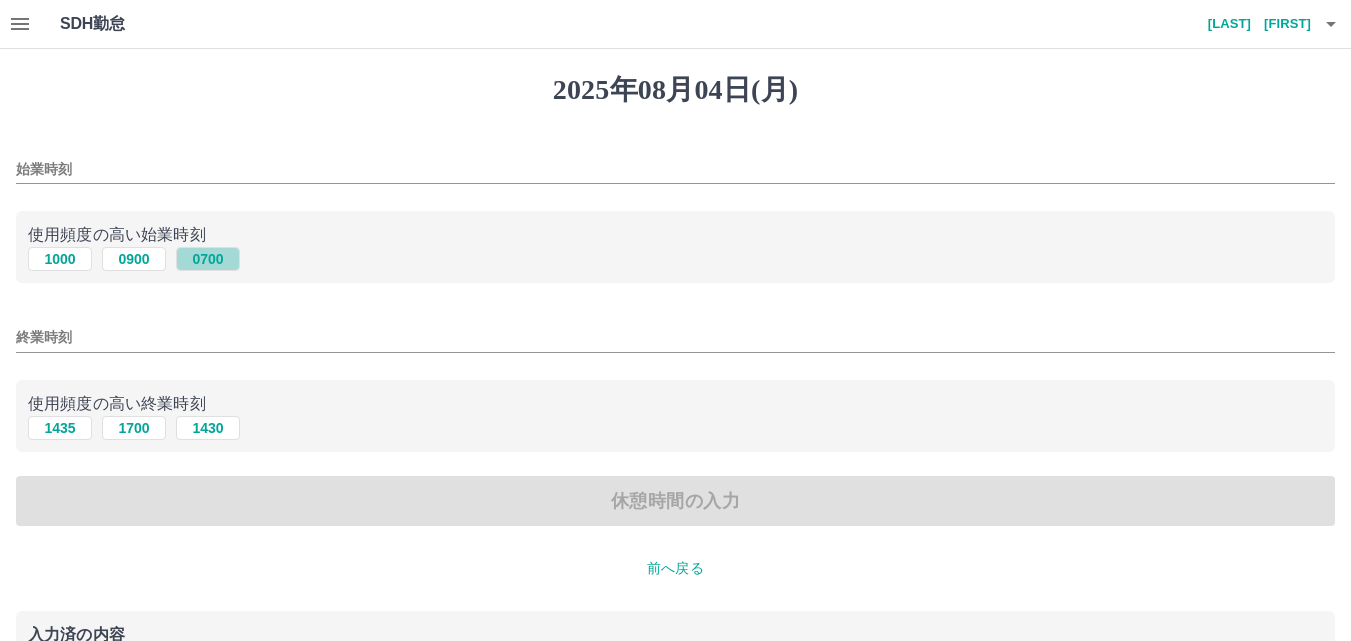click on "0700" at bounding box center (208, 259) 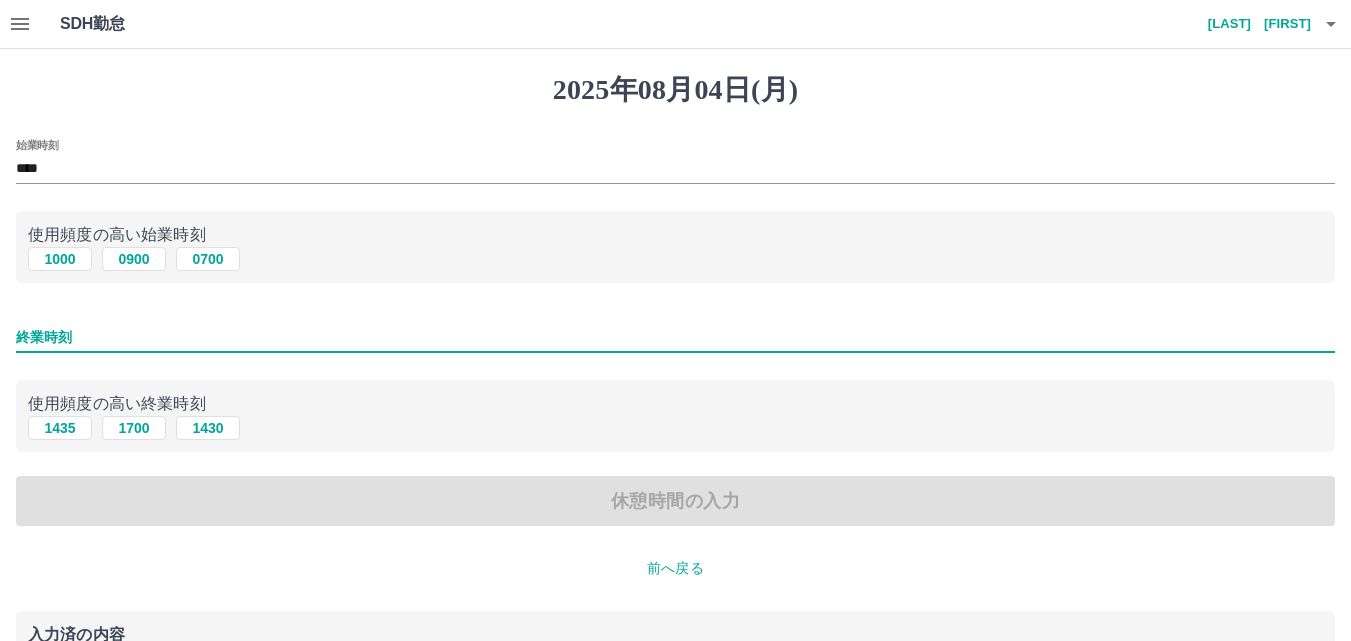 click on "終業時刻" at bounding box center [675, 337] 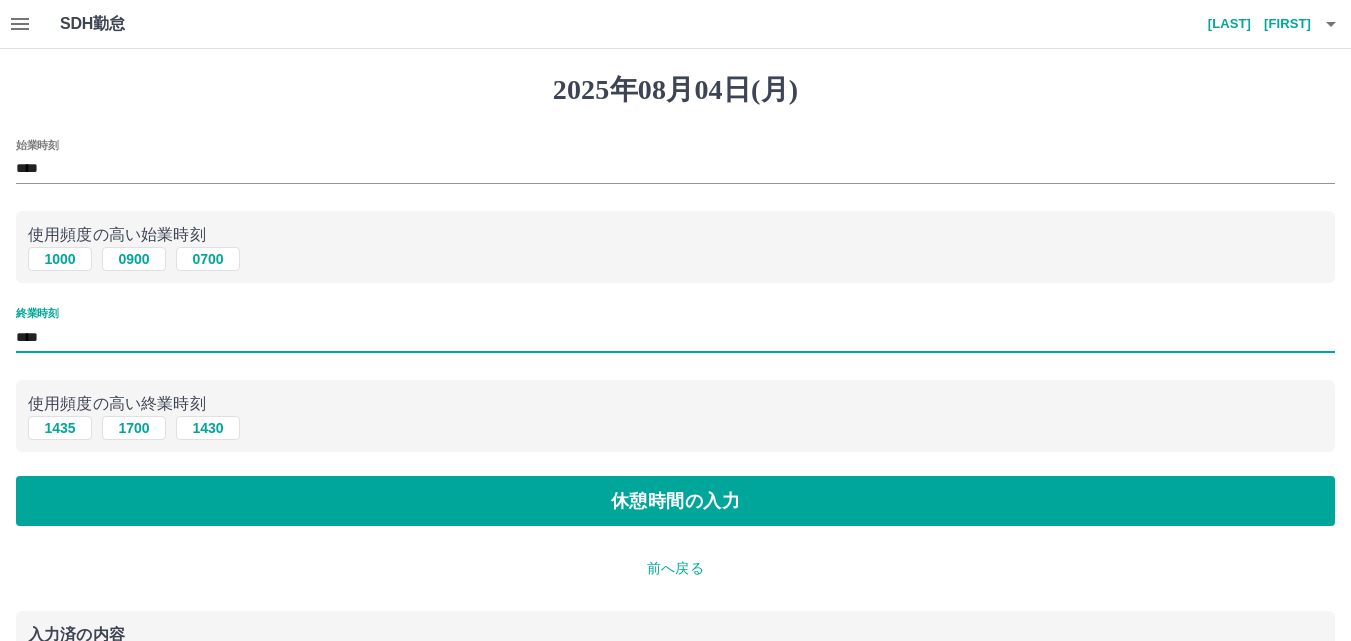 click on "****" at bounding box center [675, 337] 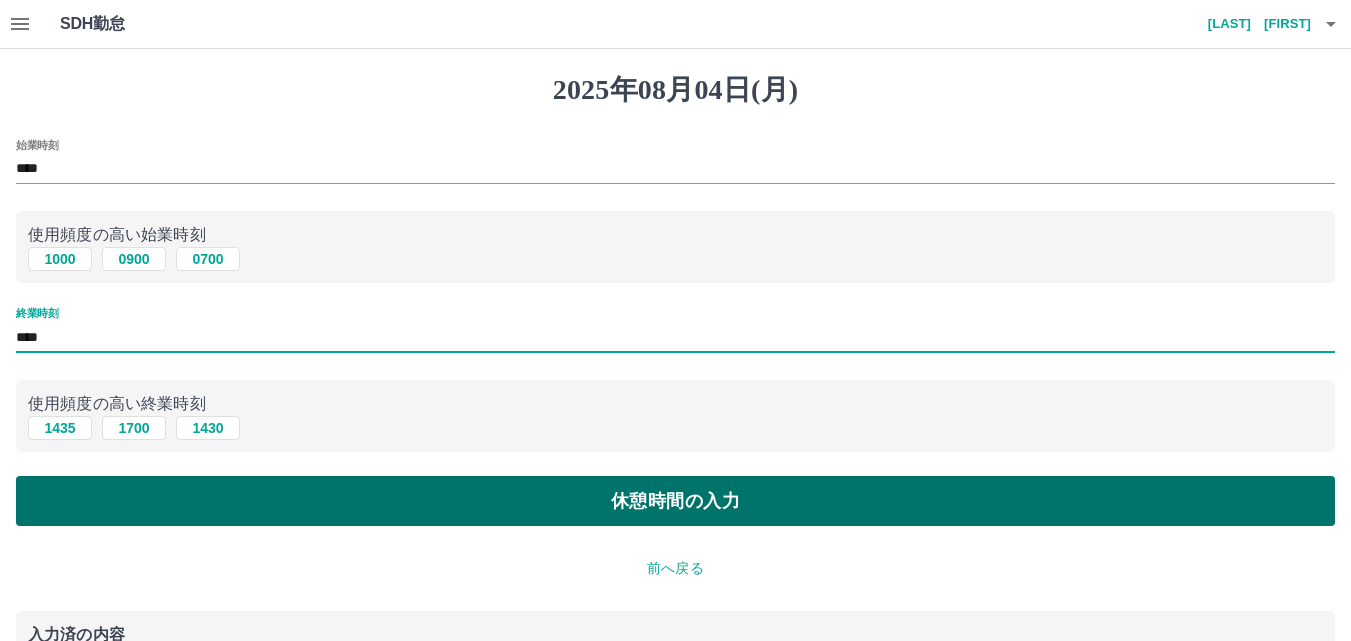 type on "****" 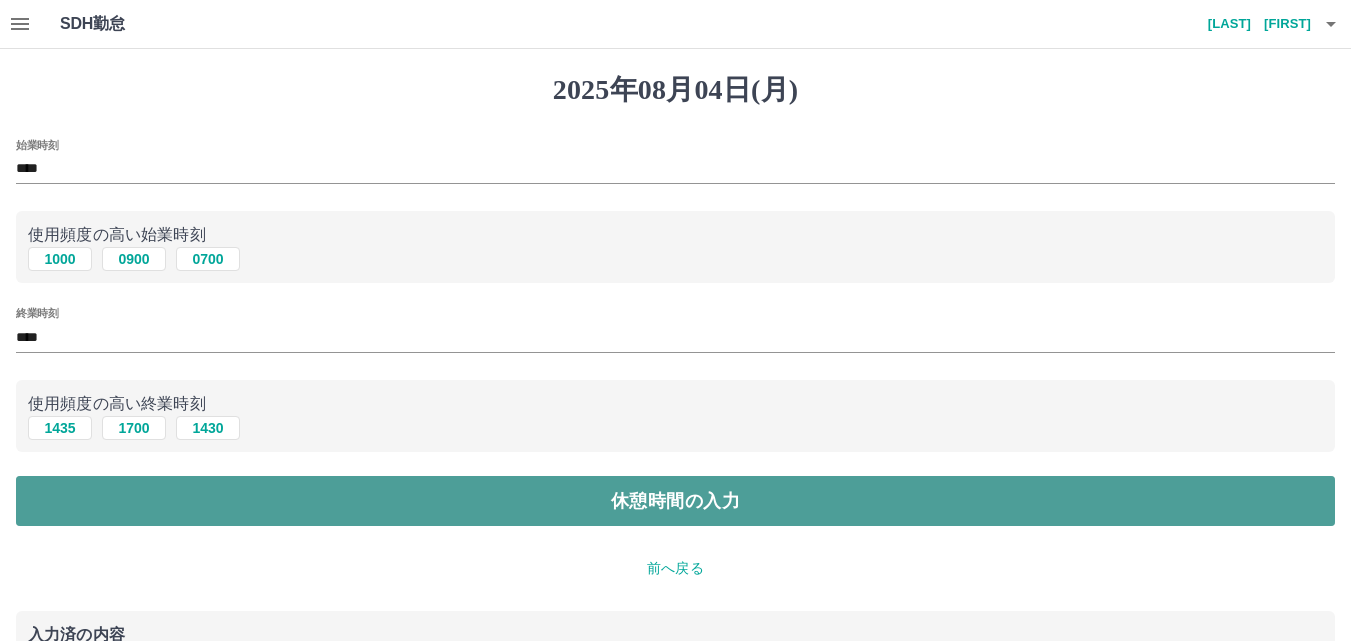 click on "休憩時間の入力" at bounding box center [675, 501] 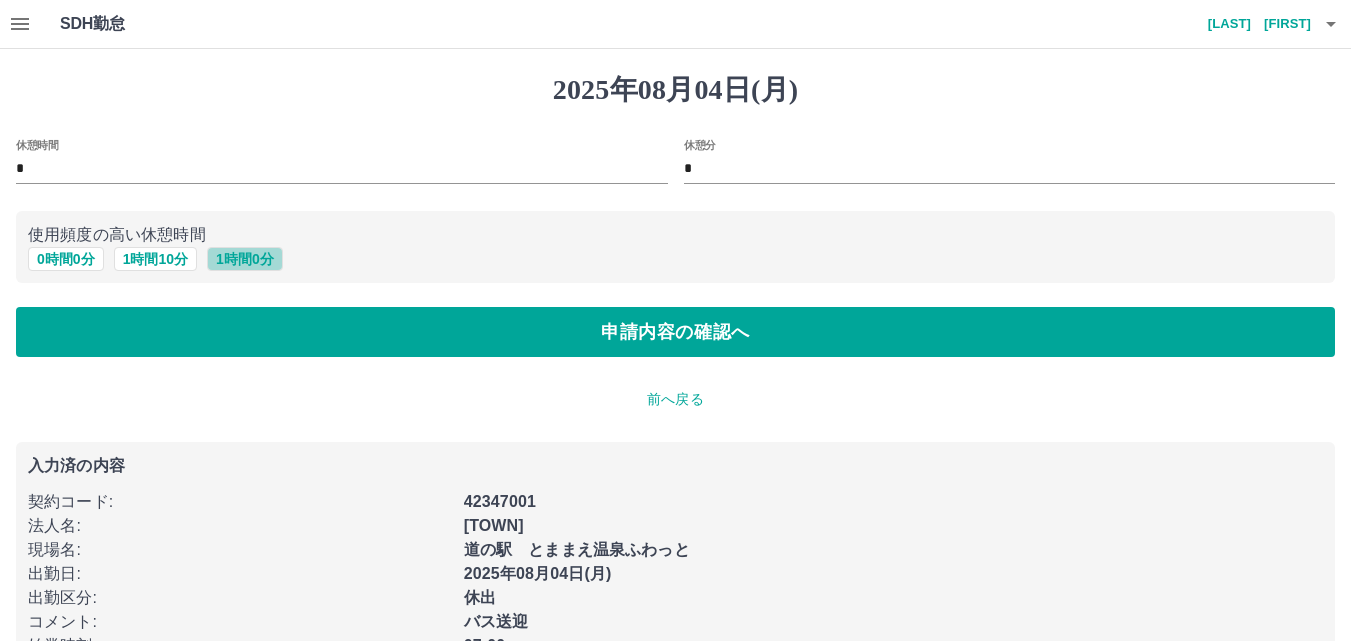 click on "1 時間 0 分" at bounding box center (245, 259) 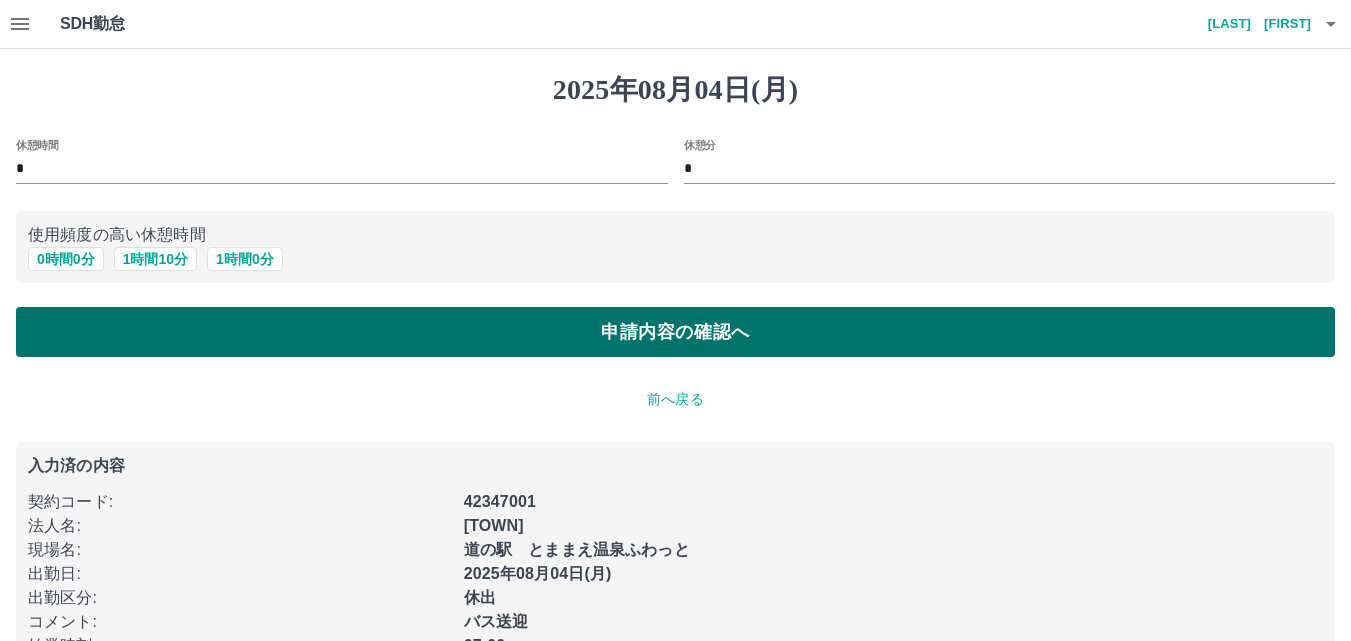 click on "申請内容の確認へ" at bounding box center [675, 332] 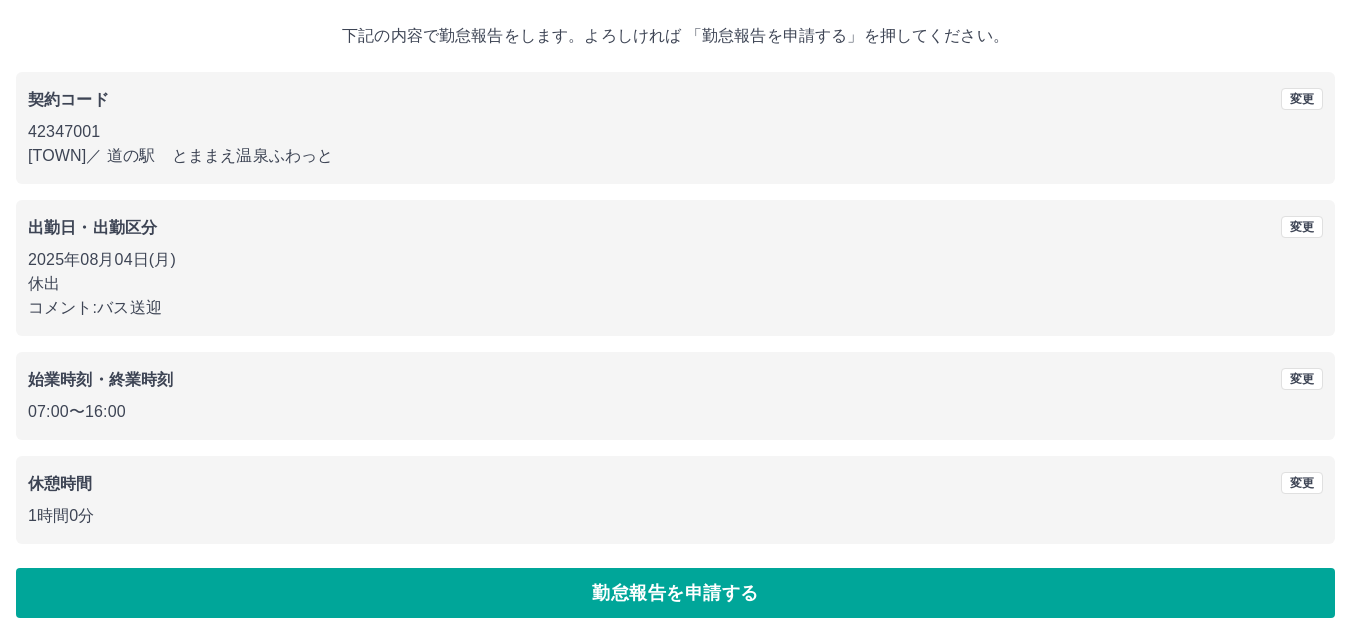 scroll, scrollTop: 108, scrollLeft: 0, axis: vertical 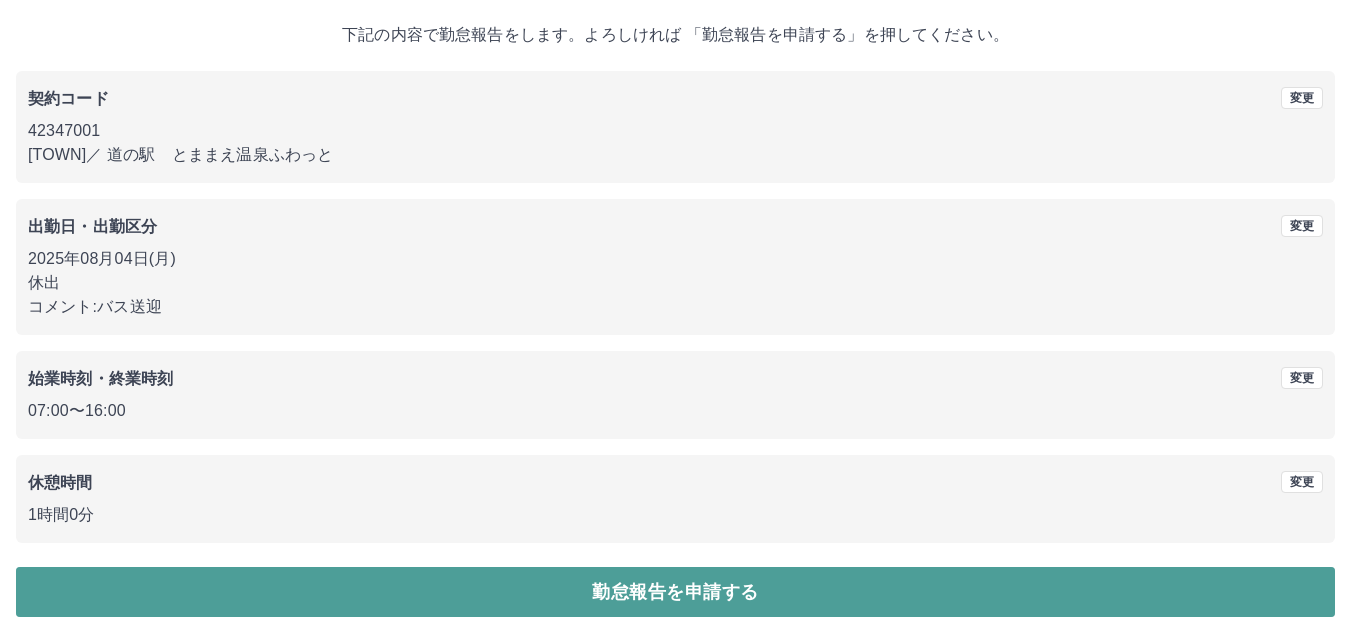 click on "勤怠報告を申請する" at bounding box center (675, 592) 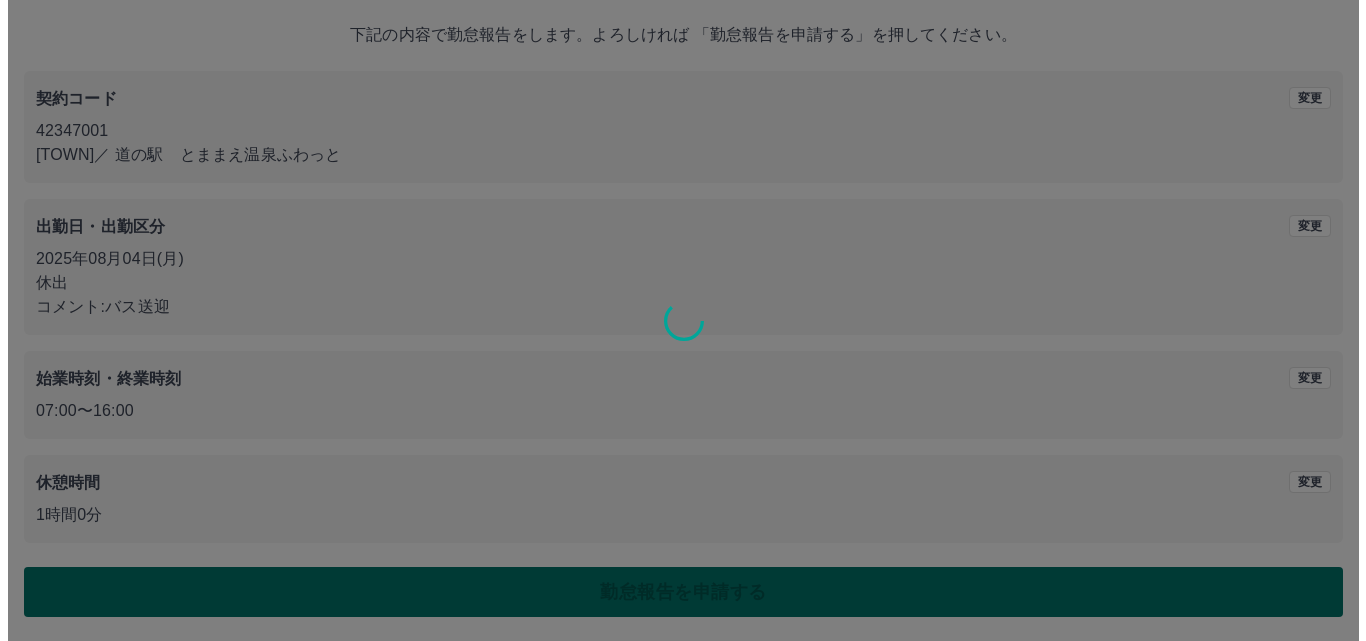 scroll, scrollTop: 0, scrollLeft: 0, axis: both 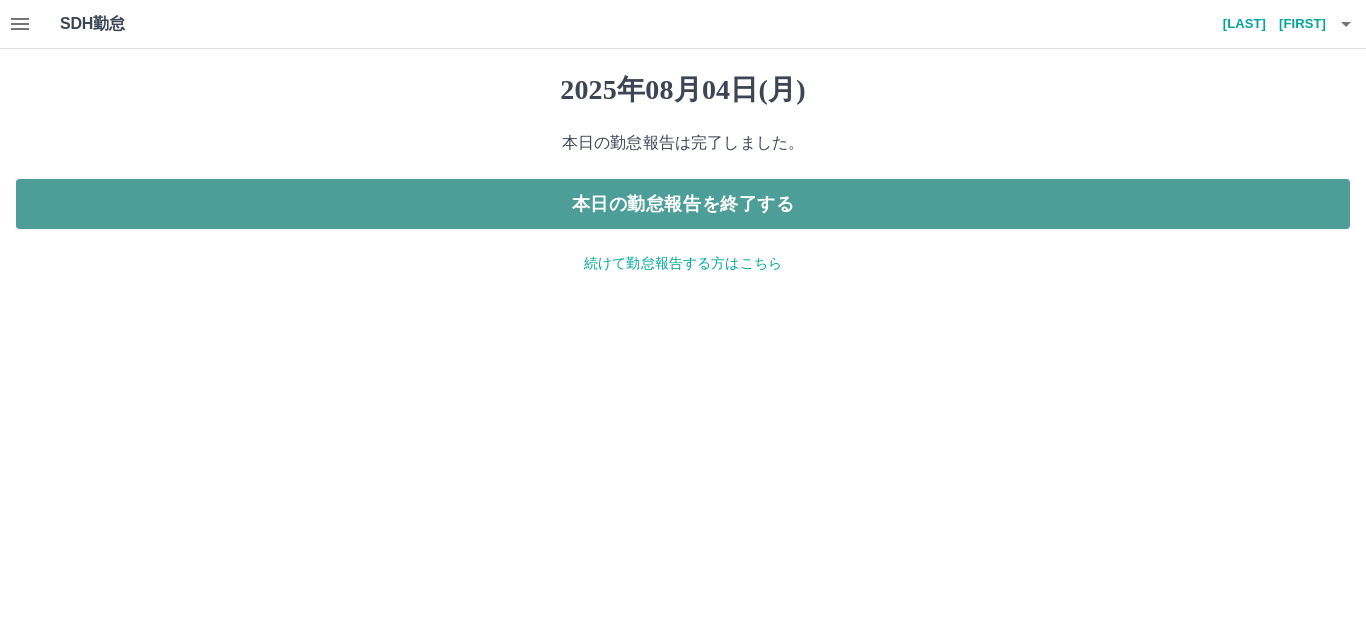 click on "本日の勤怠報告を終了する" at bounding box center [683, 204] 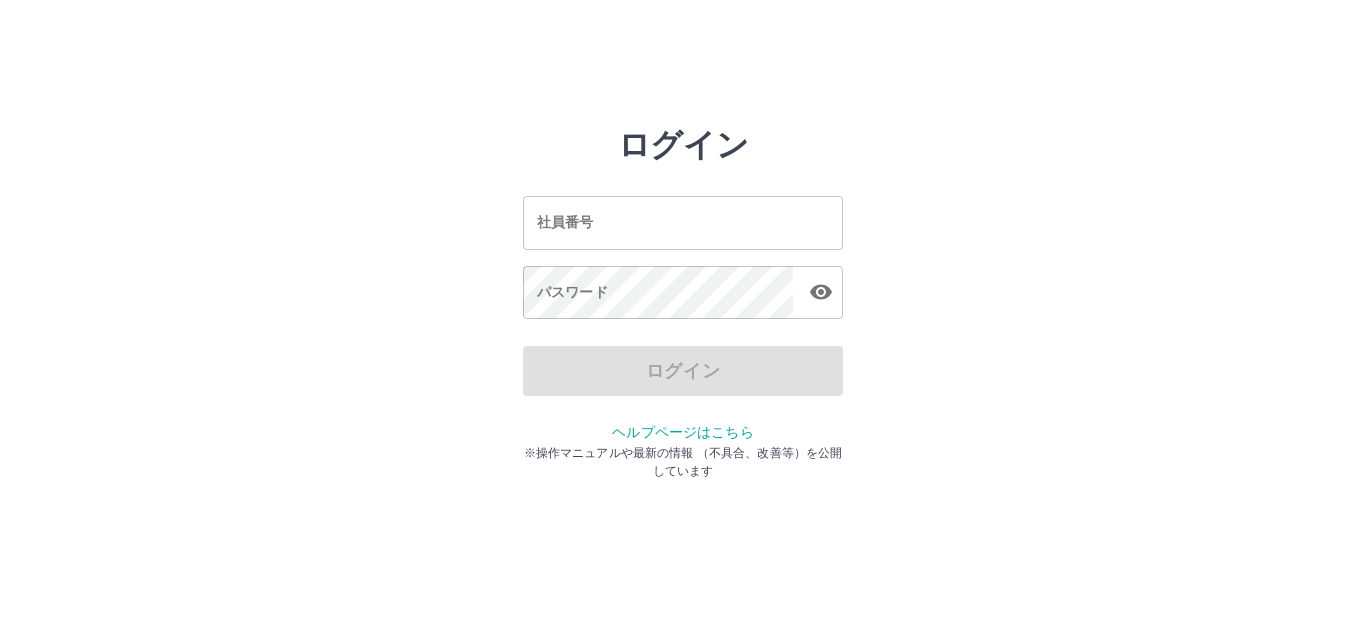 scroll, scrollTop: 0, scrollLeft: 0, axis: both 